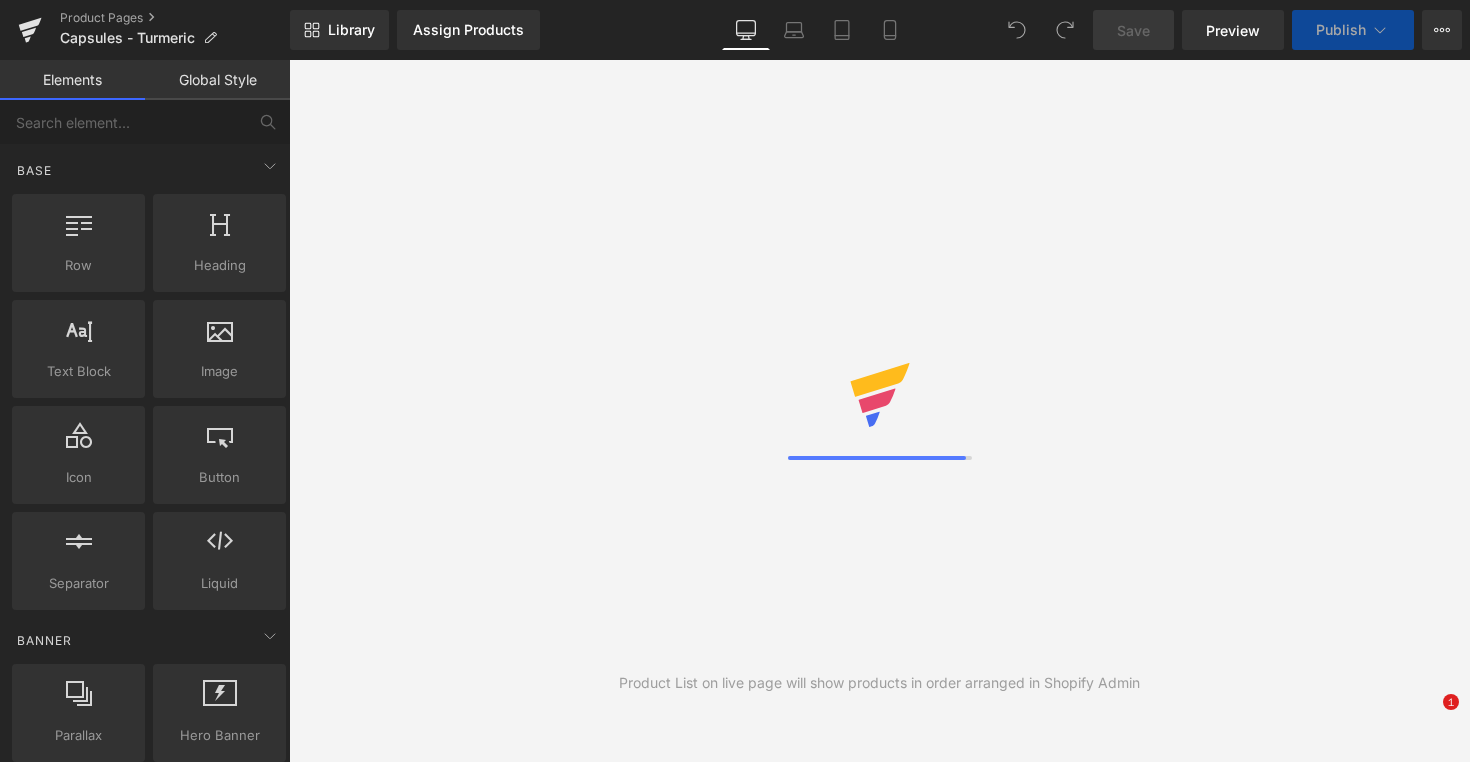 scroll, scrollTop: 0, scrollLeft: 0, axis: both 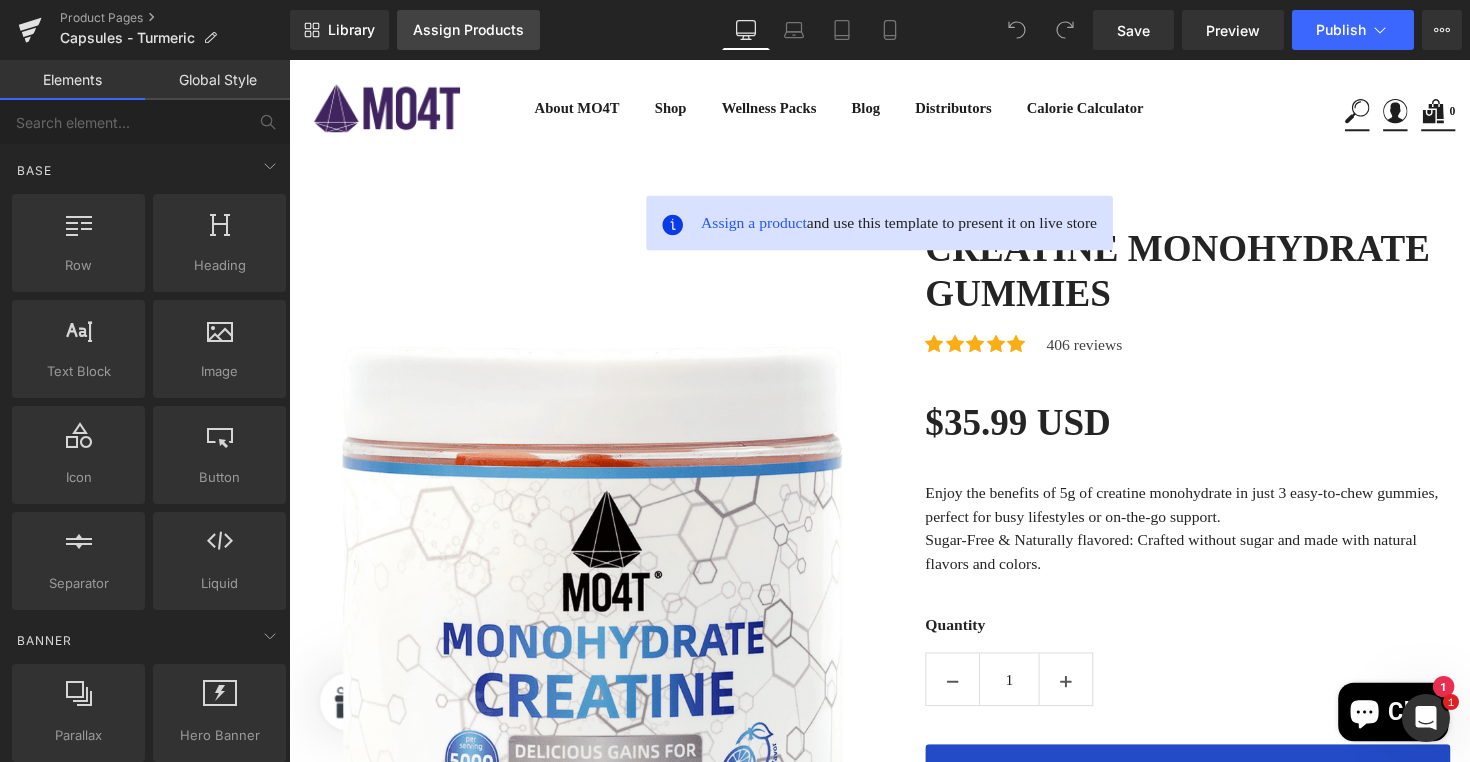 click on "Assign Products" at bounding box center (468, 30) 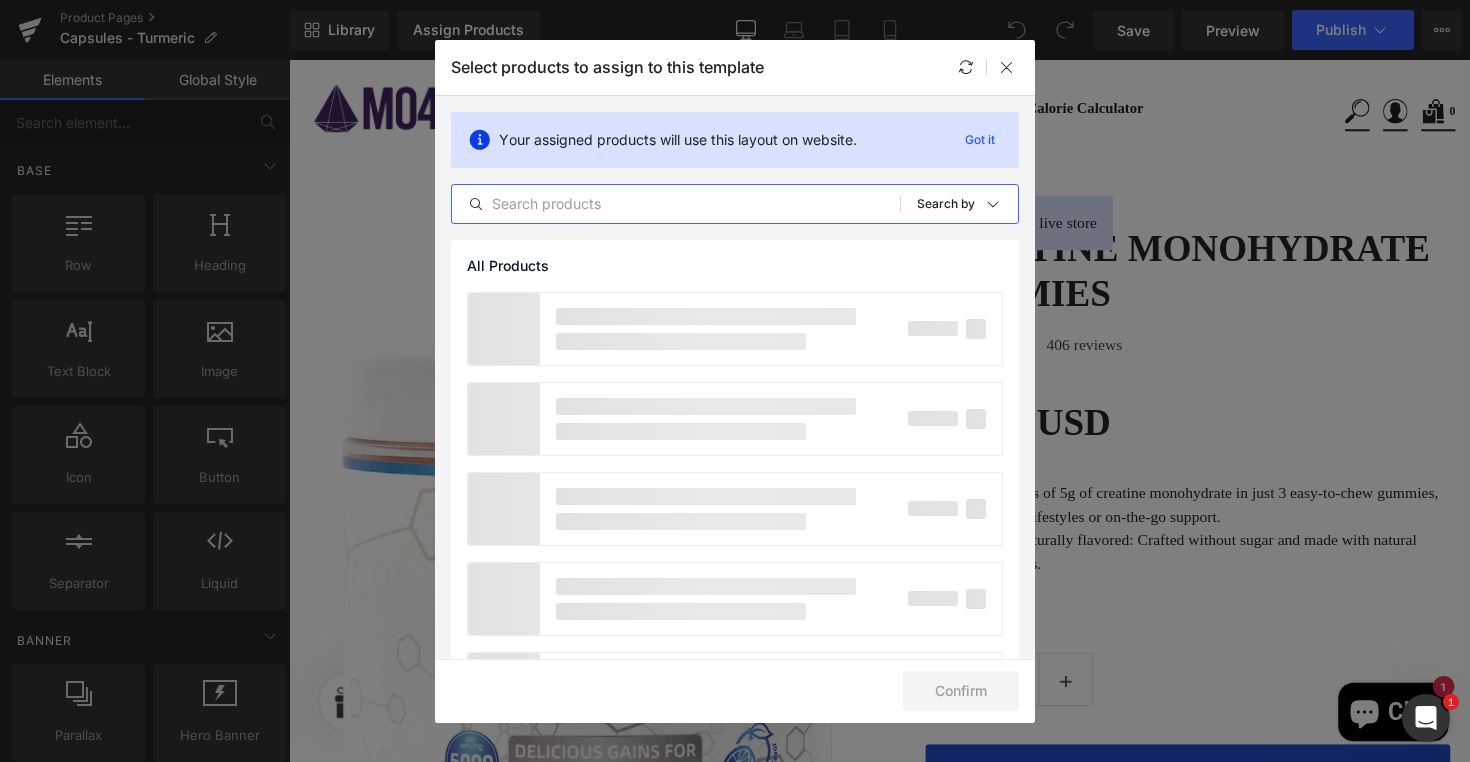 click at bounding box center (676, 204) 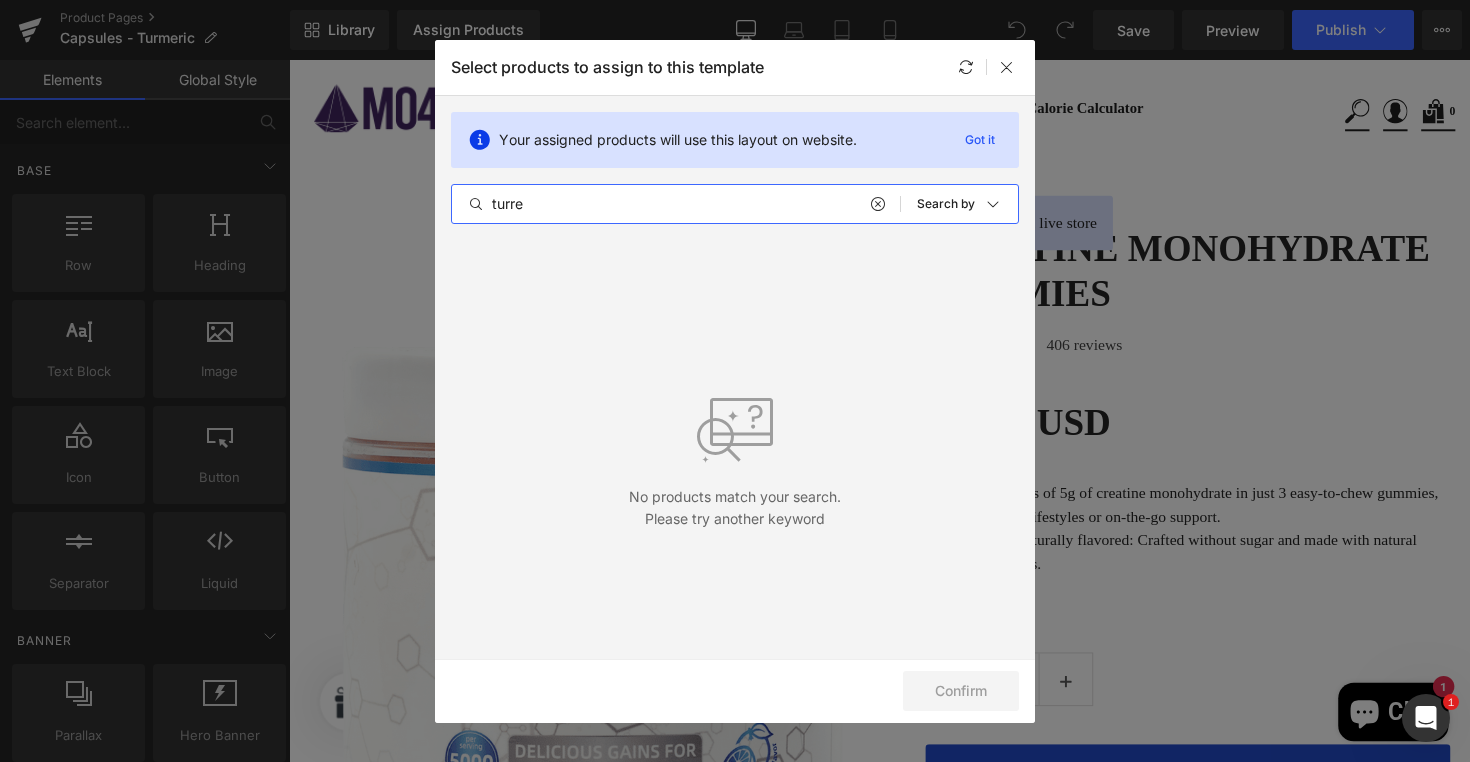 click on "turre" at bounding box center [676, 204] 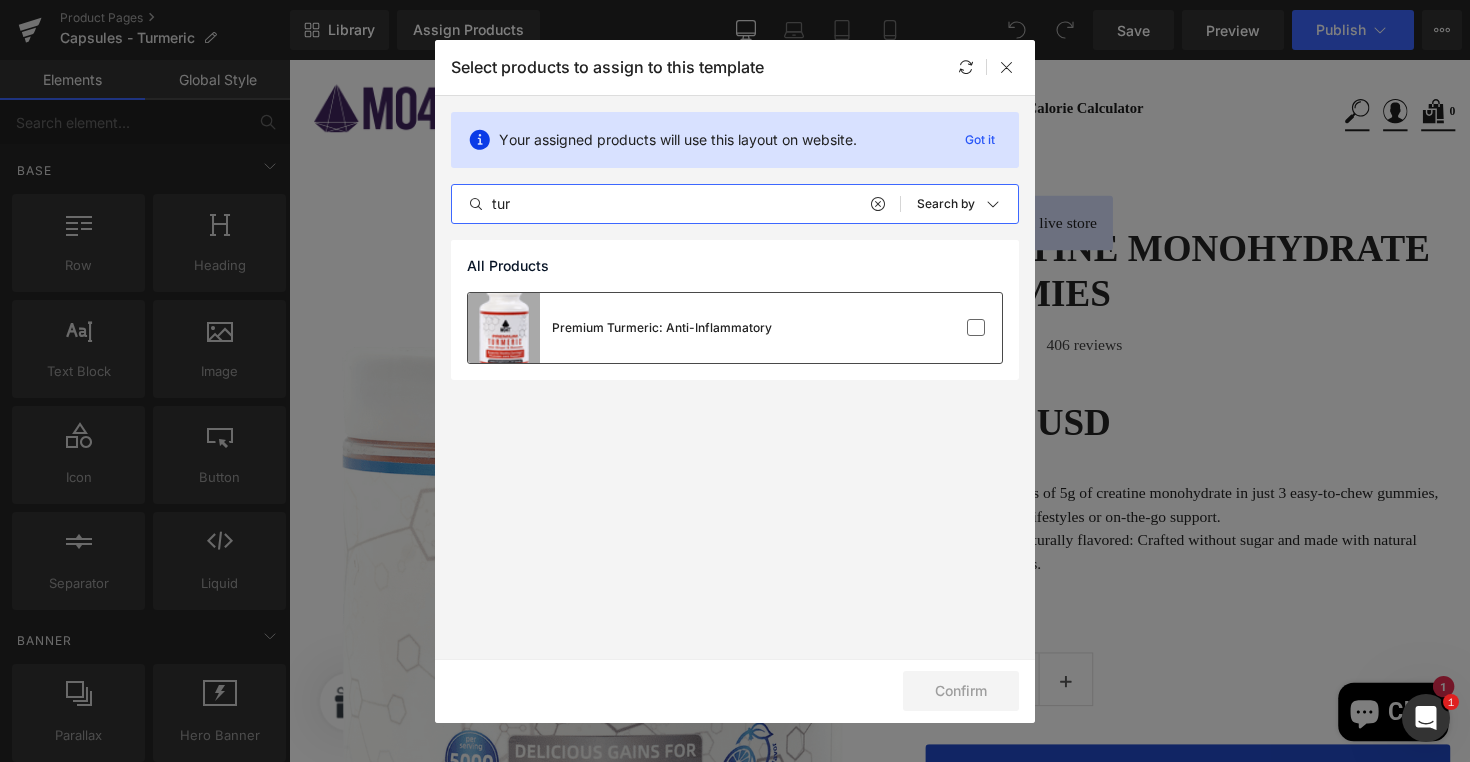 type on "tur" 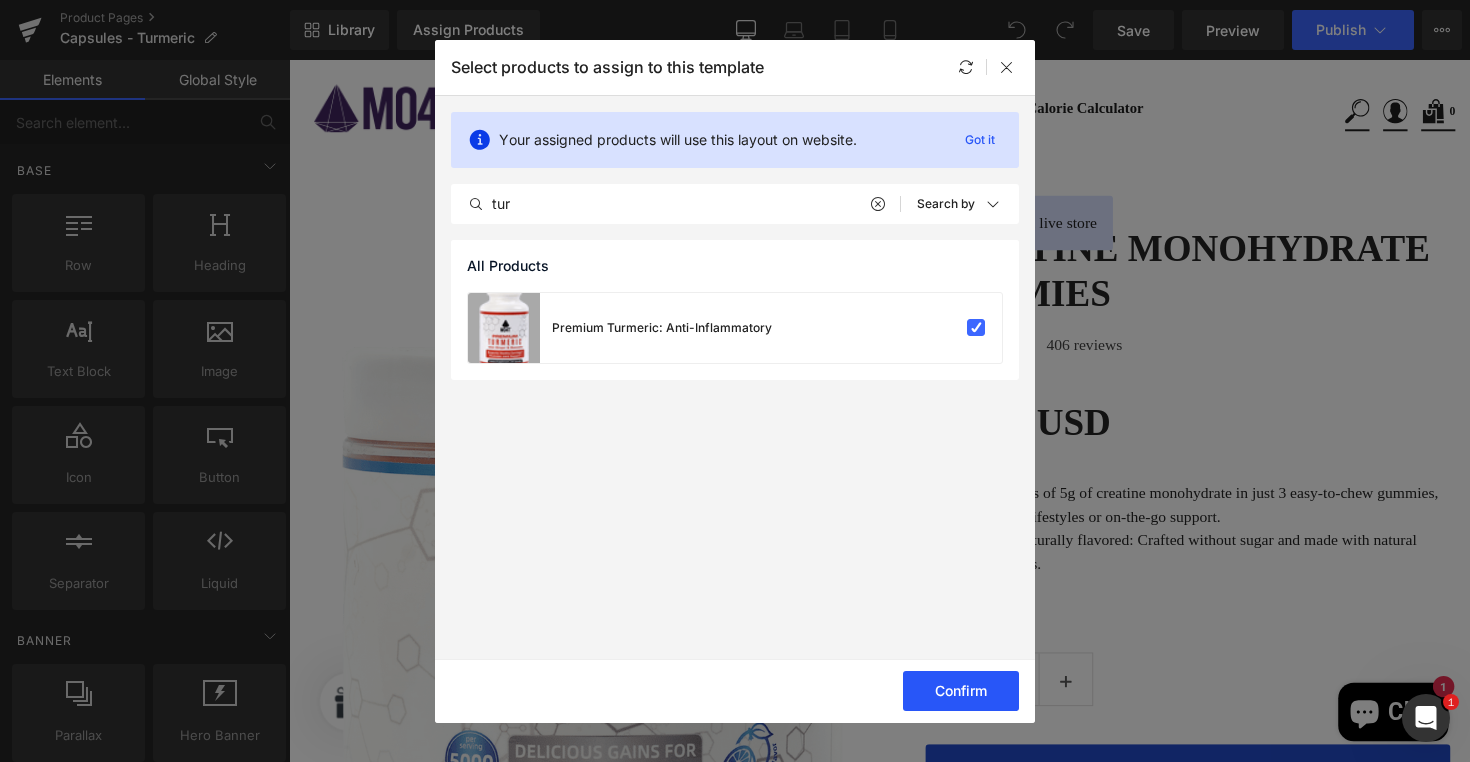click on "Confirm" at bounding box center [961, 691] 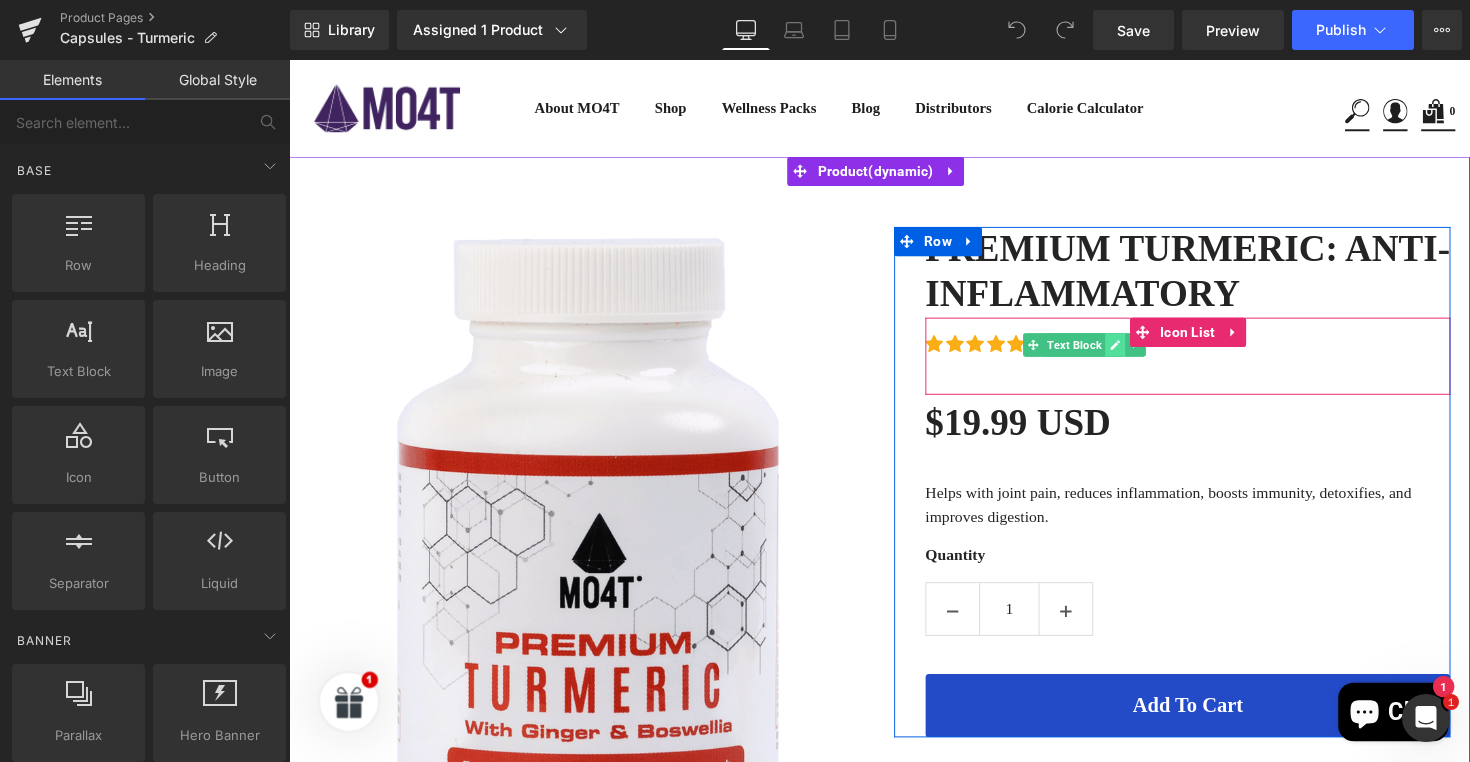 click at bounding box center [1135, 352] 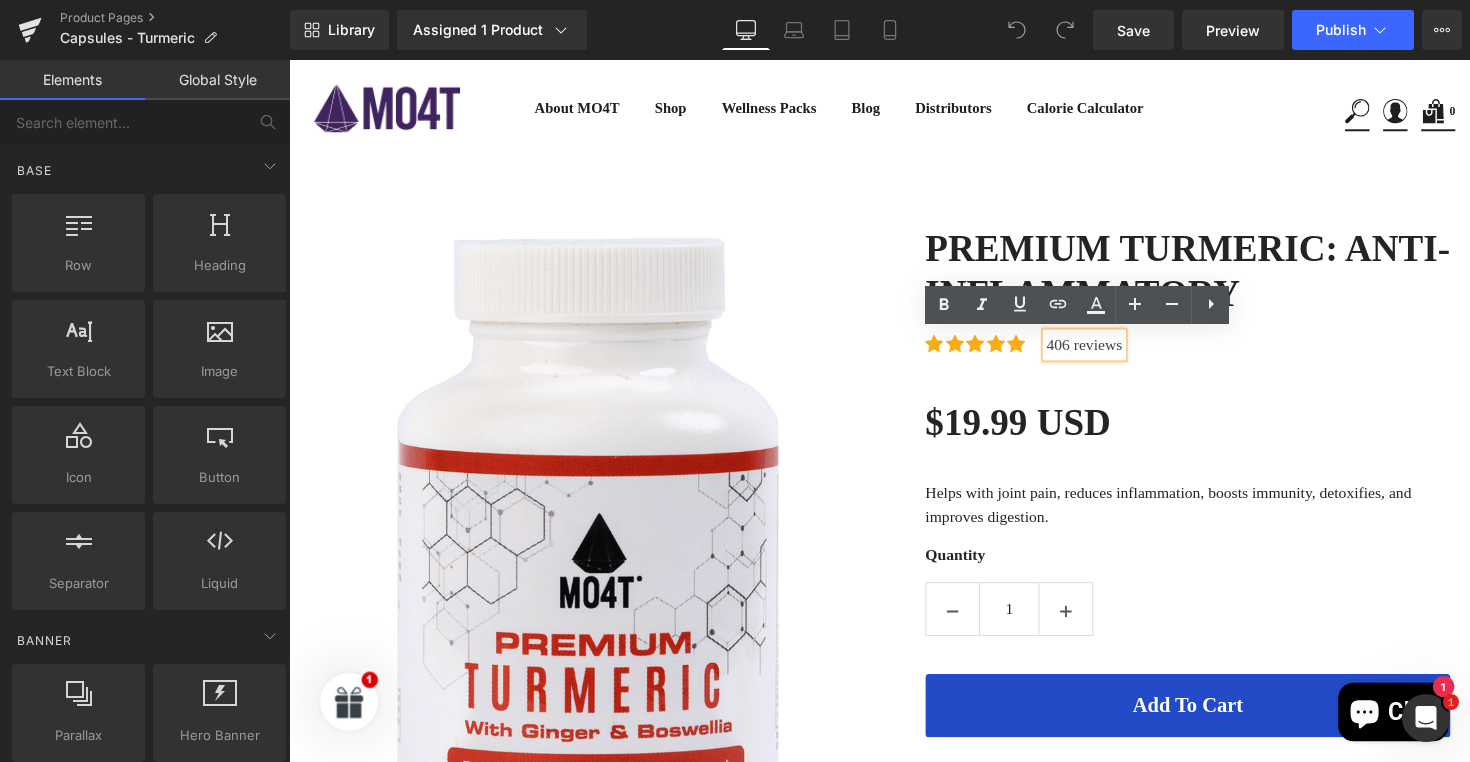click on "406 reviews" at bounding box center (1104, 352) 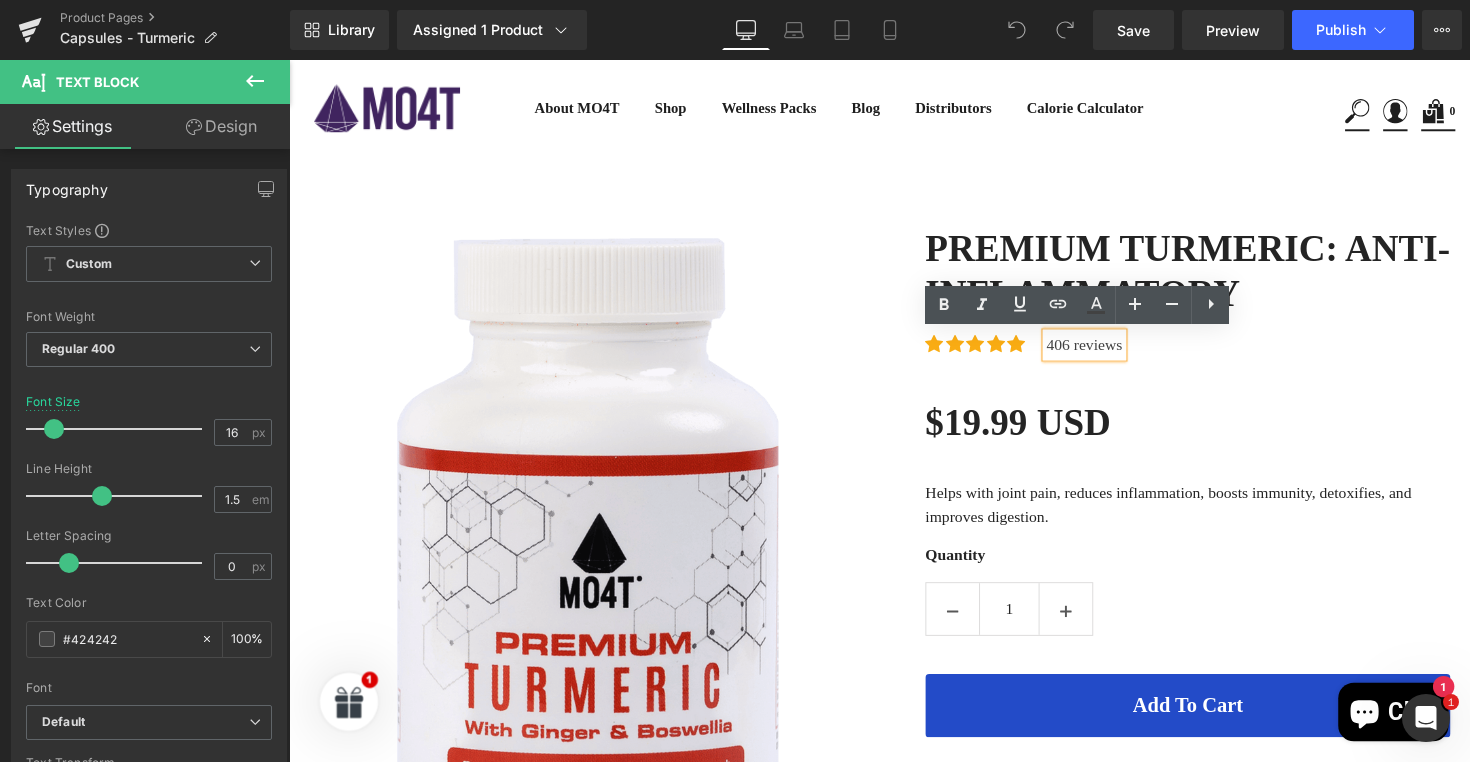 type 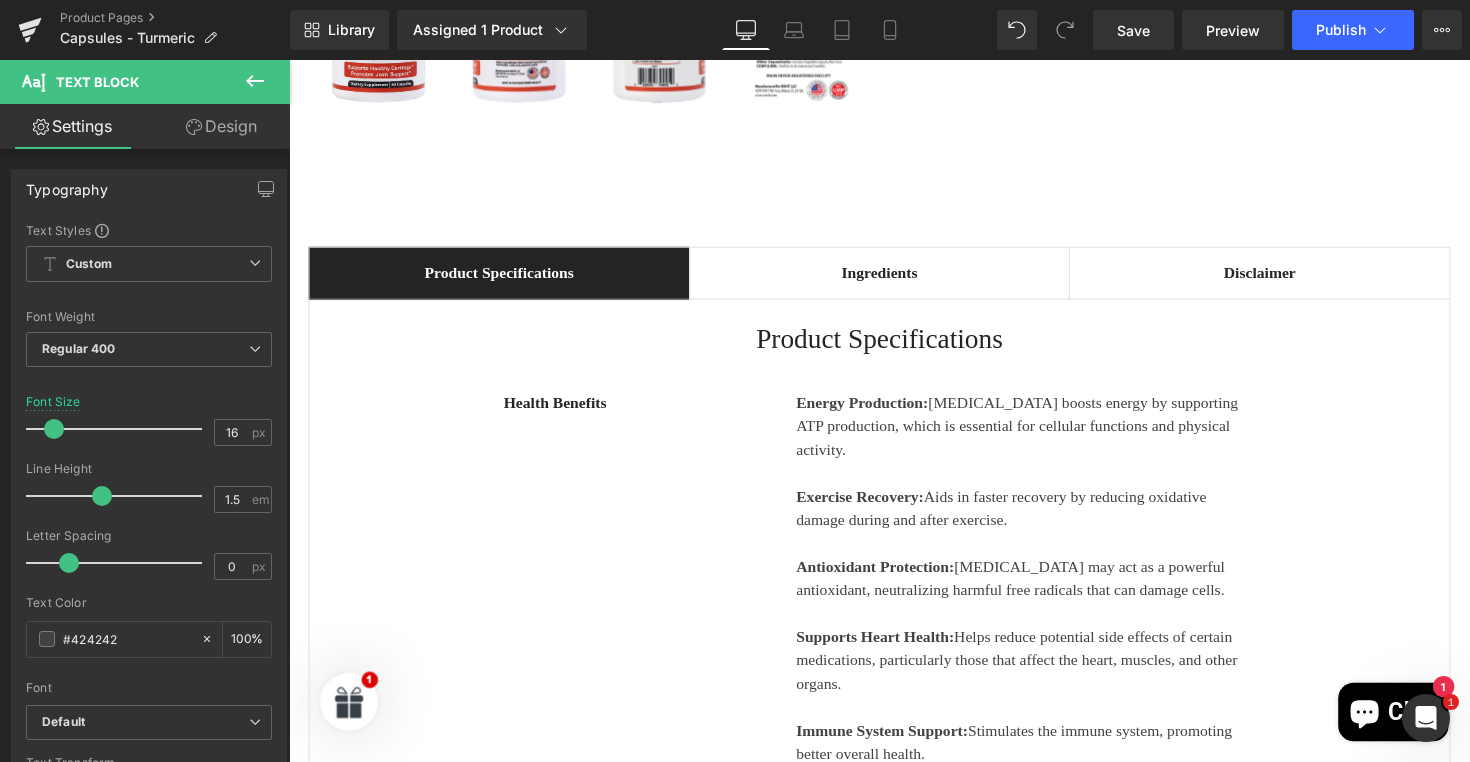 scroll, scrollTop: 1040, scrollLeft: 0, axis: vertical 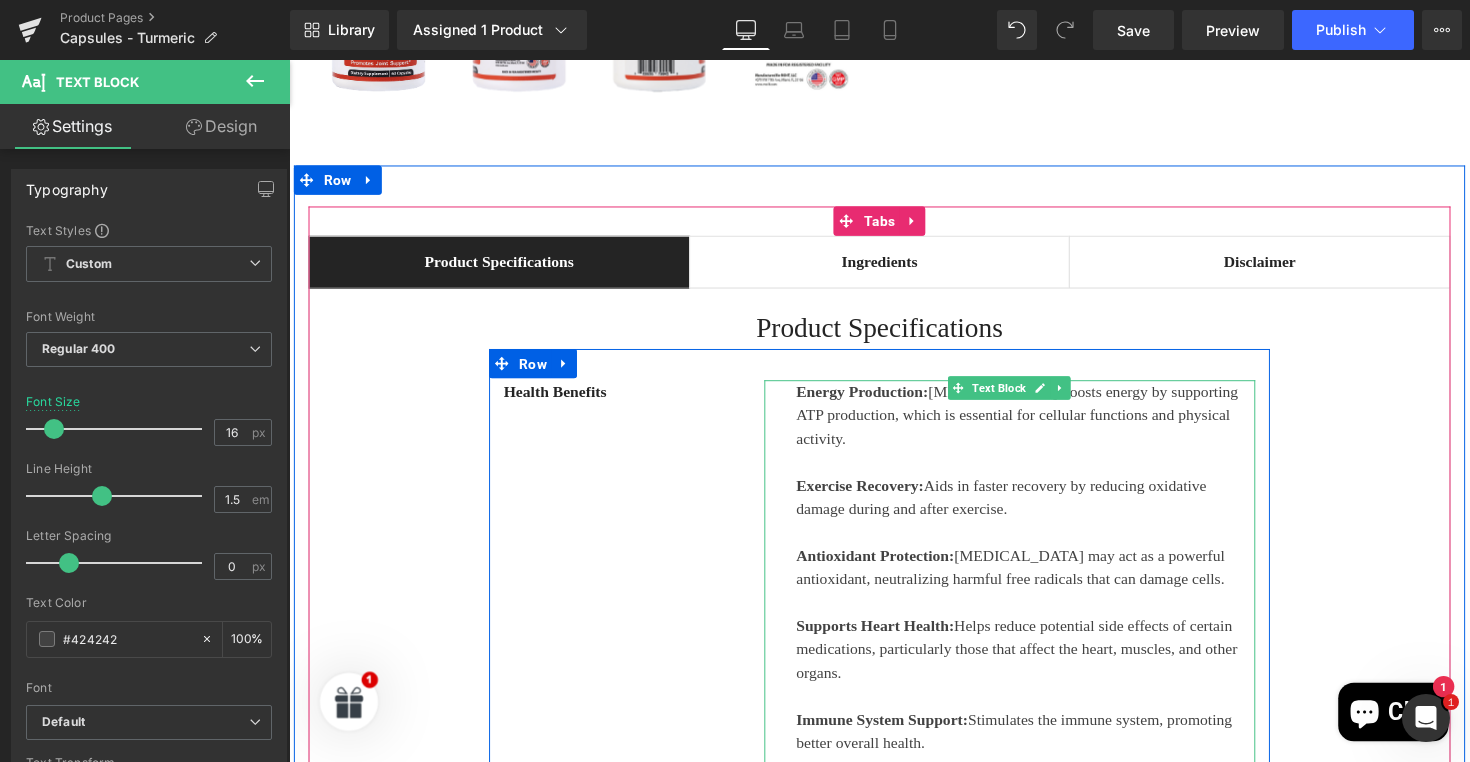 click on "Exercise Recovery:  Aids in faster recovery by reducing oxidative damage during and after exercise." at bounding box center (1044, 508) 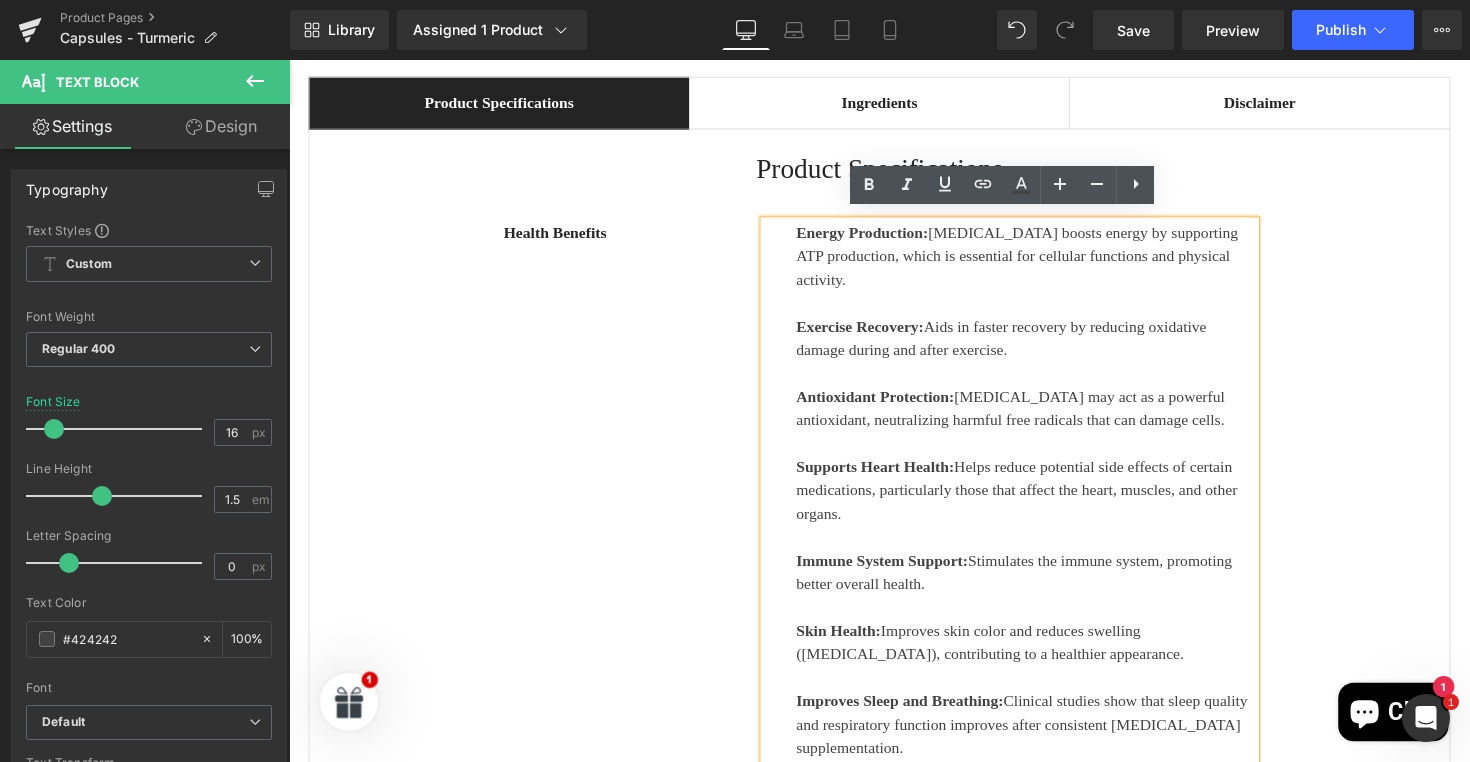 scroll, scrollTop: 1222, scrollLeft: 0, axis: vertical 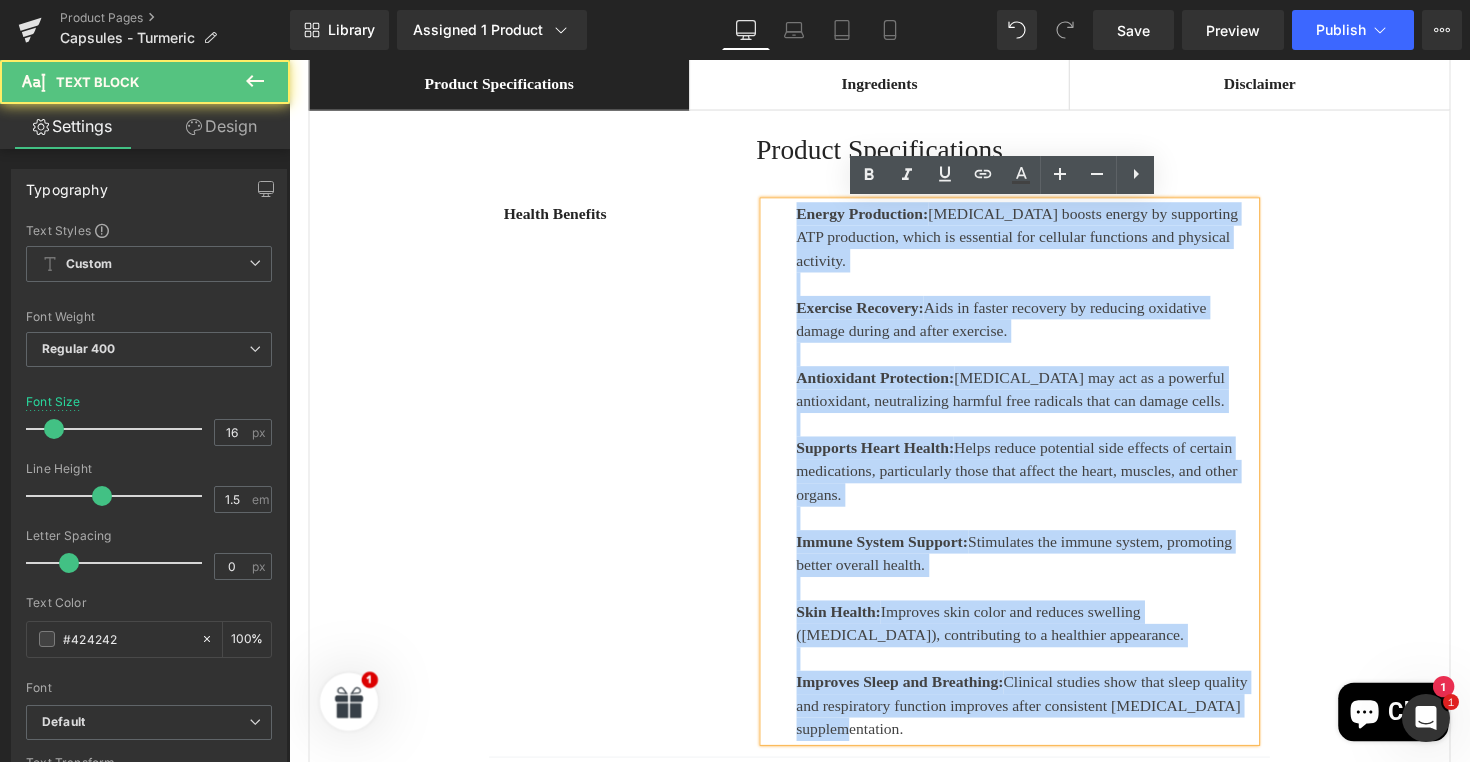 drag, startPoint x: 923, startPoint y: 730, endPoint x: 798, endPoint y: 205, distance: 539.67584 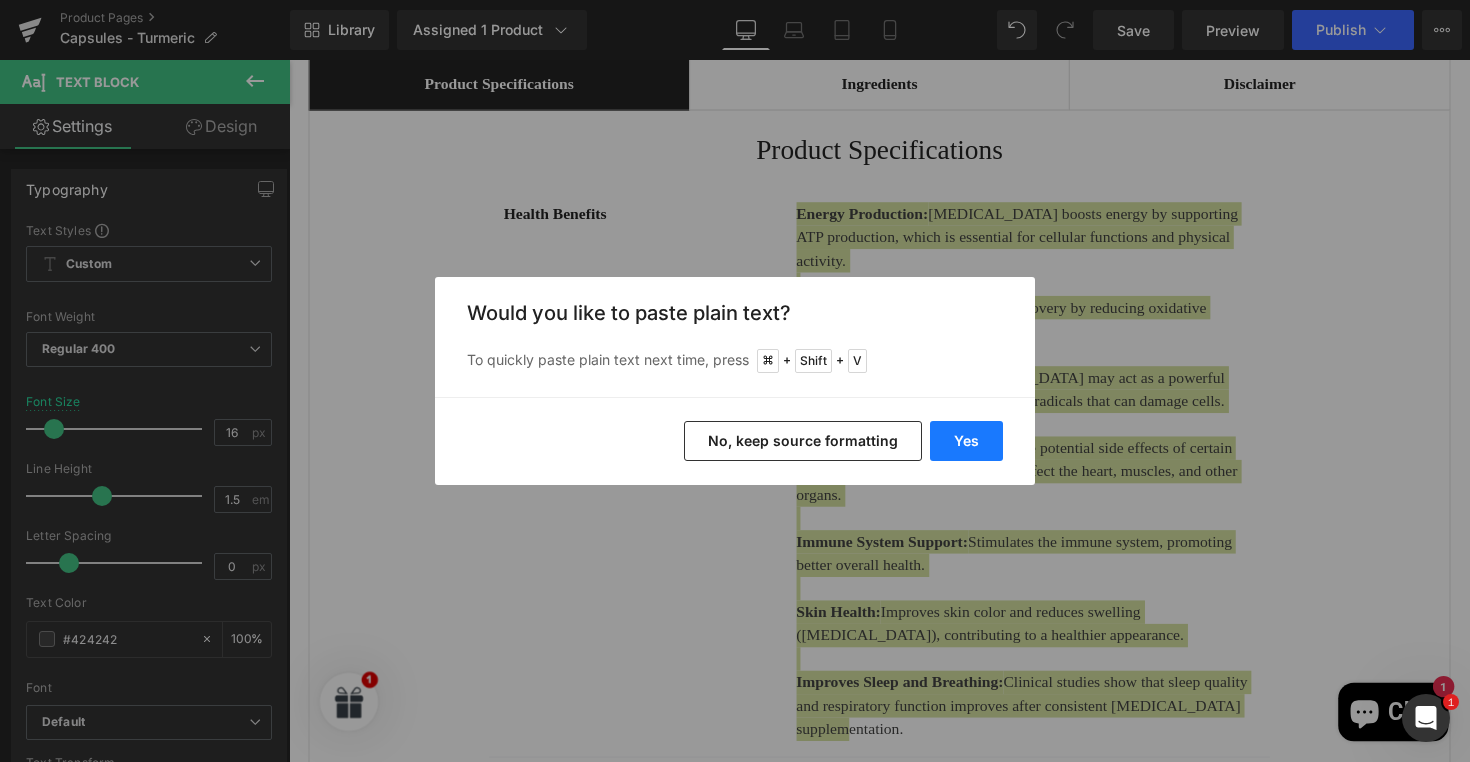 click on "Yes" at bounding box center (966, 441) 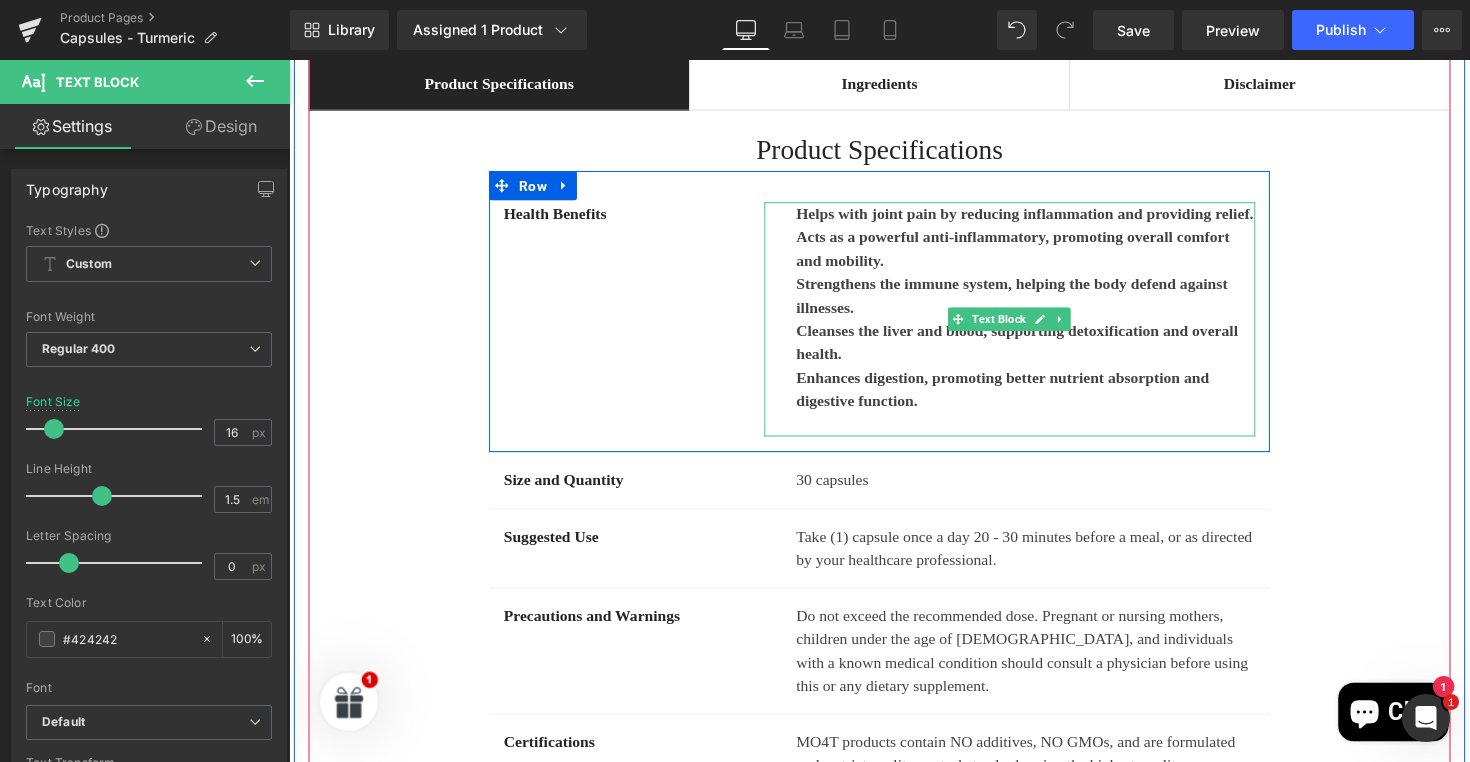 click at bounding box center (1044, 434) 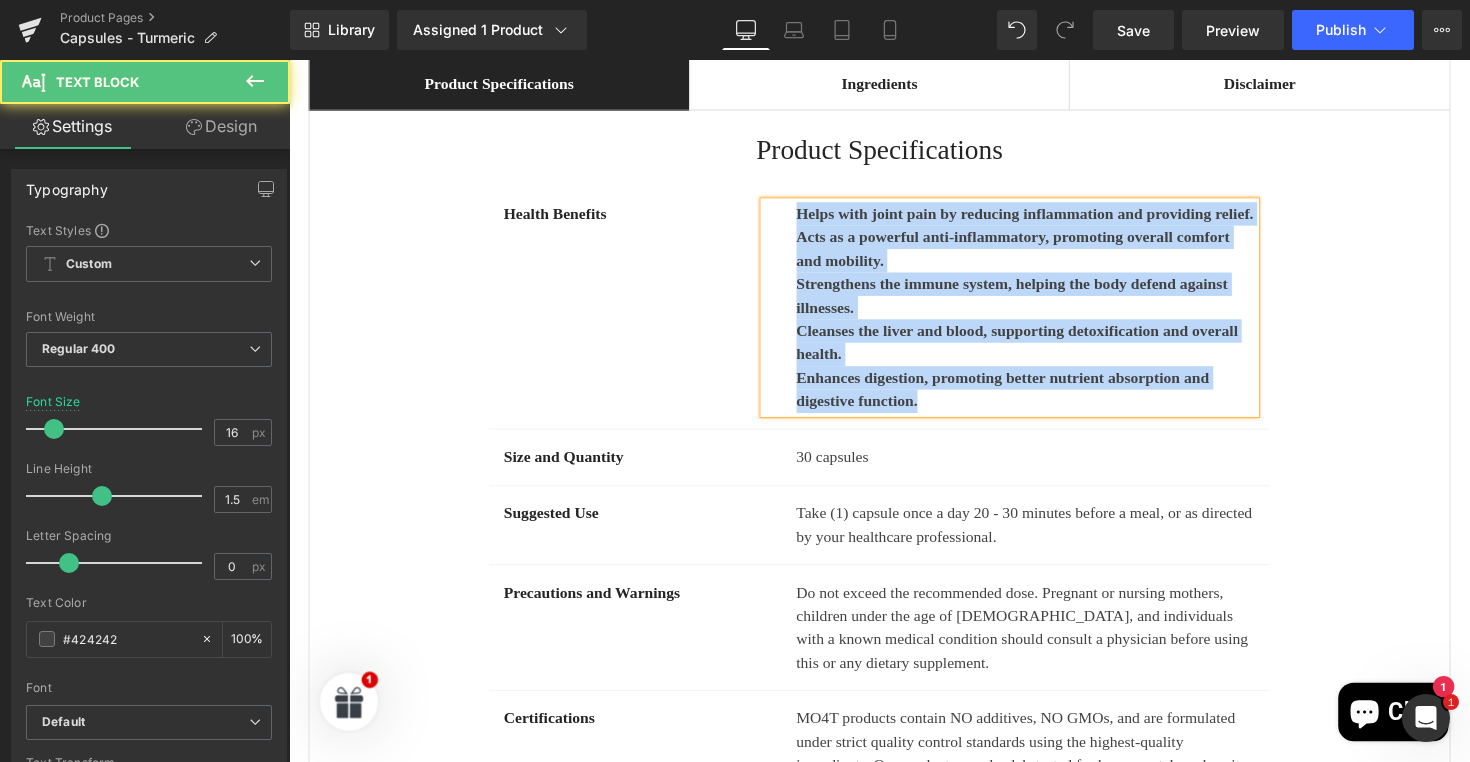 drag, startPoint x: 940, startPoint y: 409, endPoint x: 746, endPoint y: 222, distance: 269.45316 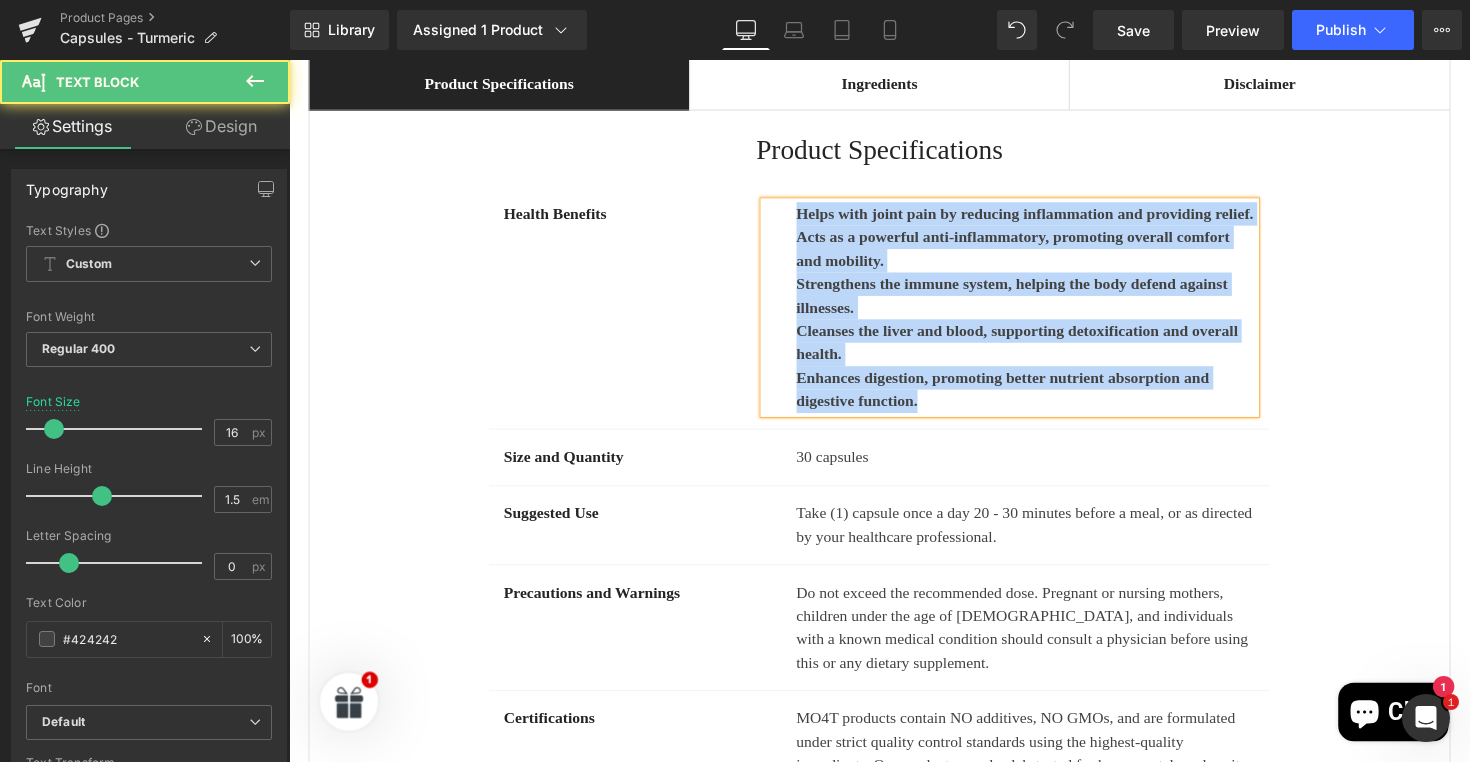 click on "Health Benefits
Text Block
Helps with joint pain by reducing inflammation and providing relief.    Acts as a powerful anti-inflammatory, promoting overall comfort and mobility.   Strengthens the immune system, helping the body defend against illnesses.   Cleanses the liver and blood, supporting detoxification and overall health.   Enhances digestion, promoting better nutrient absorption and digestive function.
Text Block
Row" at bounding box center (894, 306) 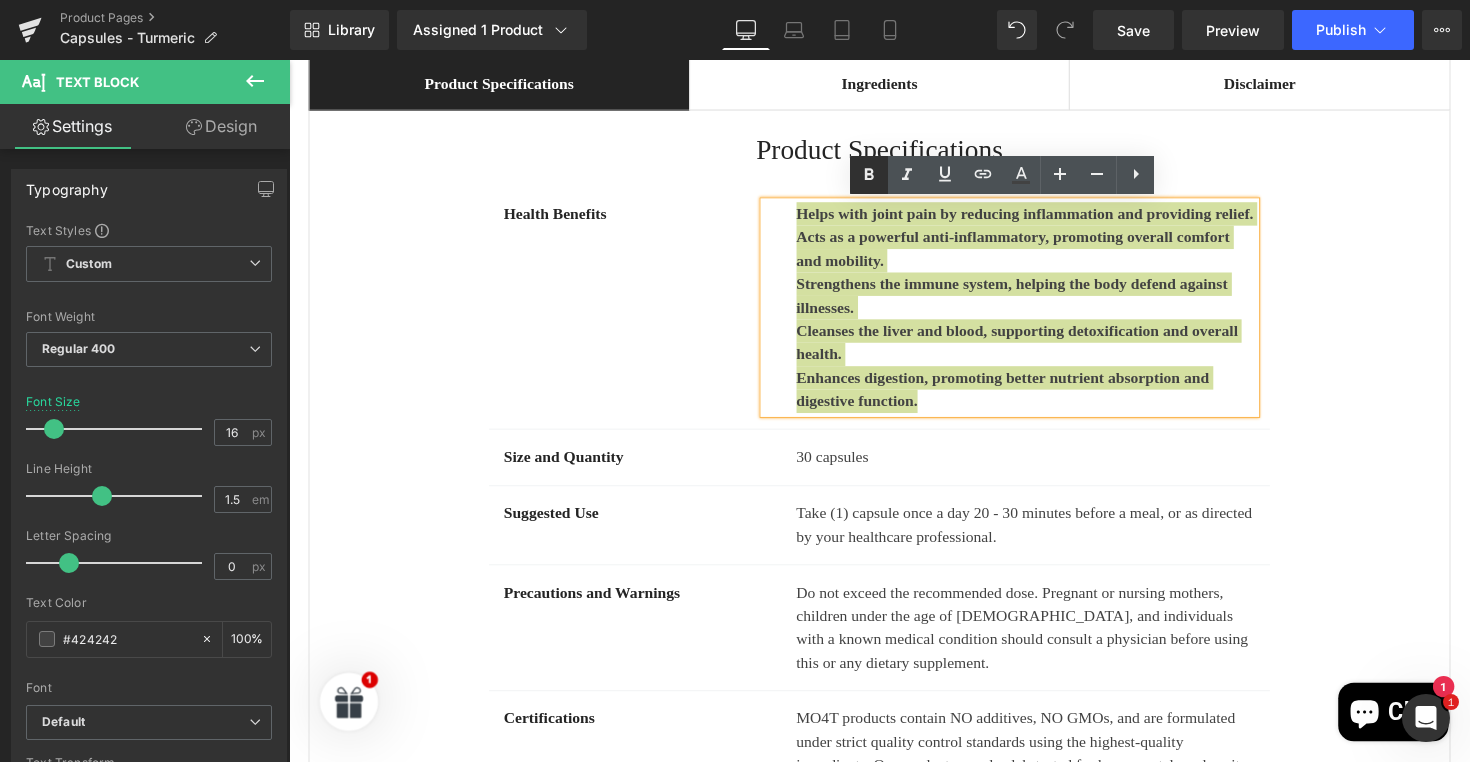 click 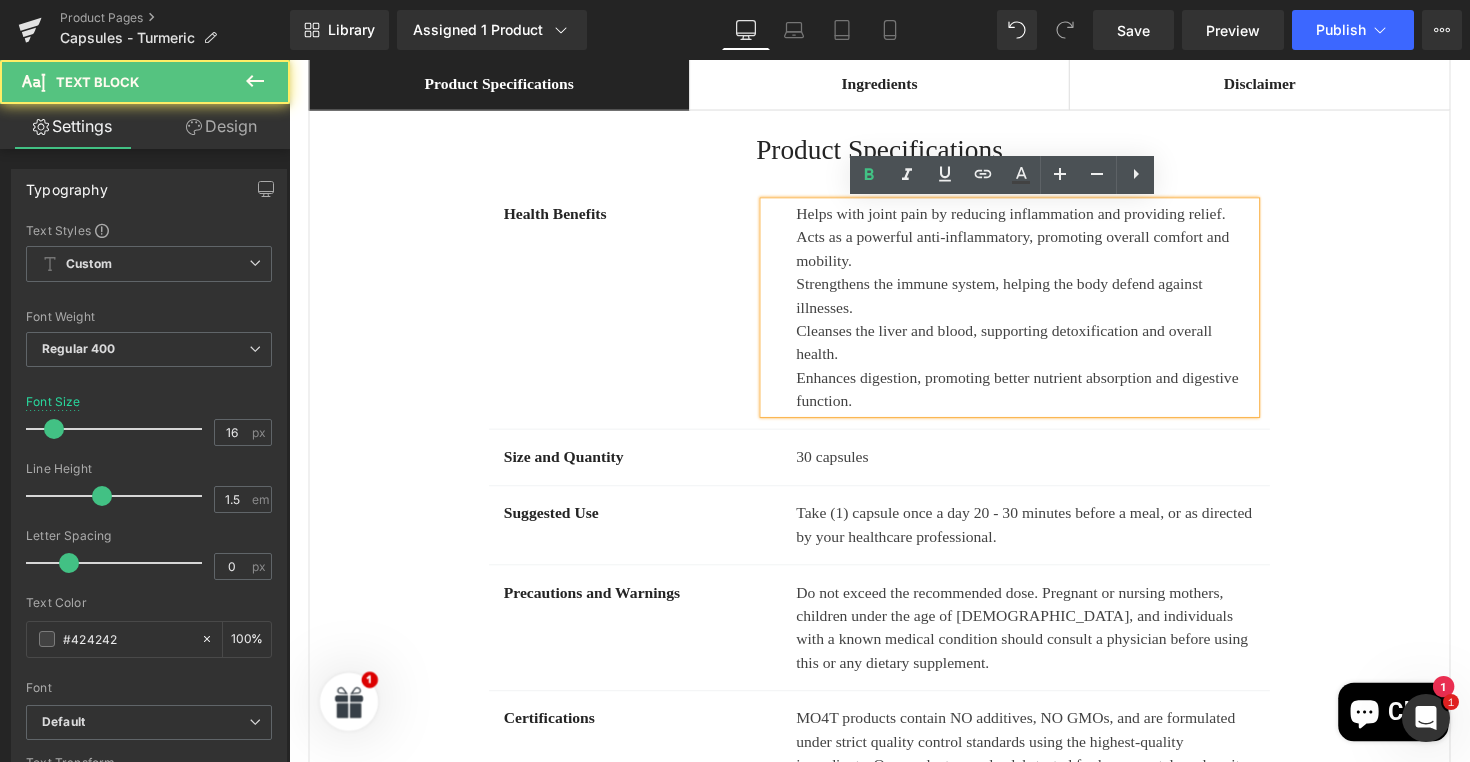 click on "Acts as a powerful anti-inflammatory, promoting overall comfort and mobility." at bounding box center (1044, 254) 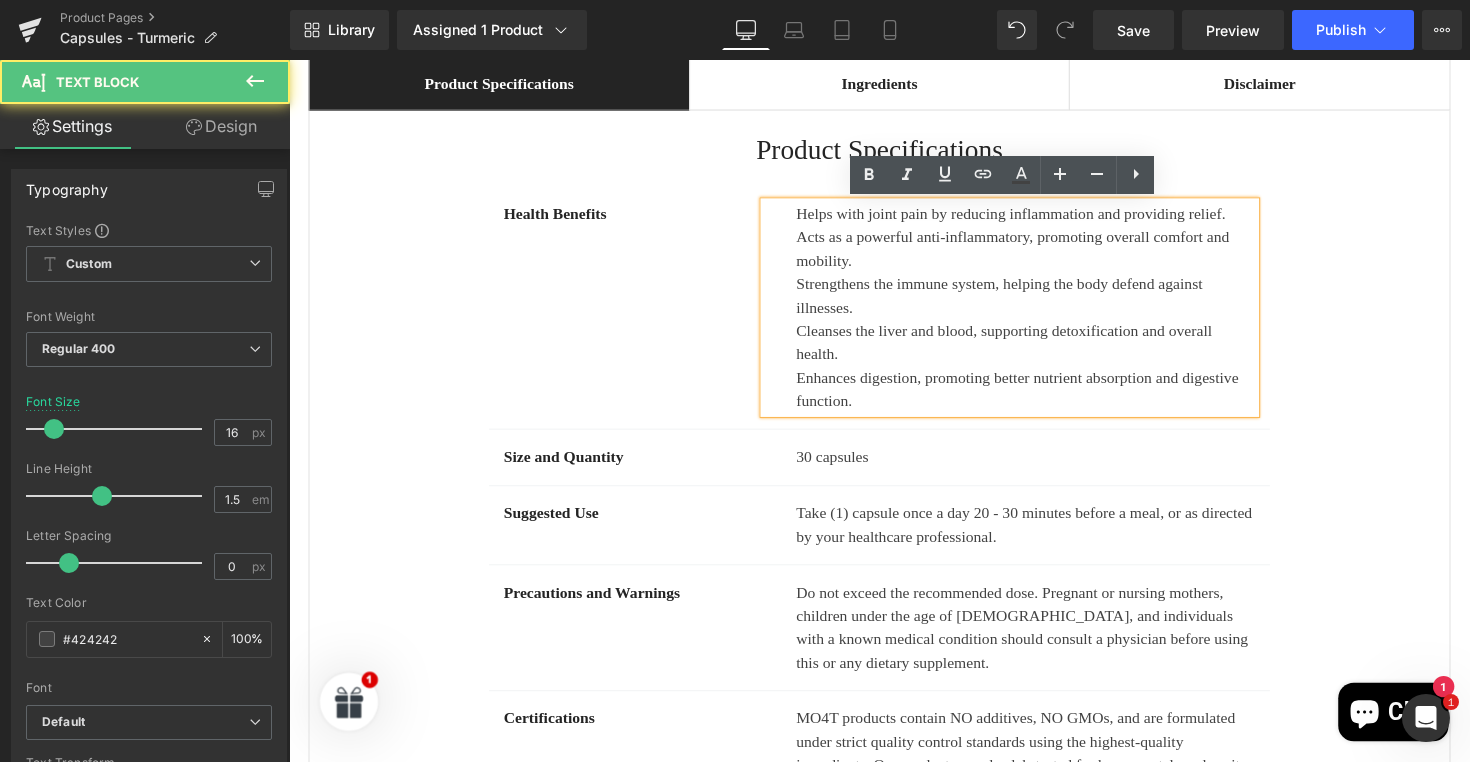 type 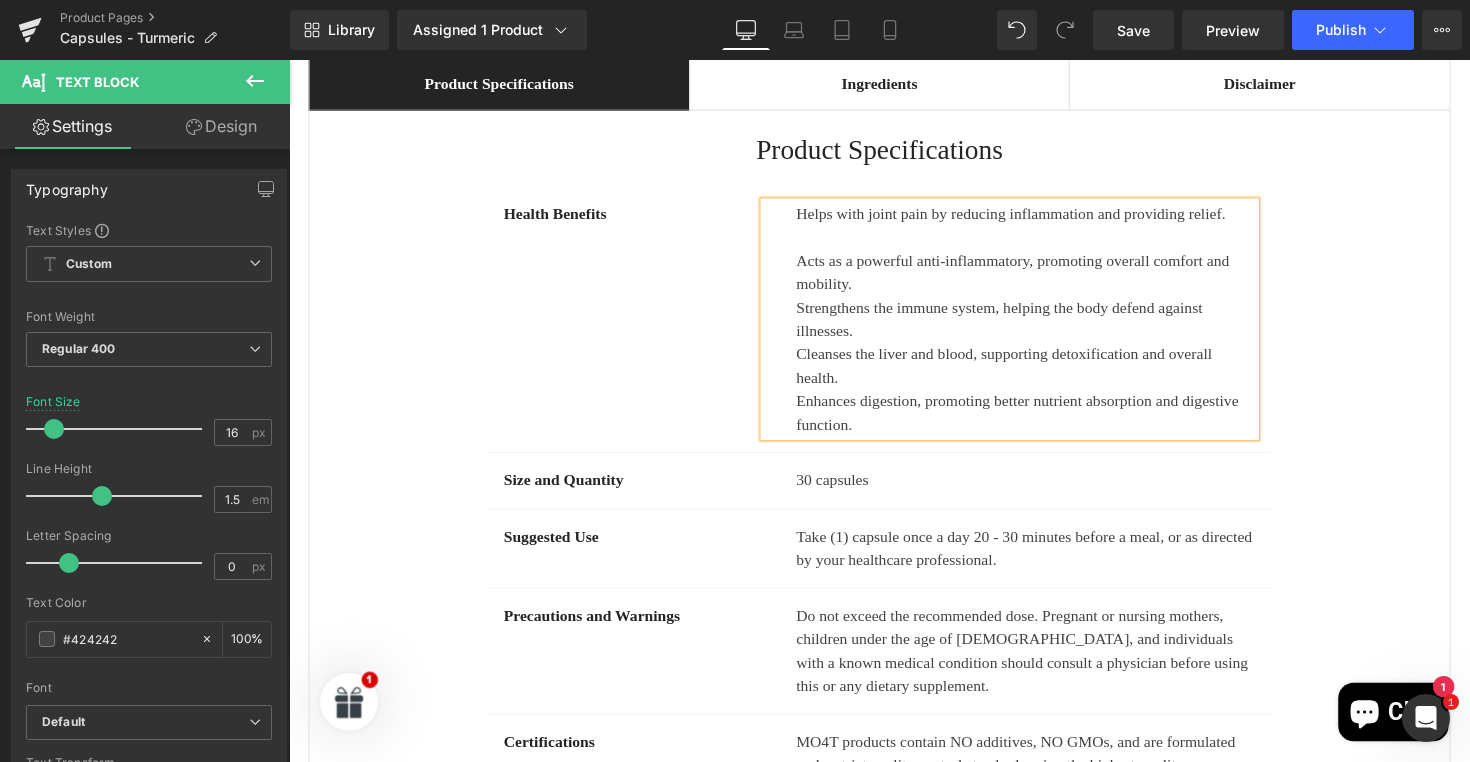 click on "Strengthens the immune system, helping the body defend against illnesses." at bounding box center (1044, 326) 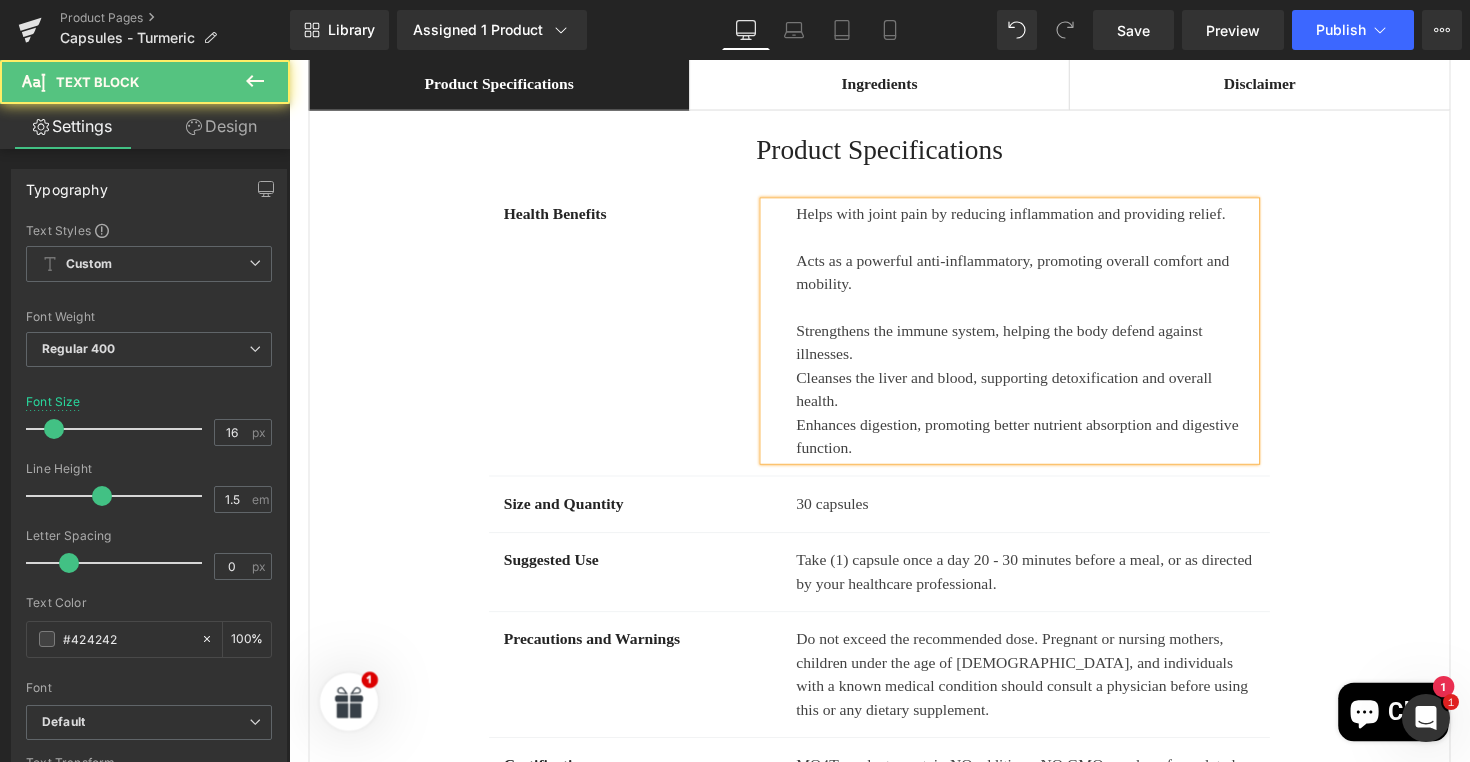 click on "Cleanses the liver and blood, supporting detoxification and overall health." at bounding box center (1044, 398) 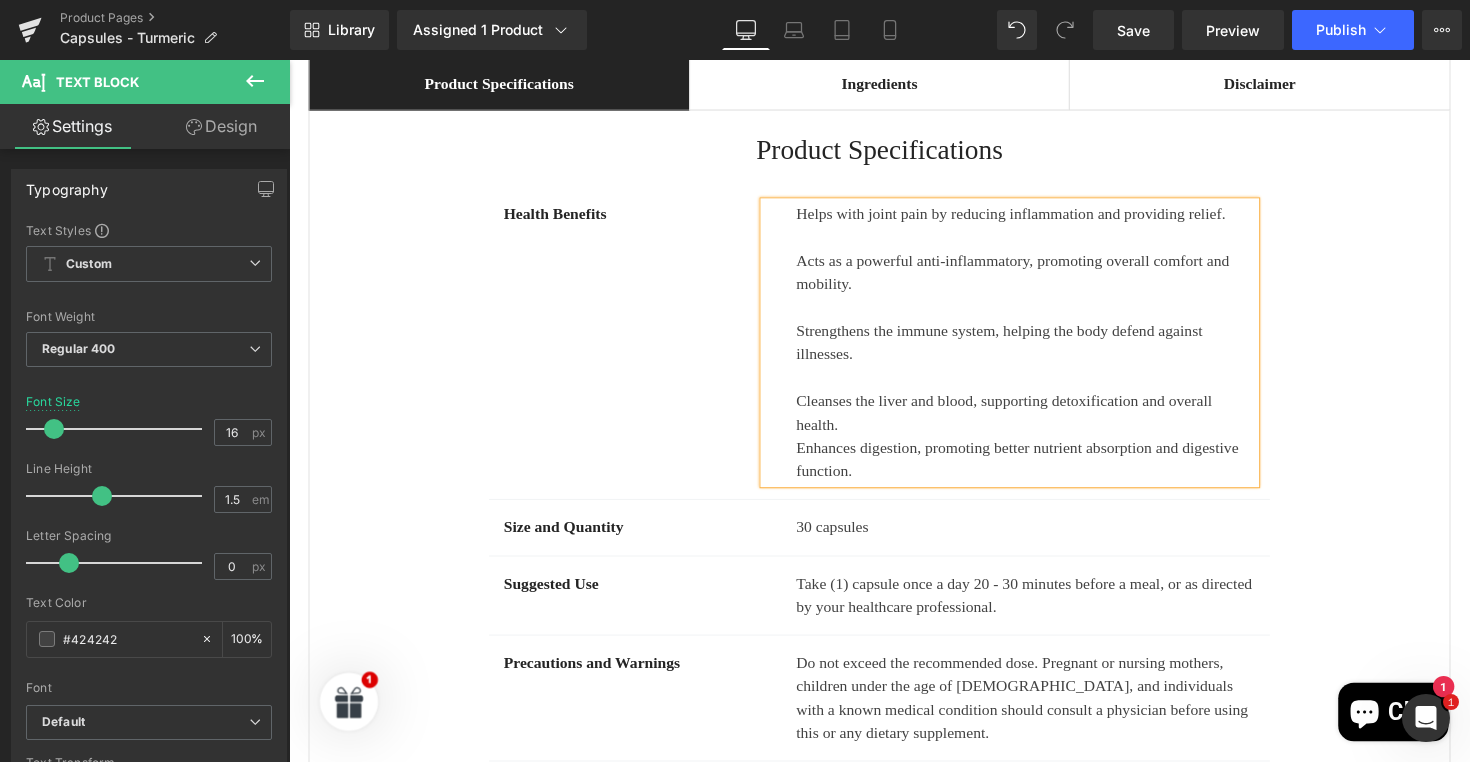 click on "Helps with joint pain by reducing inflammation and providing relief.   Acts as a powerful anti-inflammatory, promoting overall comfort and mobility.   Strengthens the immune system, helping the body defend against illnesses.   Cleanses the liver and blood, supporting detoxification and overall health.   Enhances digestion, promoting better nutrient absorption and digestive function." at bounding box center (1027, 350) 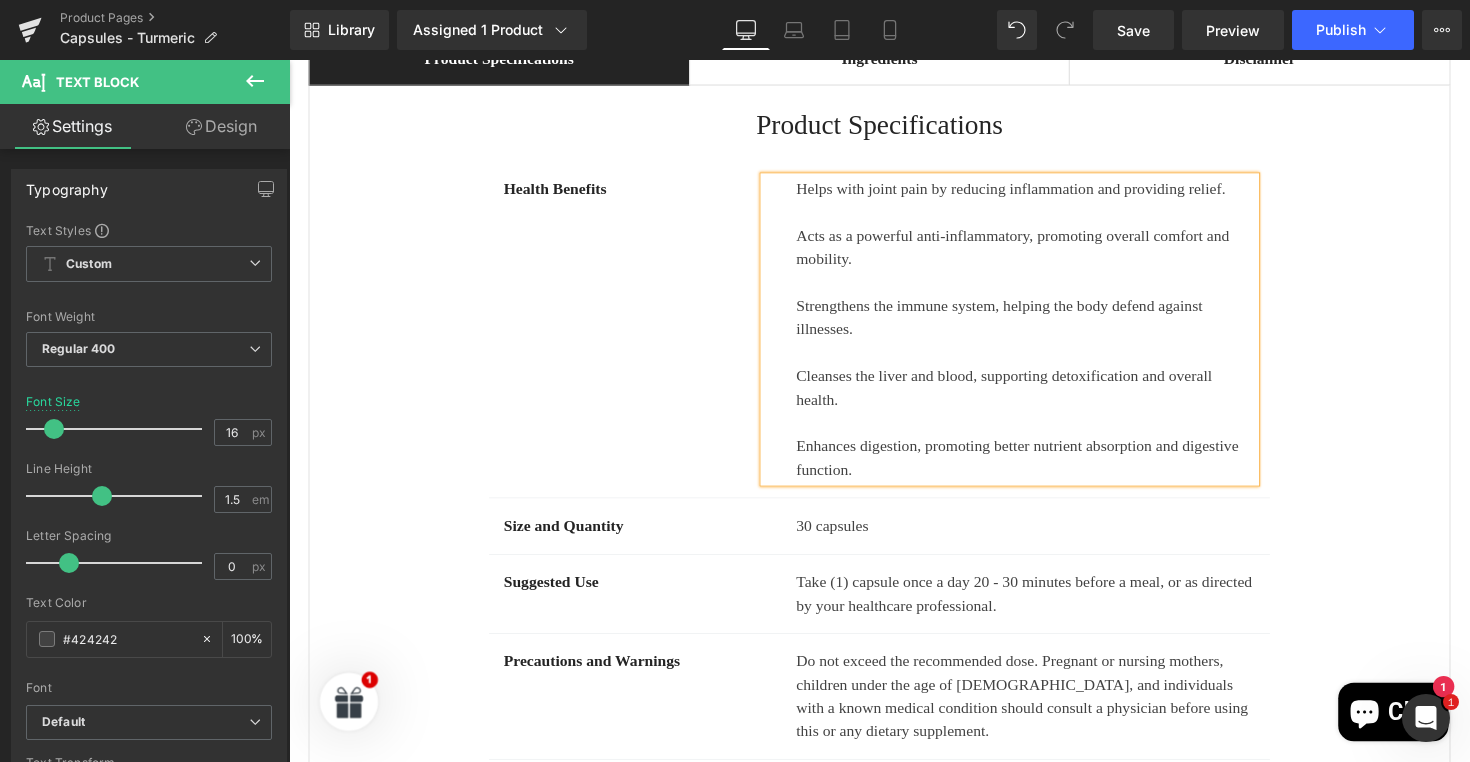 scroll, scrollTop: 1261, scrollLeft: 0, axis: vertical 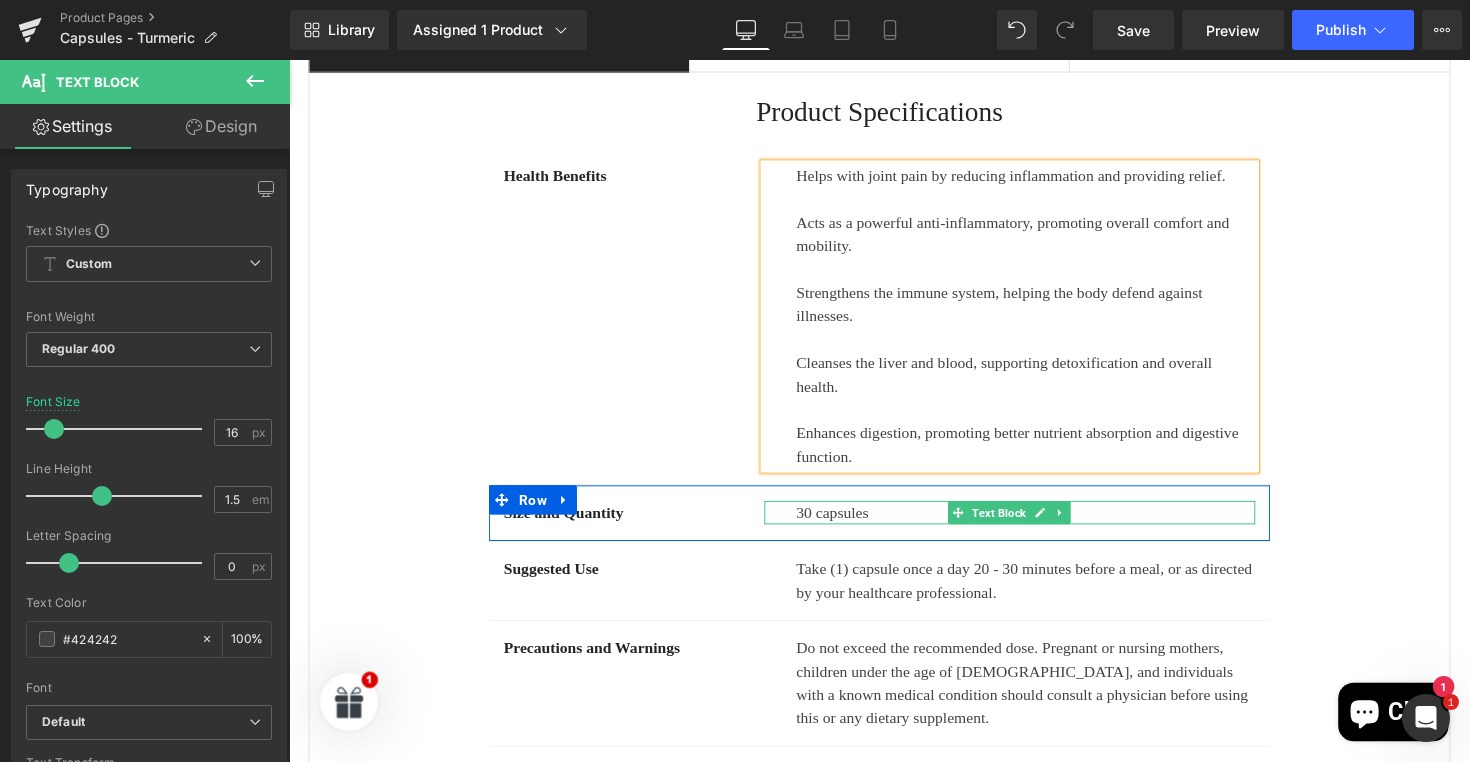 click on "30 capsules" at bounding box center [1044, 524] 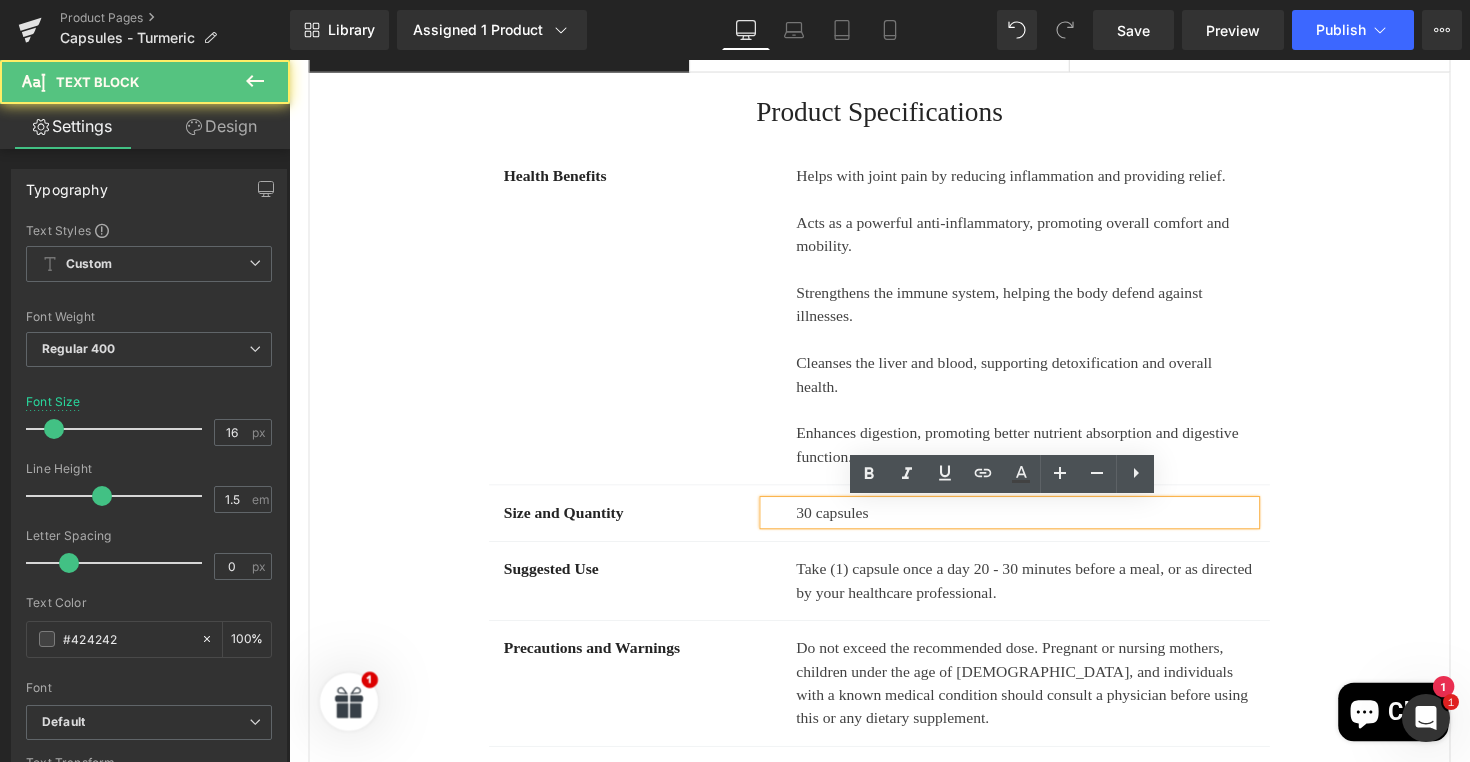 type 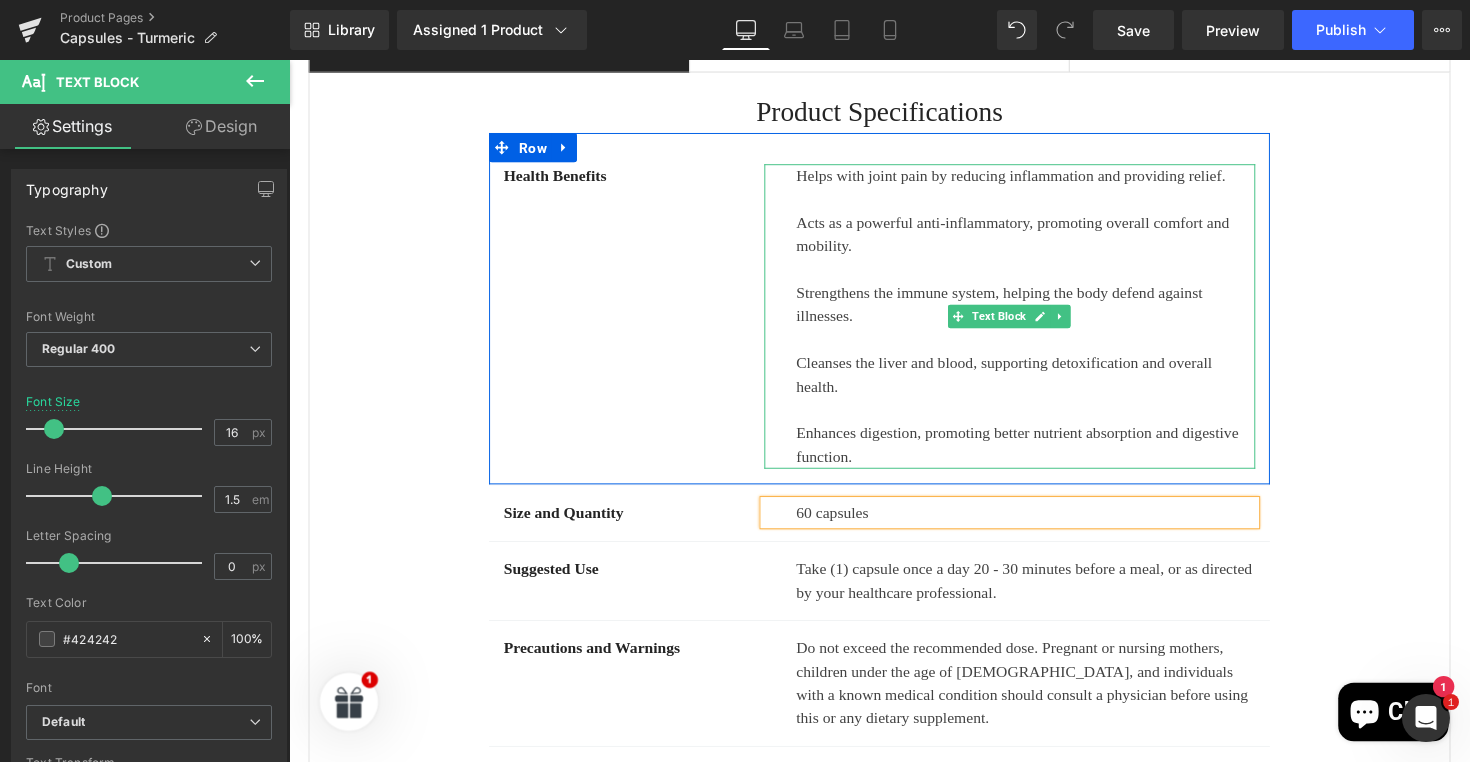scroll, scrollTop: 1069, scrollLeft: 0, axis: vertical 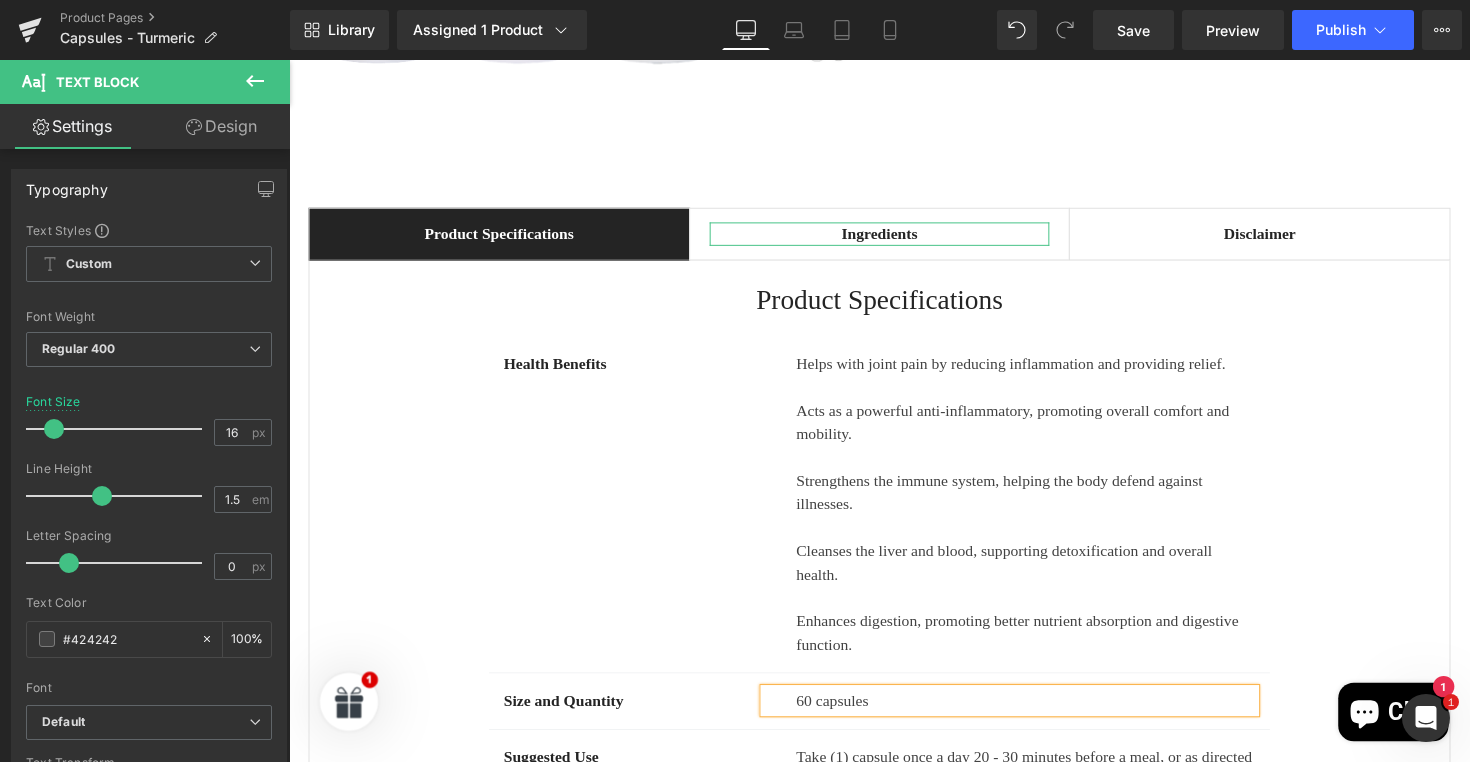 click on "Ingredients" at bounding box center (894, 237) 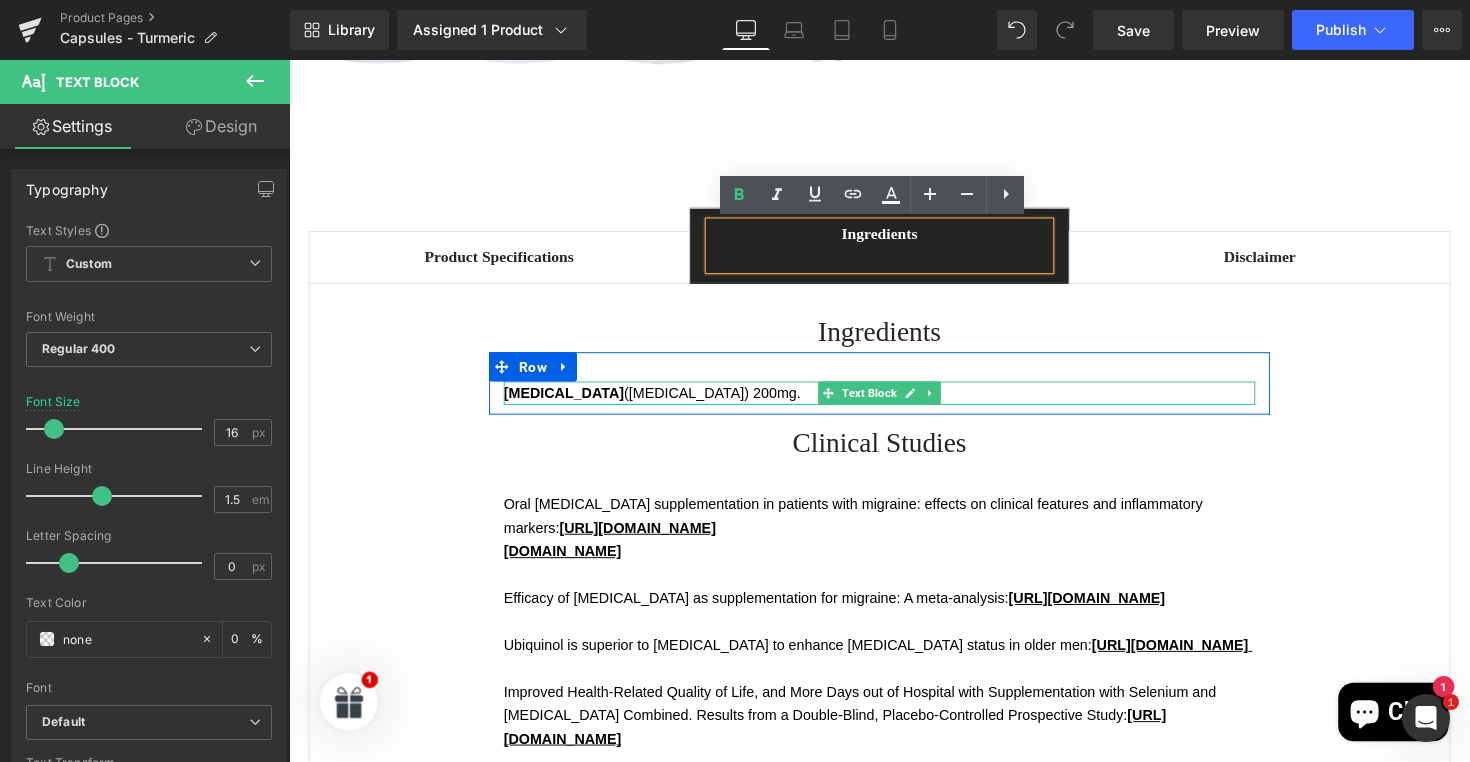 click on "[MEDICAL_DATA]  ([MEDICAL_DATA]) 200mg." at bounding box center (661, 401) 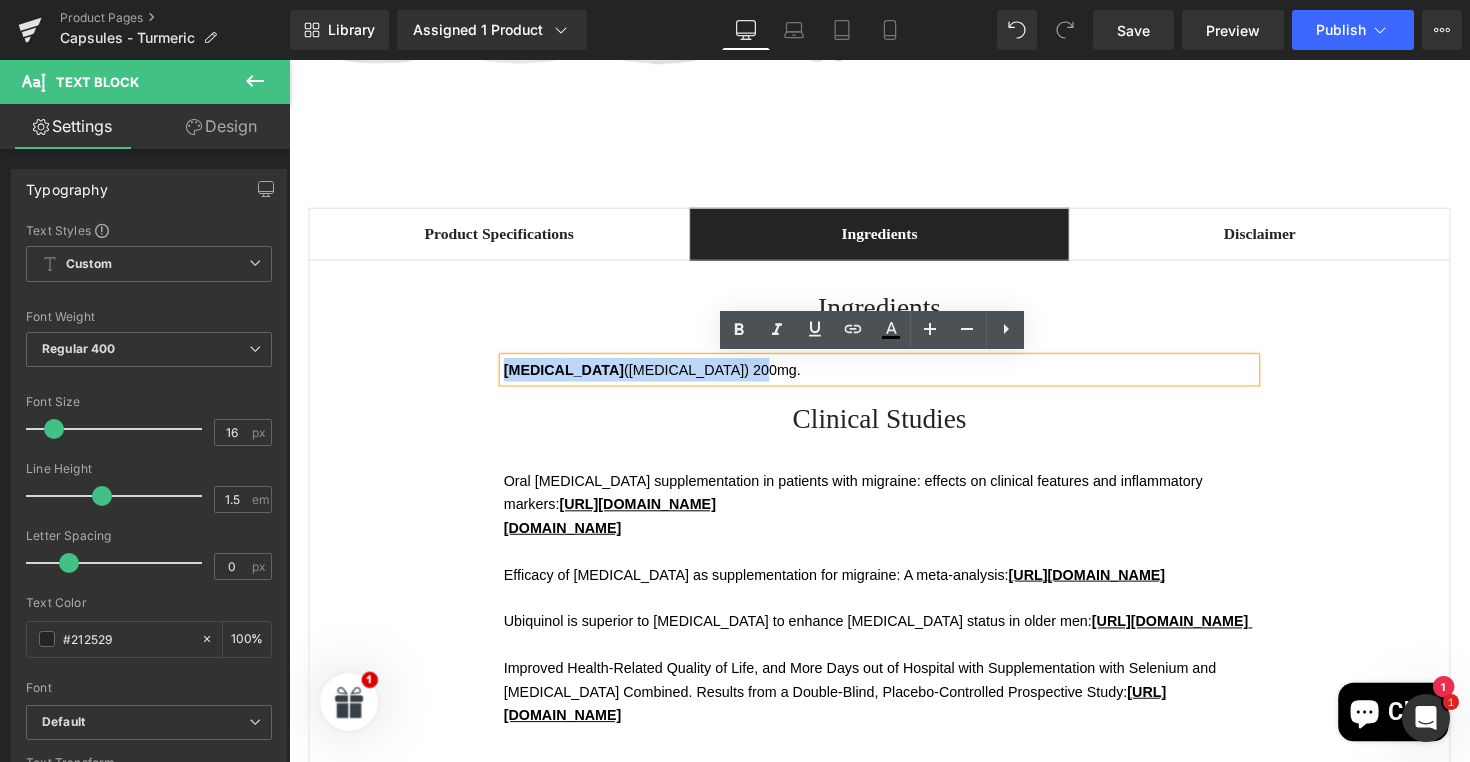 drag, startPoint x: 770, startPoint y: 377, endPoint x: 500, endPoint y: 377, distance: 270 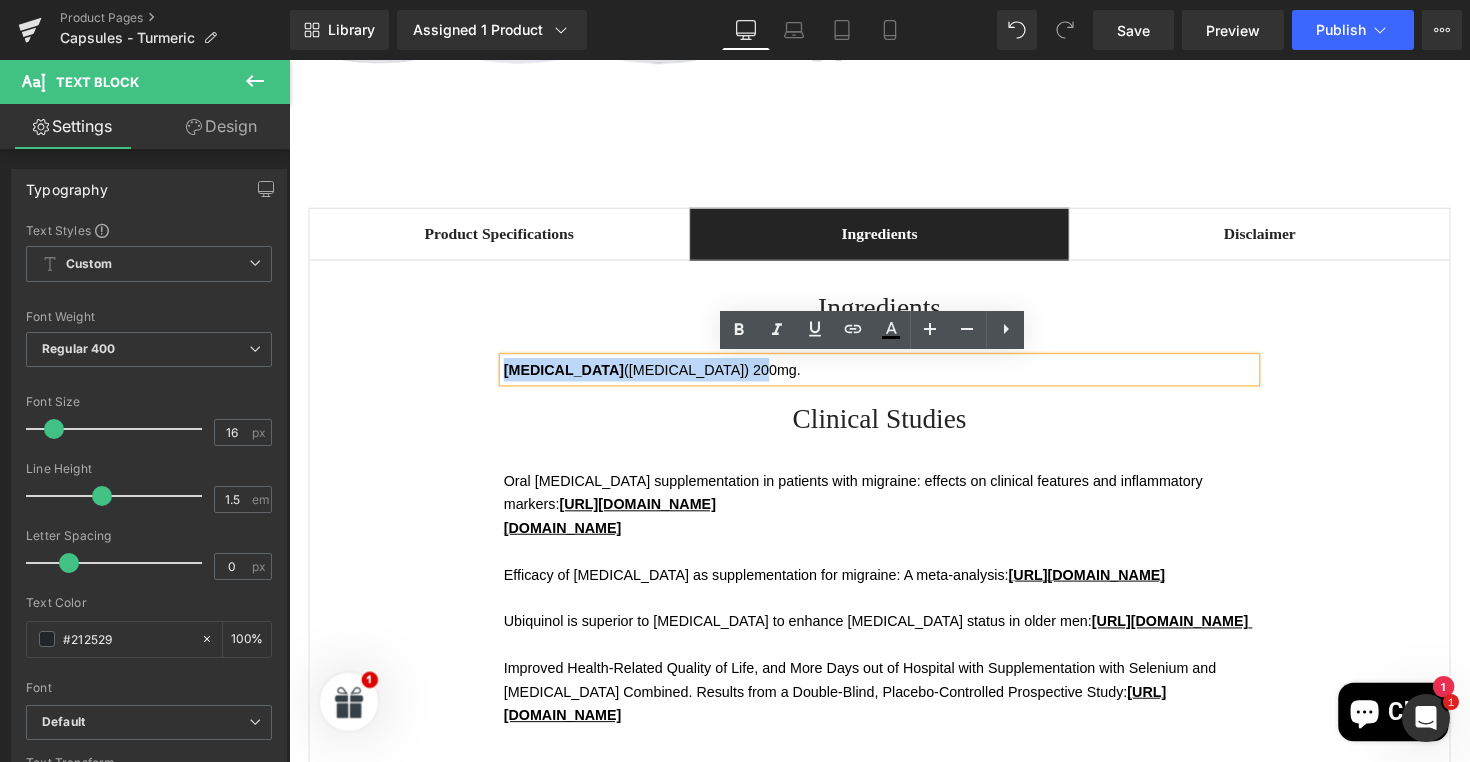 click on "[MEDICAL_DATA]  ([MEDICAL_DATA]) 200mg." at bounding box center [894, 377] 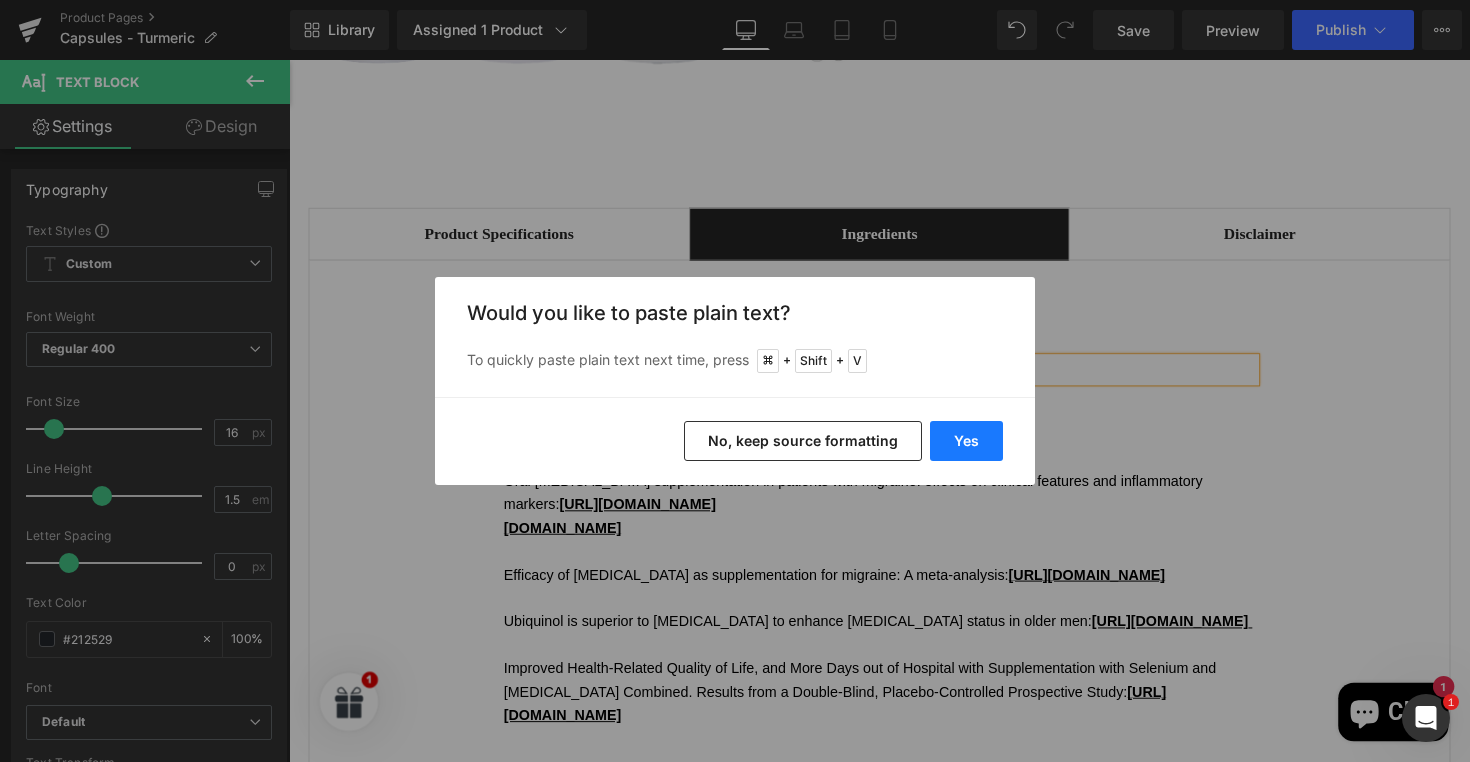 click on "Yes" at bounding box center (966, 441) 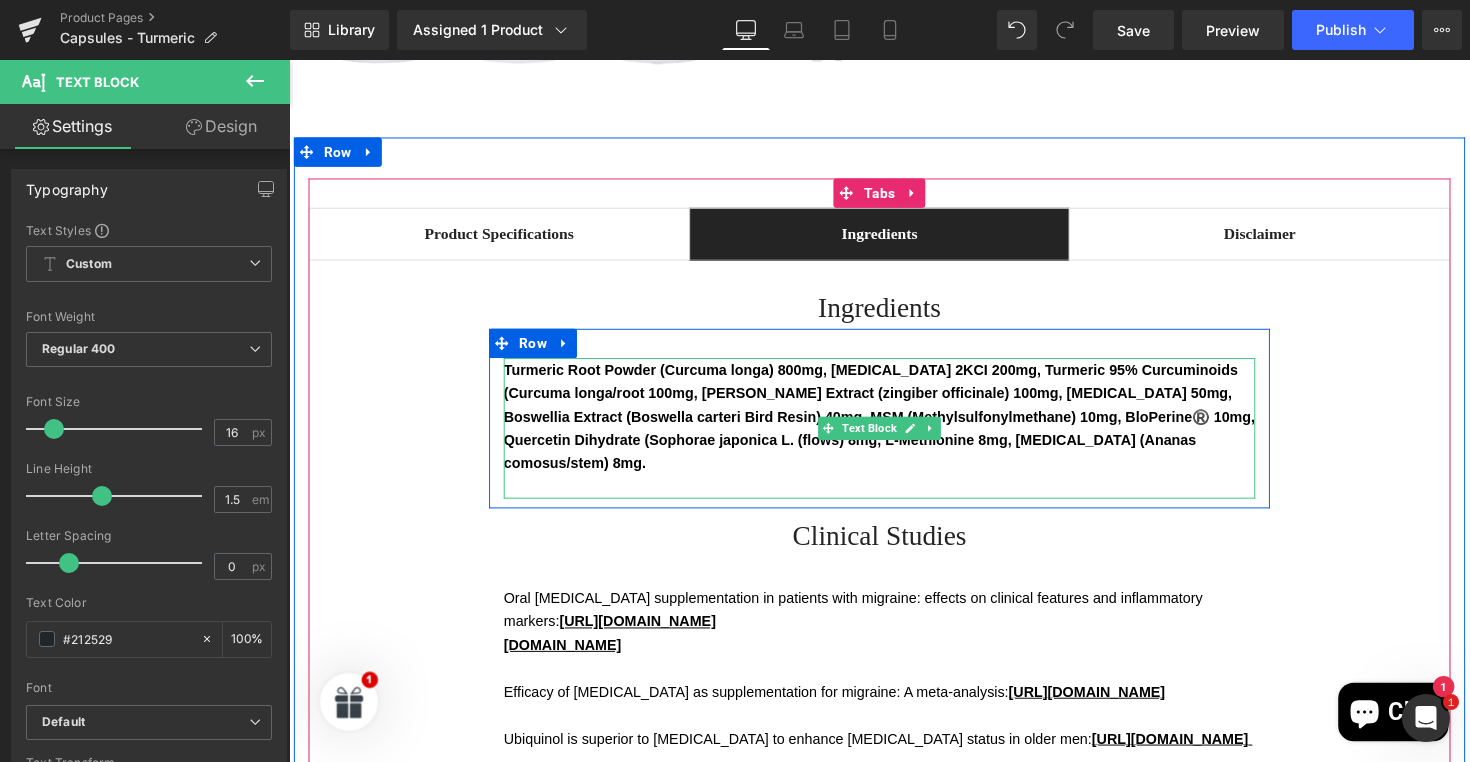 click on "Turmeric Root Powder (Curcuma longa) 800mg, [MEDICAL_DATA] 2KCI 200mg, Turmeric 95% Curcuminoids (Curcuma longa/root 100mg, [PERSON_NAME] Extract (zingiber officinale) 100mg, [MEDICAL_DATA] 50mg, Boswellia Extract (Boswella carteri Bird Resin) 40mg, MSM (Methylsulfonylmethane) 10mg, BloPerine®️ 10mg, Quercetin Dihydrate (Sophorae japonica L. (flows) 8mg, L-Methionine 8mg, [MEDICAL_DATA] (Ananas comosus/stem) 8mg." at bounding box center [896, 425] 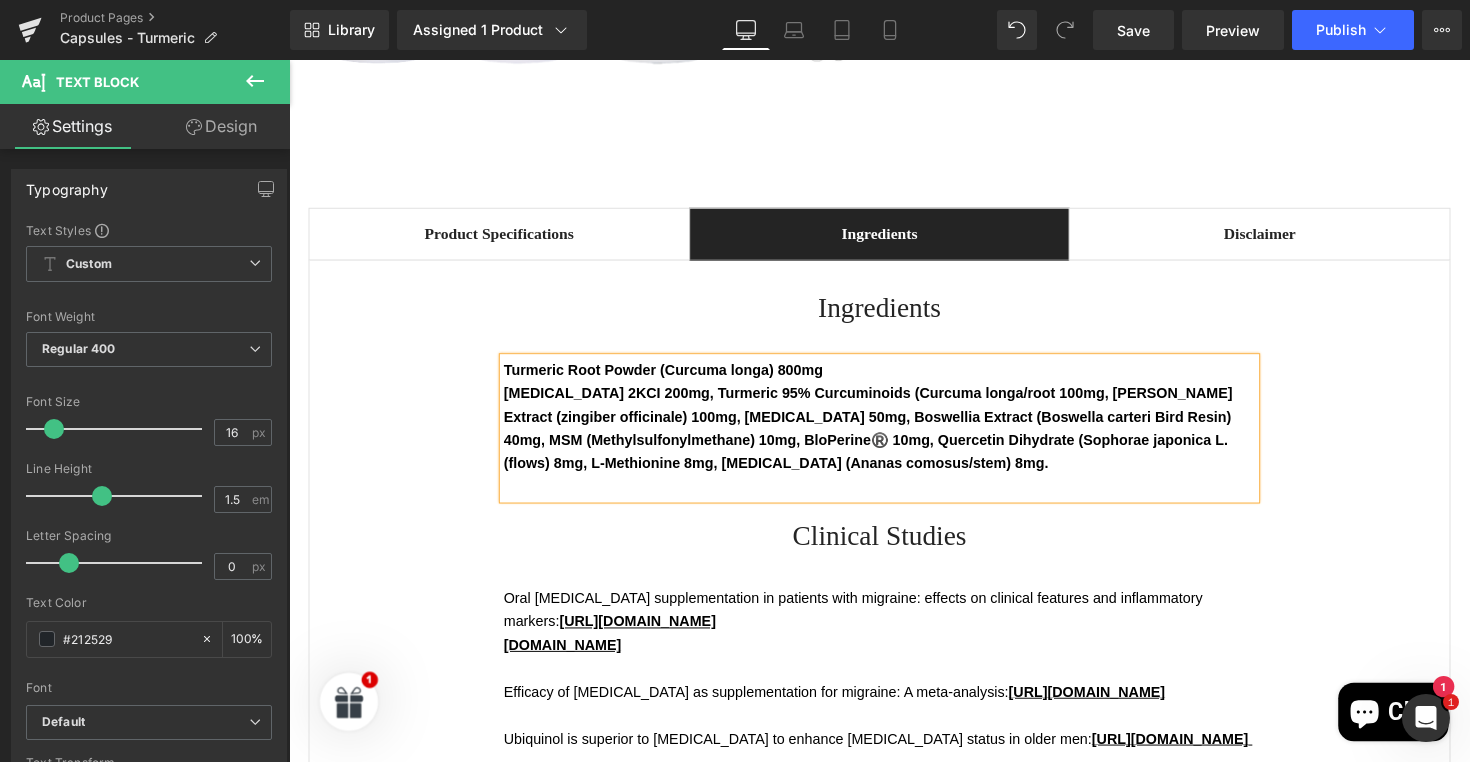 click on "[MEDICAL_DATA] 2KCI 200mg, Turmeric 95% Curcuminoids (Curcuma longa/root 100mg, [PERSON_NAME] Extract (zingiber officinale) 100mg, [MEDICAL_DATA] 50mg, Boswellia Extract (Boswella carteri Bird Resin) 40mg, MSM (Methylsulfonylmethane) 10mg, BloPerine®️ 10mg, Quercetin Dihydrate (Sophorae japonica L. (flows) 8mg, L-Methionine 8mg, [MEDICAL_DATA] (Ananas comosus/stem) 8mg." at bounding box center (884, 437) 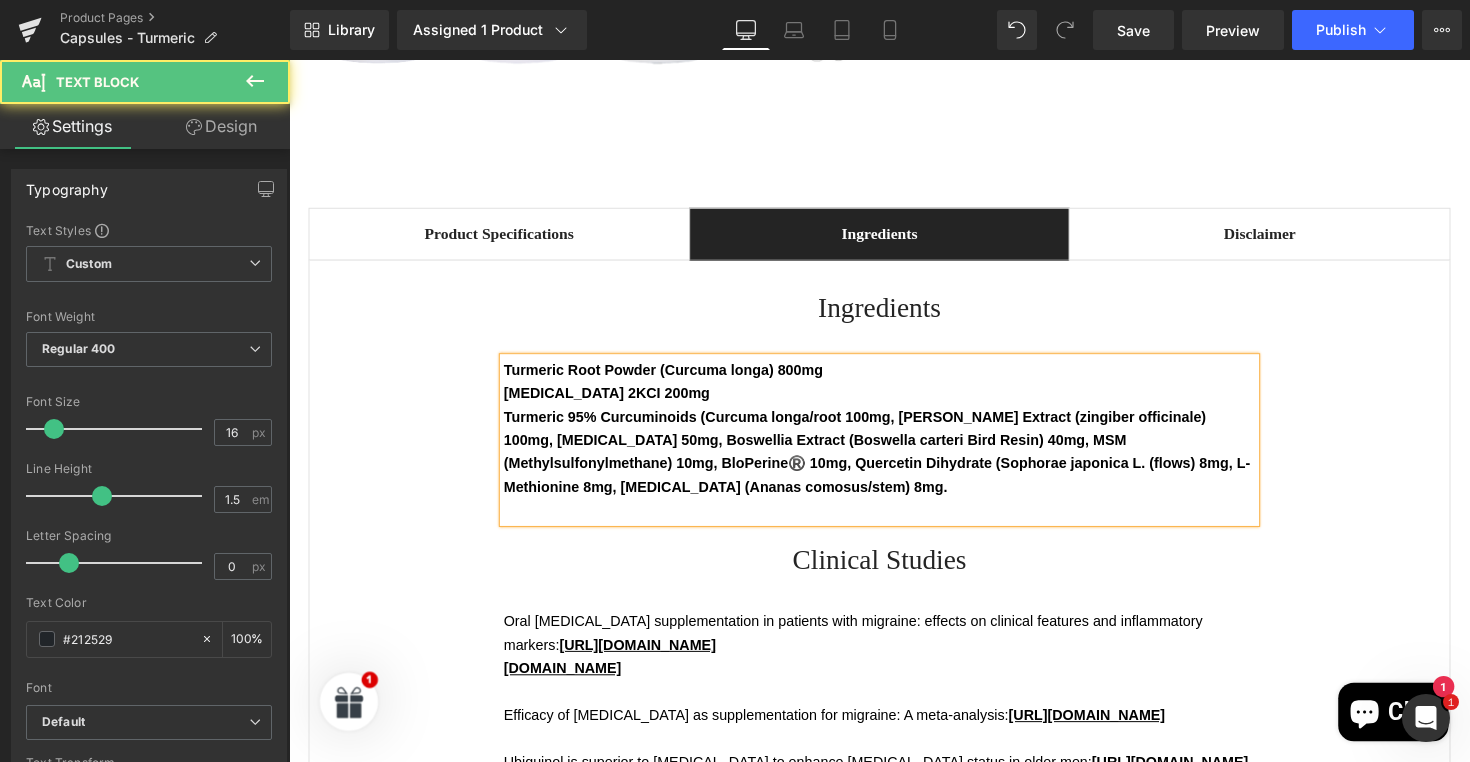 click on "Turmeric 95% Curcuminoids (Curcuma longa/root 100mg, [PERSON_NAME] Extract (zingiber officinale) 100mg, [MEDICAL_DATA] 50mg, Boswellia Extract (Boswella carteri Bird Resin) 40mg, MSM (Methylsulfonylmethane) 10mg, BloPerine®️ 10mg, Quercetin Dihydrate (Sophorae japonica L. (flows) 8mg, L-Methionine 8mg, [MEDICAL_DATA] (Ananas comosus/stem) 8mg." at bounding box center (891, 461) 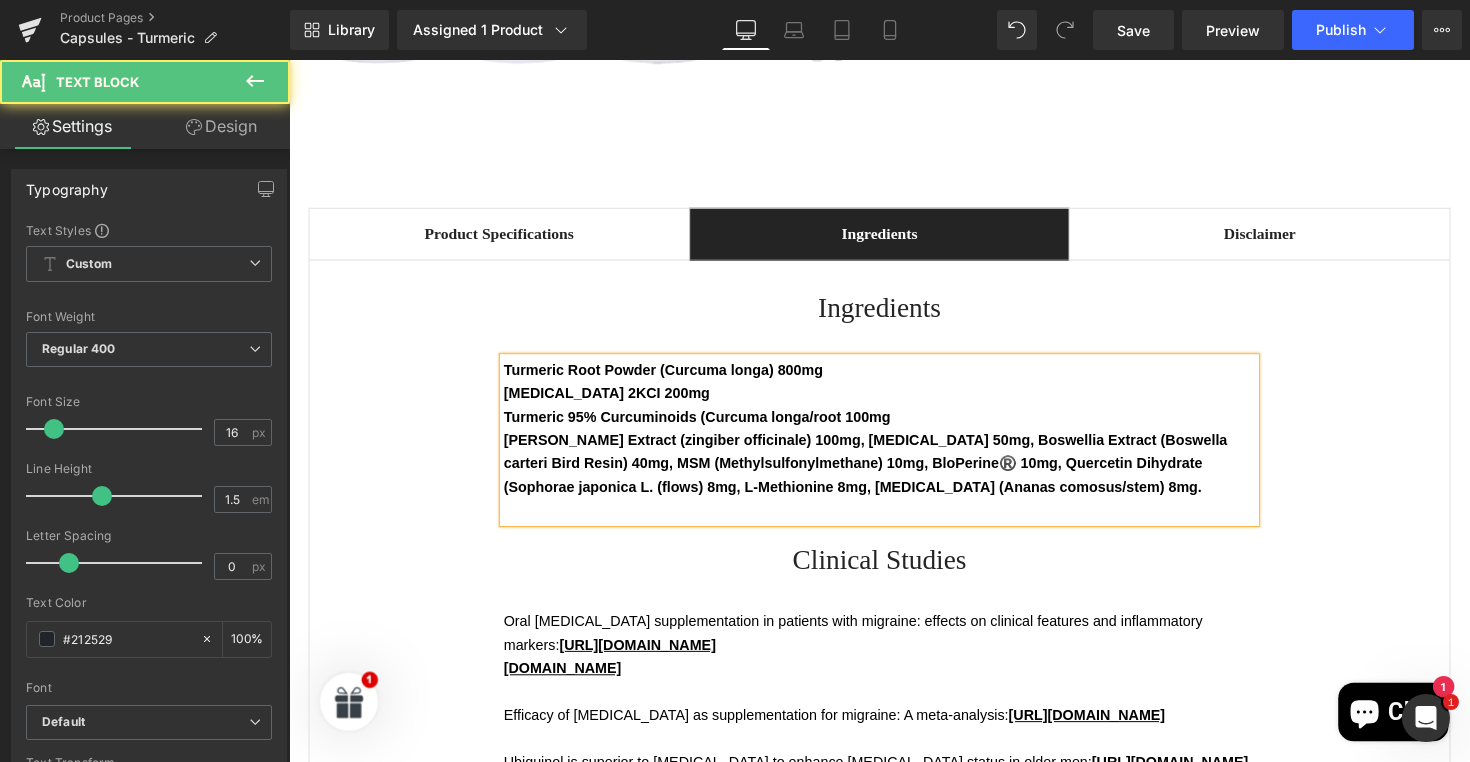 click on "[PERSON_NAME] Extract (zingiber officinale) 100mg, [MEDICAL_DATA] 50mg, Boswellia Extract (Boswella carteri Bird Resin) 40mg, MSM (Methylsulfonylmethane) 10mg, BloPerine®️ 10mg, Quercetin Dihydrate (Sophorae japonica L. (flows) 8mg, L-Methionine 8mg, [MEDICAL_DATA] (Ananas comosus/stem) 8mg." at bounding box center (881, 473) 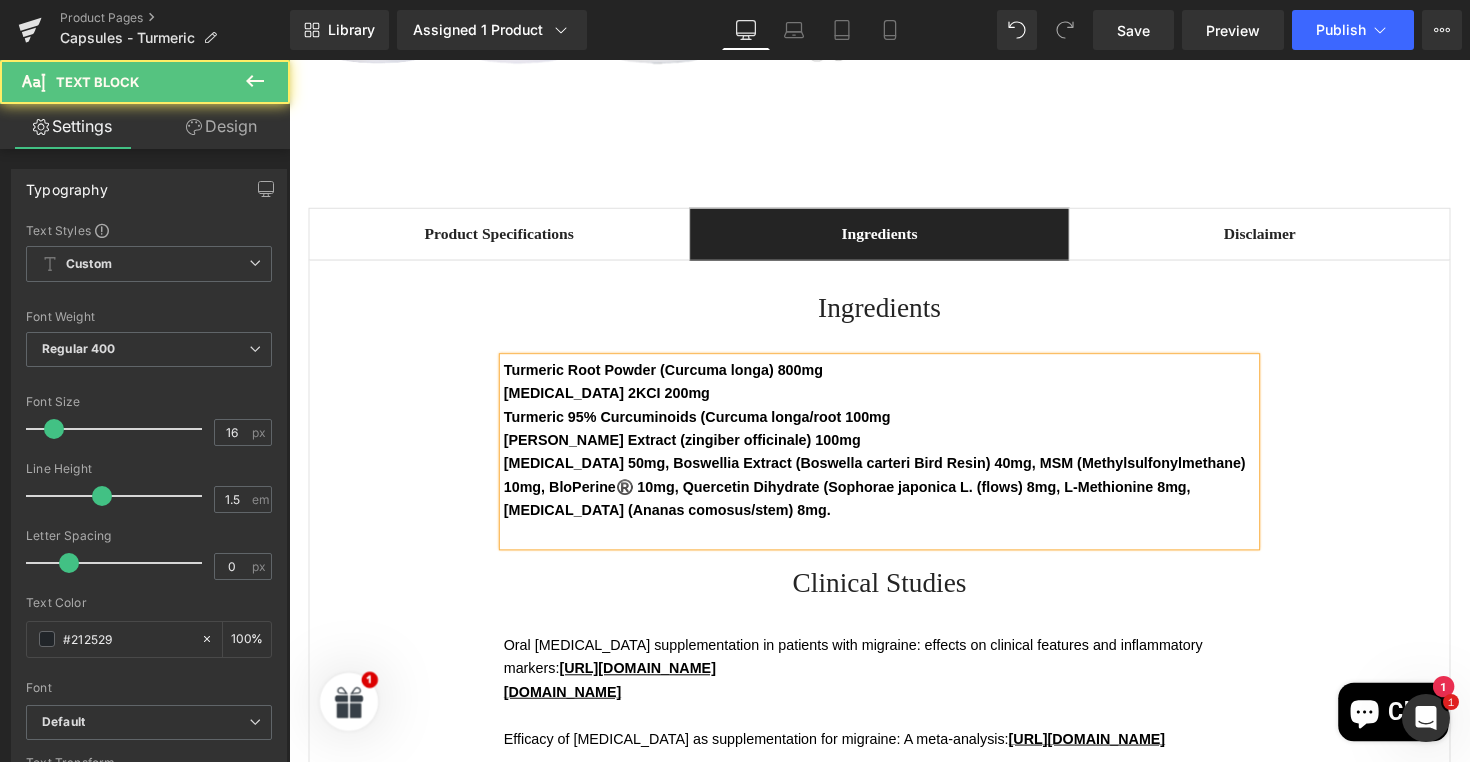 click on "[MEDICAL_DATA] 50mg, Boswellia Extract (Boswella carteri Bird Resin) 40mg, MSM (Methylsulfonylmethane) 10mg, BloPerine®️ 10mg, Quercetin Dihydrate (Sophorae japonica L. (flows) 8mg, L-Methionine 8mg, [MEDICAL_DATA] (Ananas comosus/stem) 8mg." at bounding box center (891, 497) 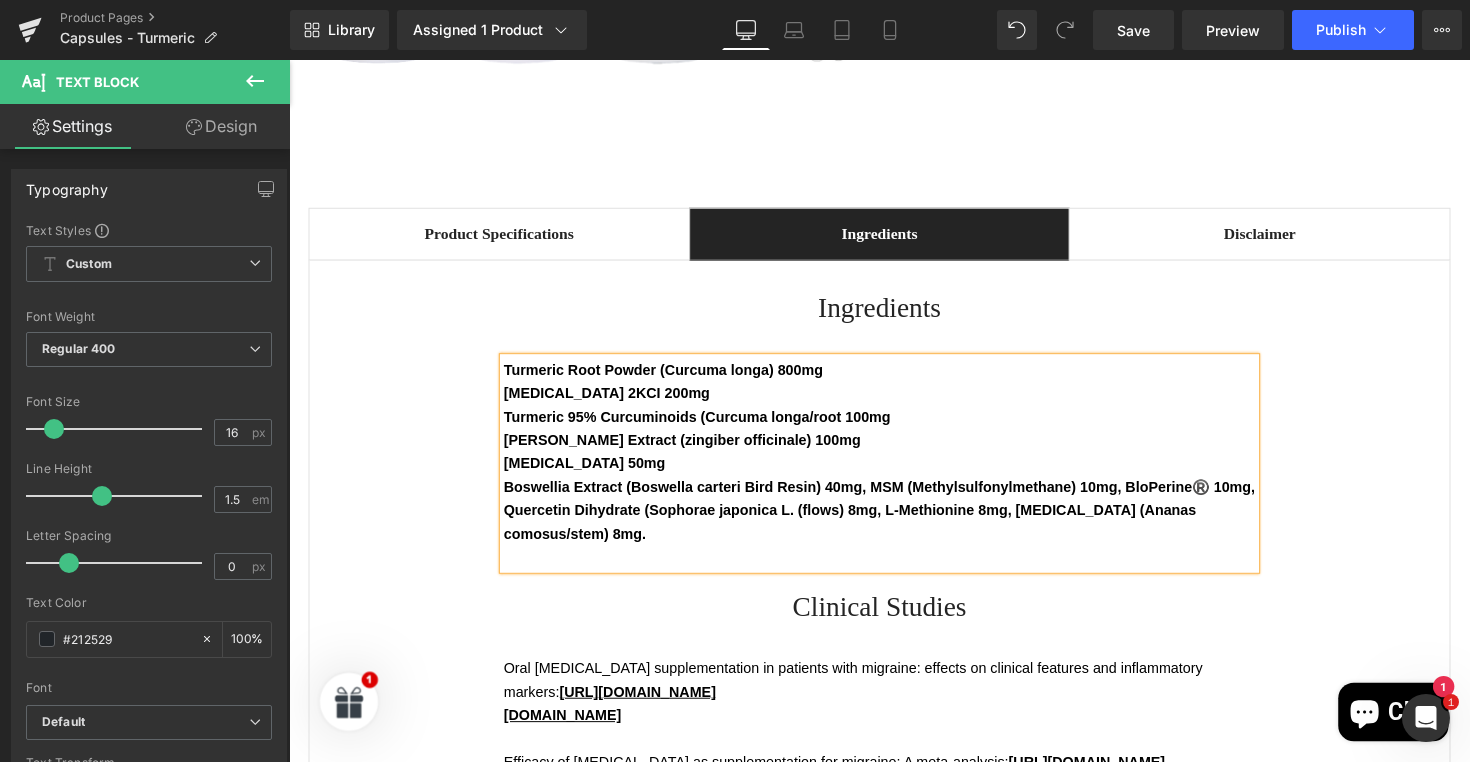 click on "Boswellia Extract (Boswella carteri Bird Resin) 40mg, MSM (Methylsulfonylmethane) 10mg, BloPerine®️ 10mg, Quercetin Dihydrate (Sophorae japonica L. (flows) 8mg, L-Methionine 8mg, [MEDICAL_DATA] (Ananas comosus/stem) 8mg." at bounding box center [896, 521] 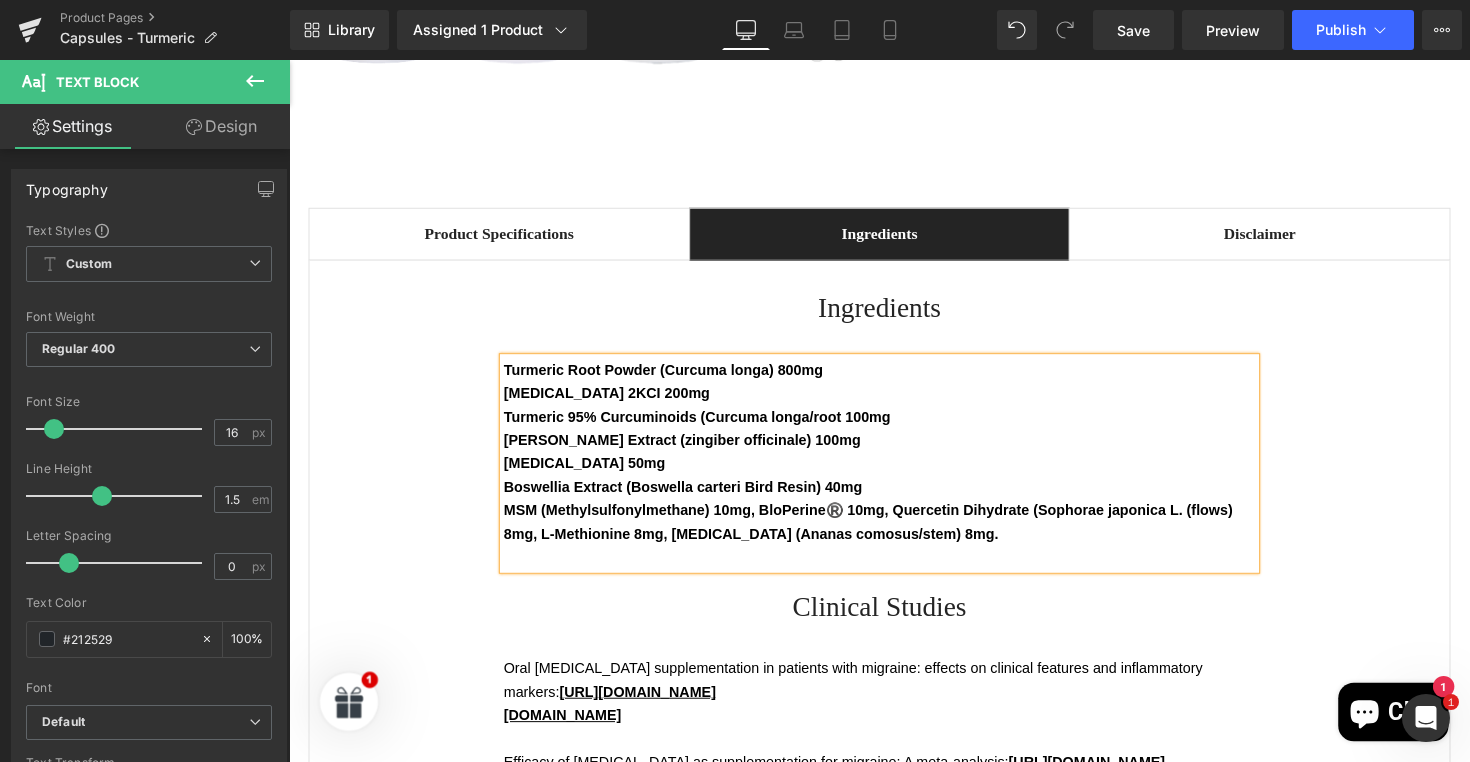 click on "MSM (Methylsulfonylmethane) 10mg, BloPerine®️ 10mg, Quercetin Dihydrate (Sophorae japonica L. (flows) 8mg, L-Methionine 8mg, [MEDICAL_DATA] (Ananas comosus/stem) 8mg." at bounding box center (884, 533) 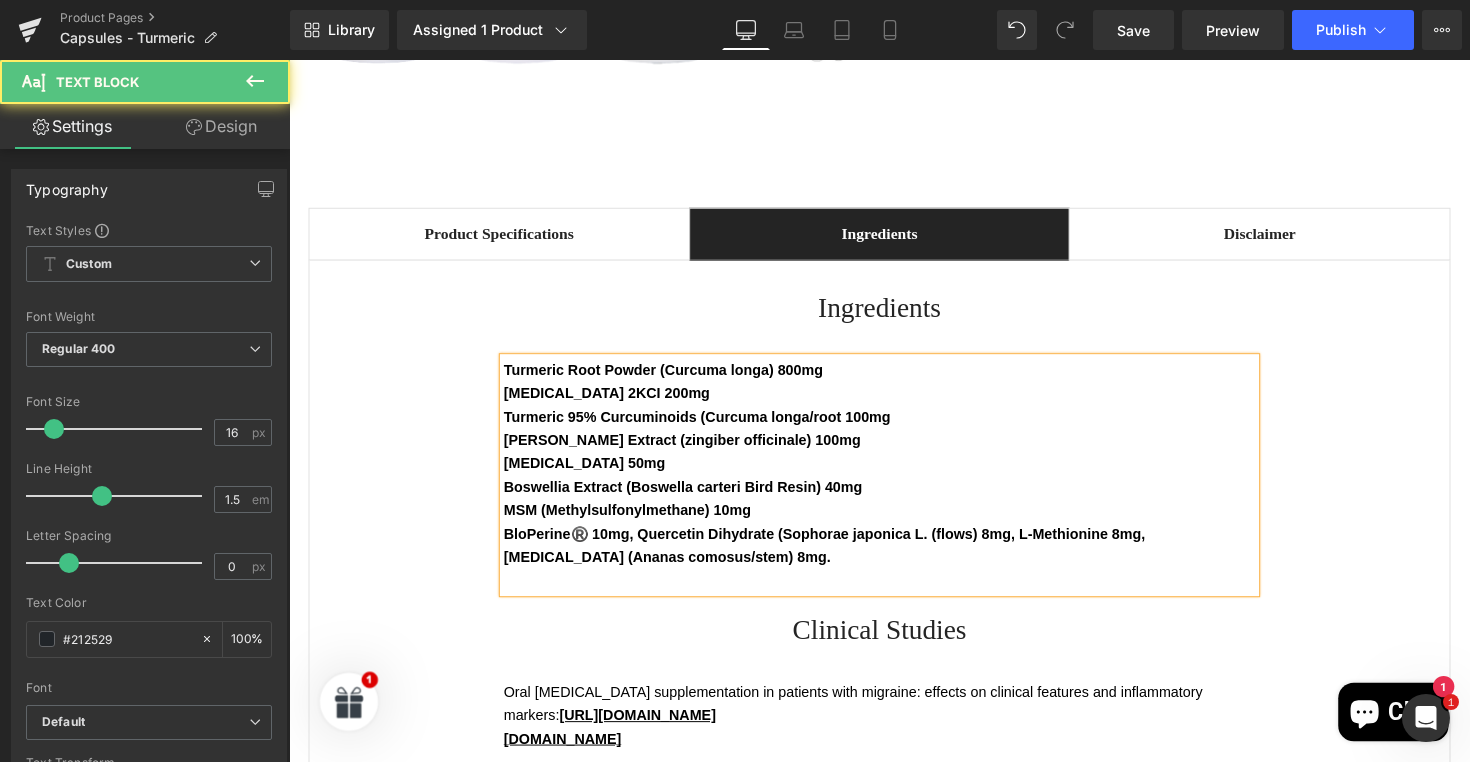 click on "BloPerine®️ 10mg, Quercetin Dihydrate (Sophorae japonica L. (flows) 8mg, L-Methionine 8mg, [MEDICAL_DATA] (Ananas comosus/stem) 8mg." at bounding box center (839, 557) 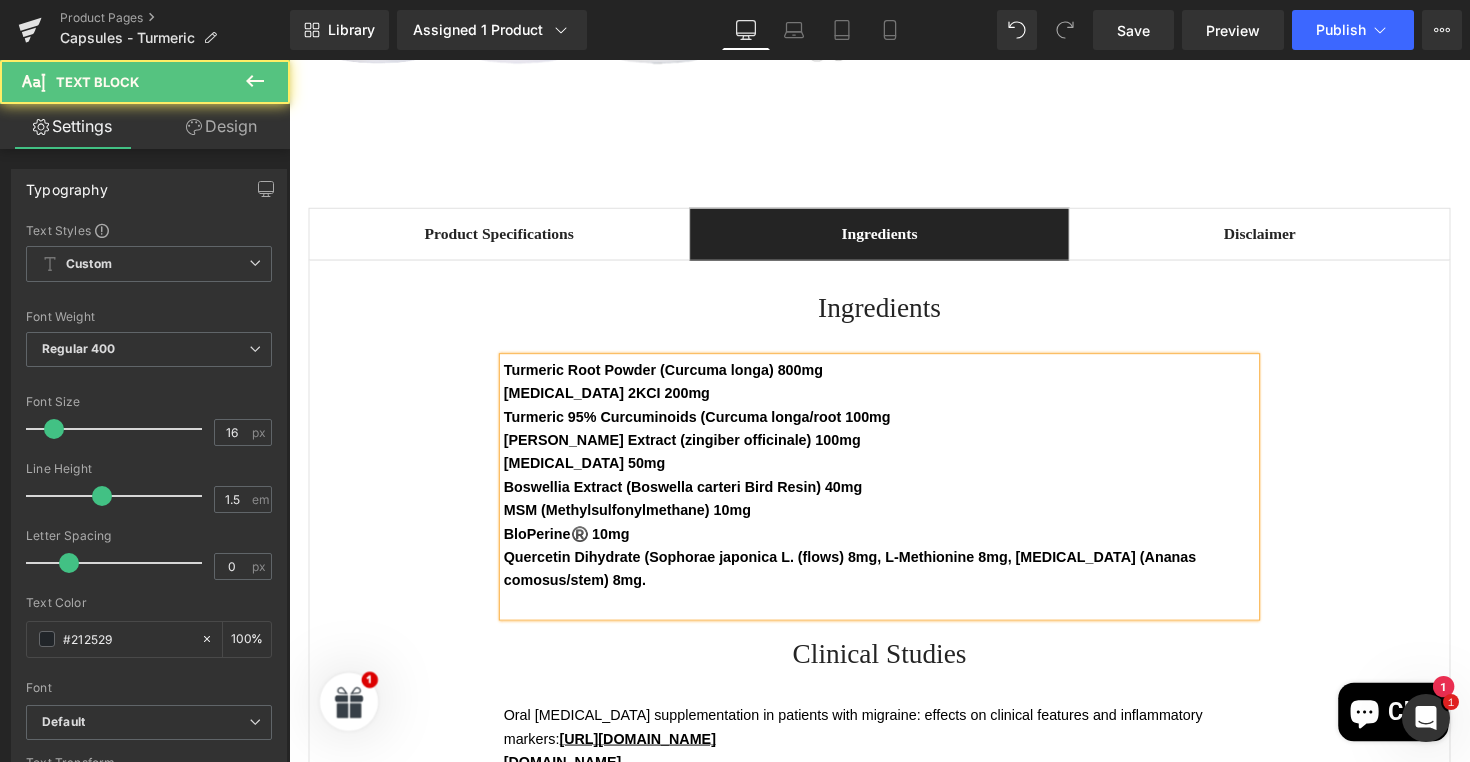 click on "Quercetin Dihydrate (Sophorae japonica L. (flows) 8mg, L-Methionine 8mg, [MEDICAL_DATA] (Ananas comosus/stem) 8mg." at bounding box center (866, 581) 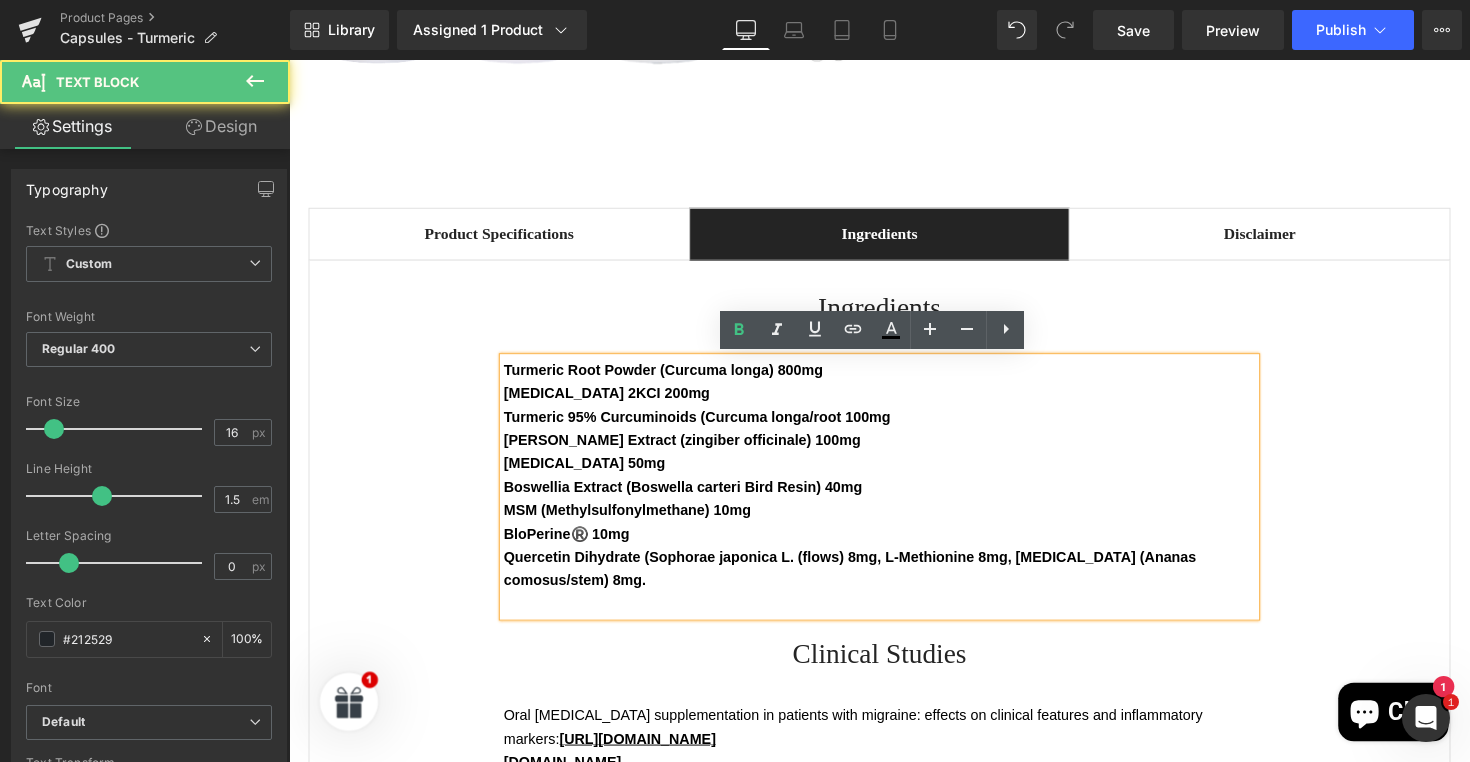 click on "Quercetin Dihydrate (Sophorae japonica L. (flows) 8mg, L-Methionine 8mg, [MEDICAL_DATA] (Ananas comosus/stem) 8mg." at bounding box center [866, 581] 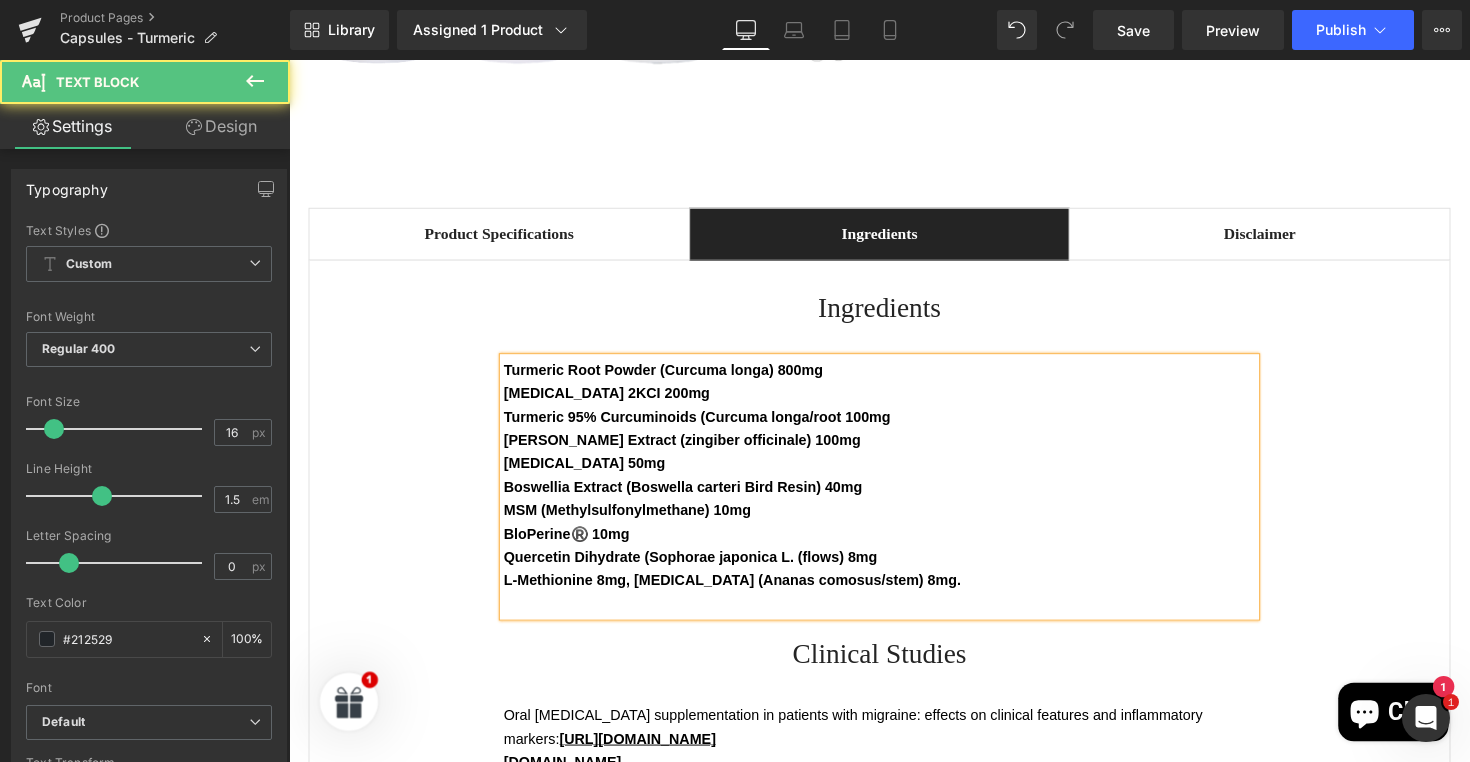 click on "L-Methionine 8mg, [MEDICAL_DATA] (Ananas comosus/stem) 8mg." at bounding box center (743, 593) 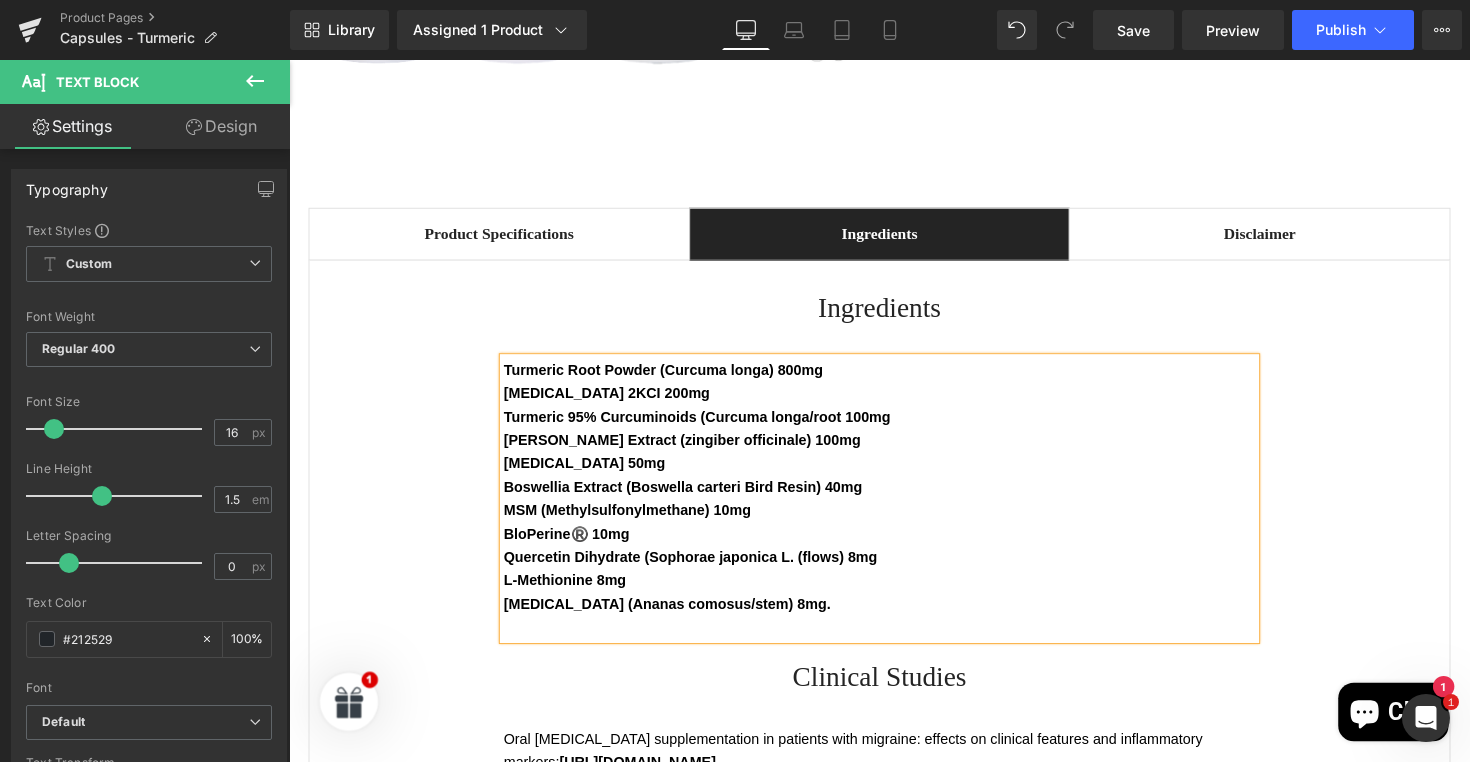 click at bounding box center (894, 641) 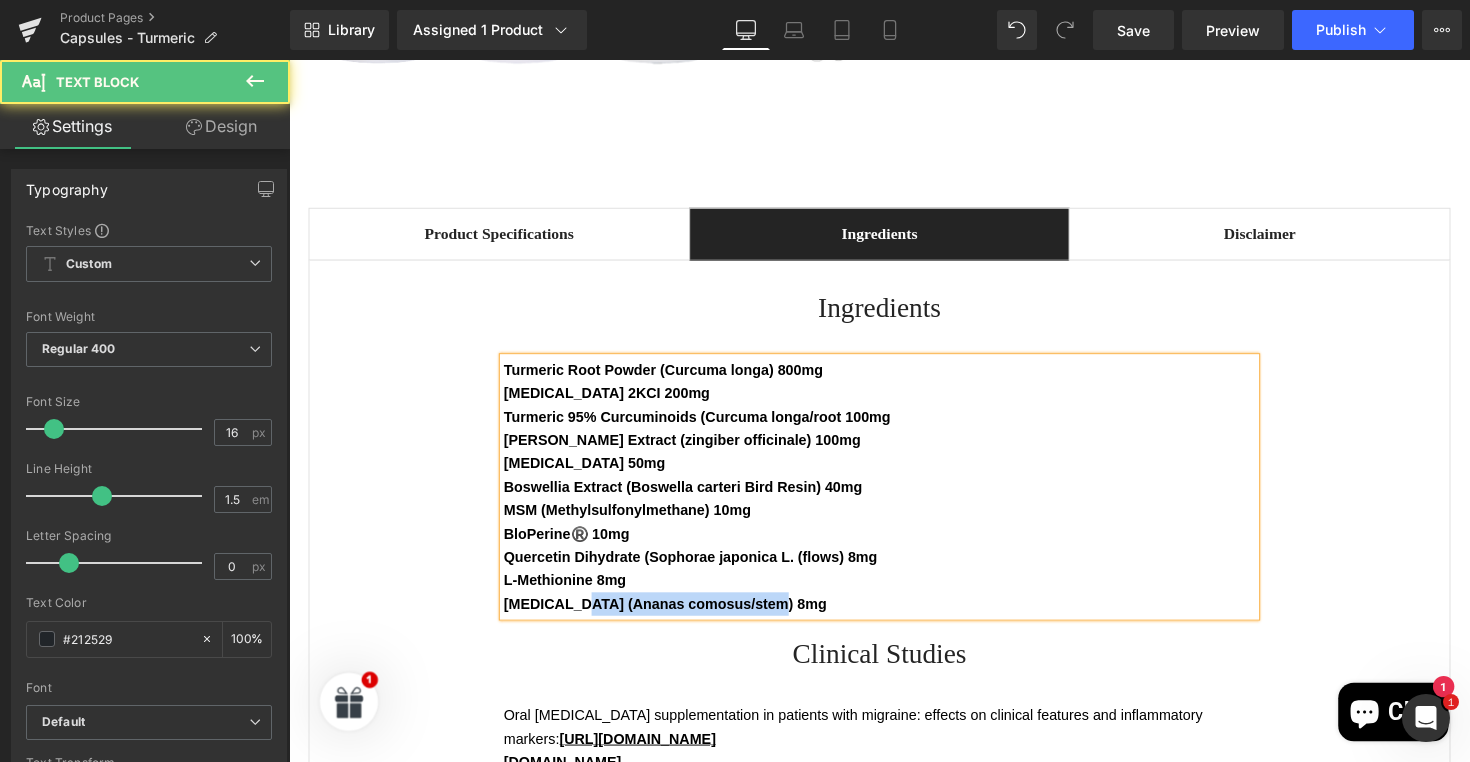 drag, startPoint x: 786, startPoint y: 619, endPoint x: 581, endPoint y: 618, distance: 205.00244 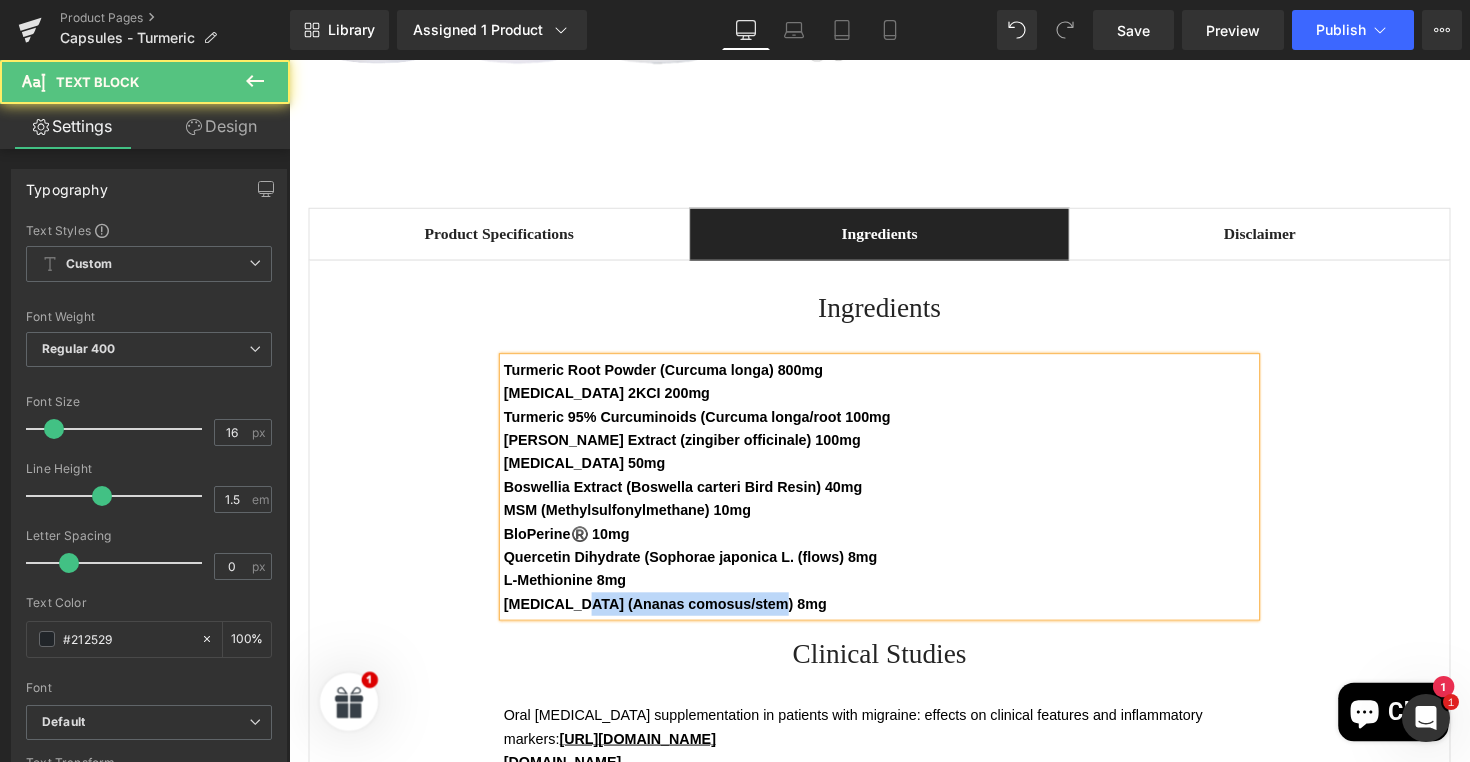 click on "[MEDICAL_DATA] (Ananas comosus/stem) 8mg" at bounding box center (894, 617) 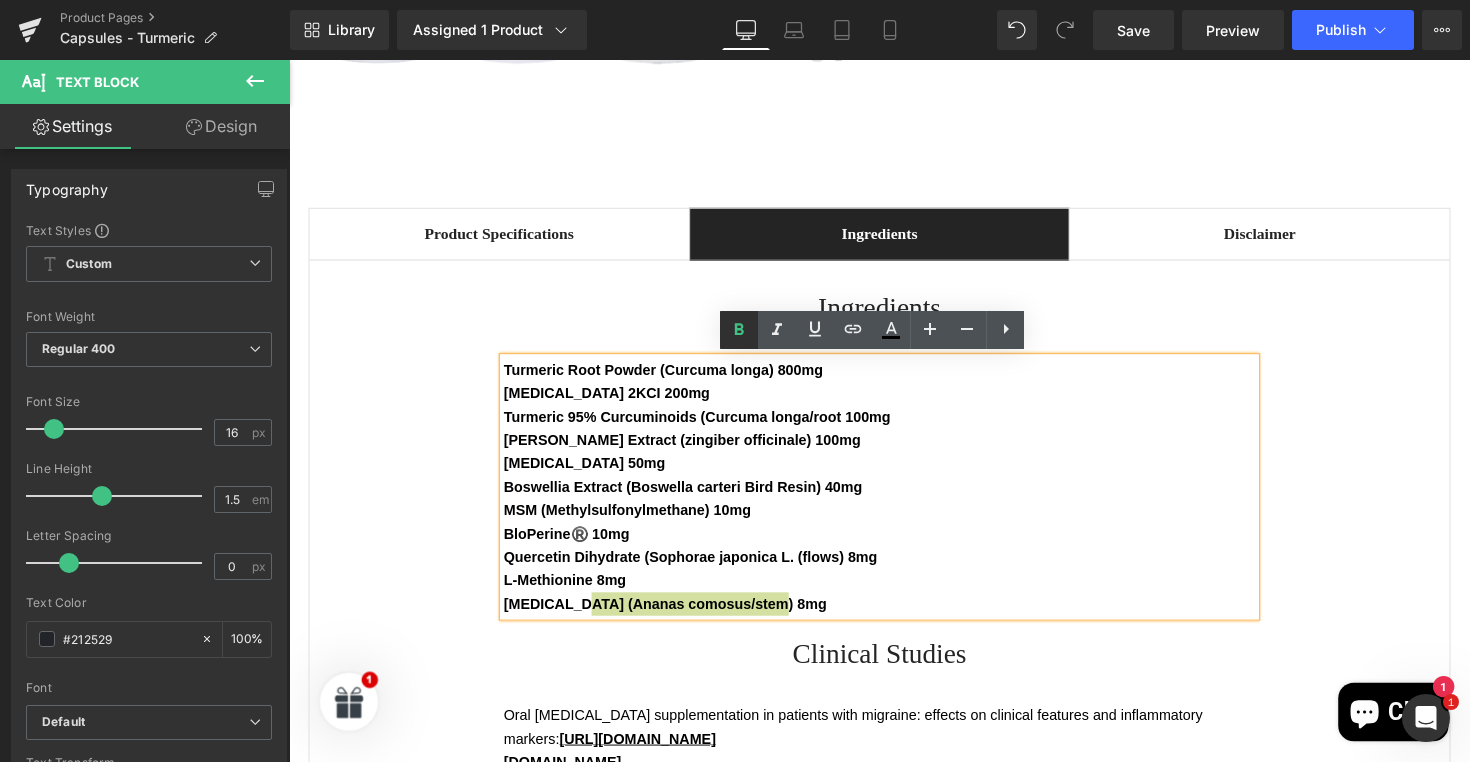 click 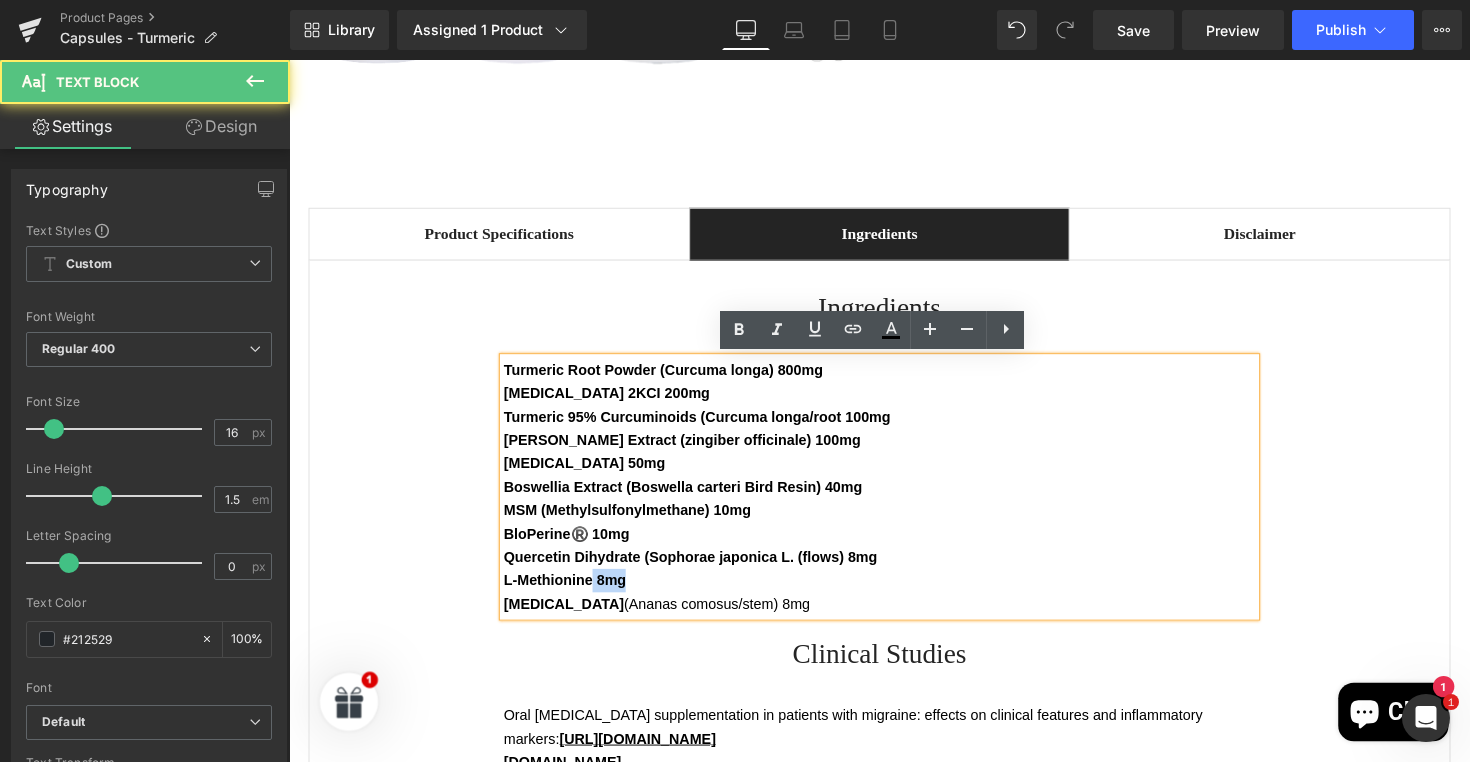 drag, startPoint x: 639, startPoint y: 590, endPoint x: 598, endPoint y: 585, distance: 41.303753 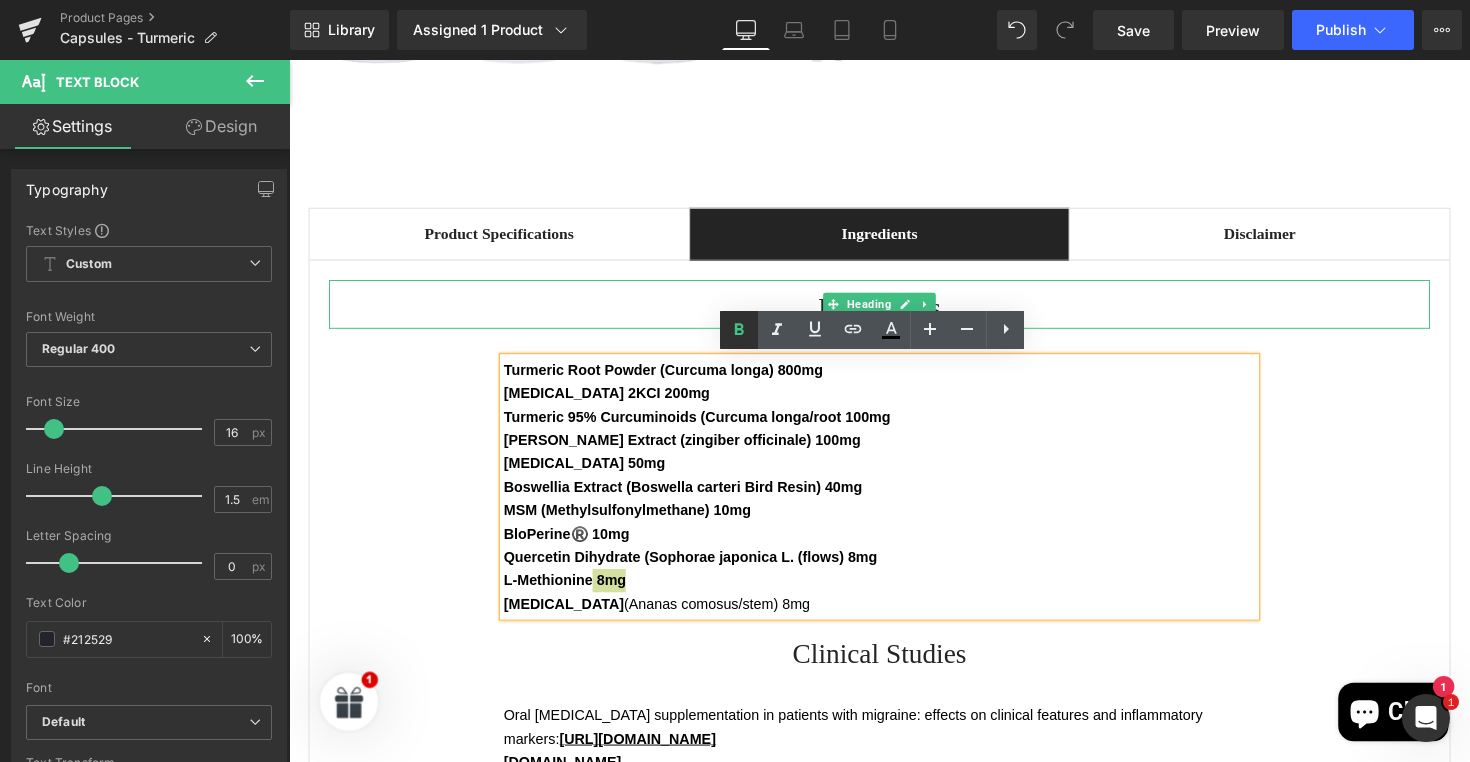 click 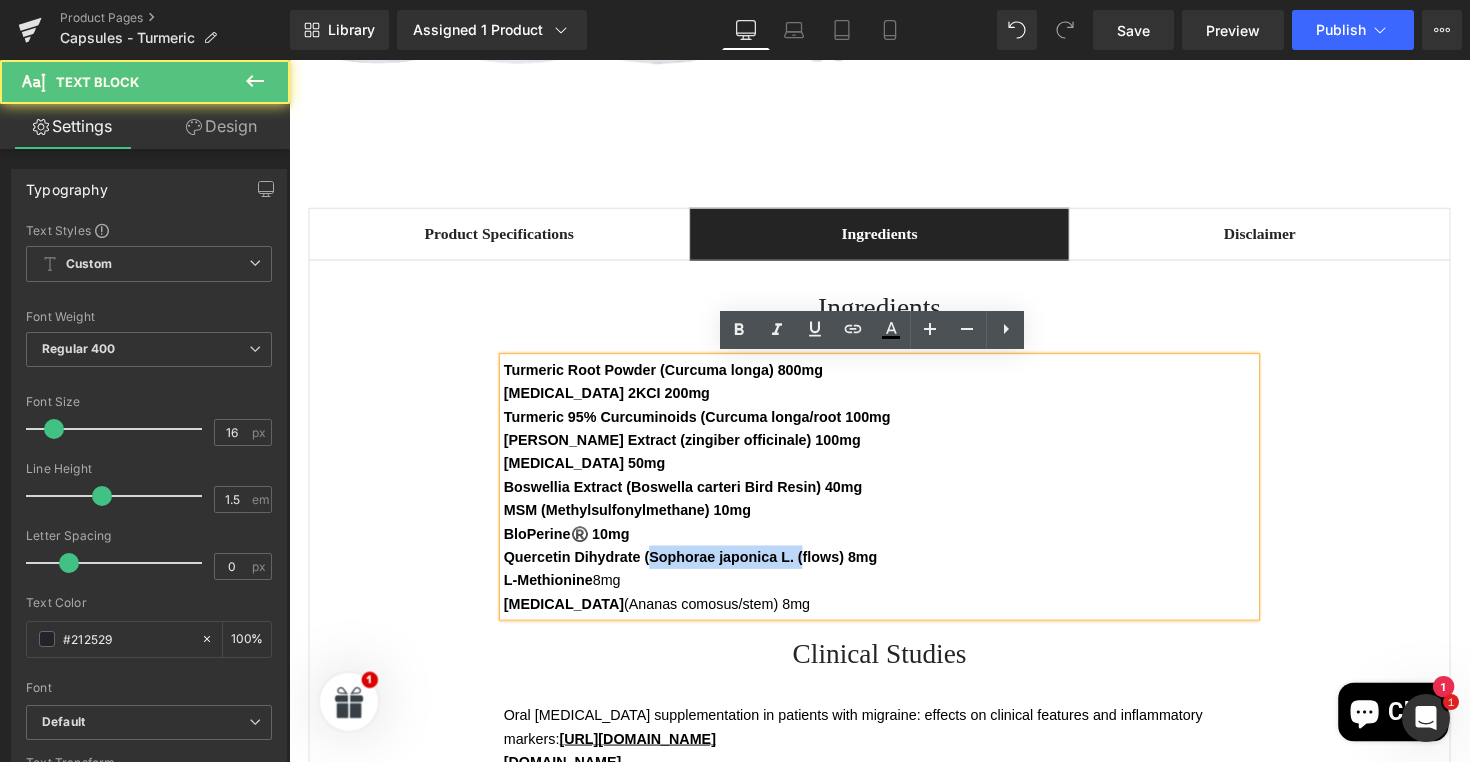 drag, startPoint x: 652, startPoint y: 565, endPoint x: 808, endPoint y: 568, distance: 156.02884 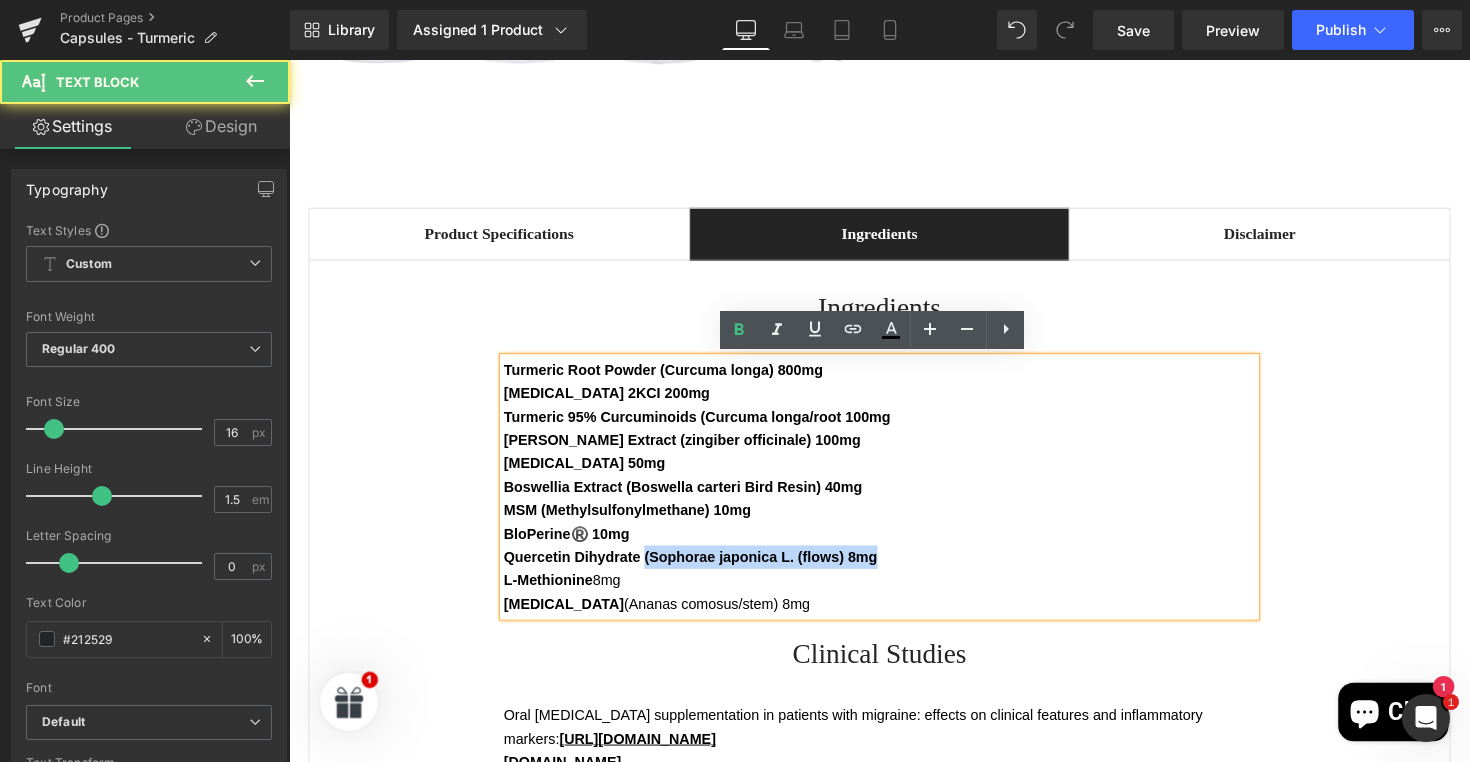 drag, startPoint x: 905, startPoint y: 570, endPoint x: 650, endPoint y: 569, distance: 255.00197 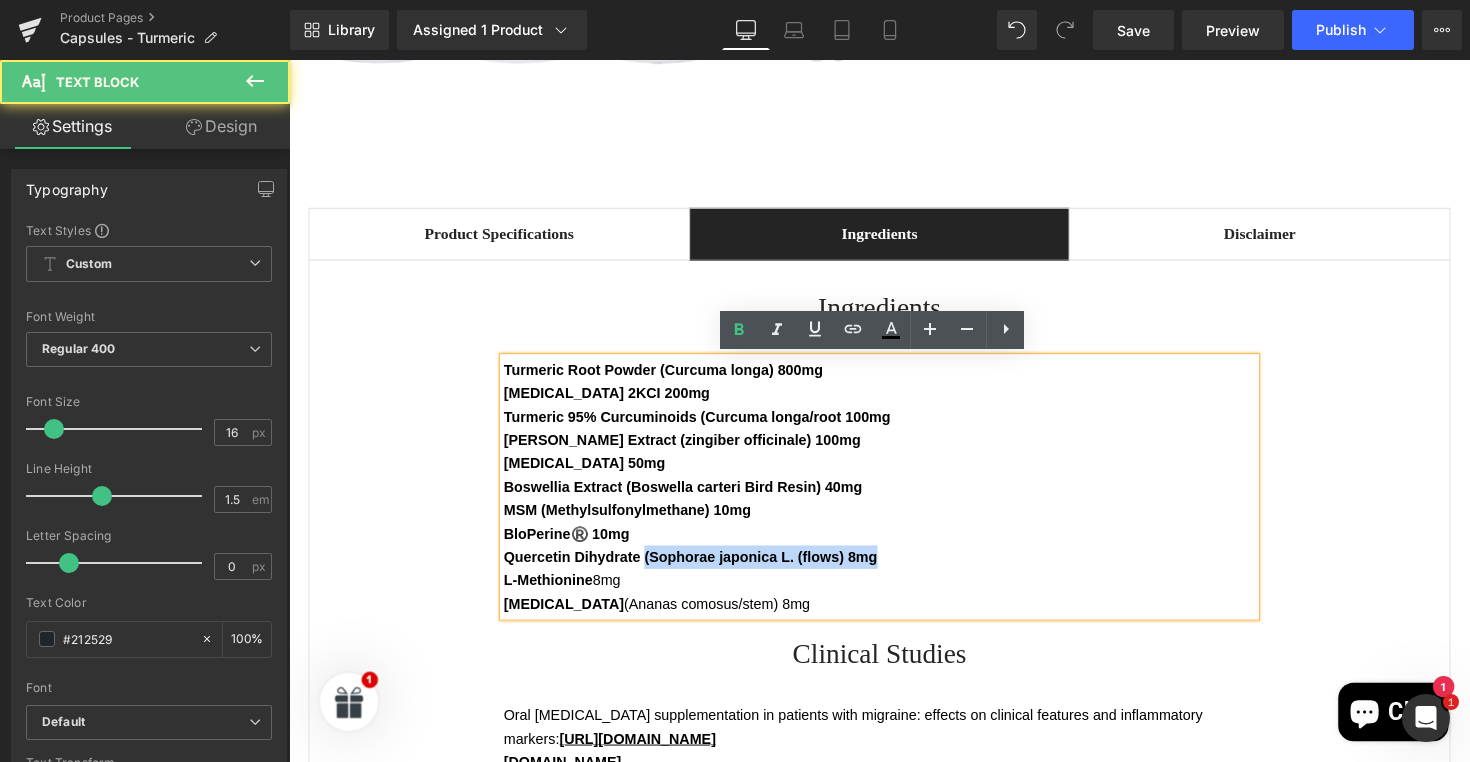 click on "Quercetin Dihydrate (Sophorae japonica L. (flows) 8mg" at bounding box center [894, 569] 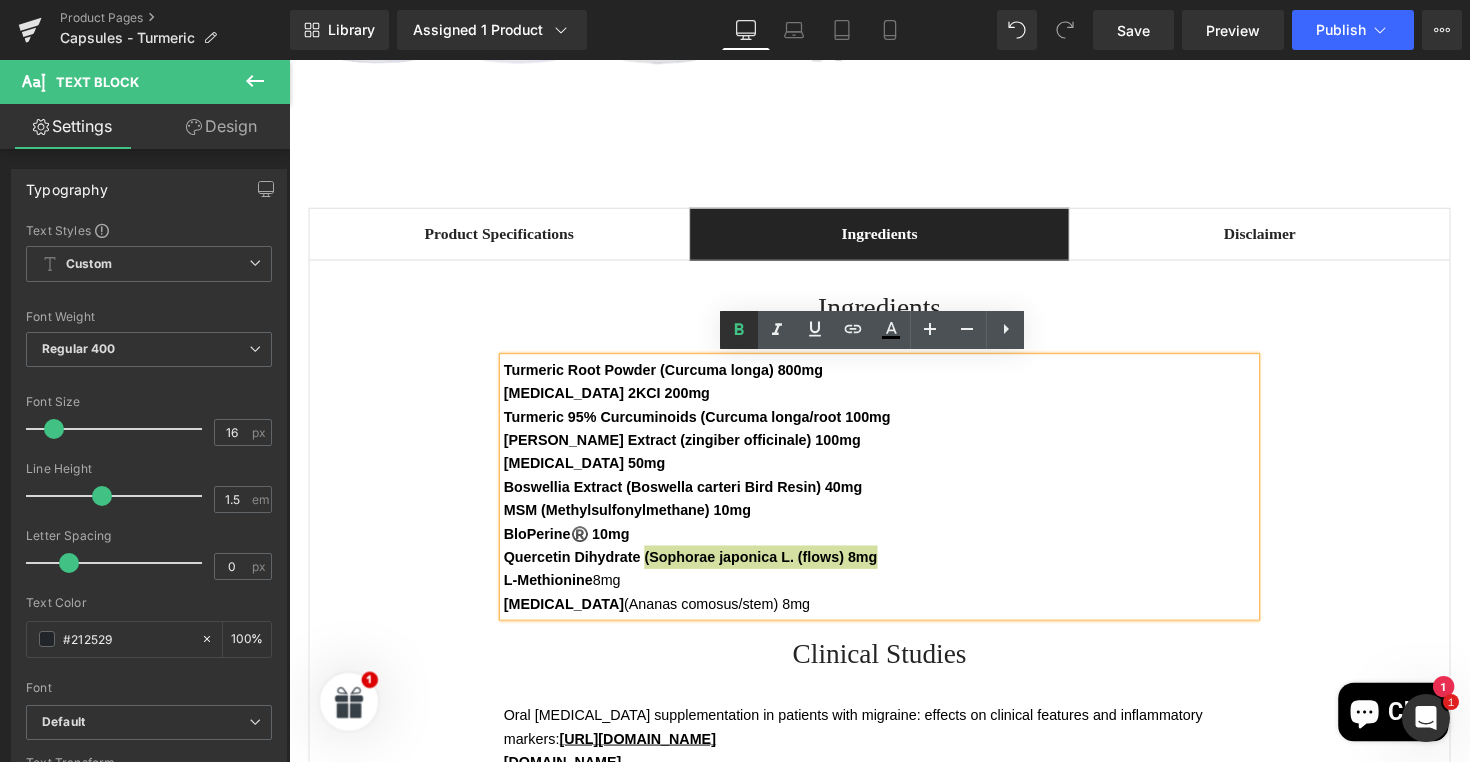 click 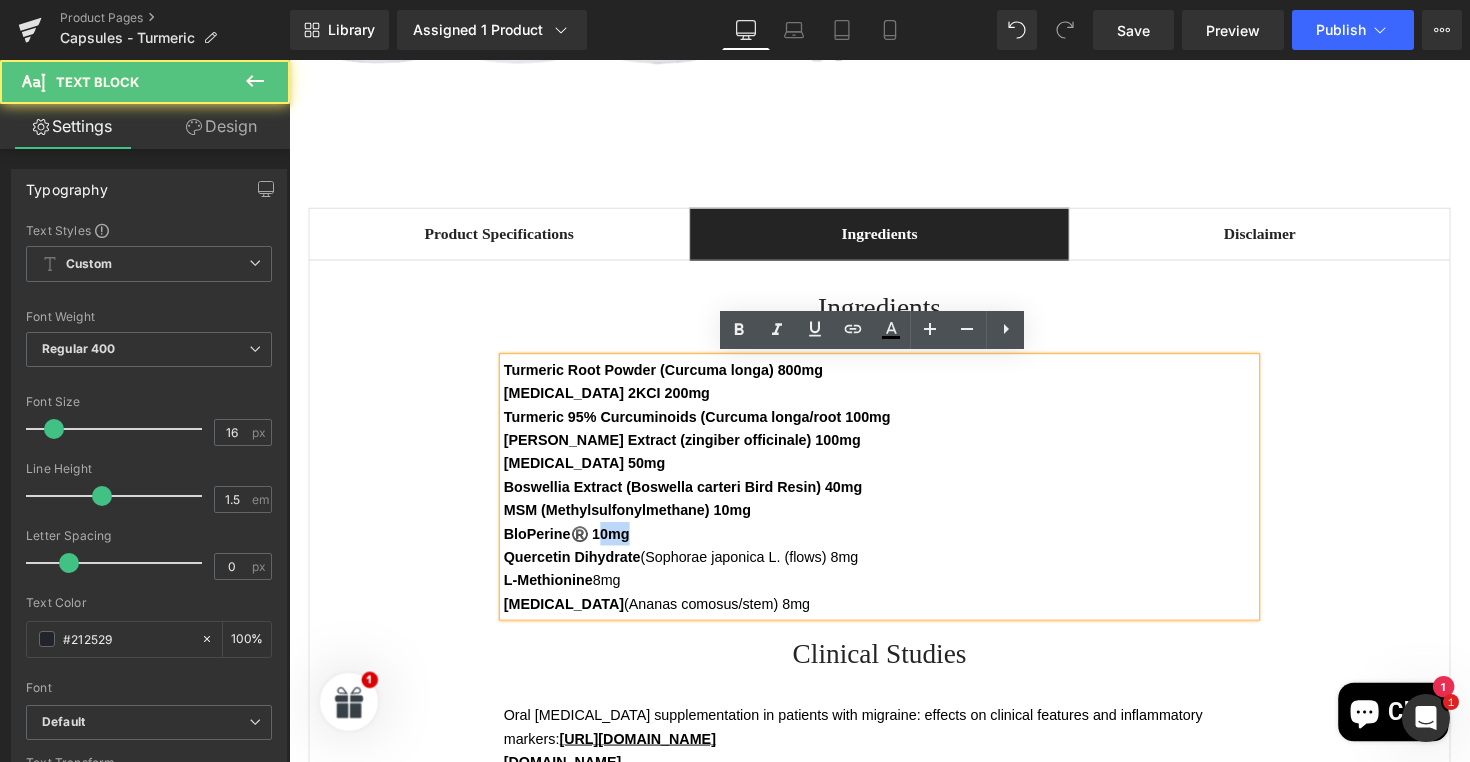 drag, startPoint x: 632, startPoint y: 546, endPoint x: 603, endPoint y: 545, distance: 29.017237 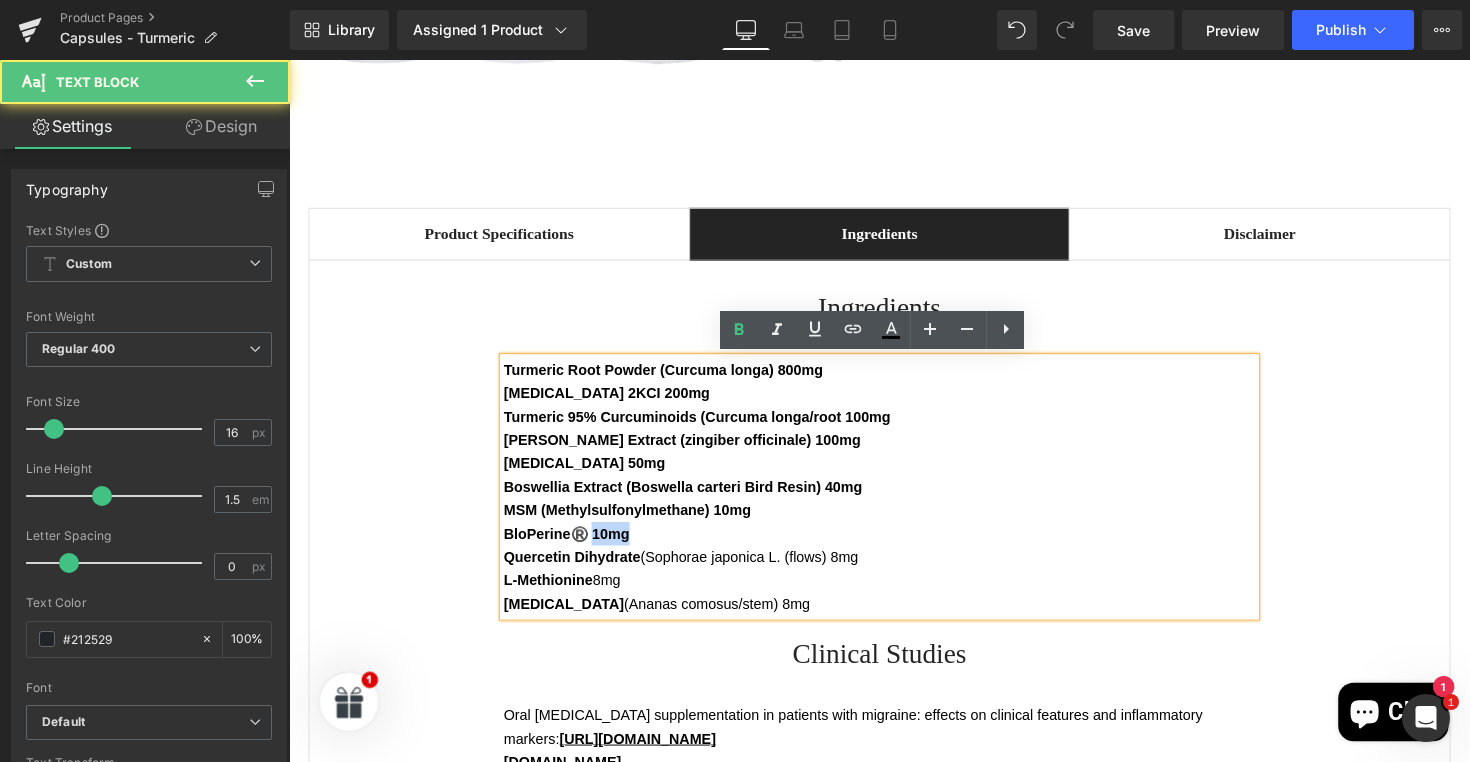 drag, startPoint x: 597, startPoint y: 544, endPoint x: 643, endPoint y: 544, distance: 46 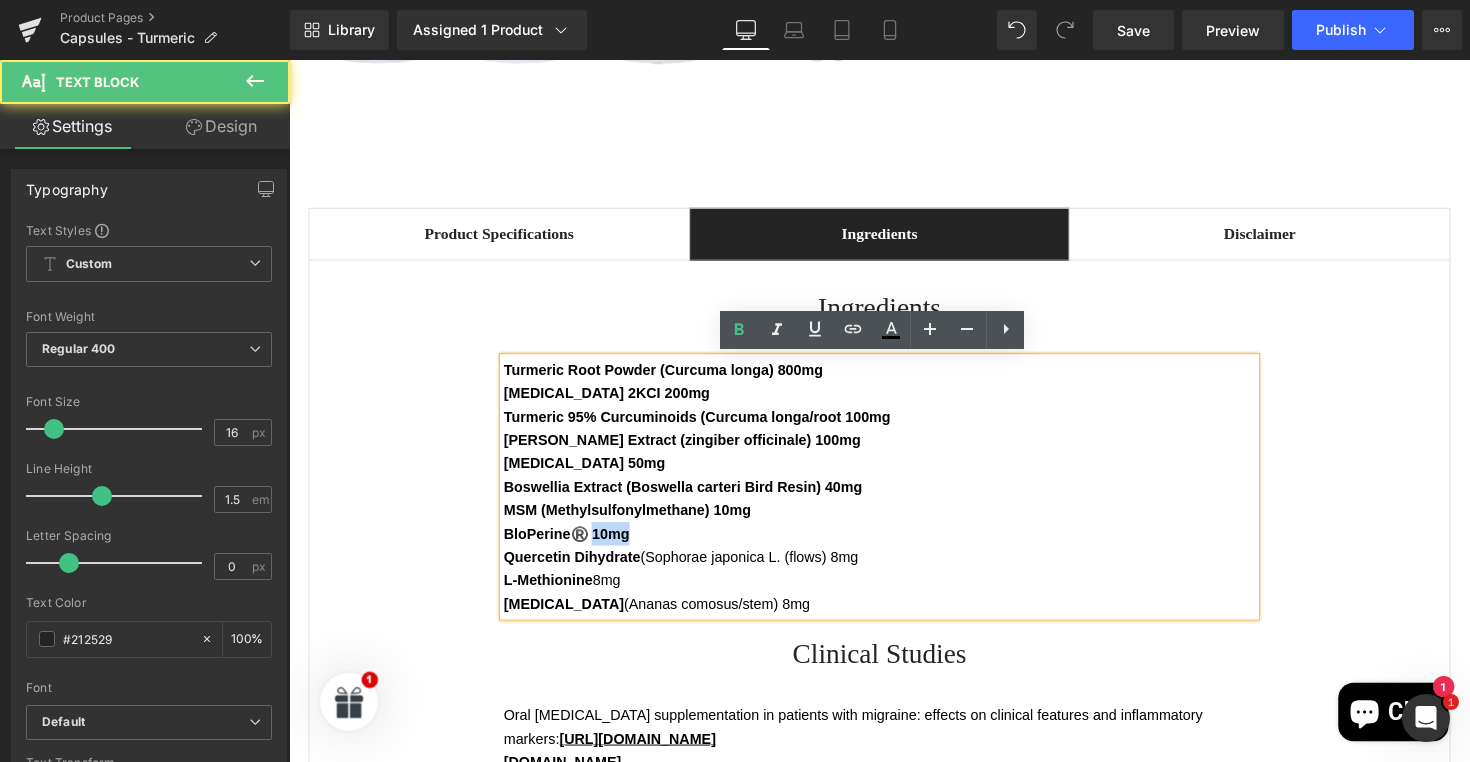 click on "BloPerine®️ 10mg" at bounding box center [894, 545] 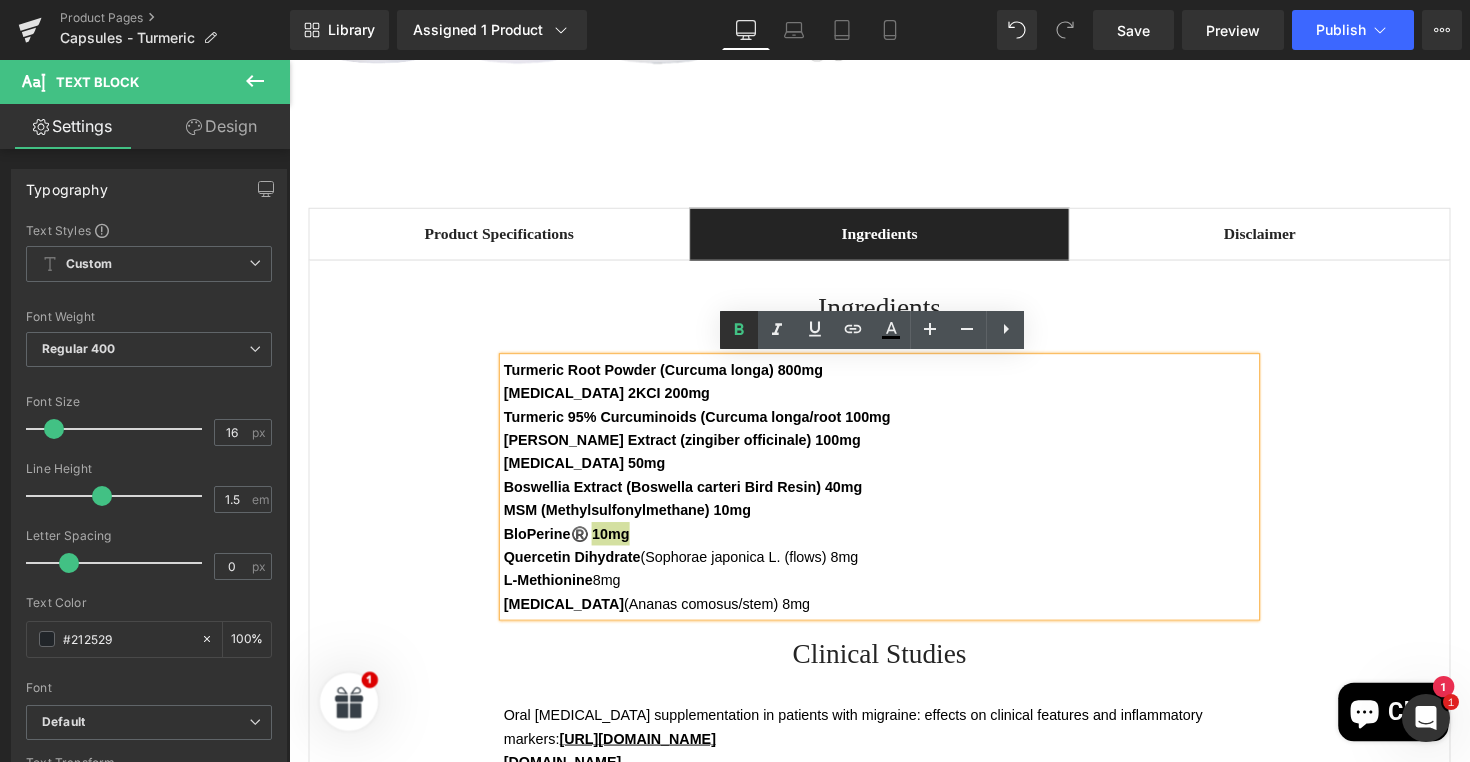 click 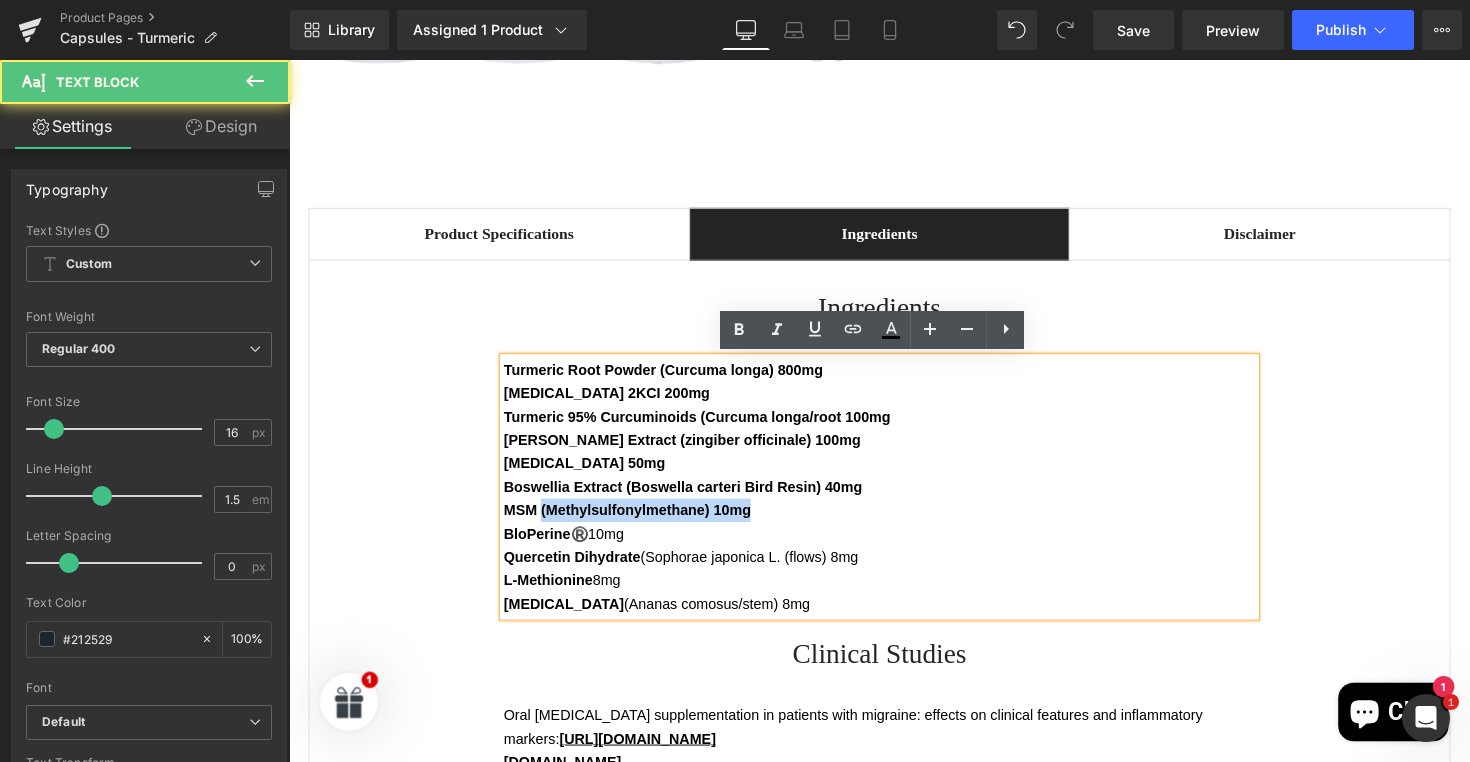 drag, startPoint x: 545, startPoint y: 515, endPoint x: 763, endPoint y: 522, distance: 218.11235 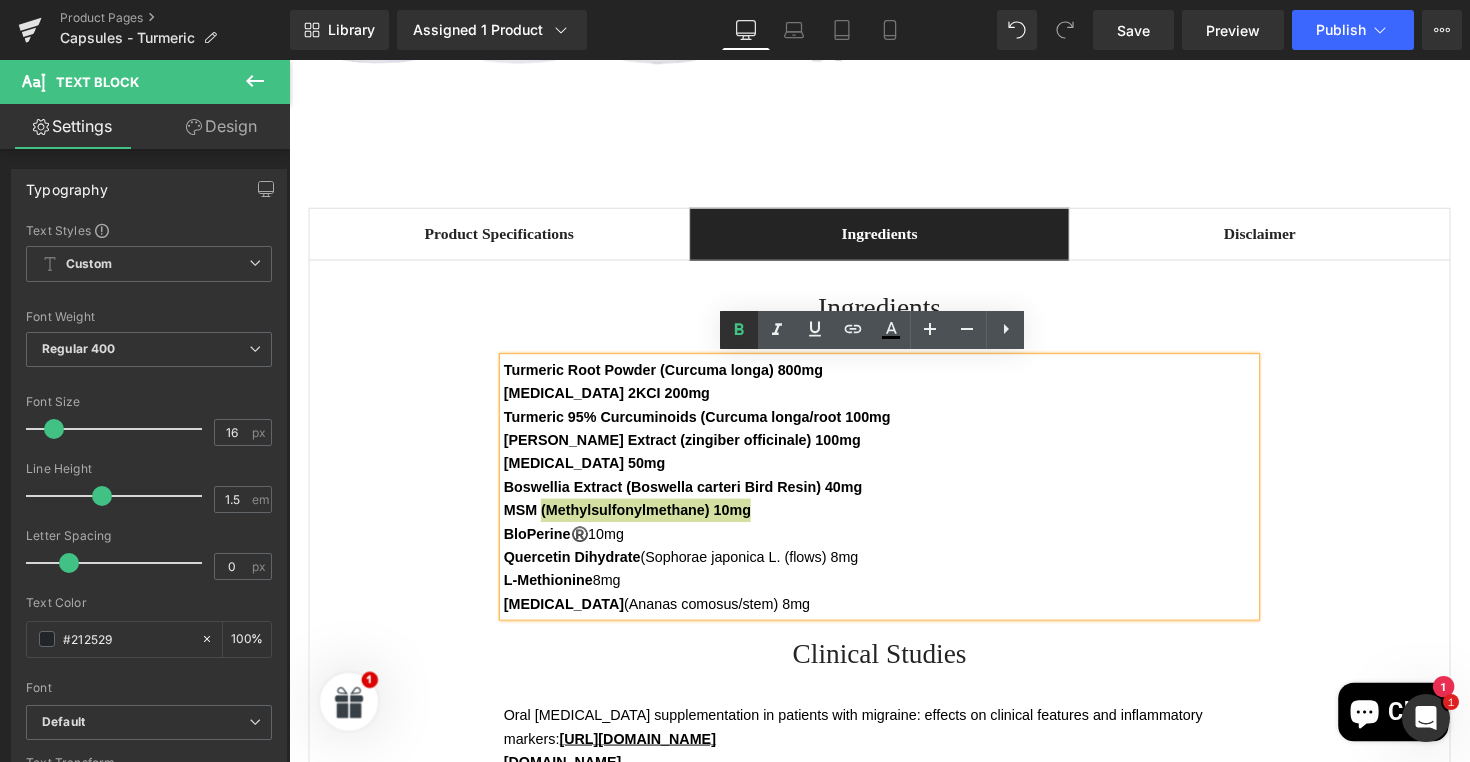 click 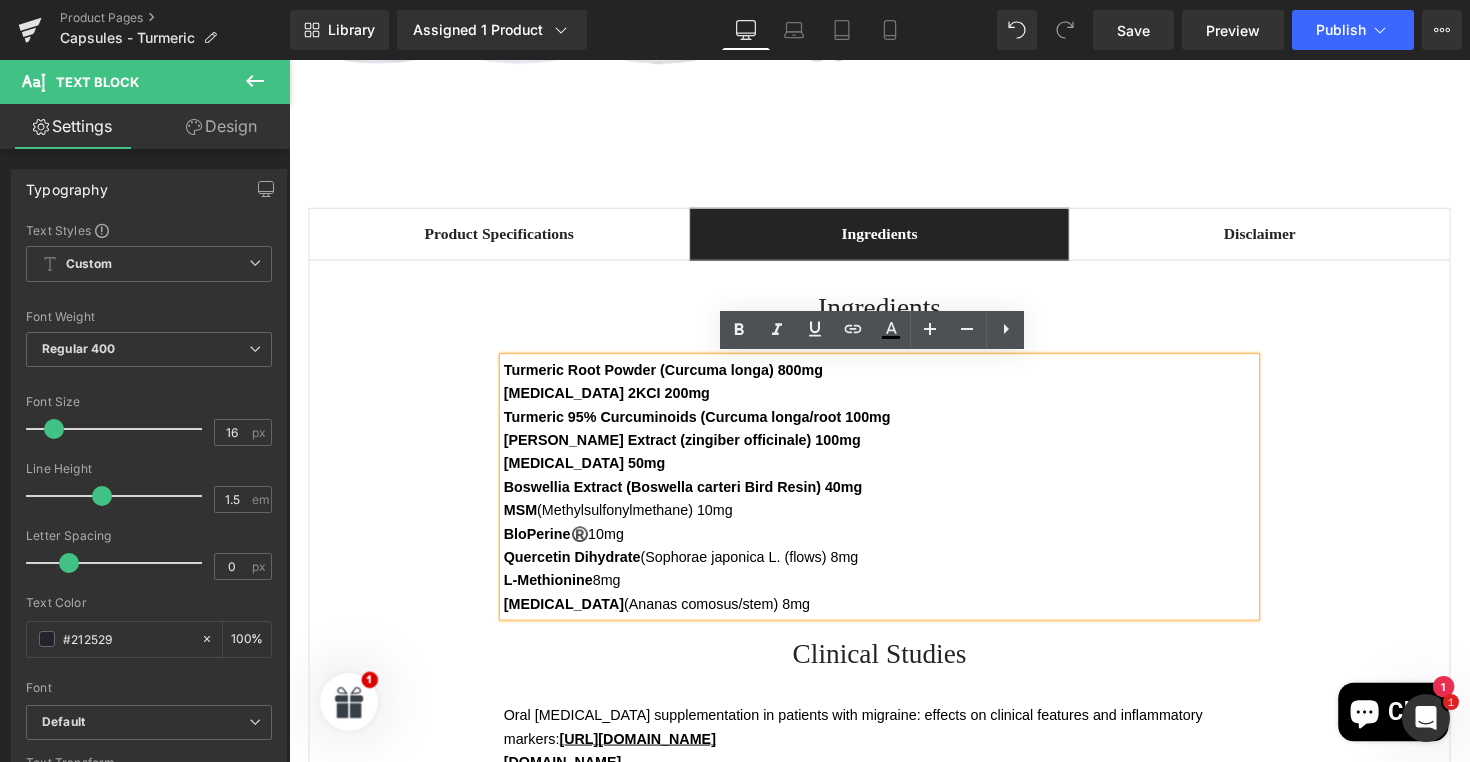 click on "Boswellia Extract (Boswella carteri Bird Resin) 40mg" at bounding box center [692, 497] 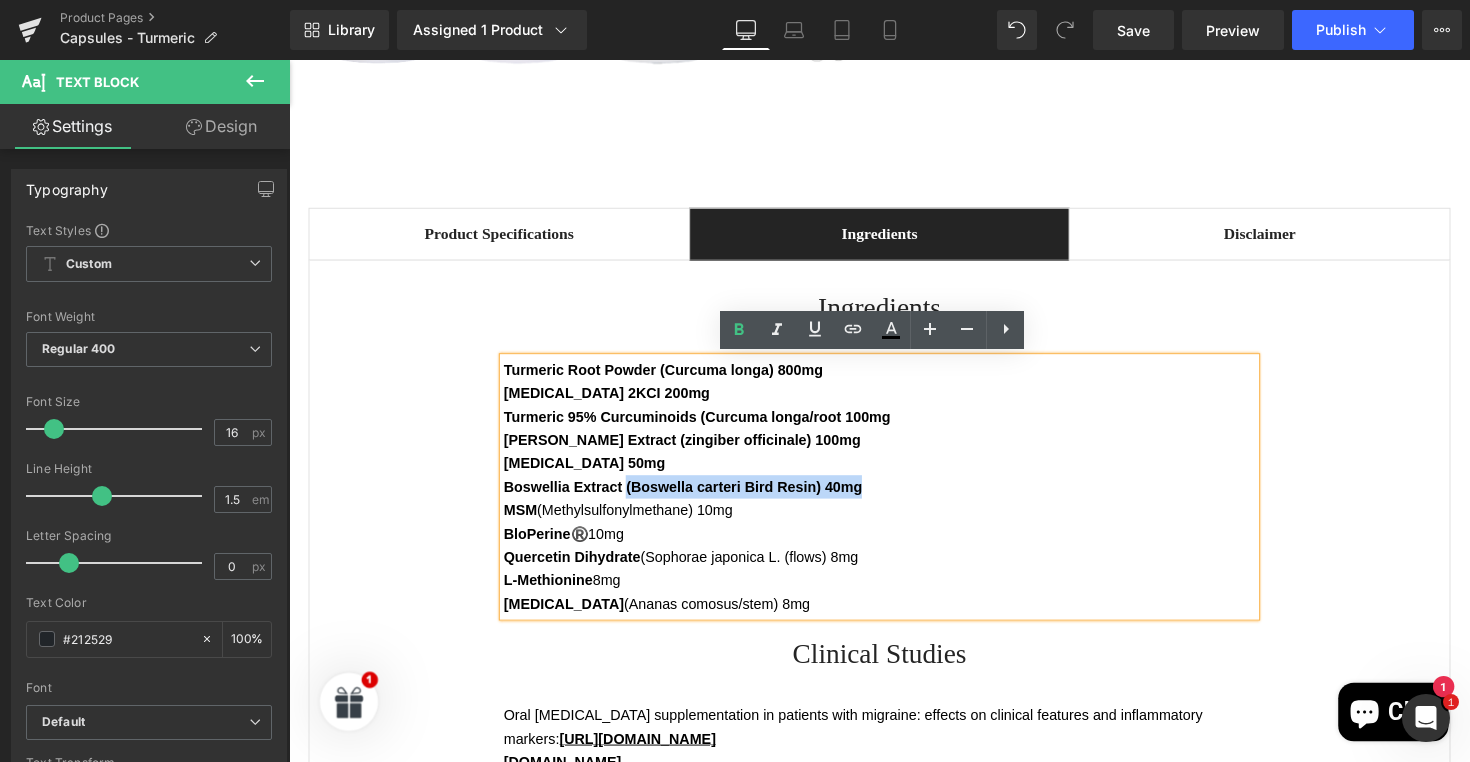 drag, startPoint x: 629, startPoint y: 494, endPoint x: 874, endPoint y: 494, distance: 245 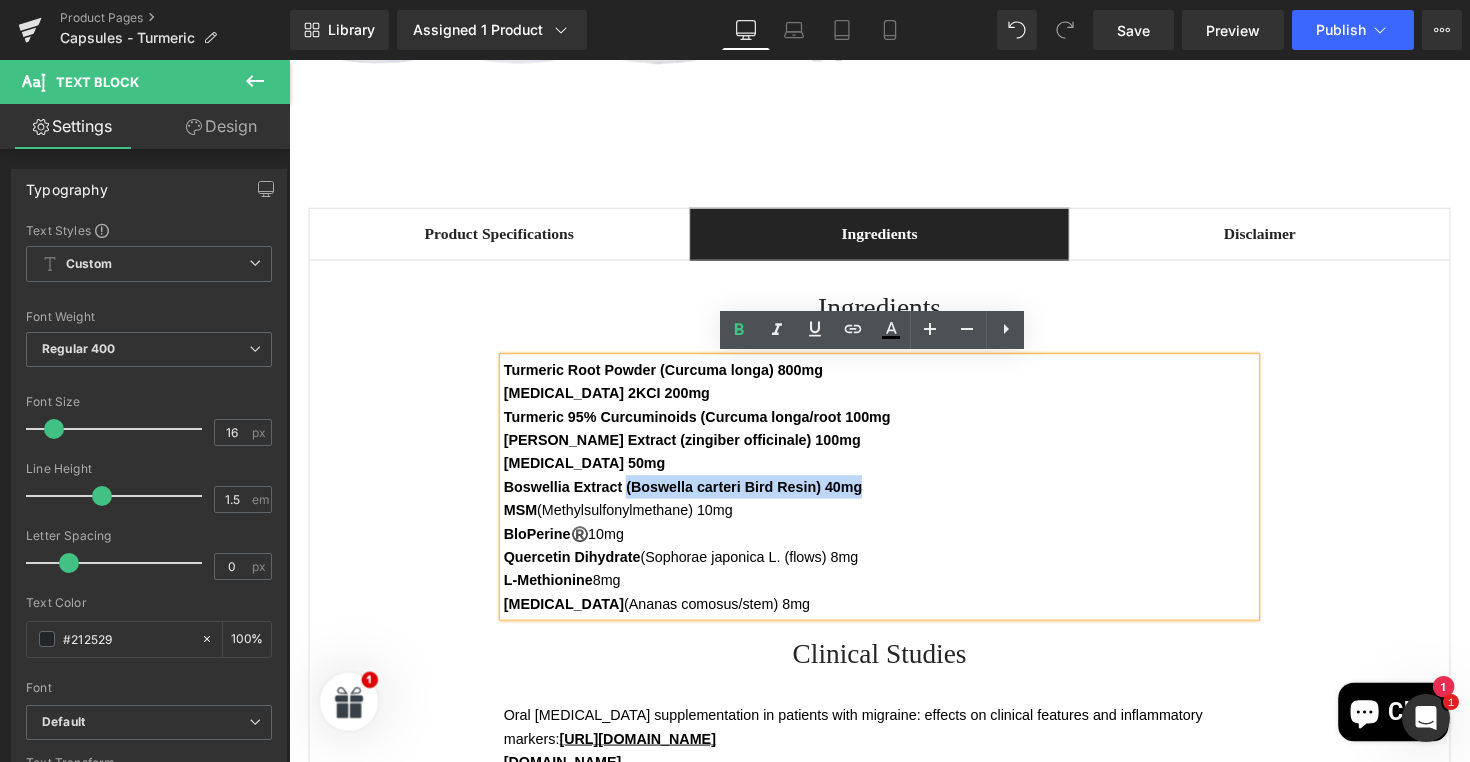 click on "Boswellia Extract (Boswella carteri Bird Resin) 40mg" at bounding box center (894, 497) 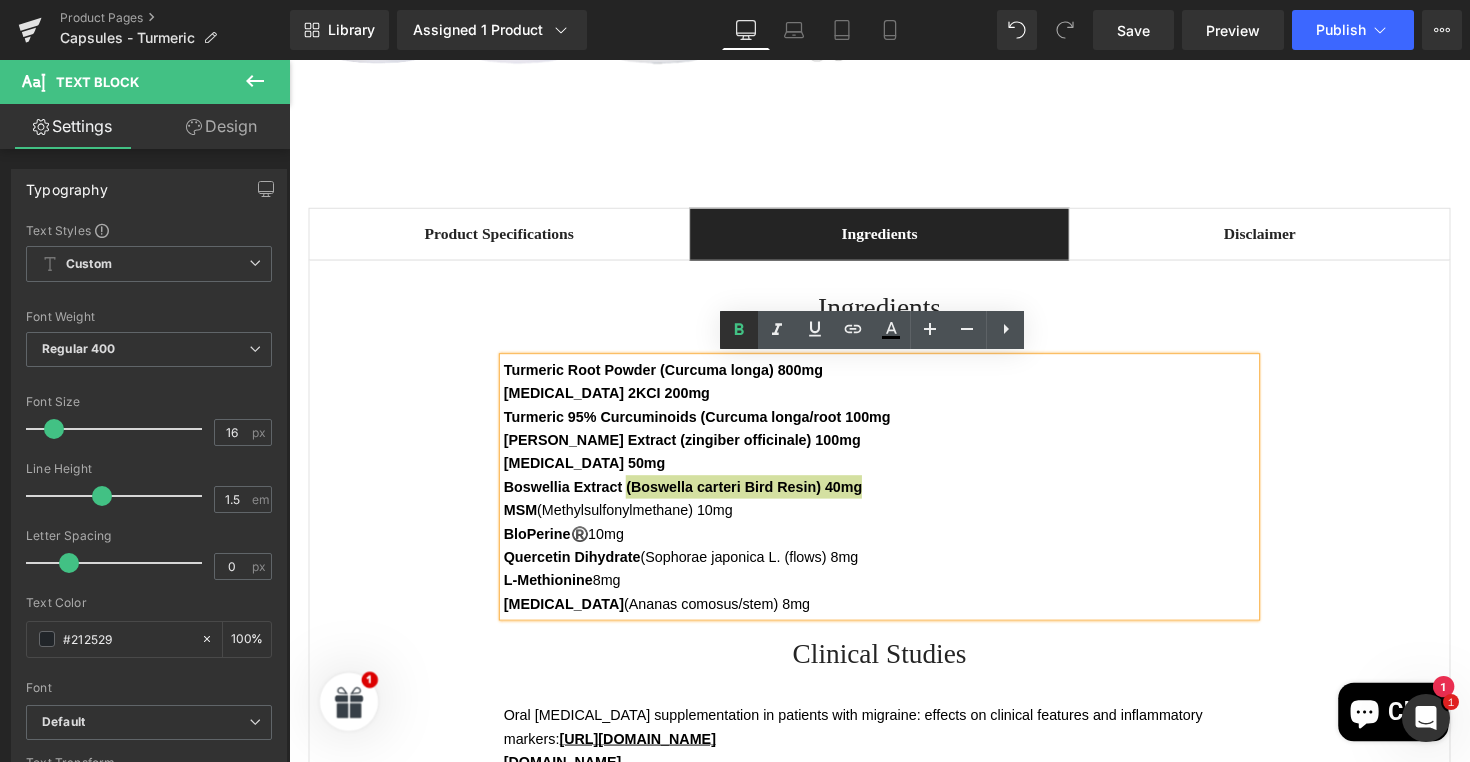 click 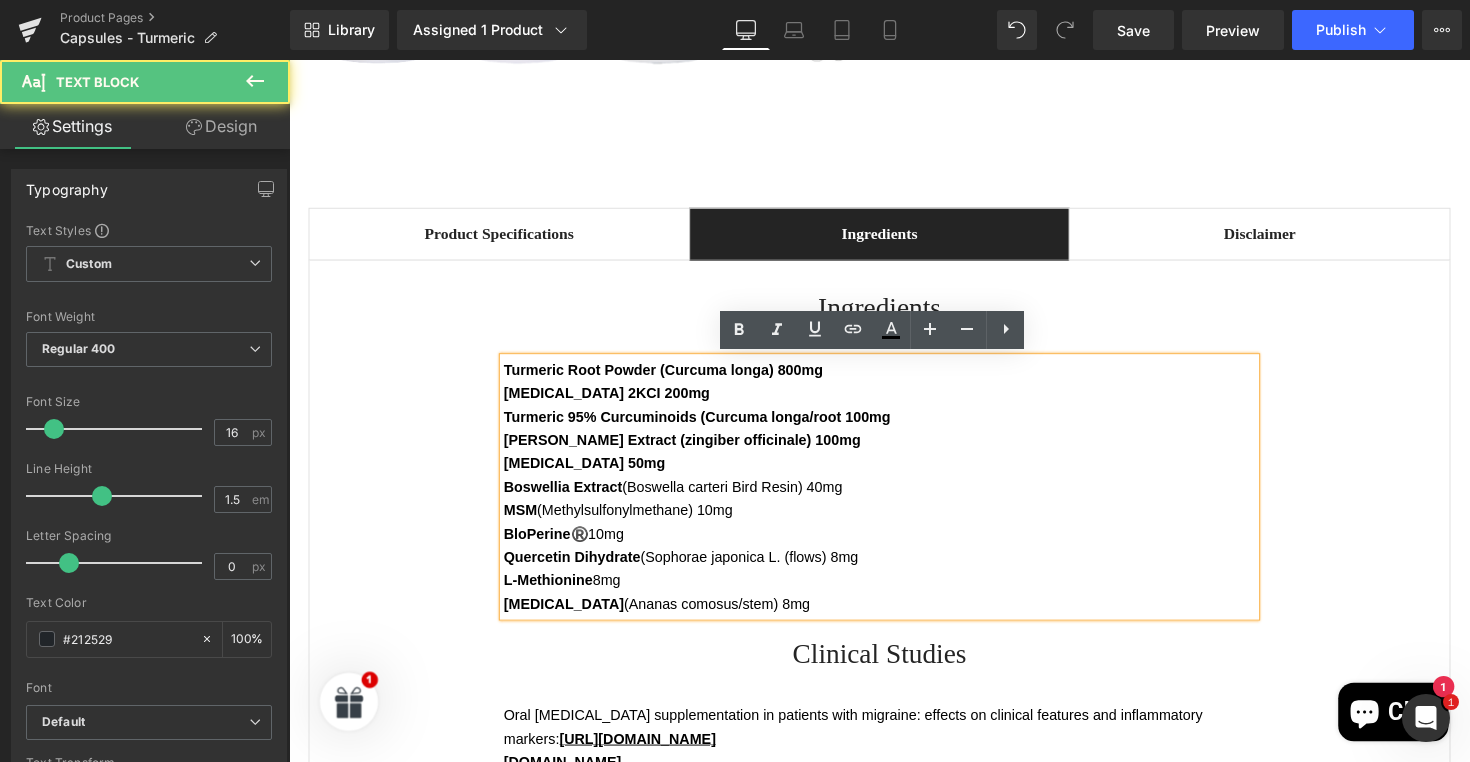drag, startPoint x: 642, startPoint y: 465, endPoint x: 698, endPoint y: 464, distance: 56.008926 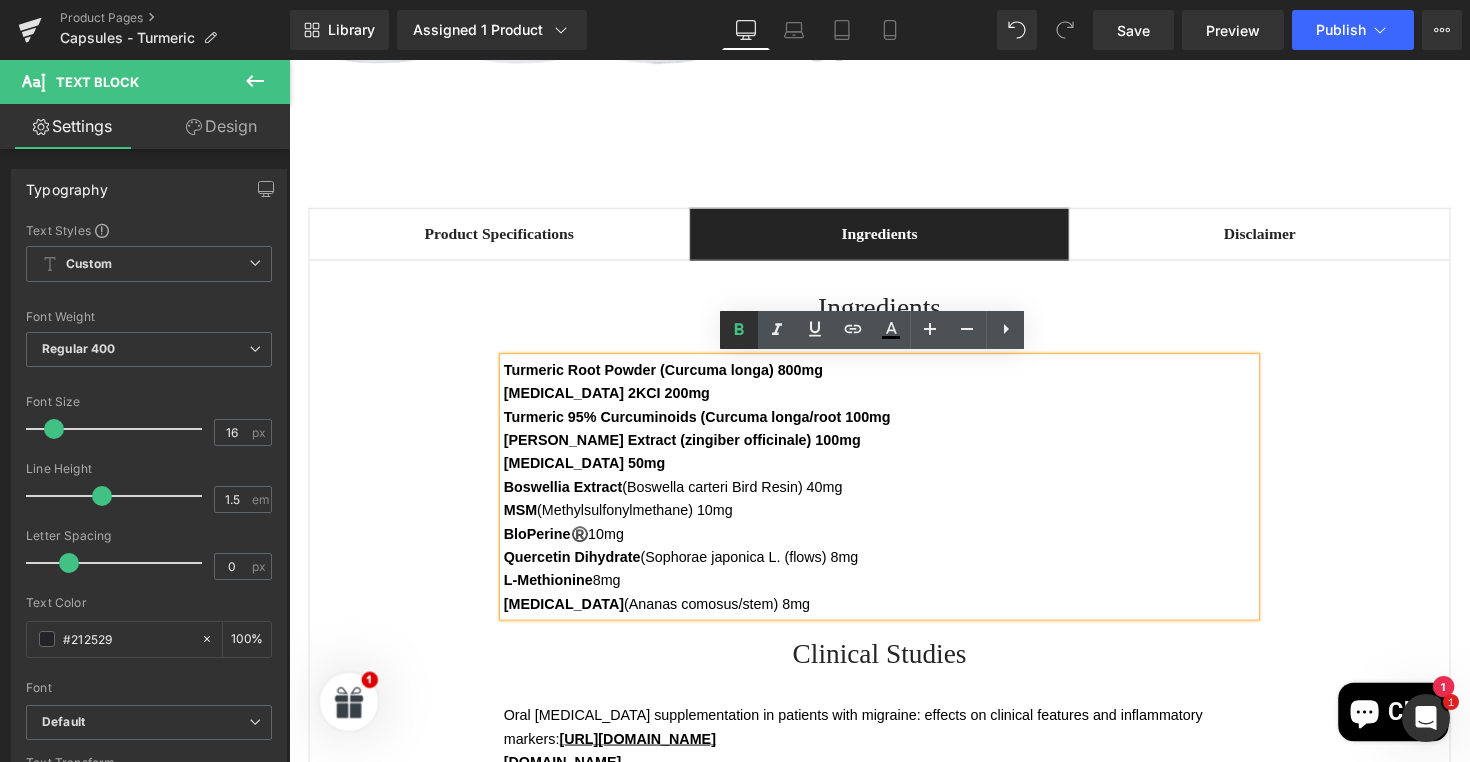 click 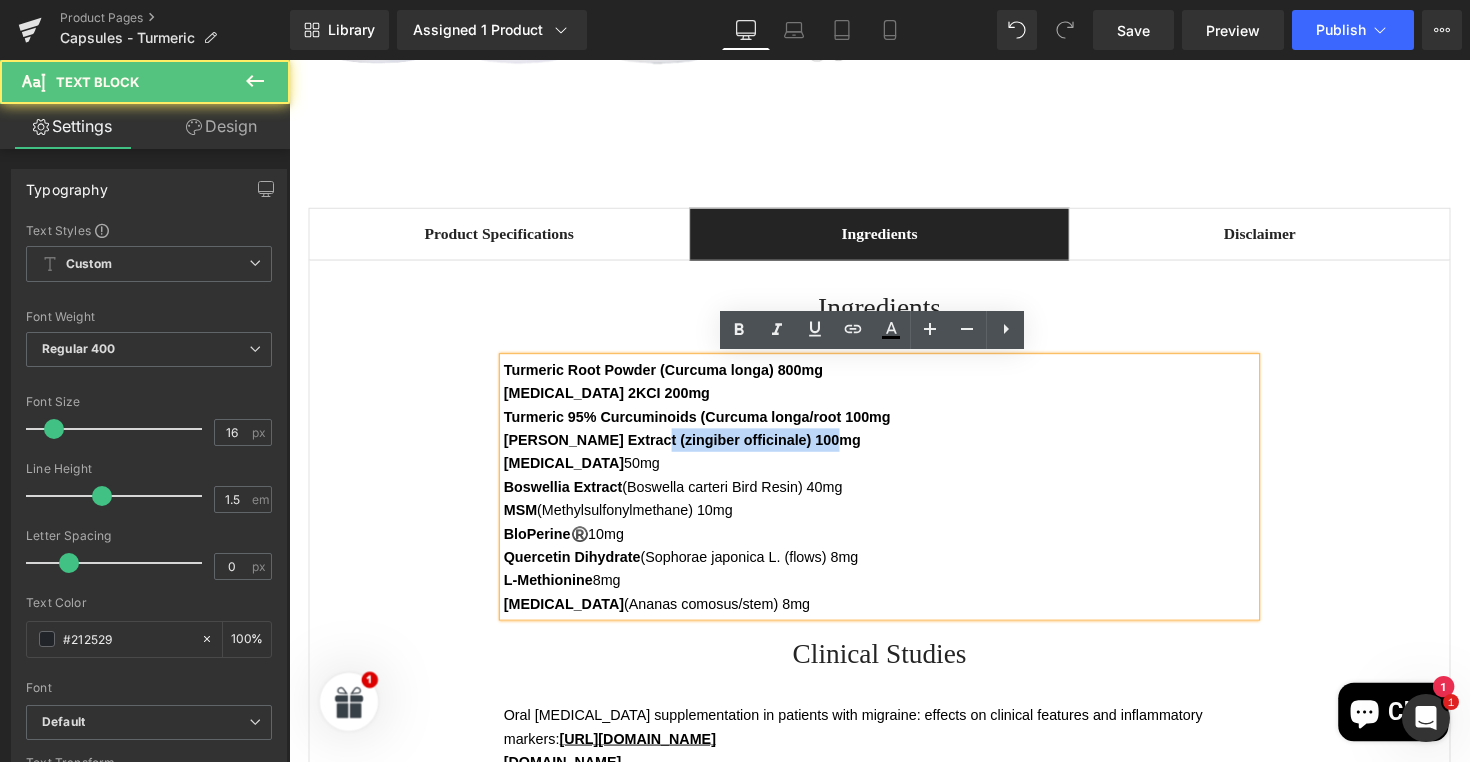 drag, startPoint x: 649, startPoint y: 444, endPoint x: 847, endPoint y: 443, distance: 198.00252 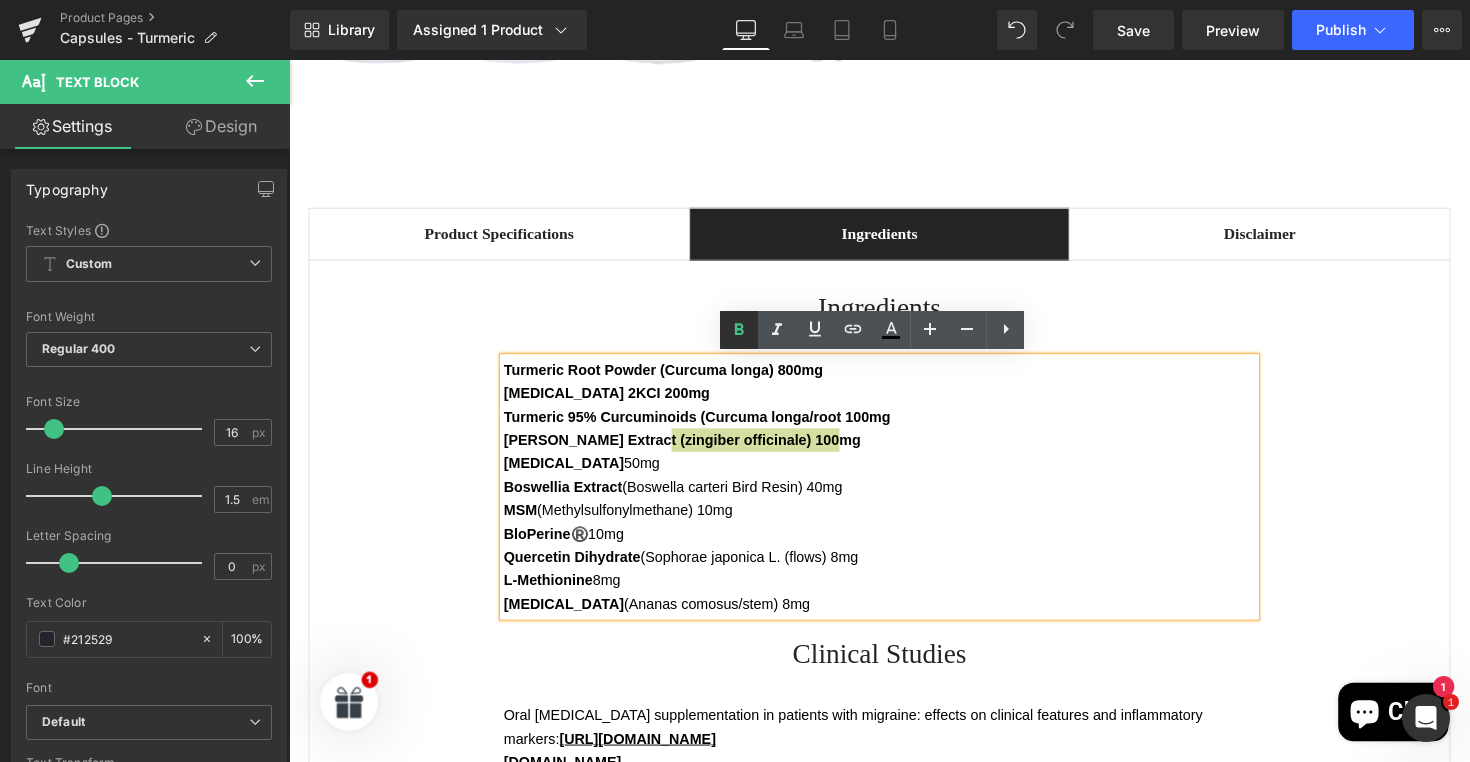 click 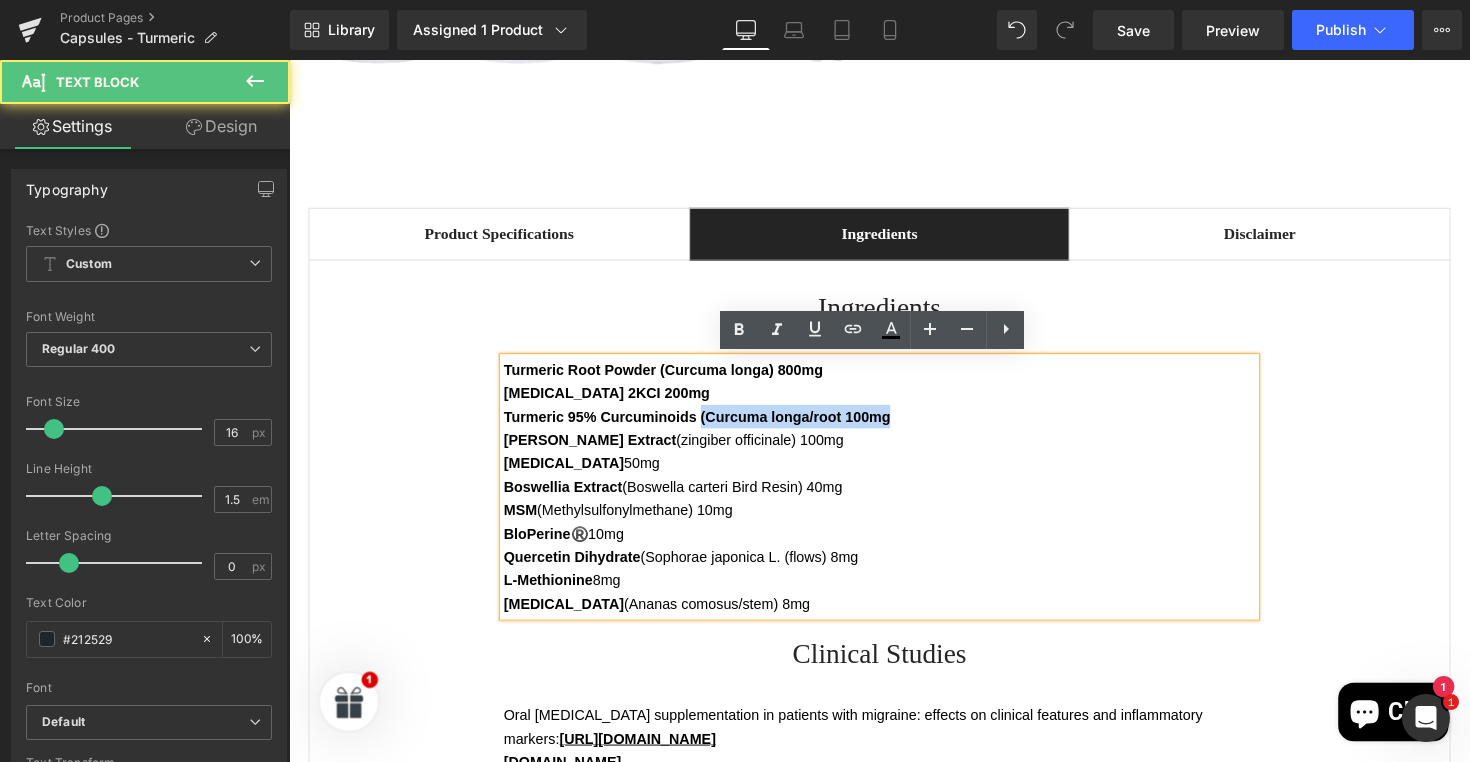 drag, startPoint x: 706, startPoint y: 424, endPoint x: 923, endPoint y: 423, distance: 217.0023 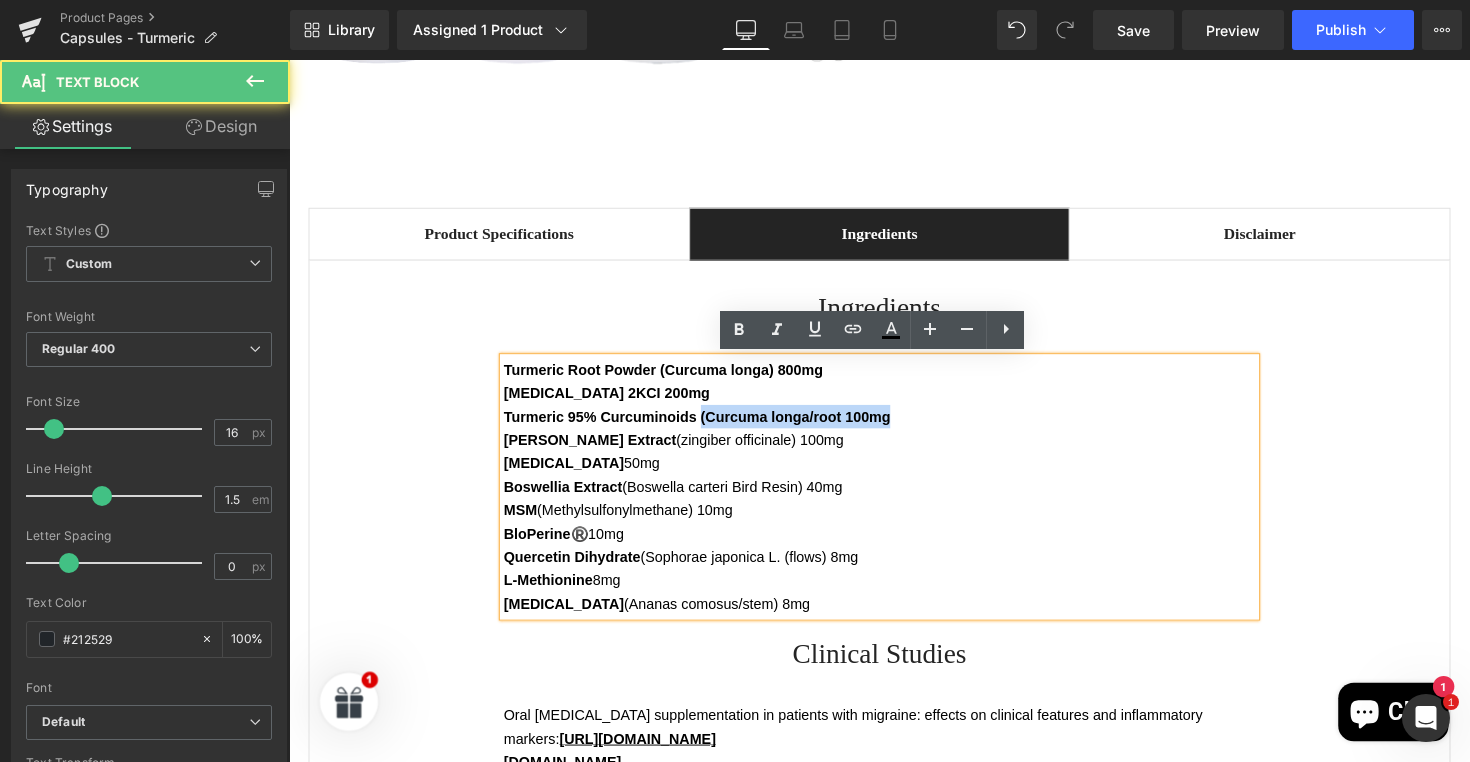 click on "Turmeric 95% Curcuminoids (Curcuma longa/root 100mg" at bounding box center (894, 425) 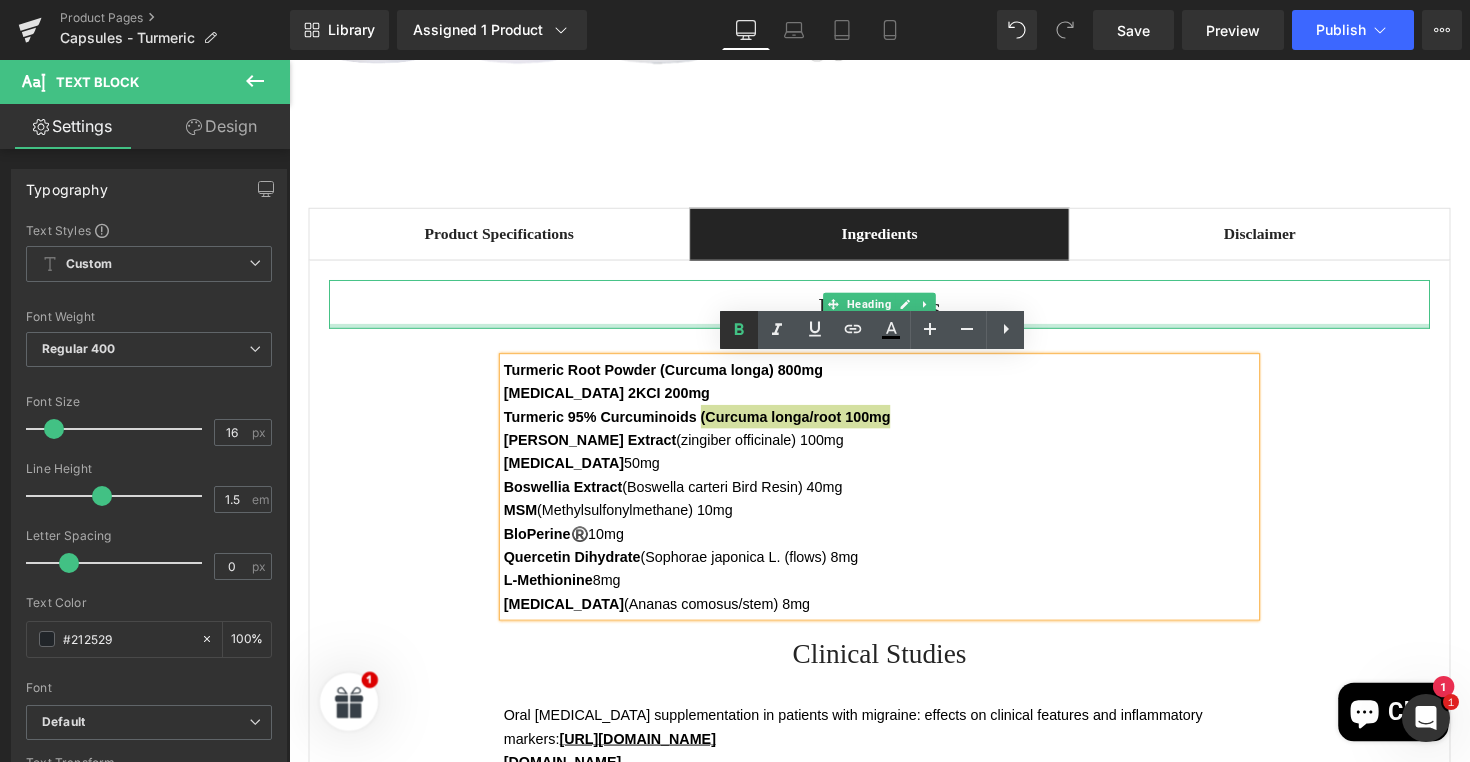 click 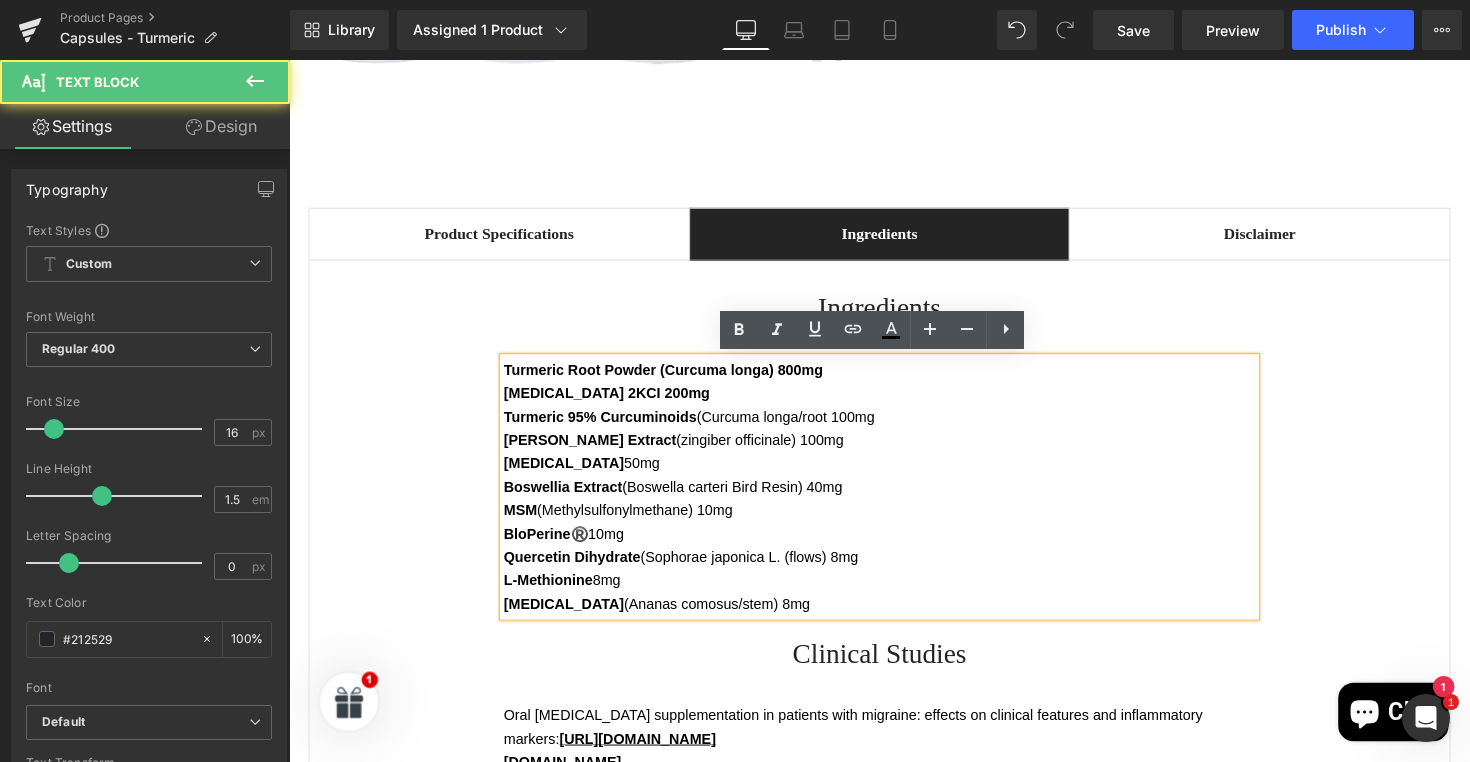 click on "Turmeric 95% Curcuminoids  (Curcuma longa/root 100mg" at bounding box center (699, 425) 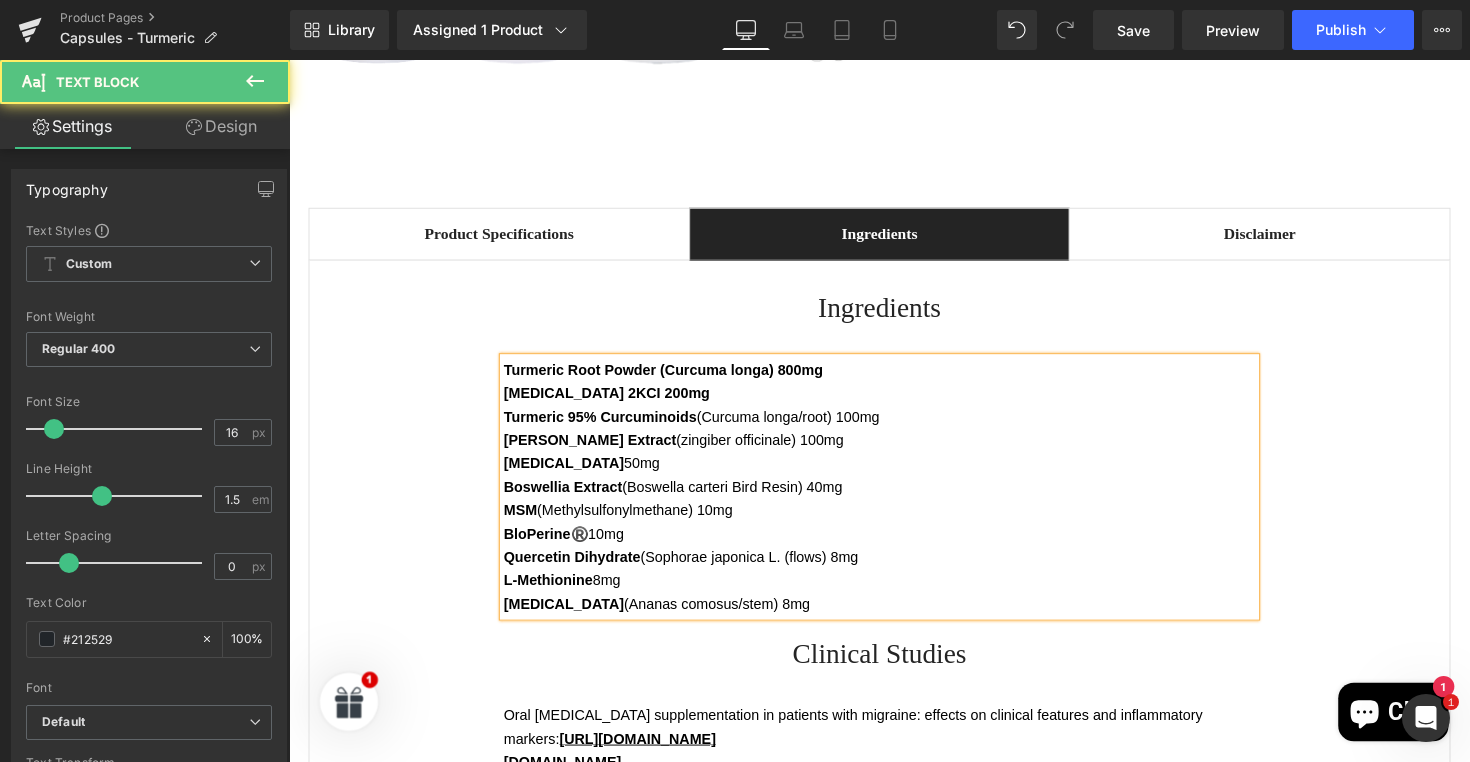 drag, startPoint x: 653, startPoint y: 401, endPoint x: 755, endPoint y: 401, distance: 102 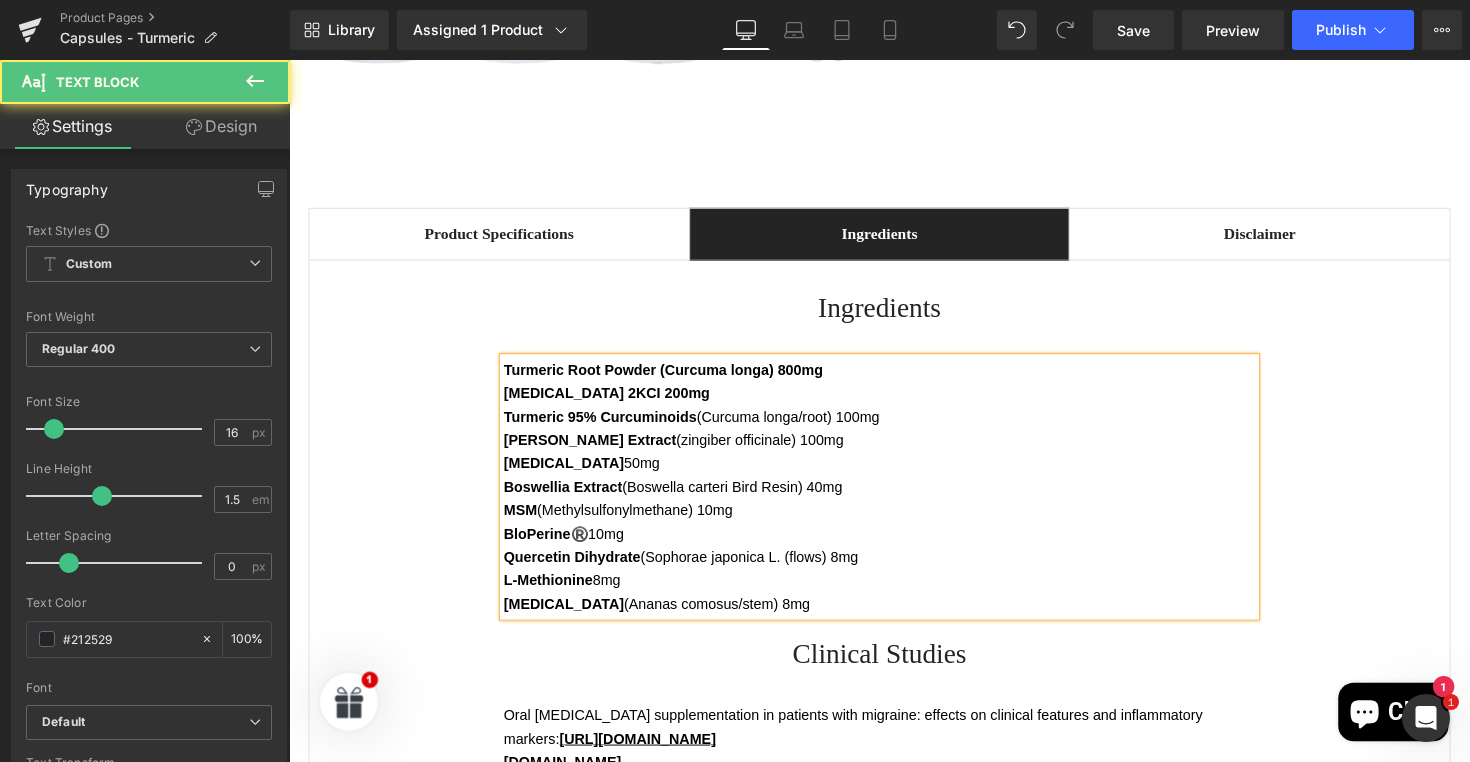 click on "[MEDICAL_DATA] 2KCI 200mg" at bounding box center [894, 401] 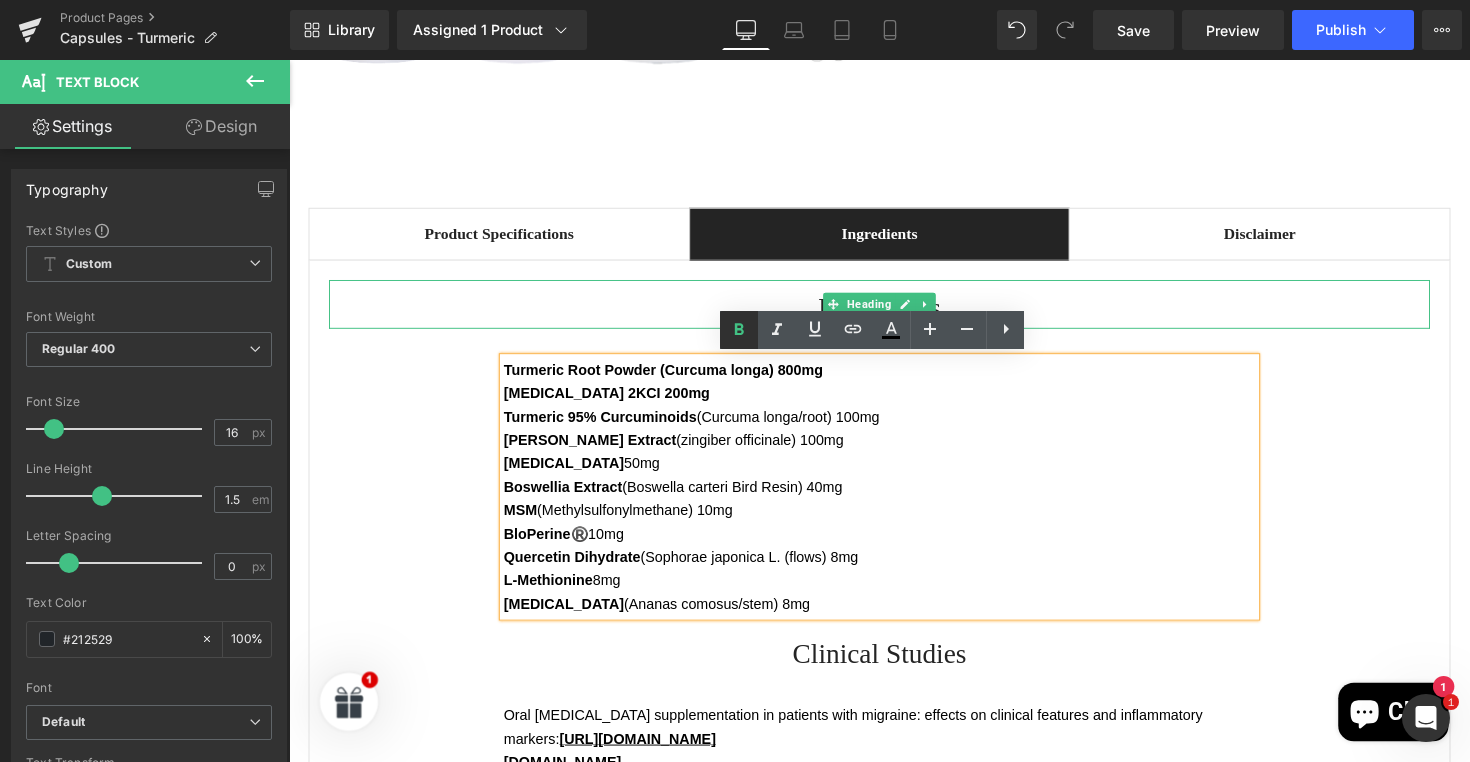 click 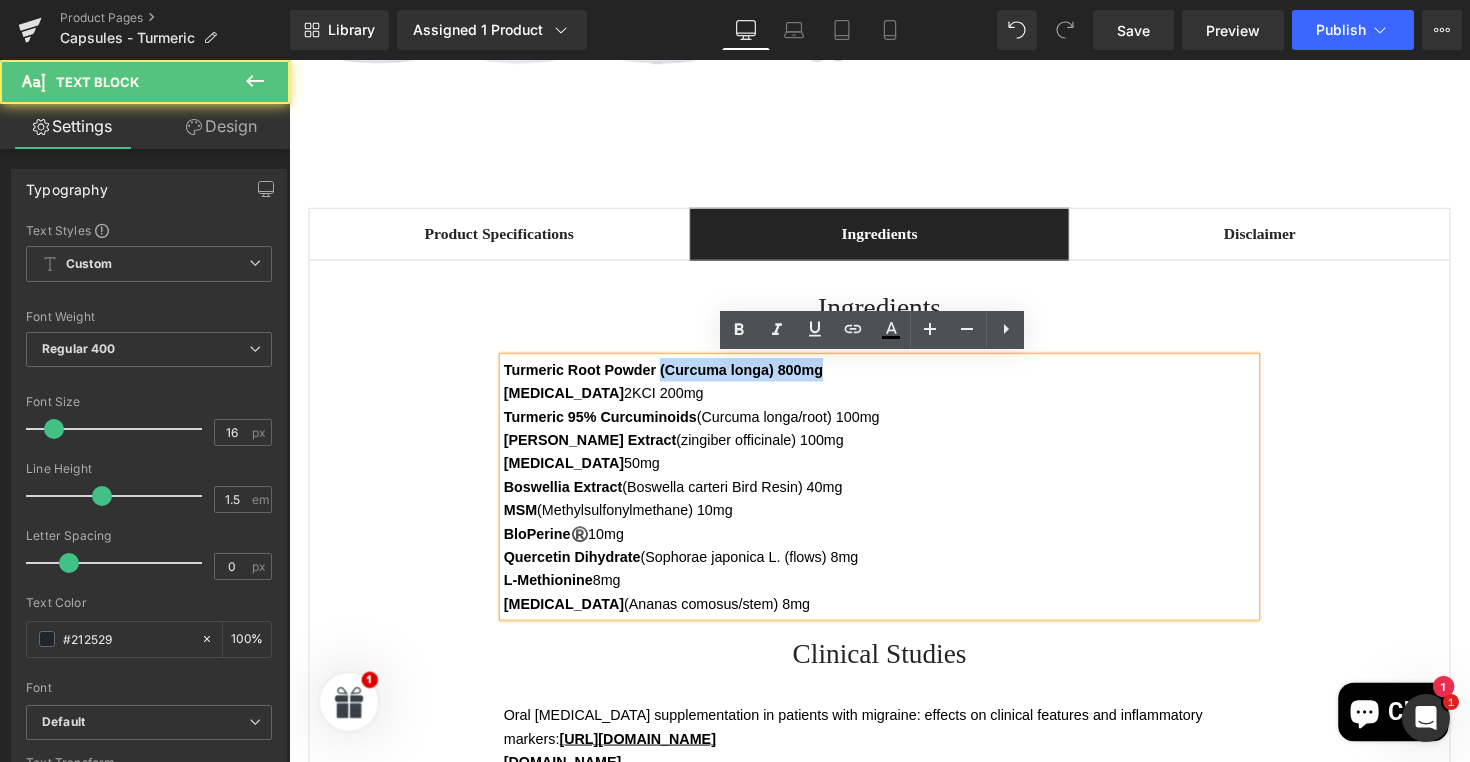 drag, startPoint x: 665, startPoint y: 370, endPoint x: 833, endPoint y: 380, distance: 168.29736 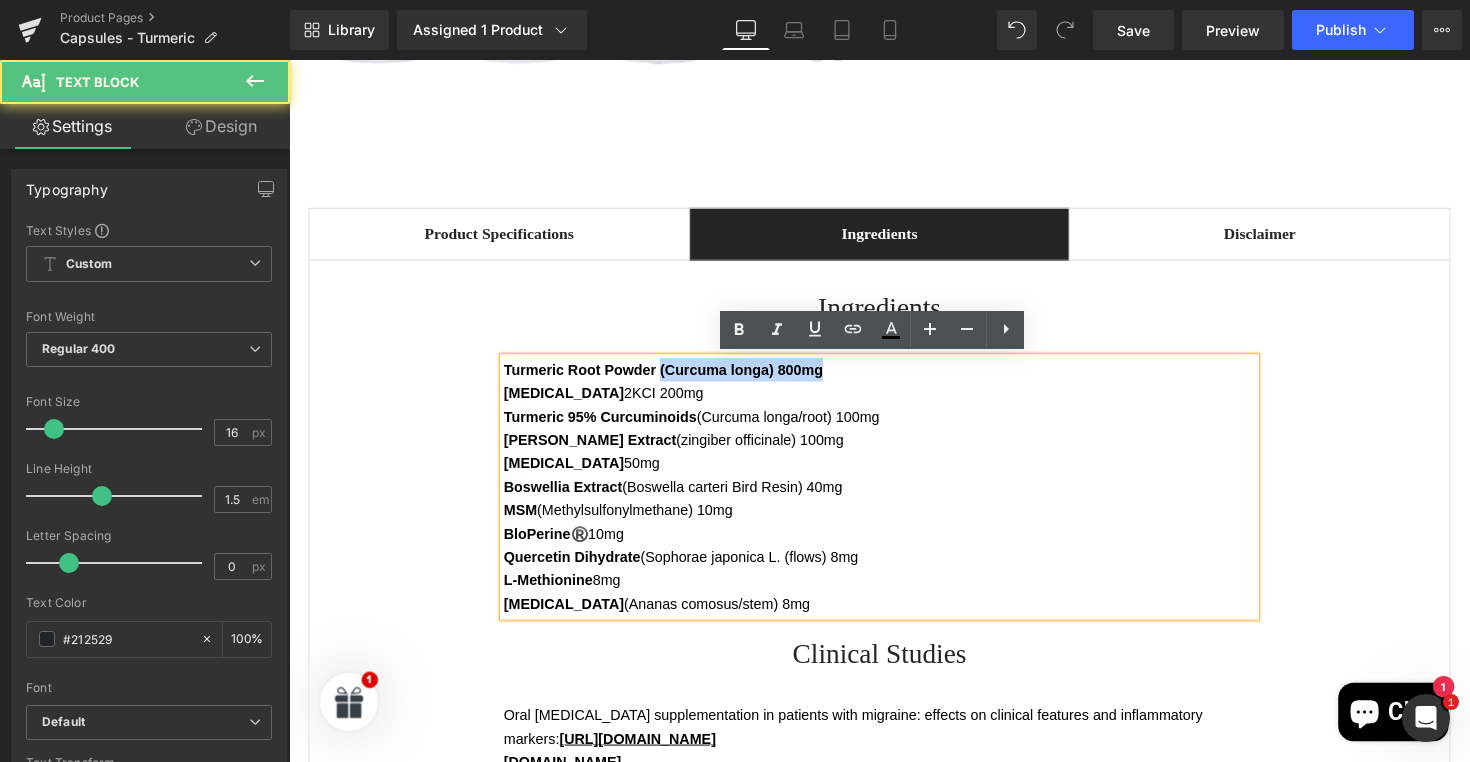 click on "Turmeric Root Powder (Curcuma longa) 800mg" at bounding box center [894, 377] 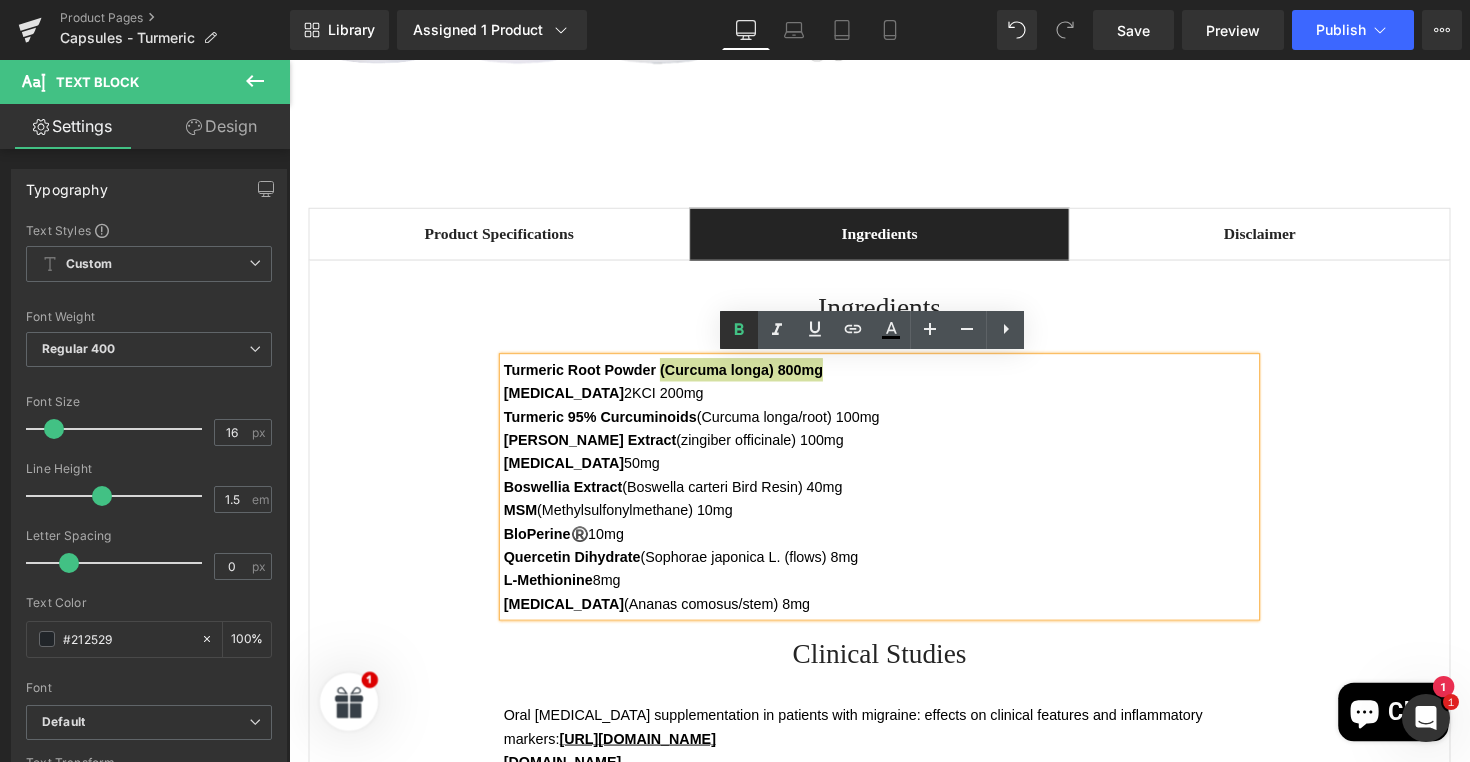 click 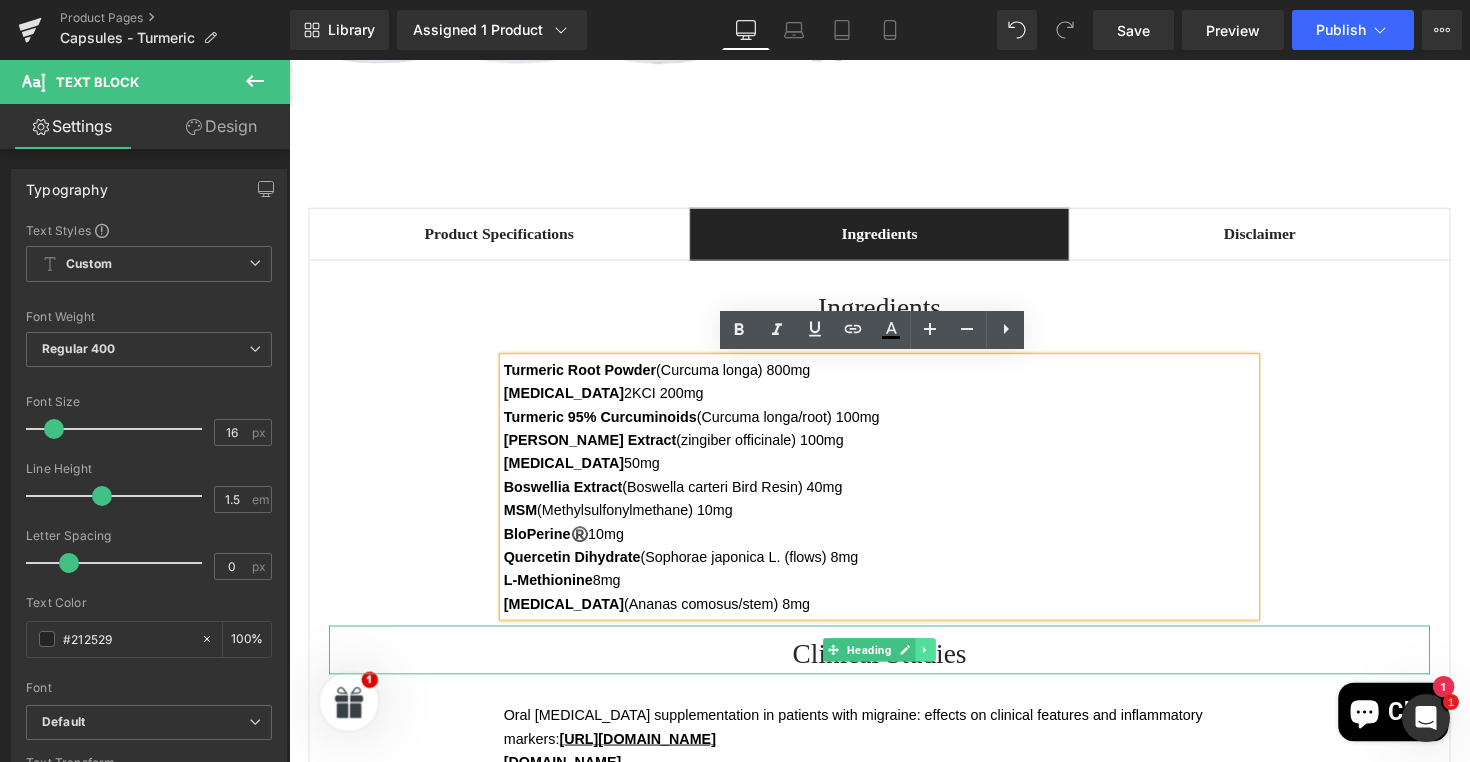 click at bounding box center (941, 664) 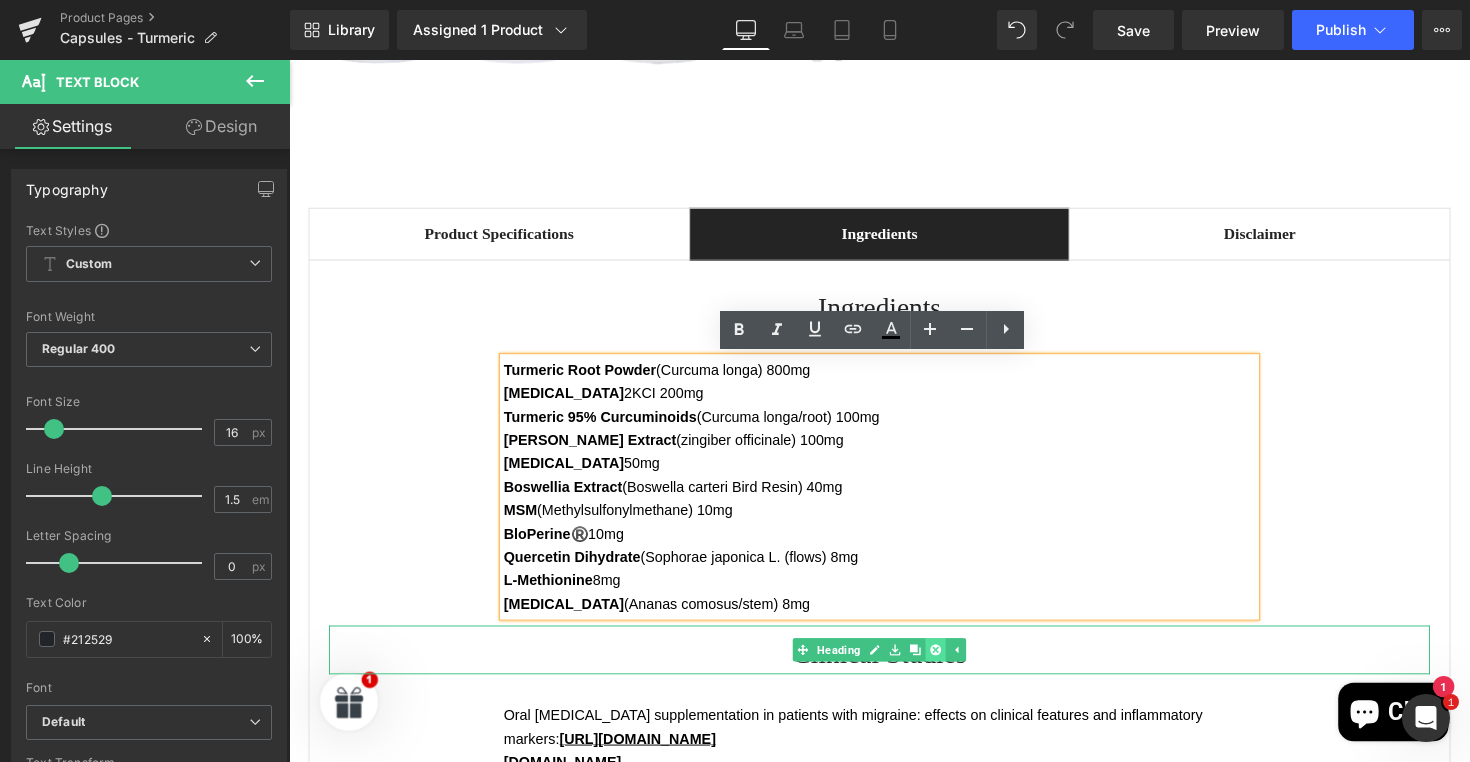 click 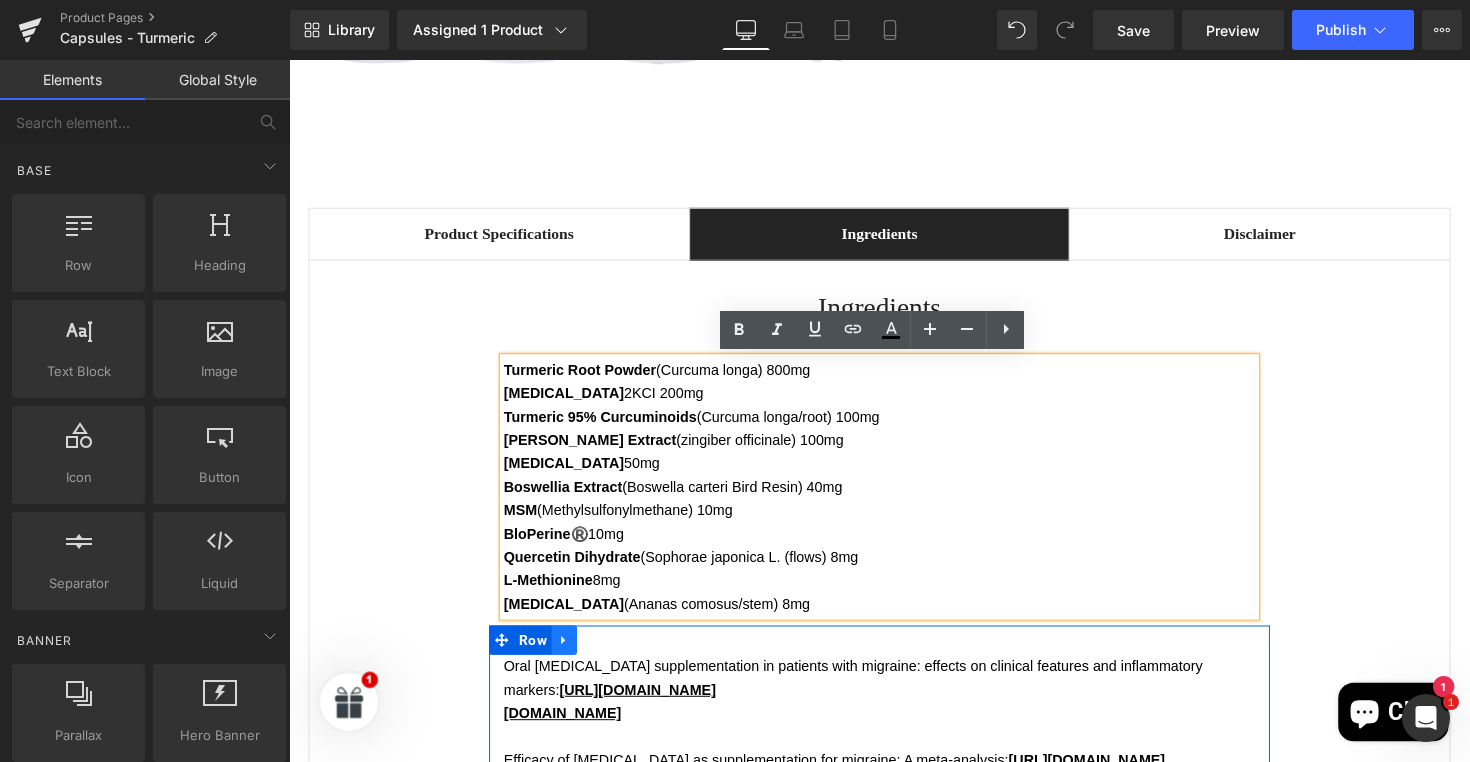 click 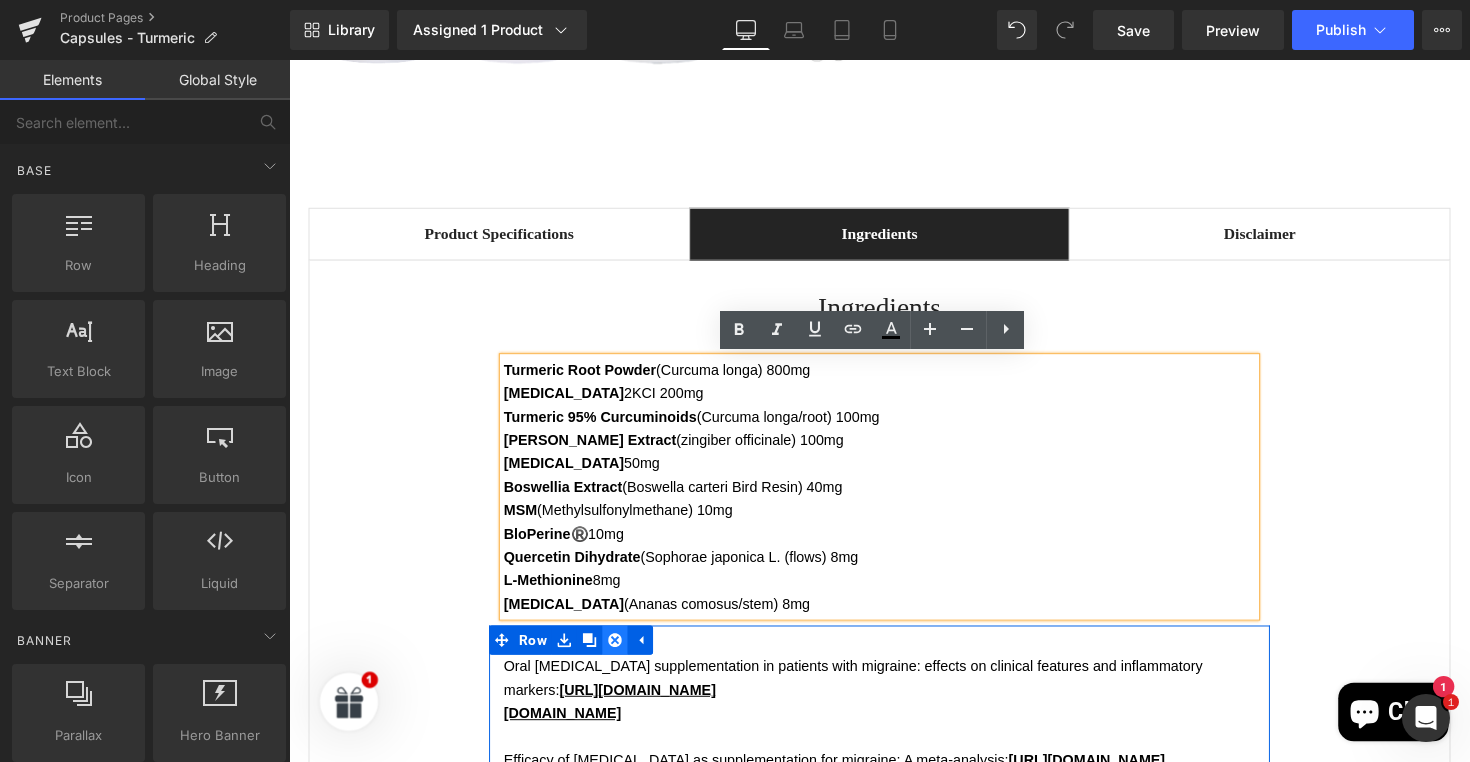 click 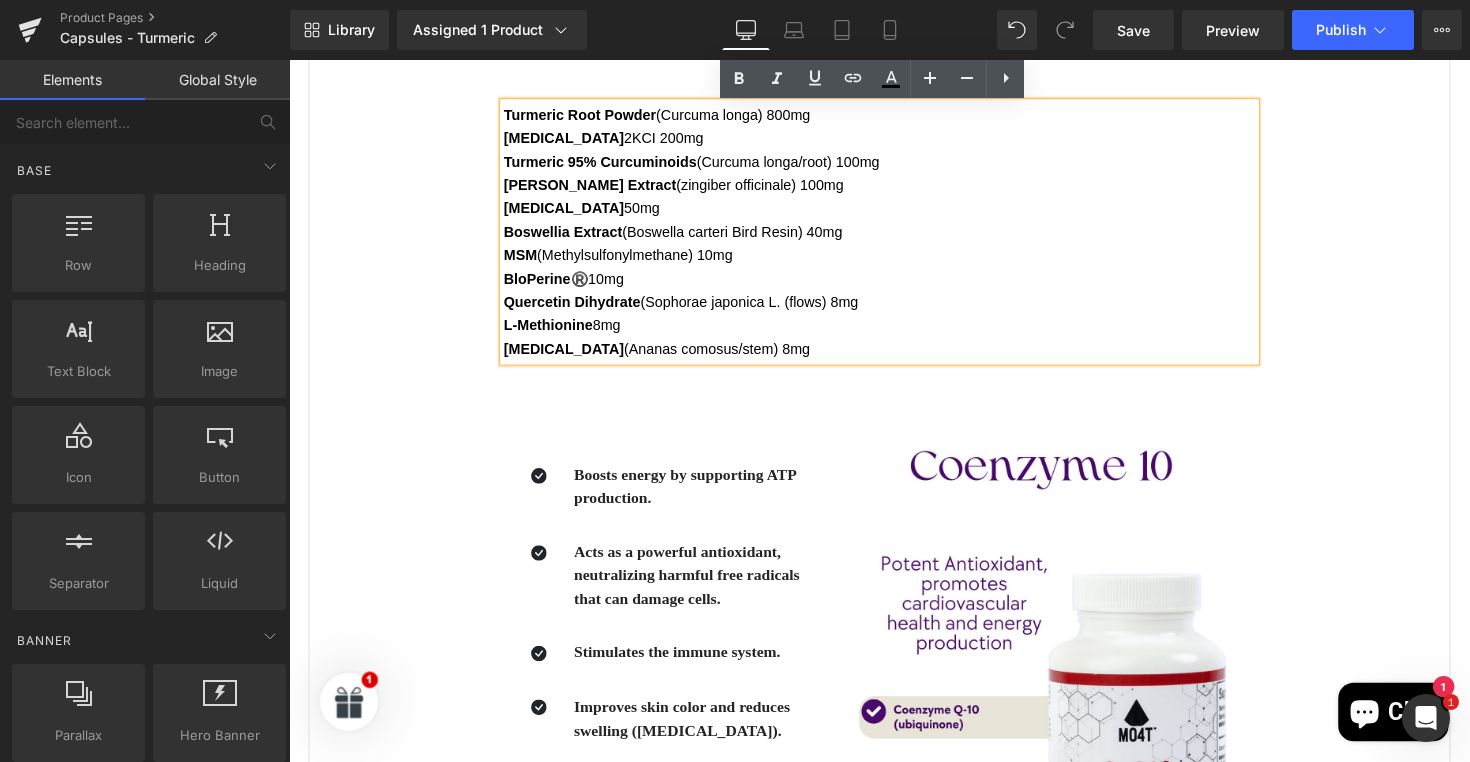 scroll, scrollTop: 1416, scrollLeft: 0, axis: vertical 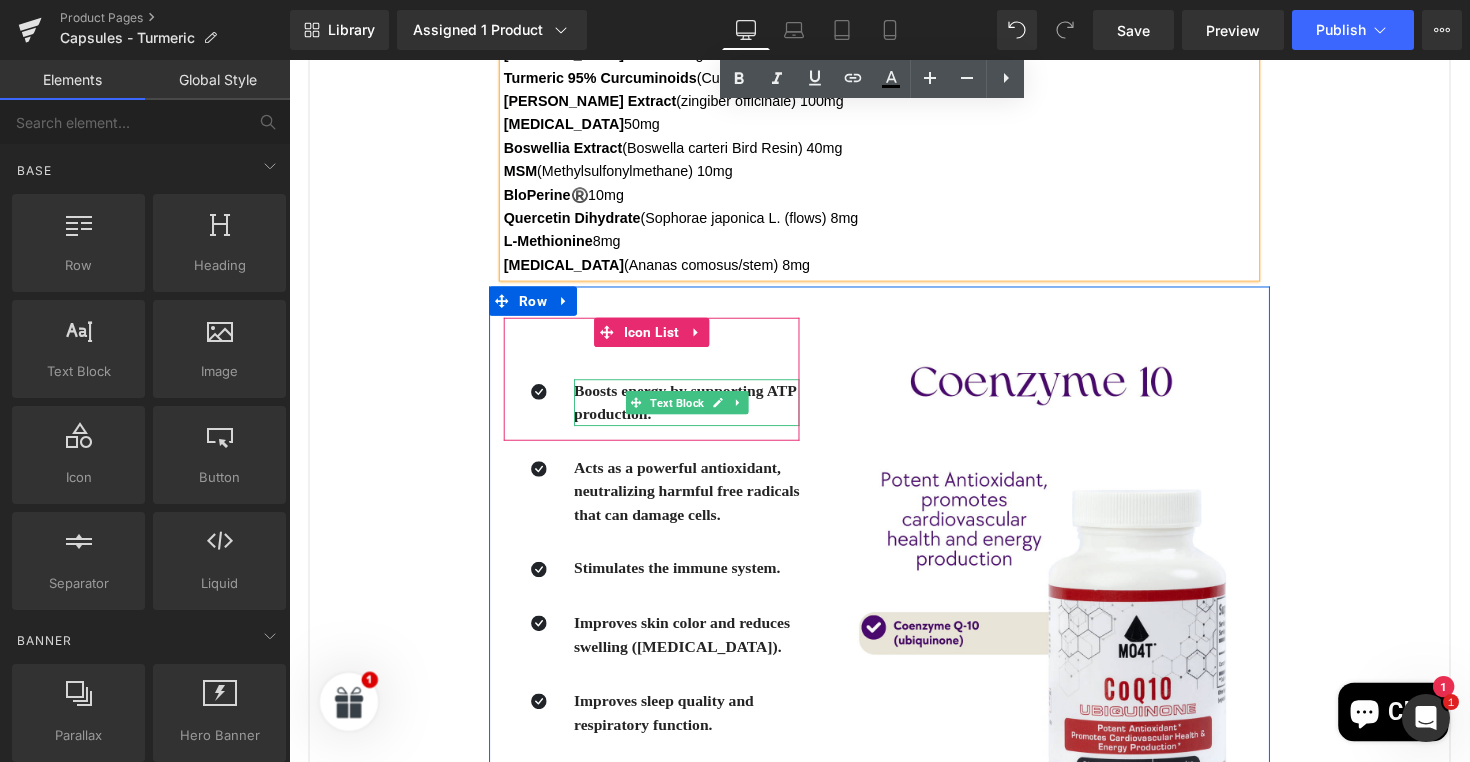 click on "Boosts energy by supporting ATP production." at bounding box center [694, 410] 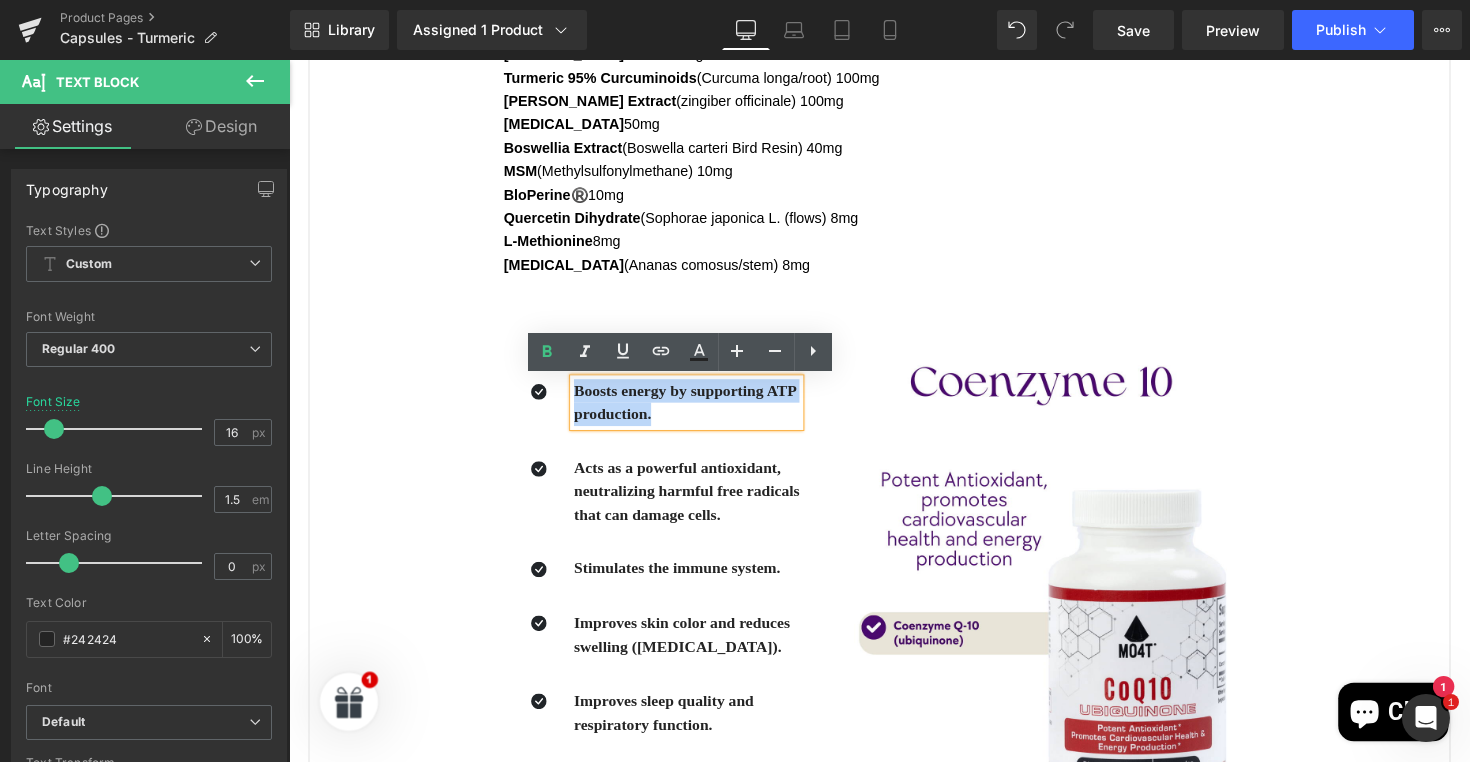 drag, startPoint x: 668, startPoint y: 427, endPoint x: 575, endPoint y: 398, distance: 97.41663 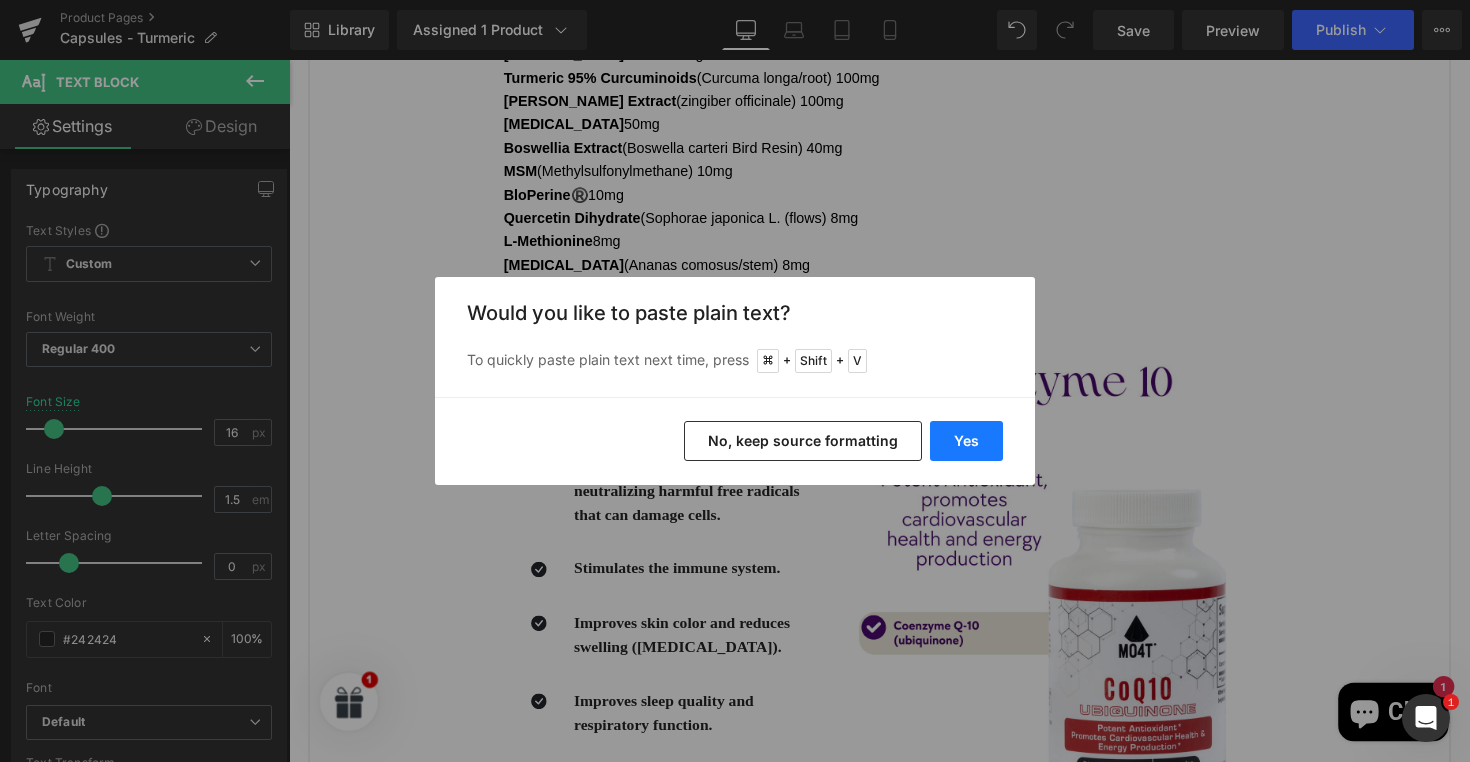 click on "Yes" at bounding box center (966, 441) 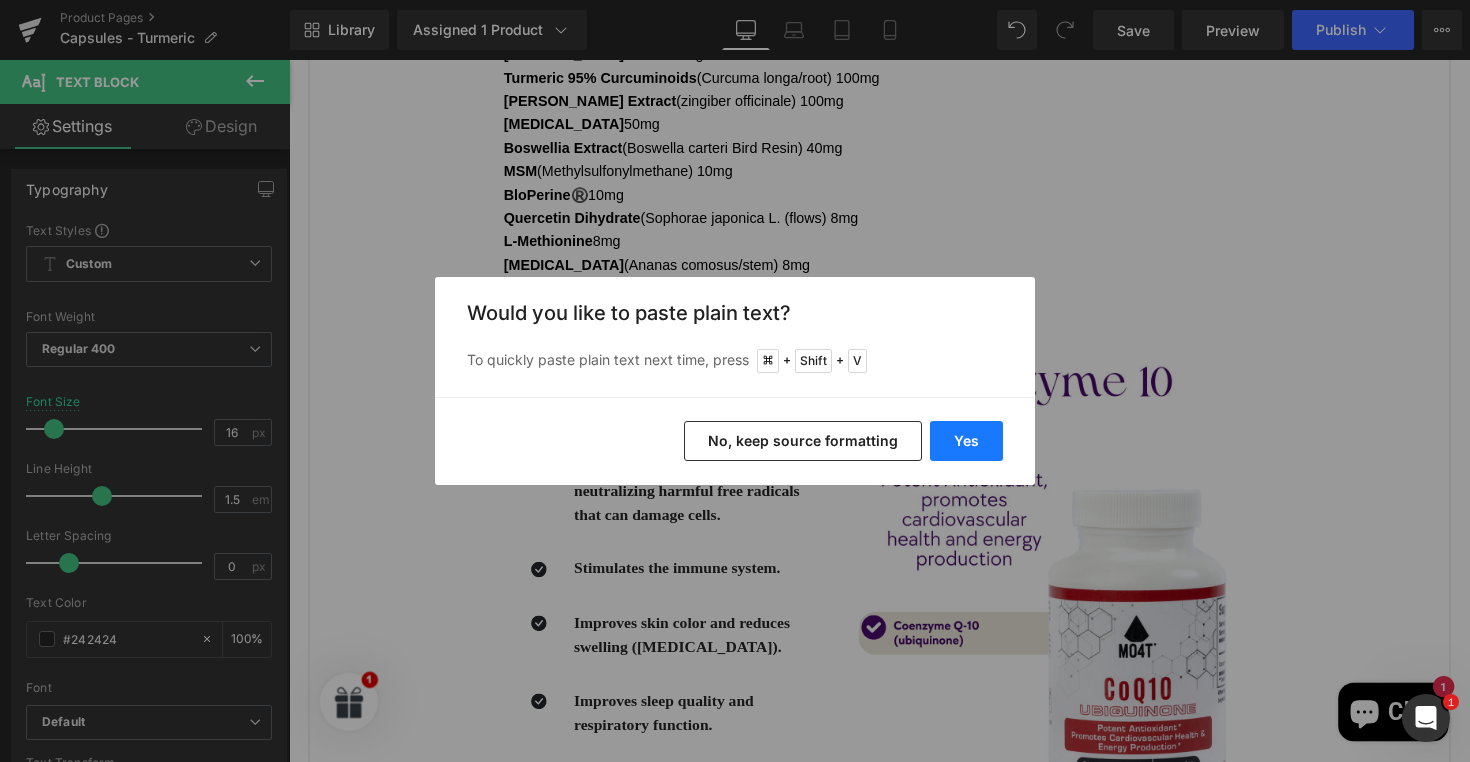 type 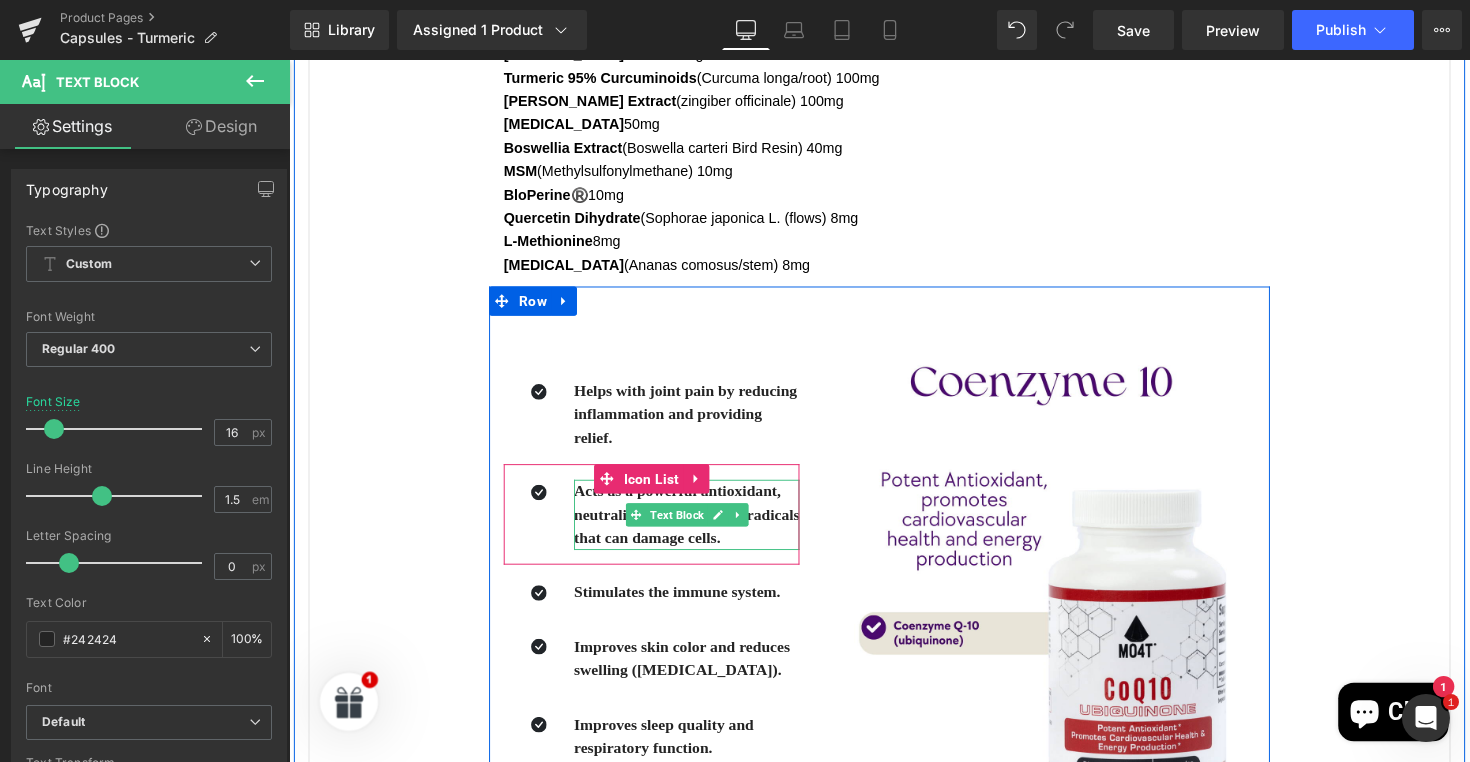 click on "Acts as a powerful antioxidant, neutralizing harmful free radicals that can damage cells." at bounding box center (696, 525) 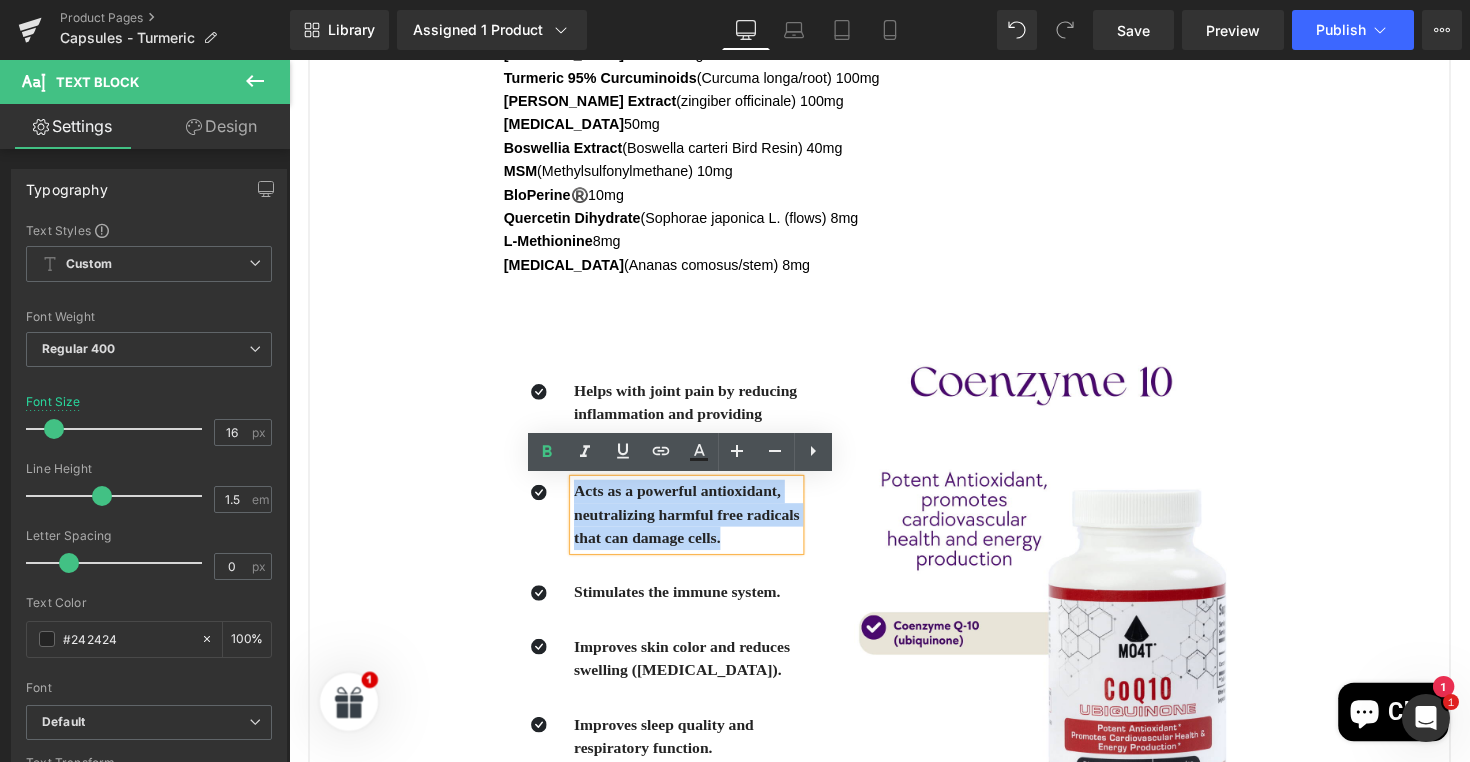 drag, startPoint x: 581, startPoint y: 497, endPoint x: 771, endPoint y: 539, distance: 194.58675 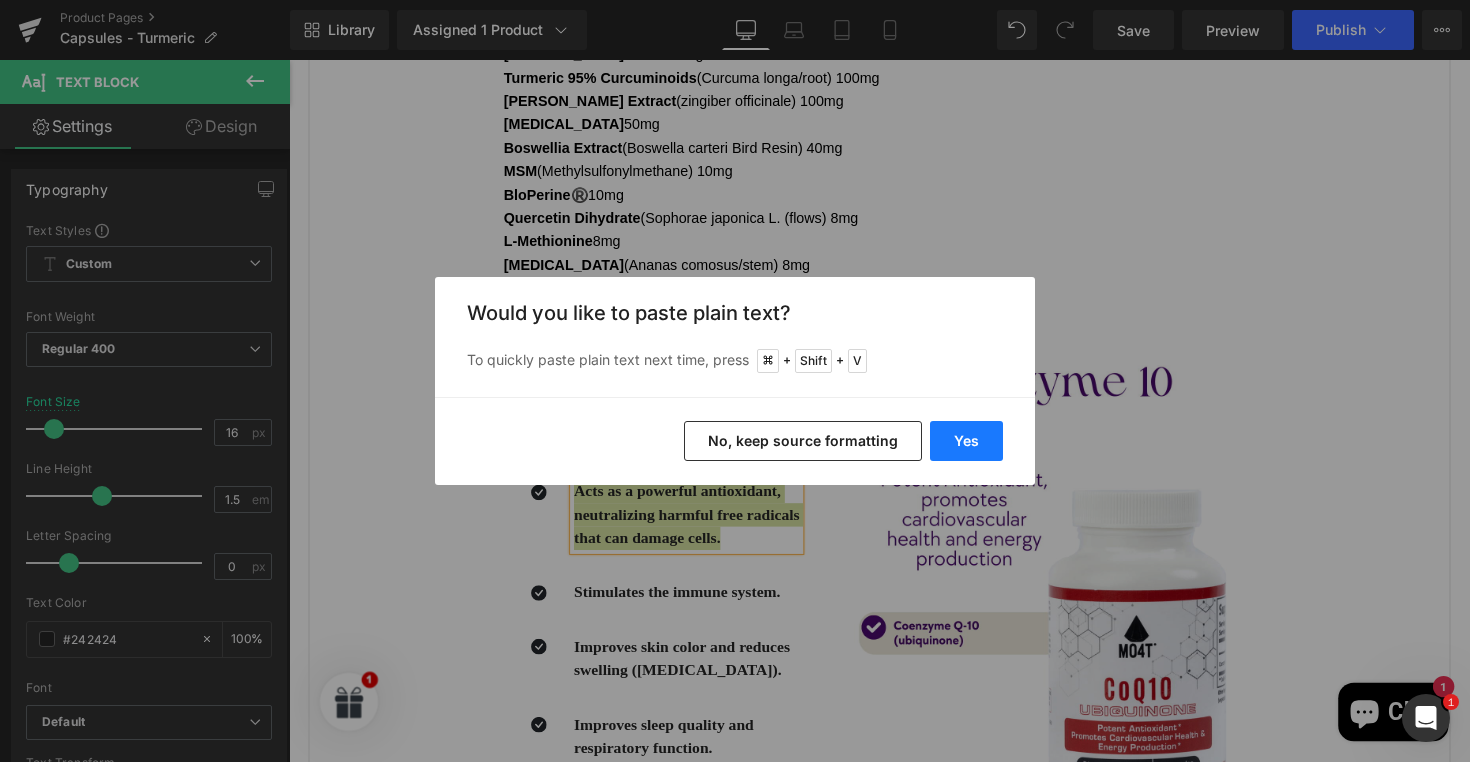 click on "Yes" at bounding box center (966, 441) 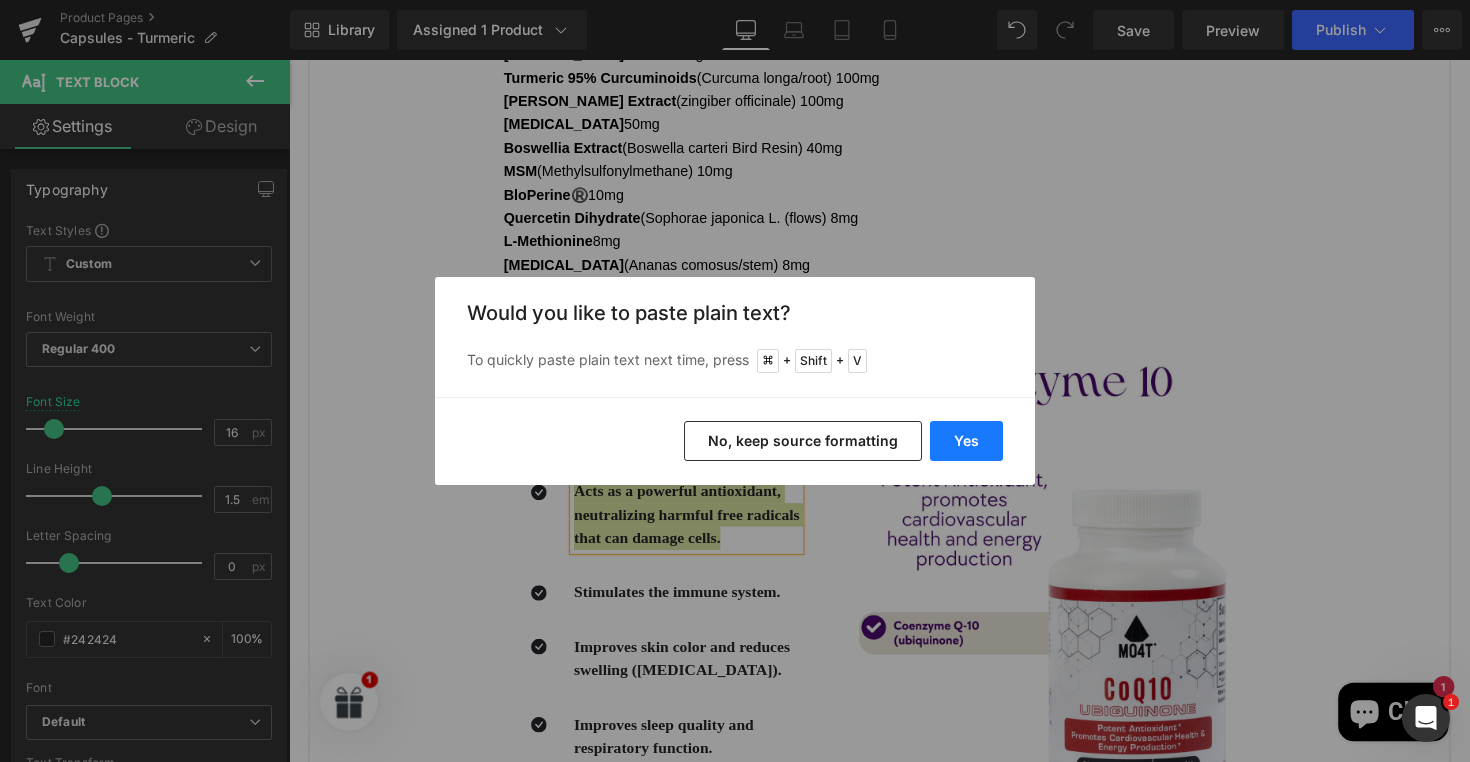 type 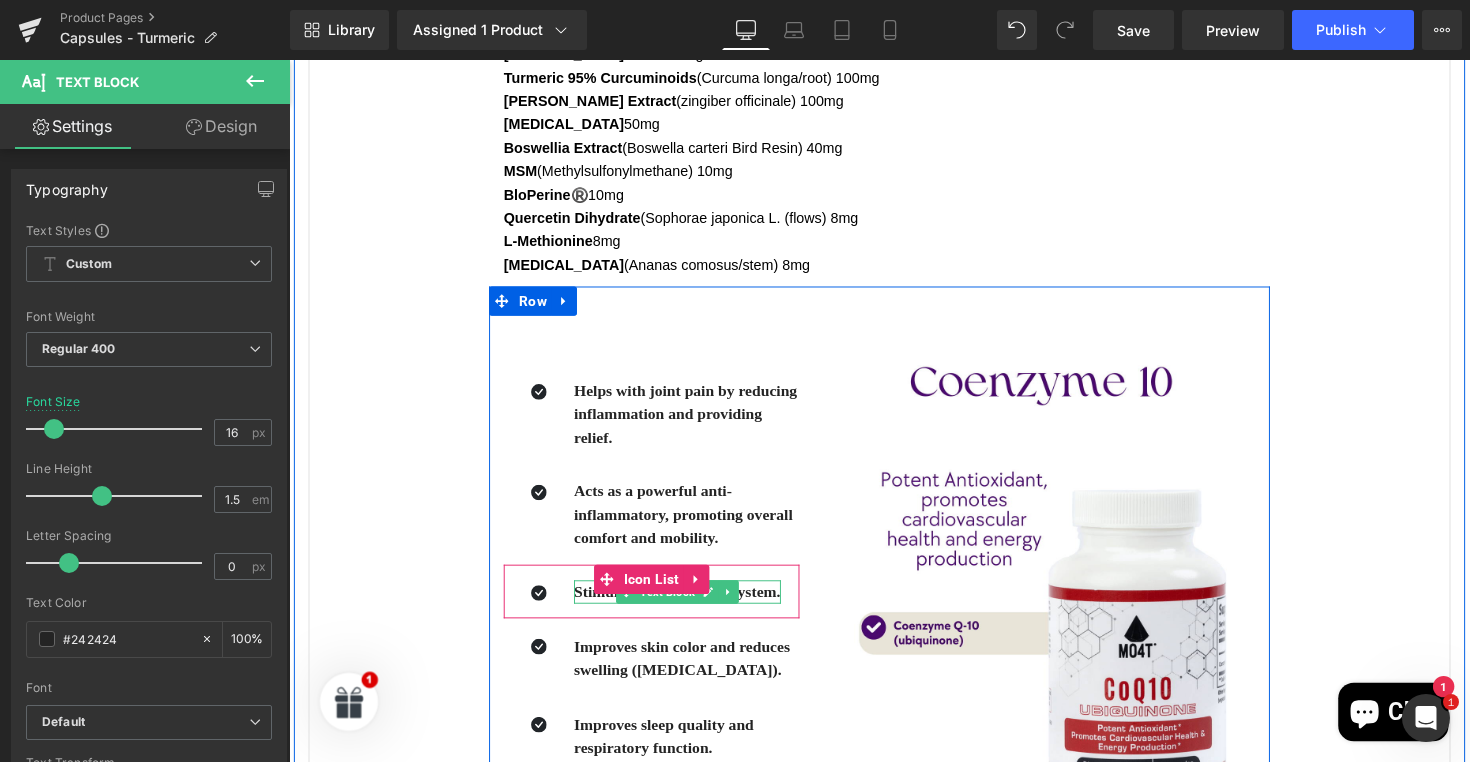 click on "Stimulates the immune system." at bounding box center [687, 604] 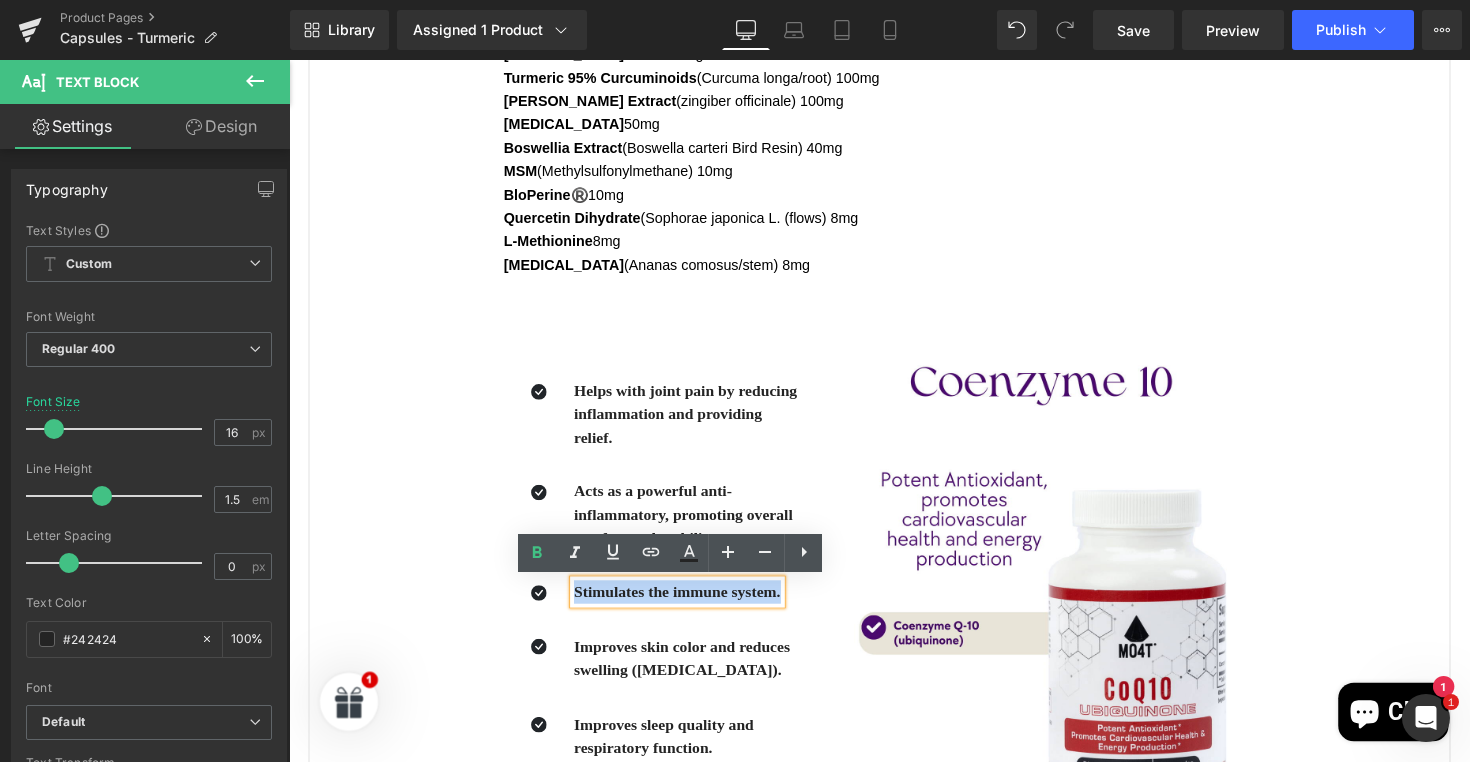 drag, startPoint x: 578, startPoint y: 603, endPoint x: 816, endPoint y: 601, distance: 238.0084 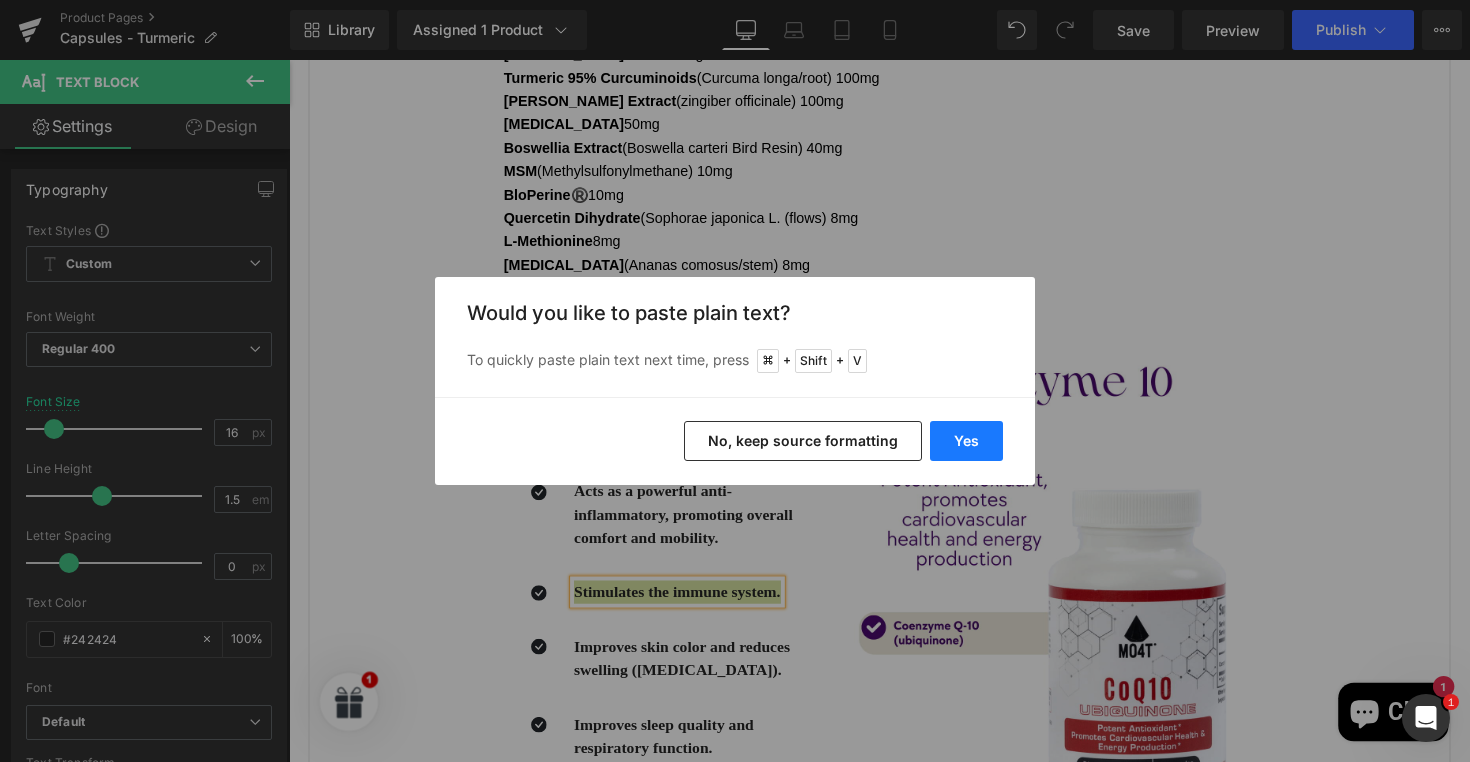 click on "Yes" at bounding box center (966, 441) 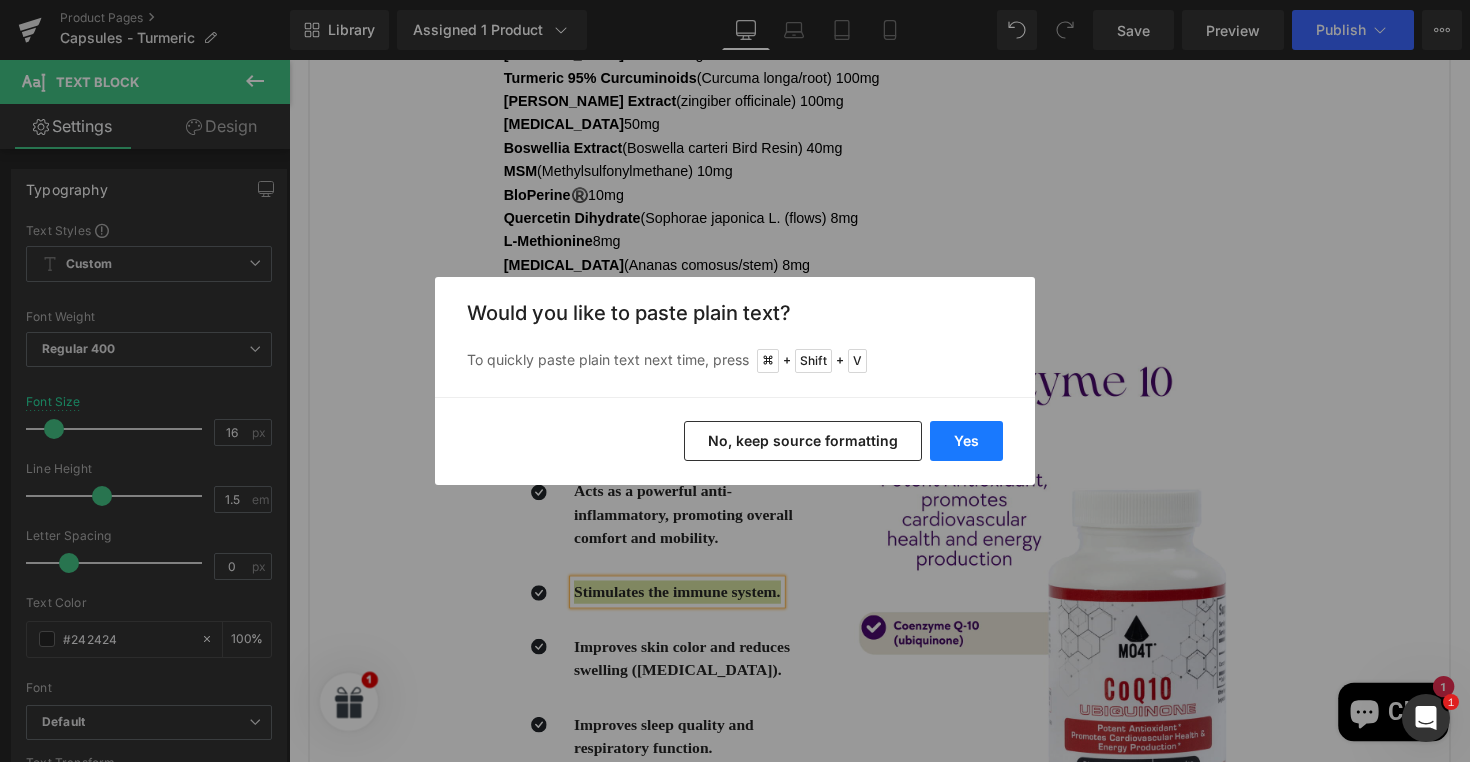 type 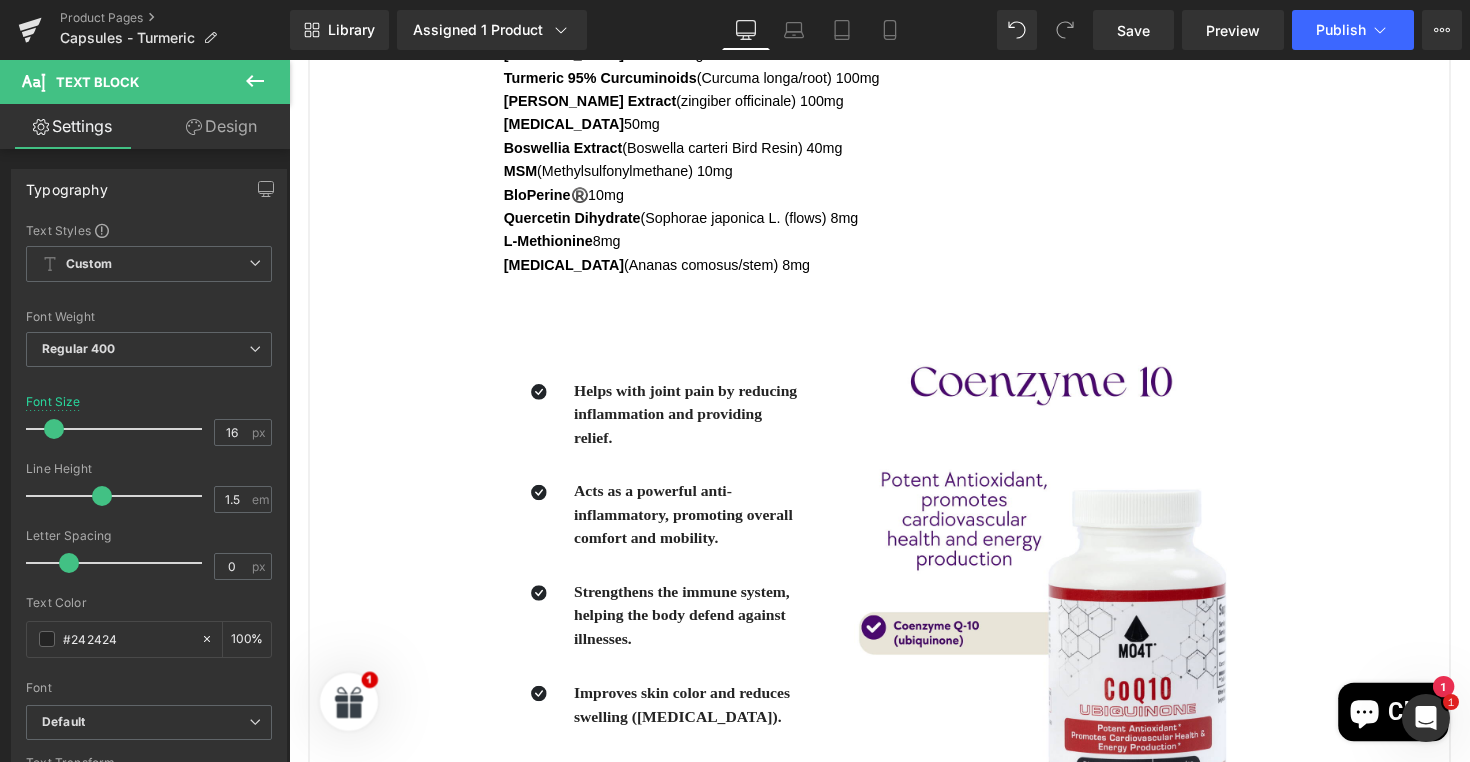 click on "Library Assigned 1 Product  Product Preview
Premium Turmeric: Anti-Inflammatory Manage assigned products Desktop Desktop Laptop Tablet Mobile Save Preview Publish Scheduled View Live Page View with current Template Save Template to Library Schedule Publish  Optimize  Publish Settings Shortcuts  Your page can’t be published   You've reached the maximum number of published pages on your plan  (26/999999).  You need to upgrade your plan or unpublish all your pages to get 1 publish slot.   Unpublish pages   Upgrade plan" at bounding box center [880, 30] 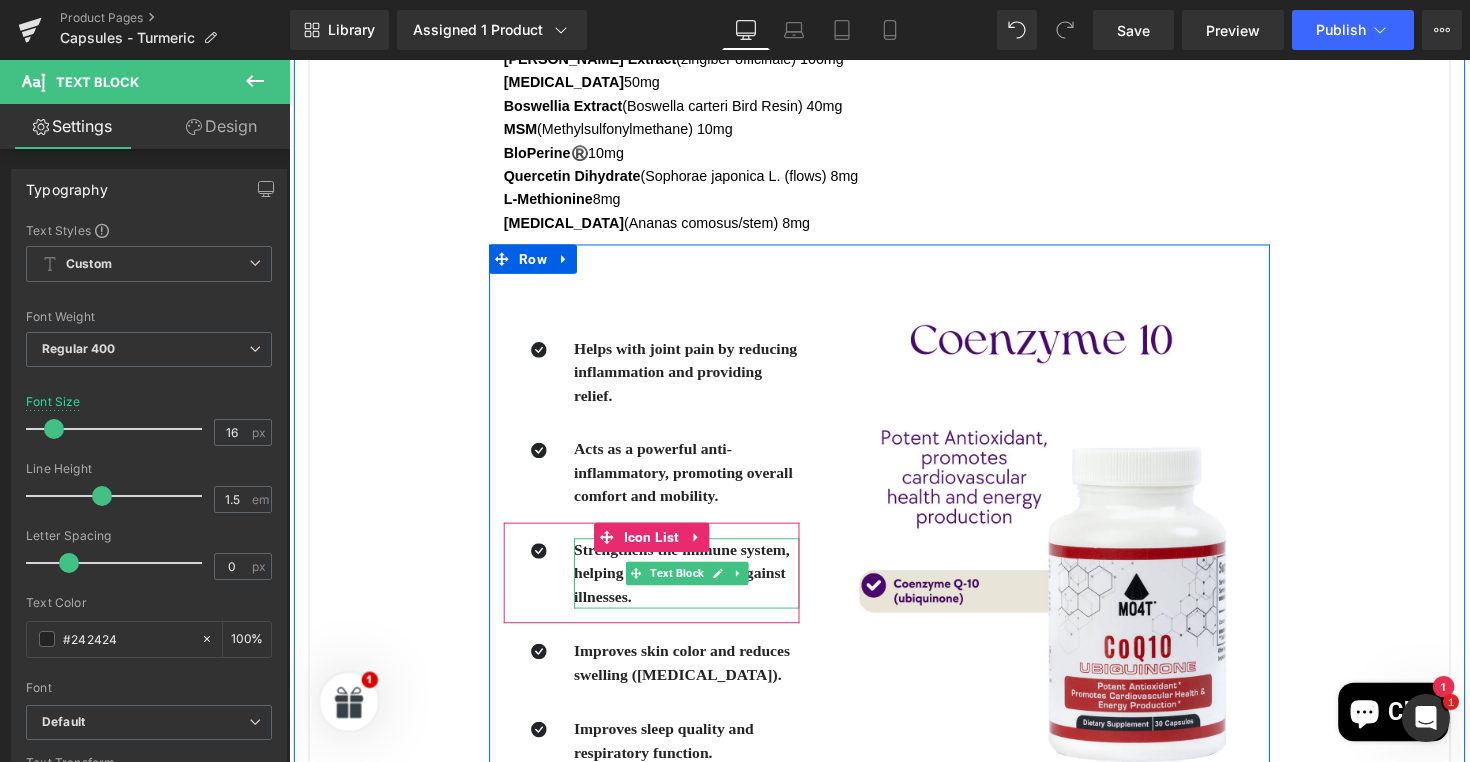 scroll, scrollTop: 1491, scrollLeft: 0, axis: vertical 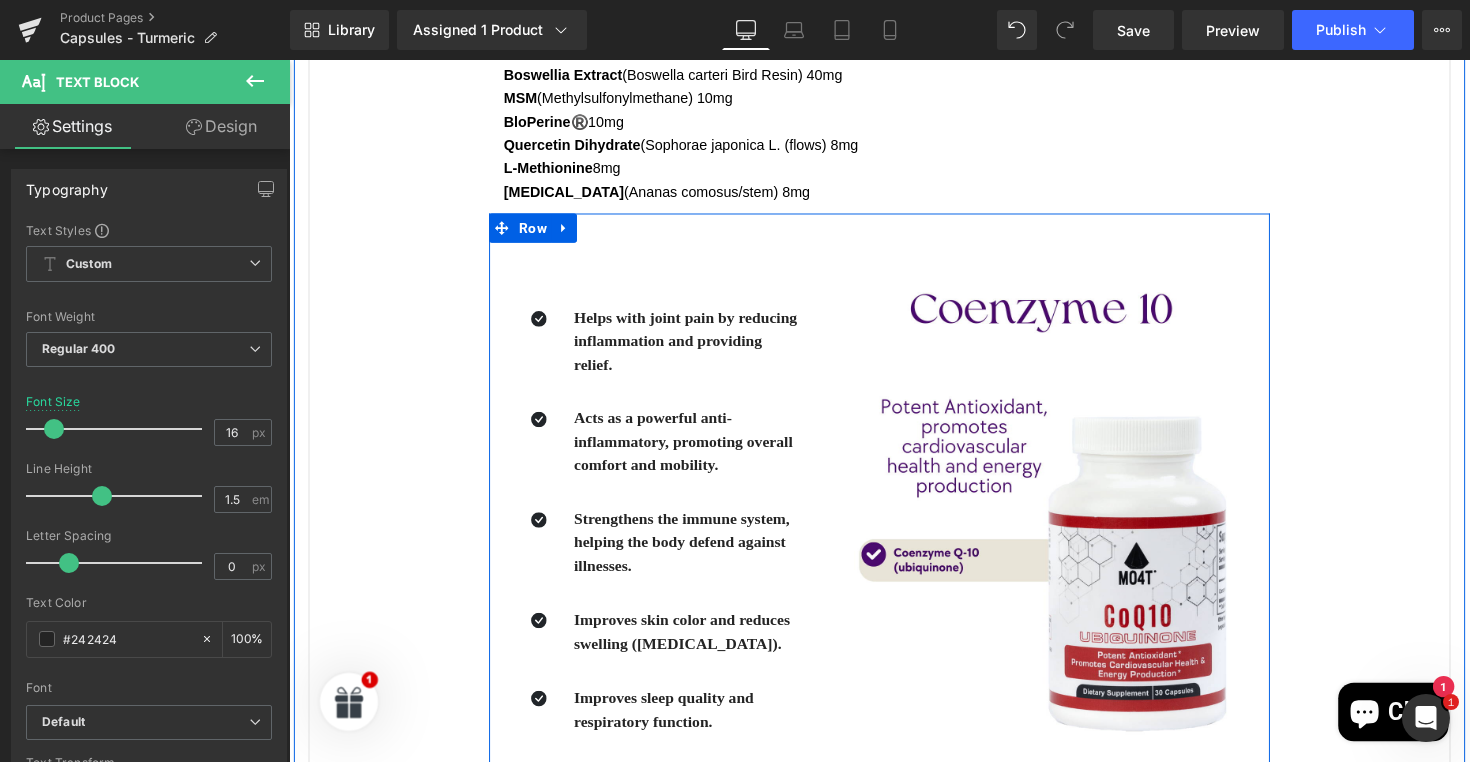 click on "Improves skin color and reduces swelling ([MEDICAL_DATA]).
Text Block" at bounding box center (696, 645) 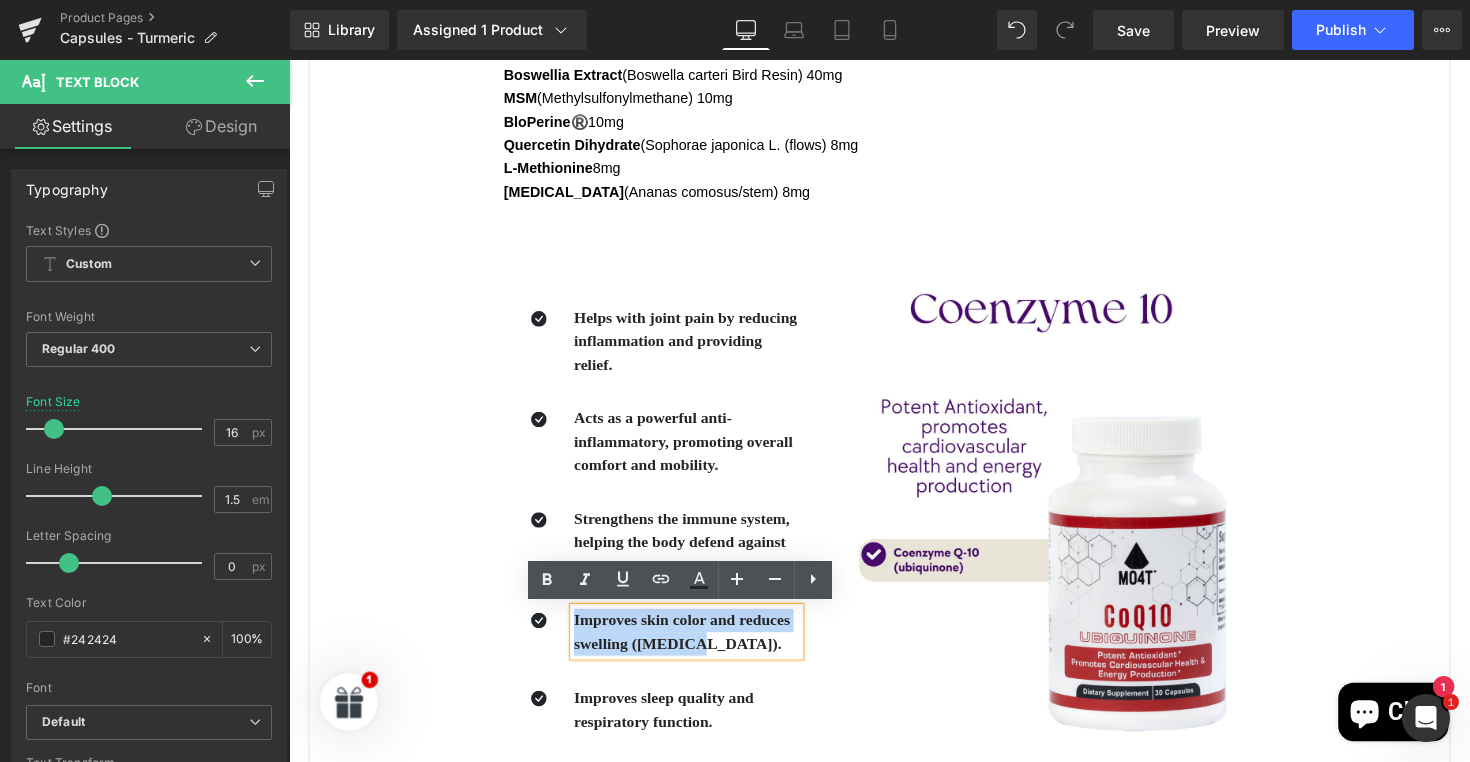 drag, startPoint x: 706, startPoint y: 664, endPoint x: 575, endPoint y: 635, distance: 134.17154 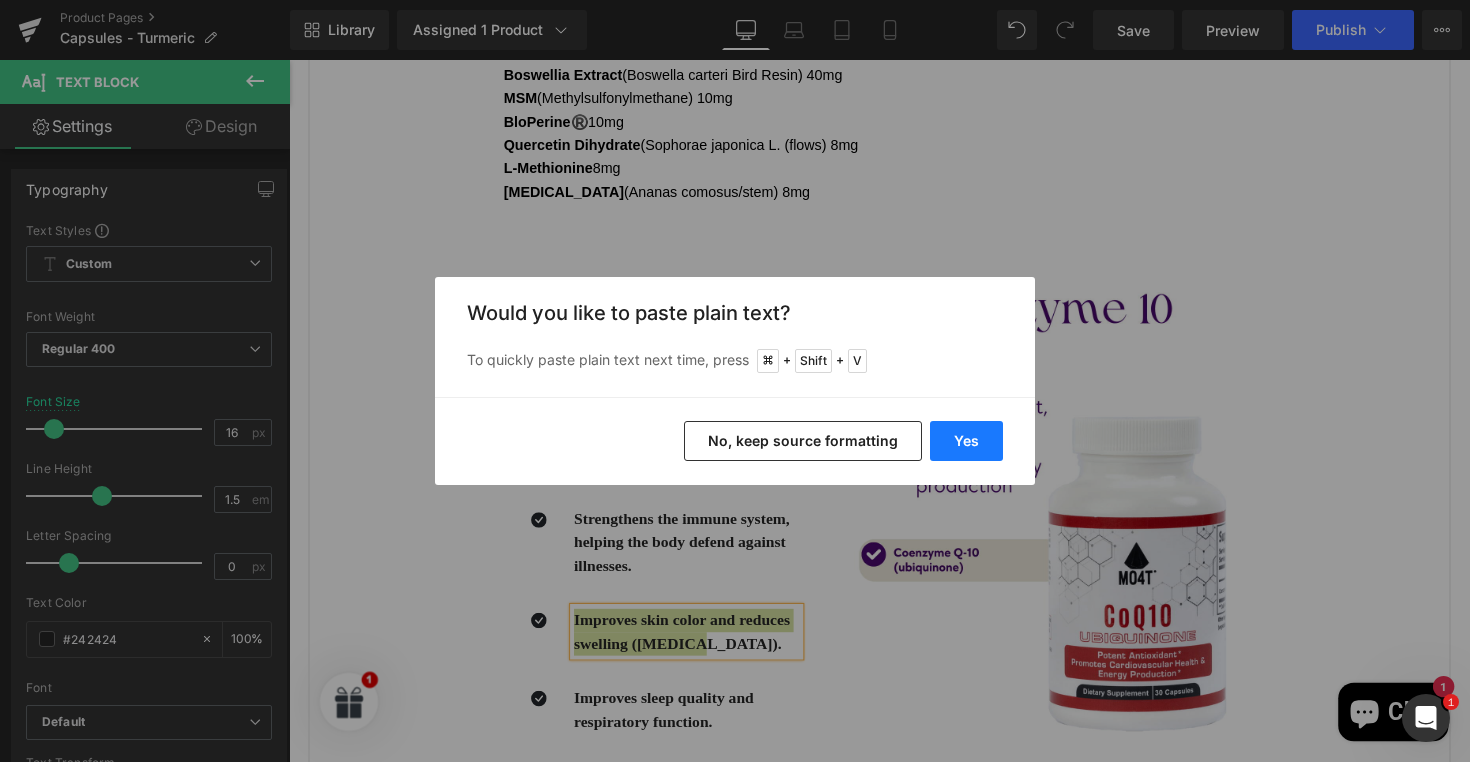 click on "Yes" at bounding box center [966, 441] 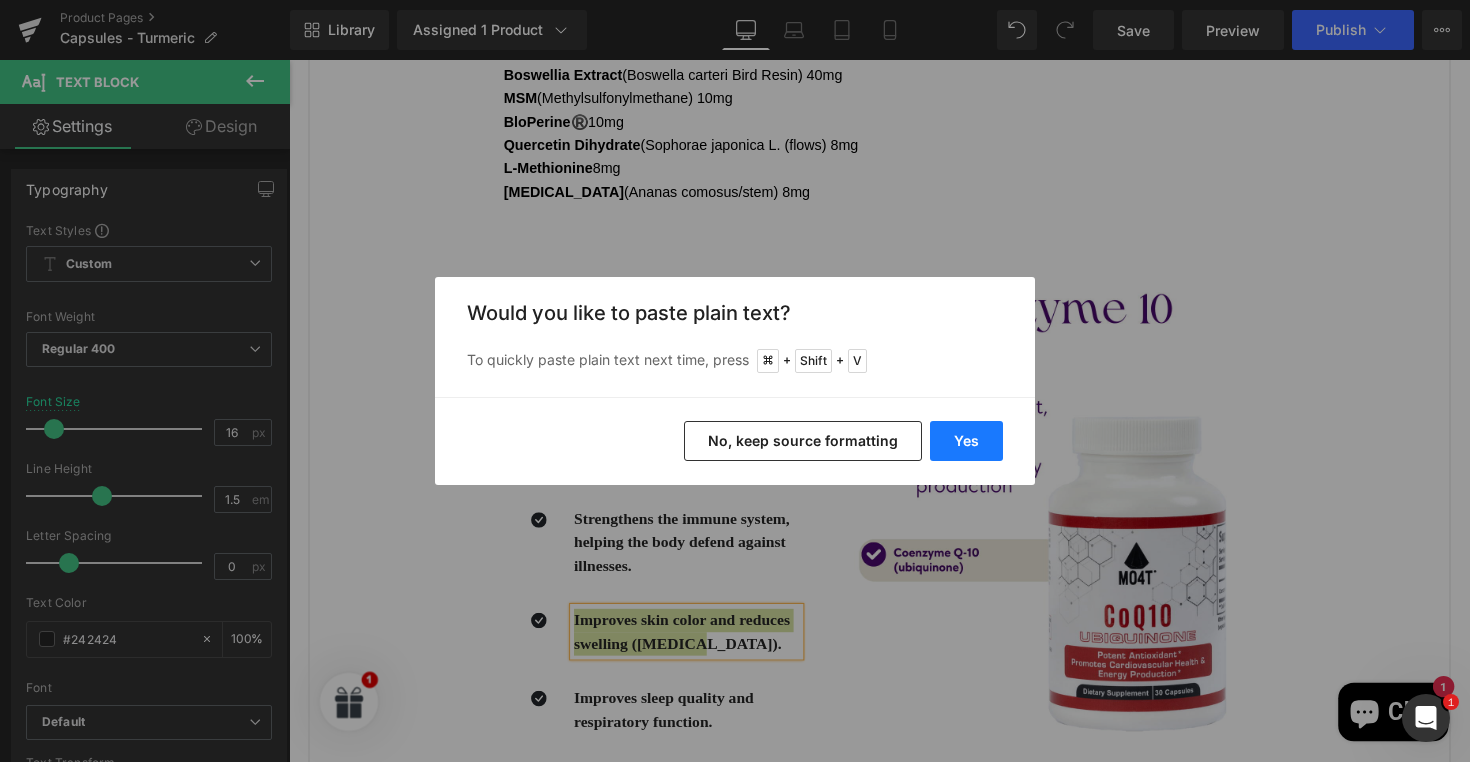 type 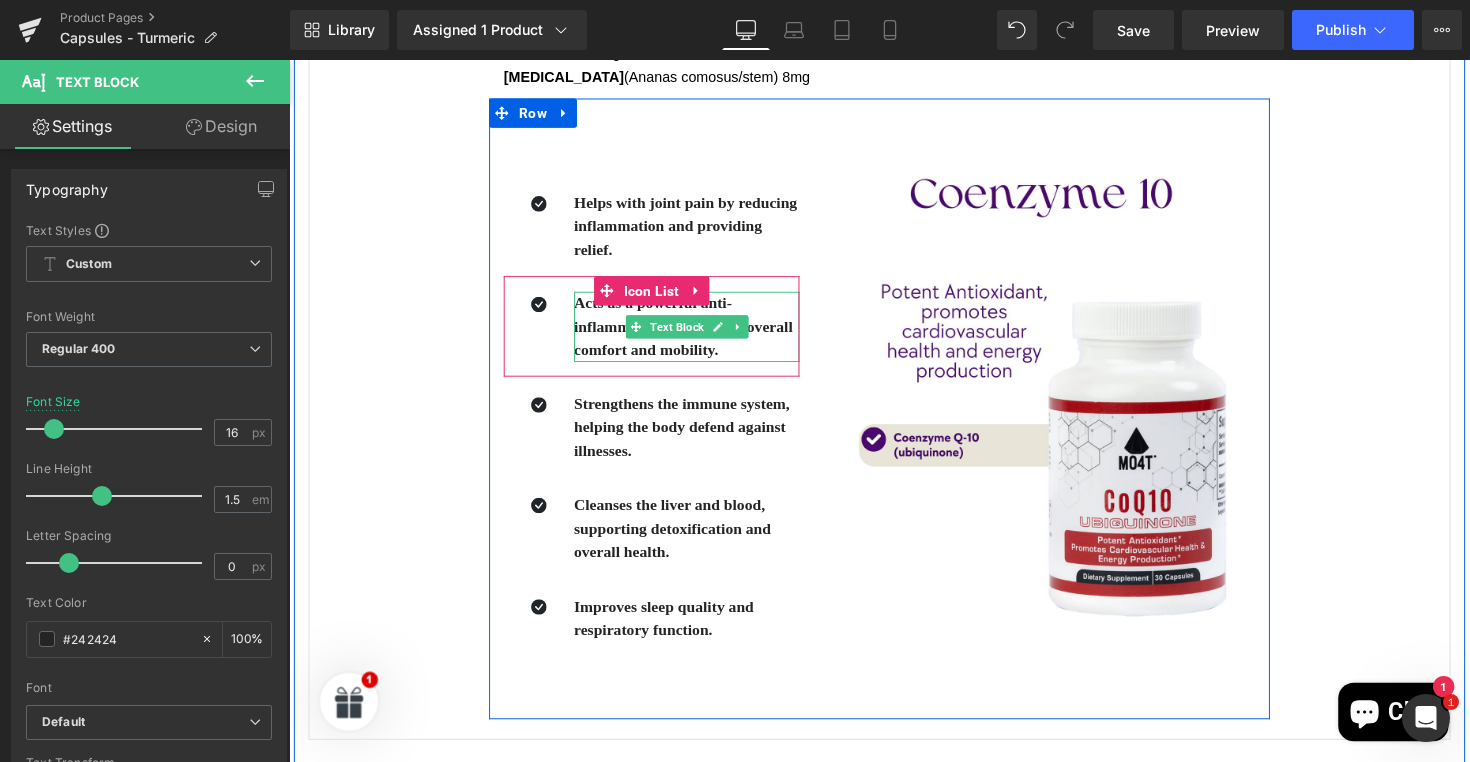 scroll, scrollTop: 1726, scrollLeft: 0, axis: vertical 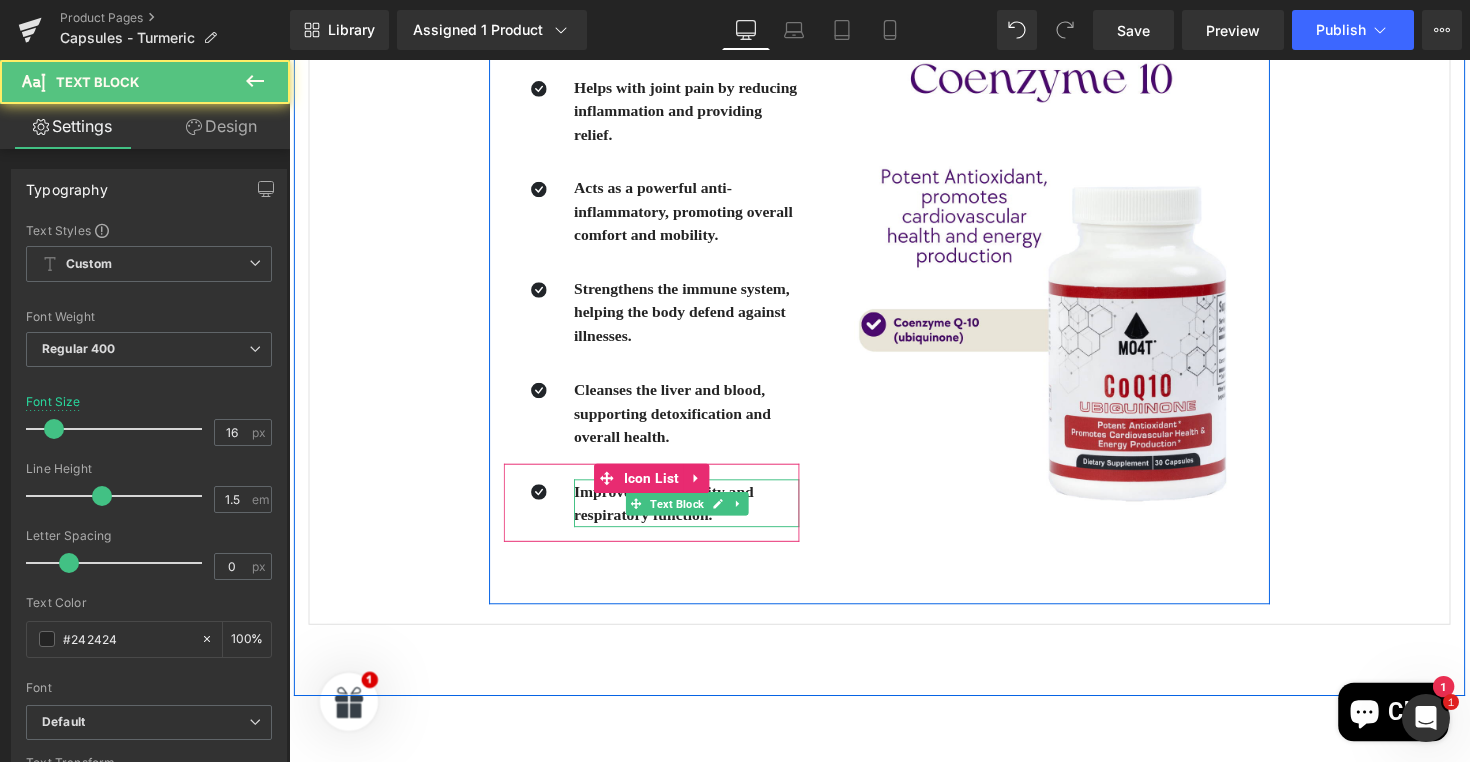 click on "Improves sleep quality and respiratory function." at bounding box center [696, 515] 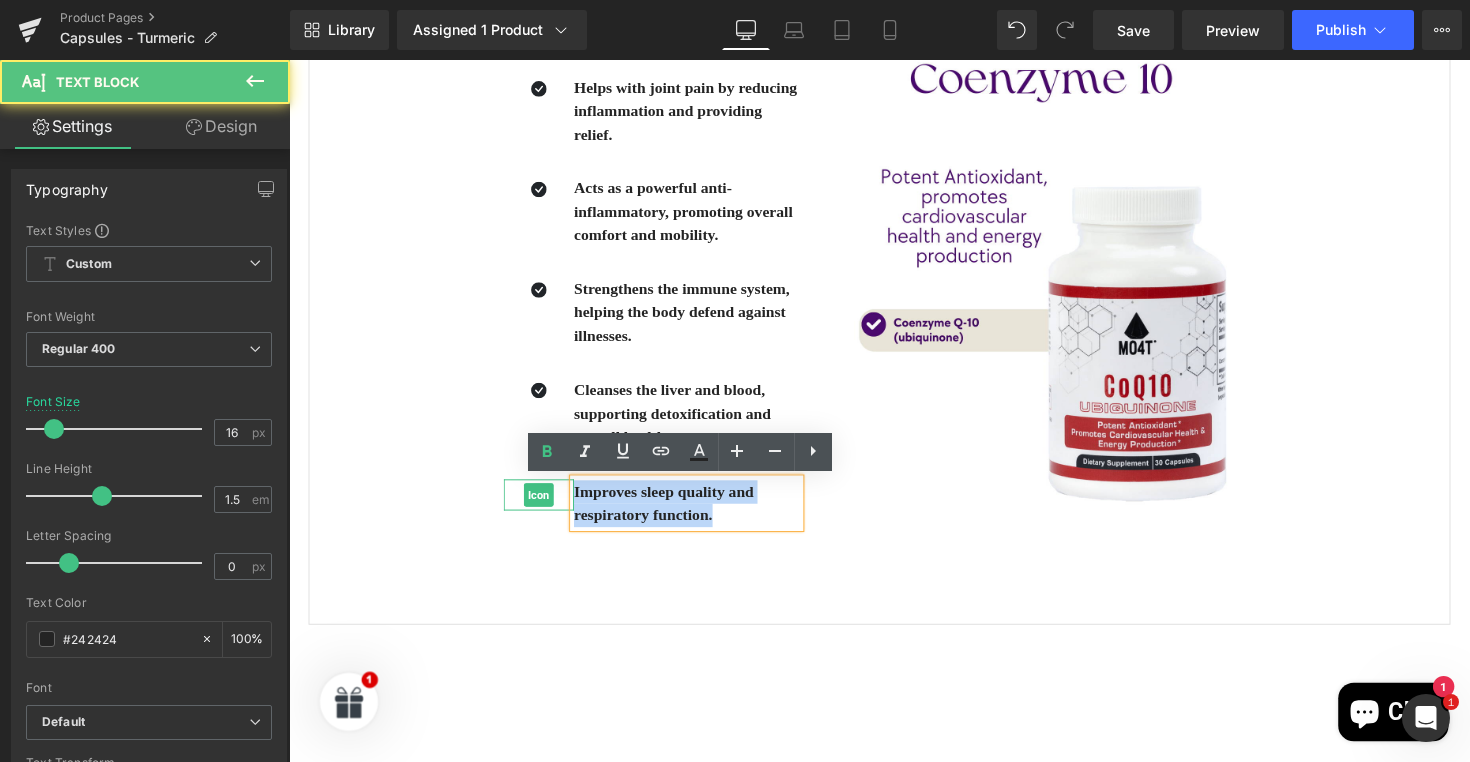 drag, startPoint x: 730, startPoint y: 529, endPoint x: 562, endPoint y: 499, distance: 170.65755 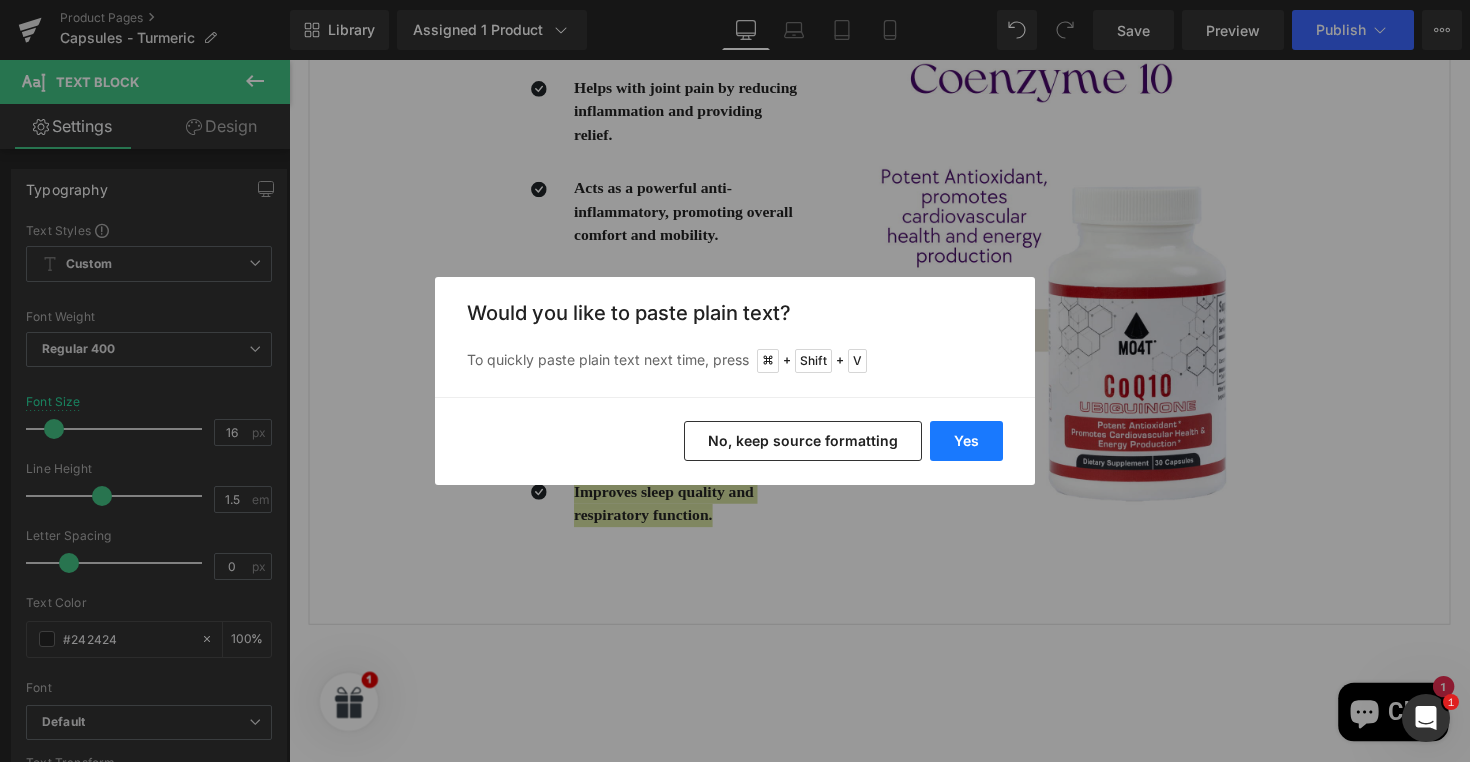 click on "Yes" at bounding box center (966, 441) 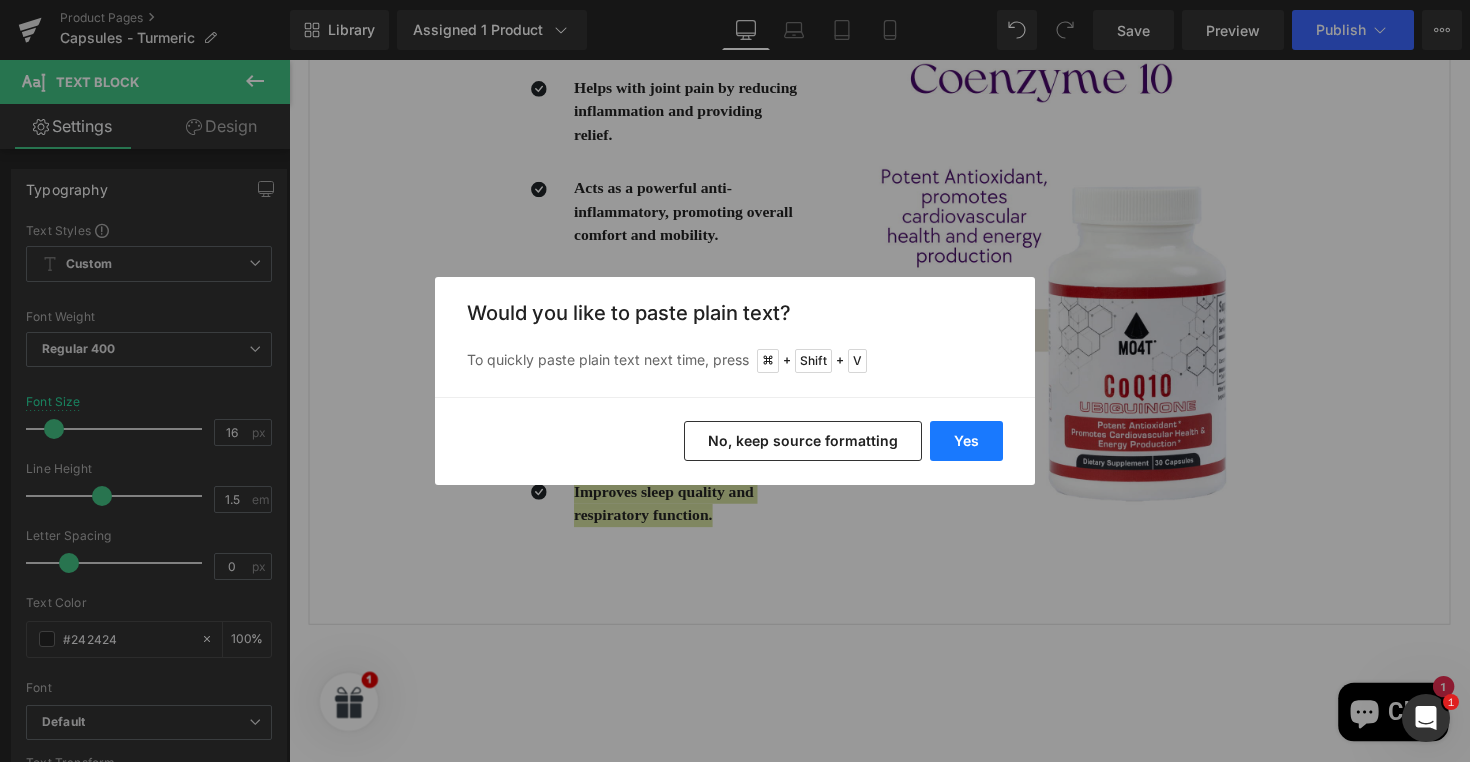 type 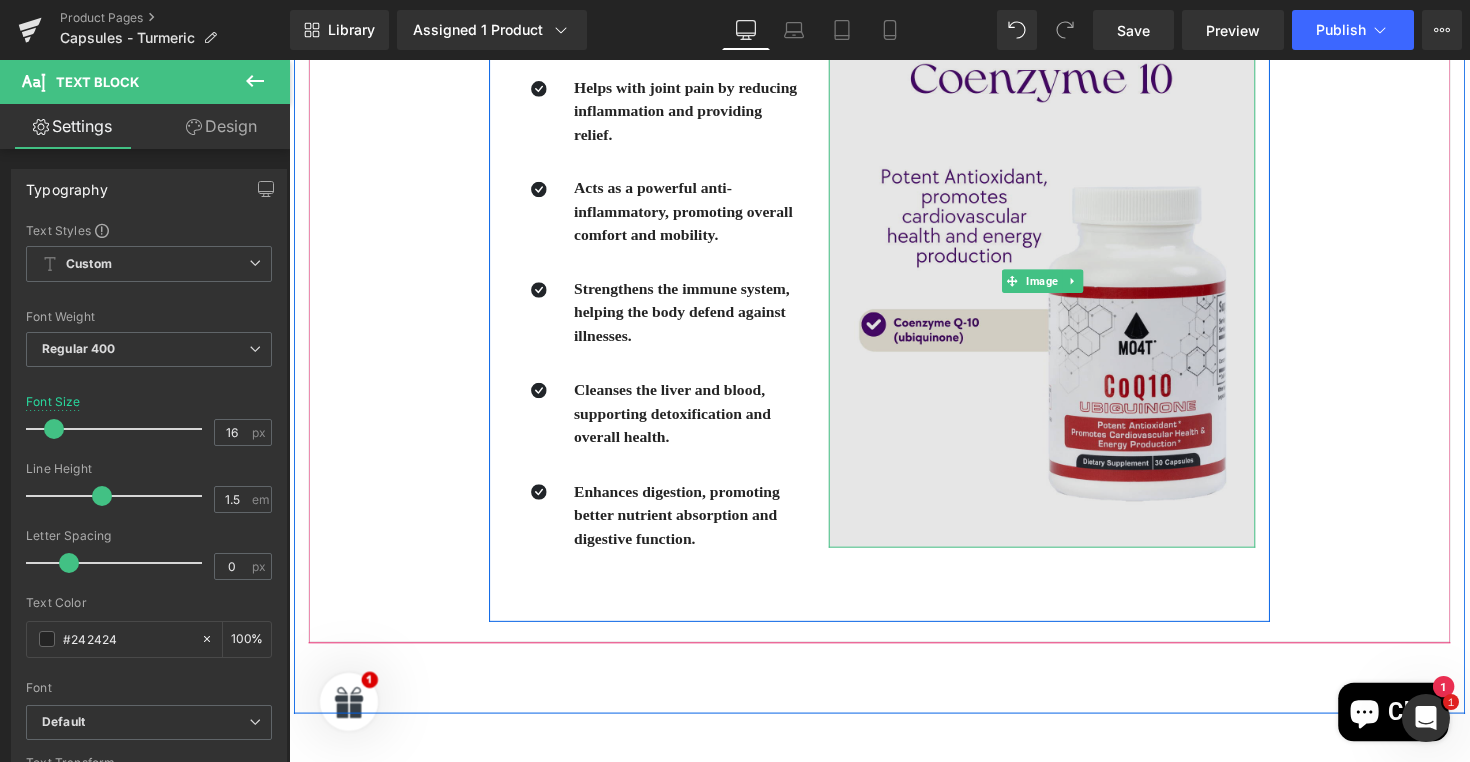 click at bounding box center (1060, 287) 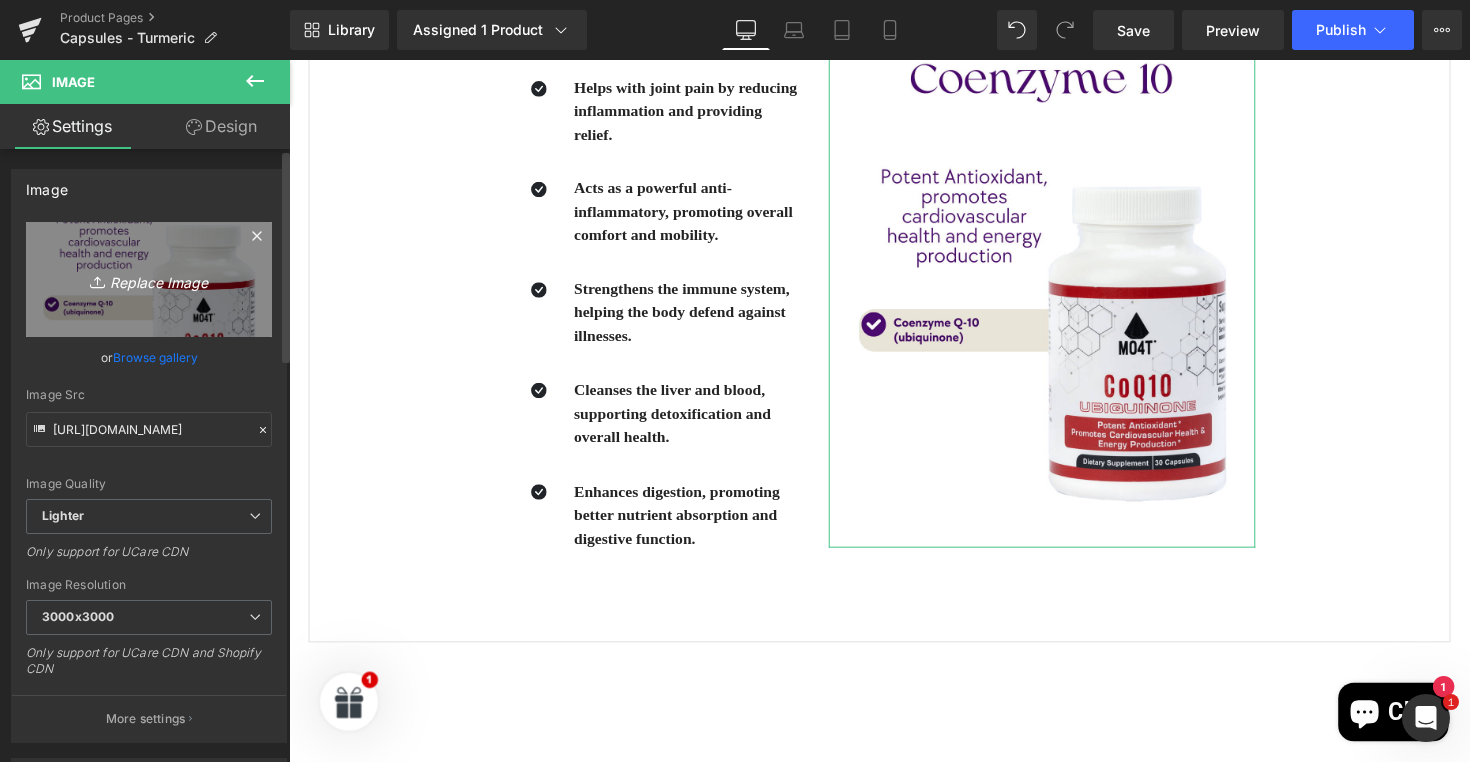 click on "Replace Image" at bounding box center [149, 279] 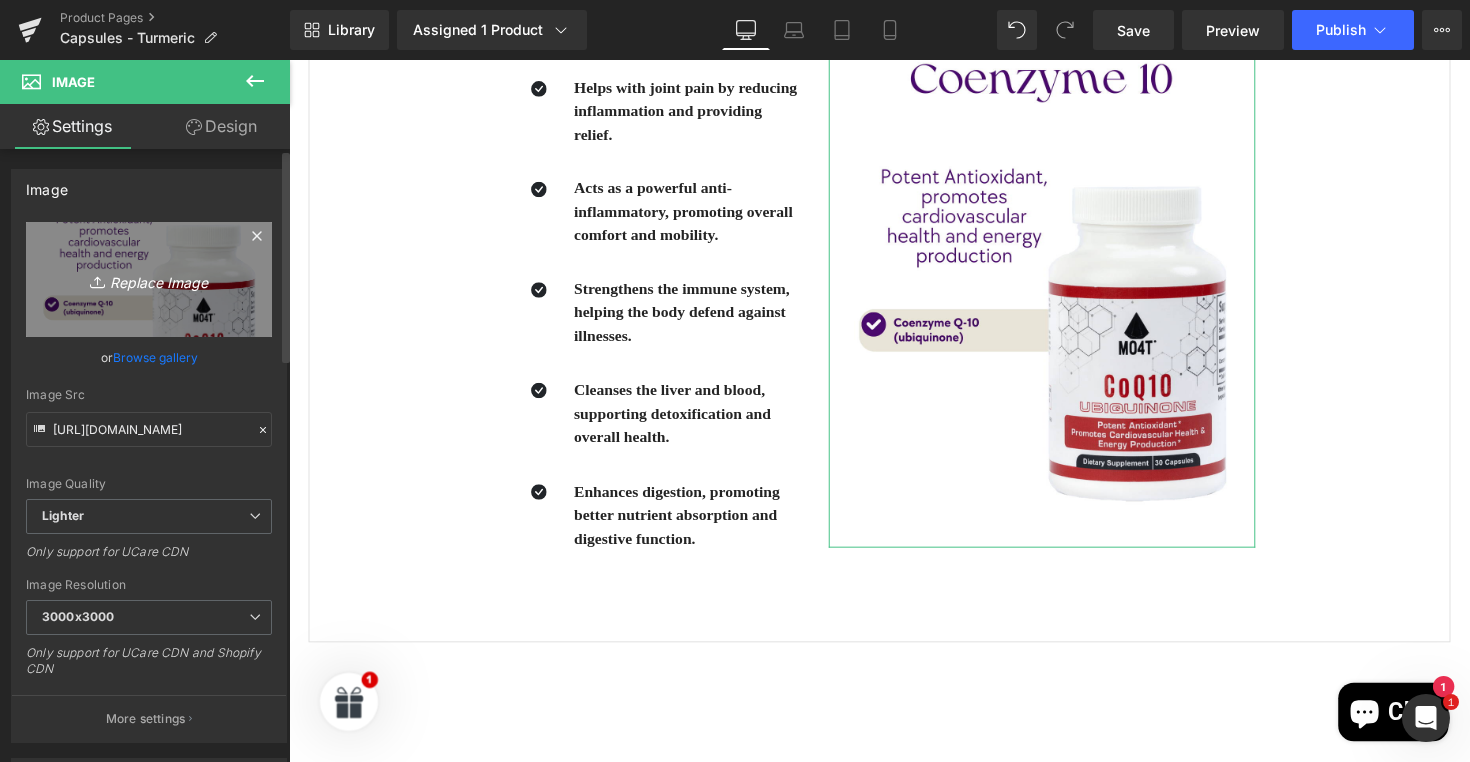 type on "C:\fakepath\turmericG.png" 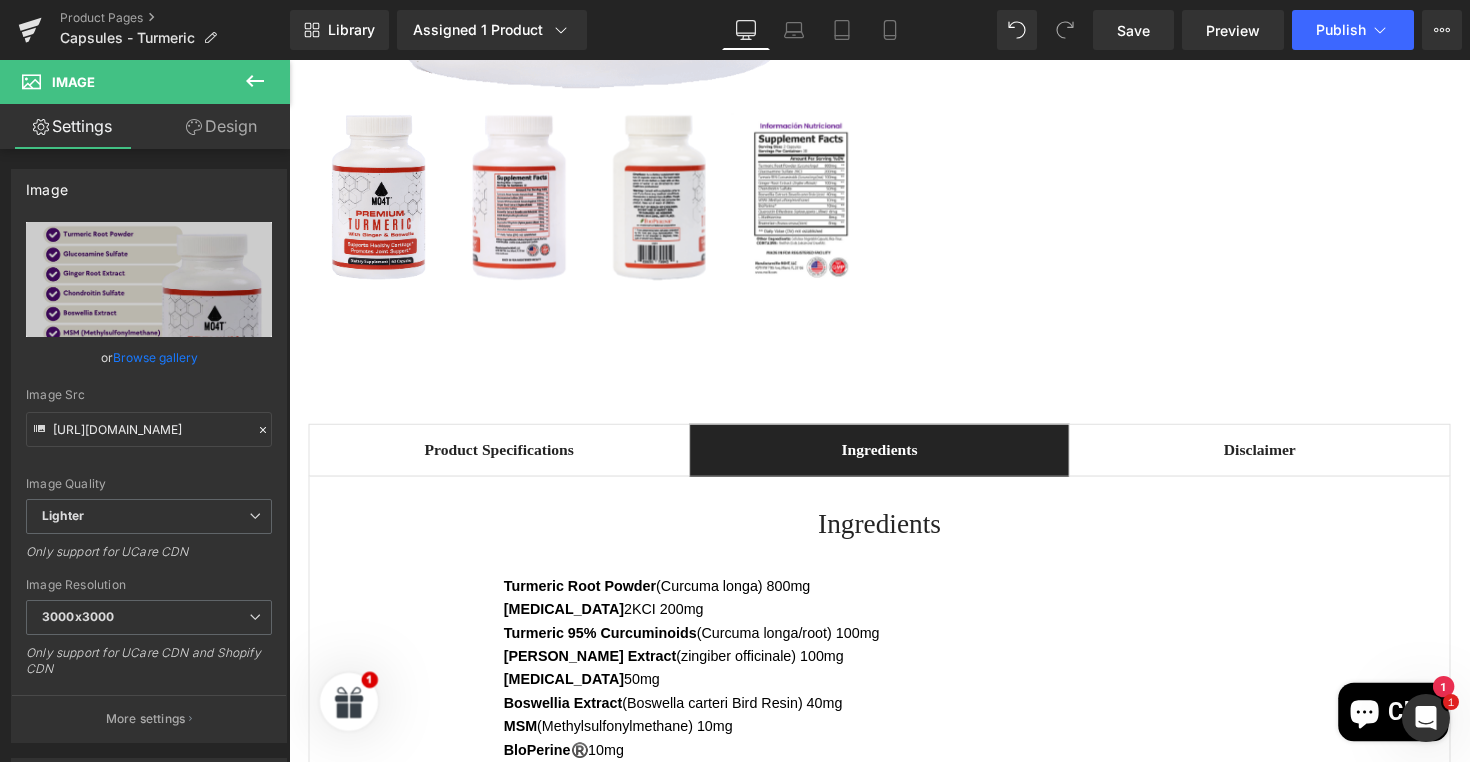 scroll, scrollTop: 849, scrollLeft: 0, axis: vertical 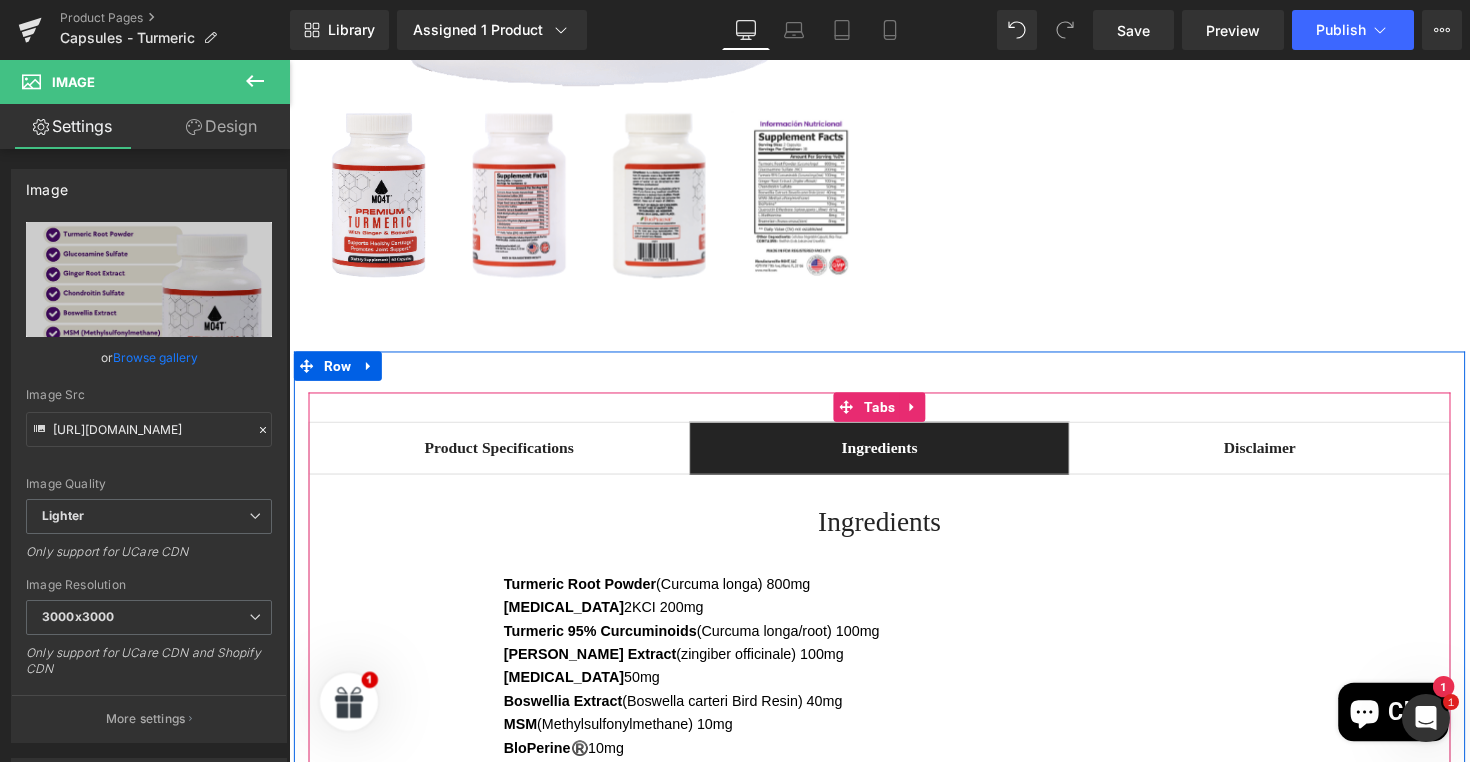 click on "Product Specifications
Text Block" at bounding box center (504, 458) 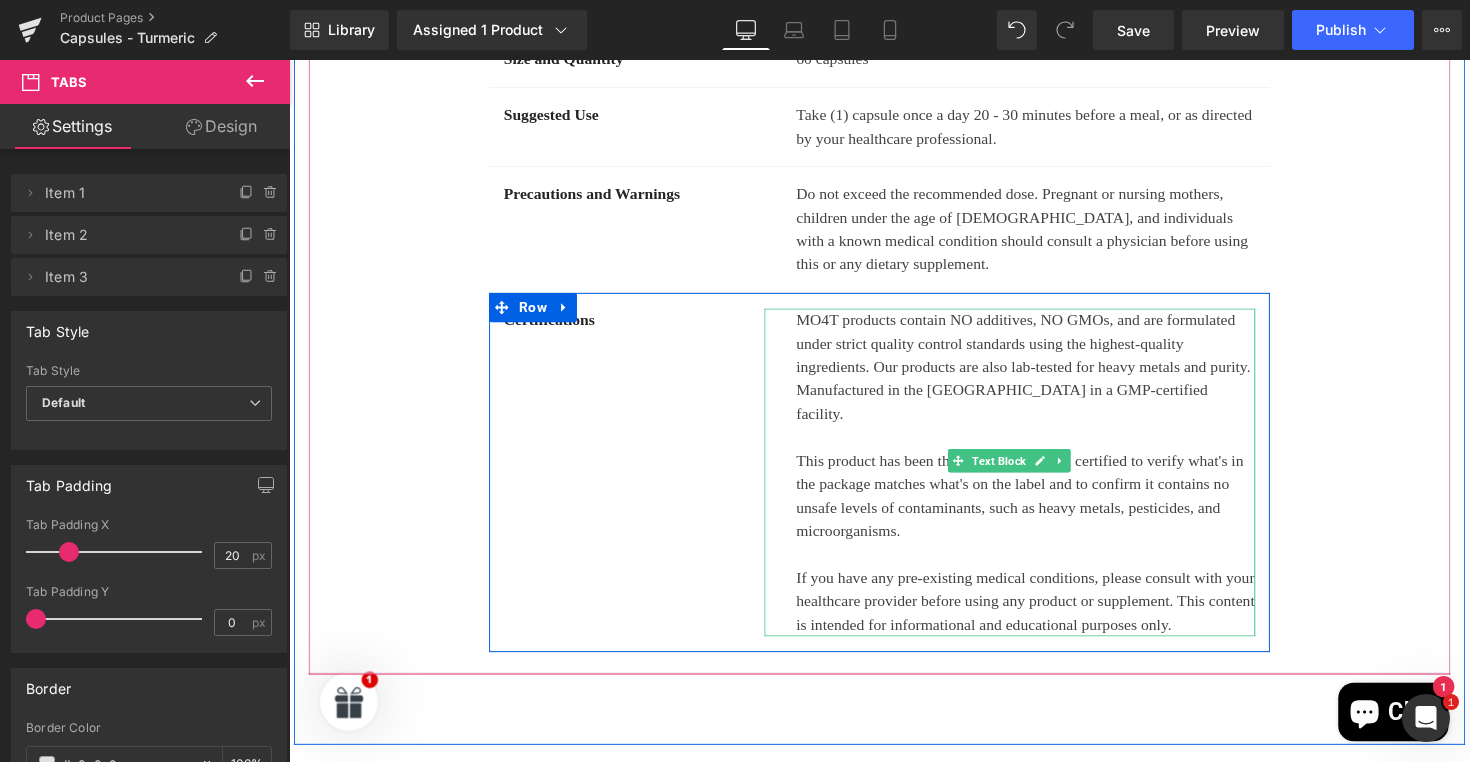 scroll, scrollTop: 1603, scrollLeft: 0, axis: vertical 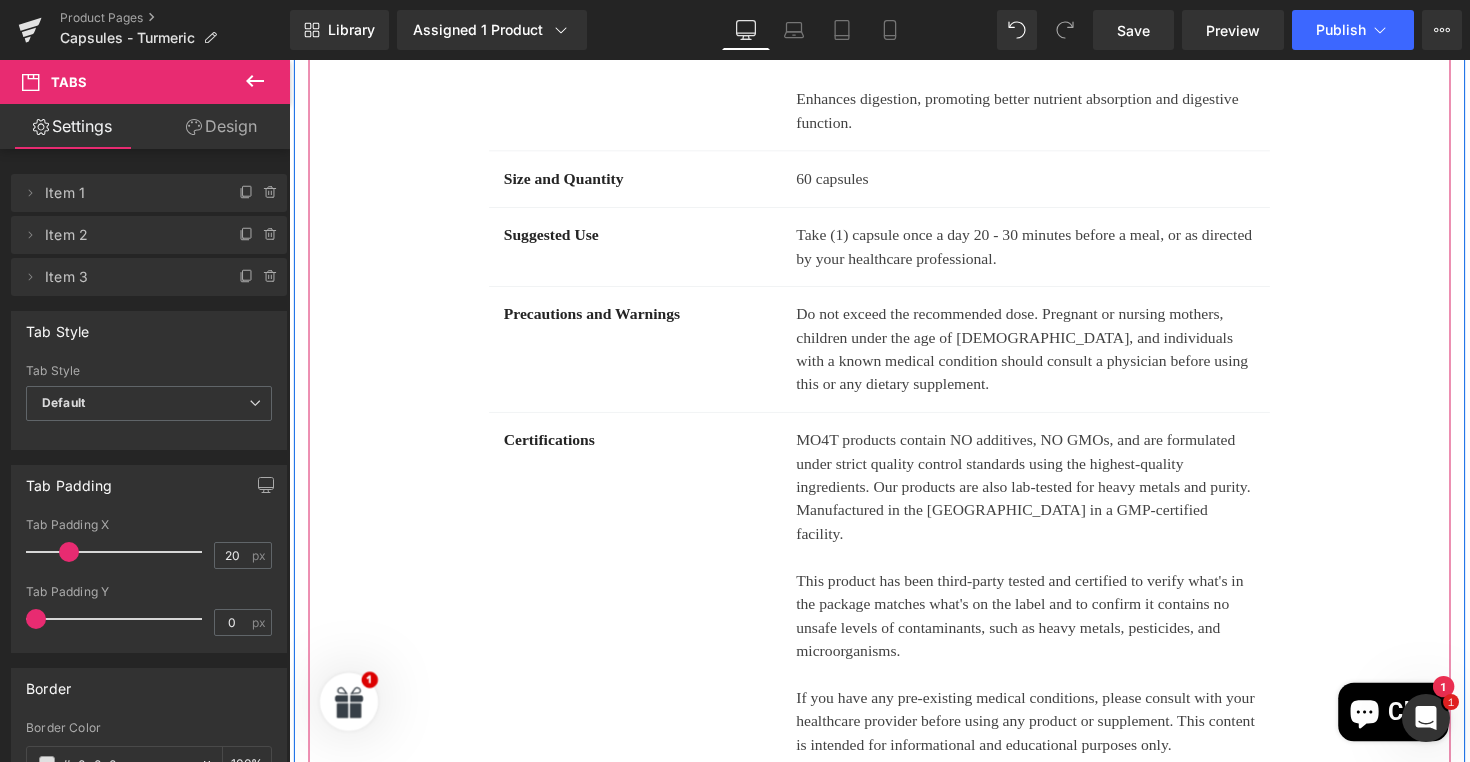 click on "Take (1) capsule once a day 20 - 30 minutes before a meal, or as directed by your healthcare professional." at bounding box center [1044, 252] 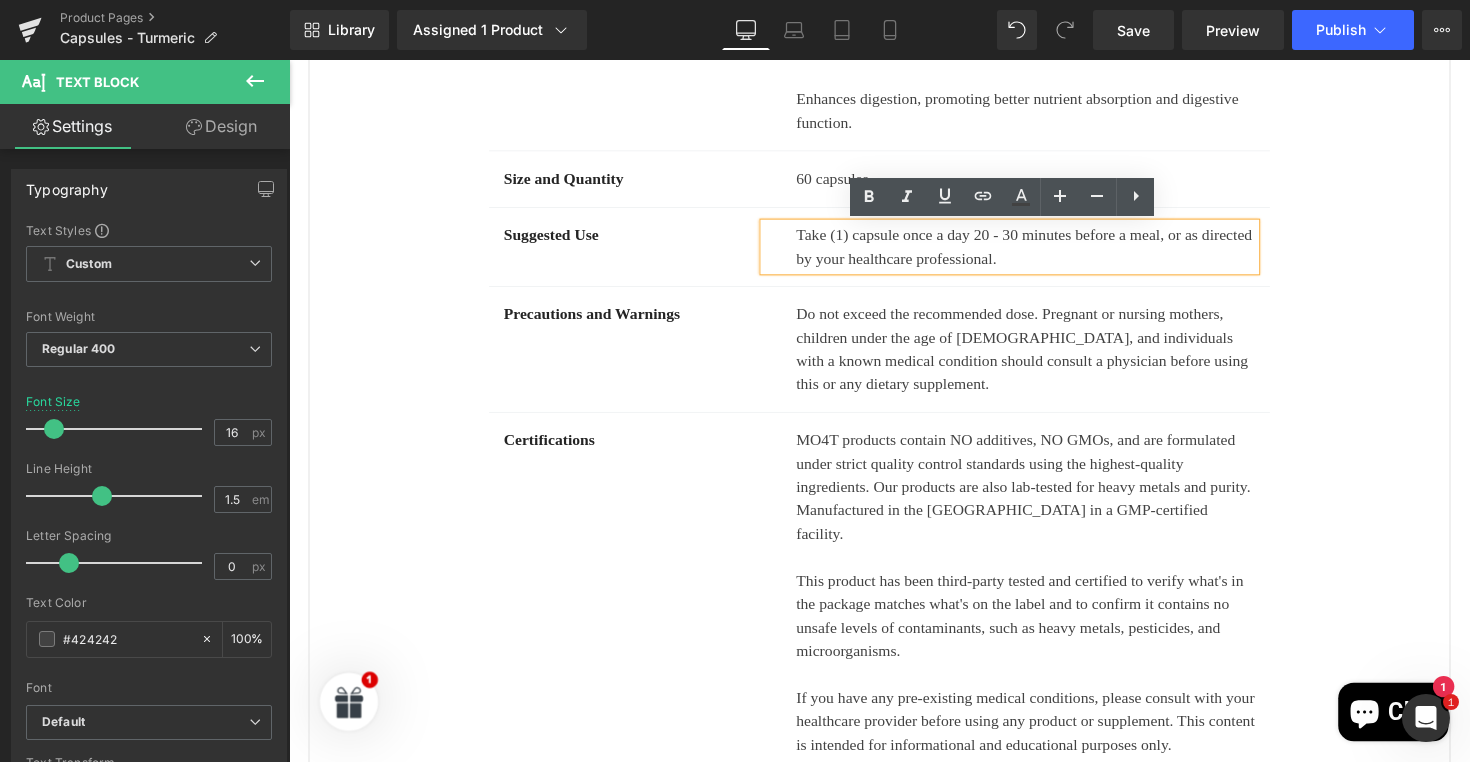drag, startPoint x: 1055, startPoint y: 259, endPoint x: 791, endPoint y: 243, distance: 264.4844 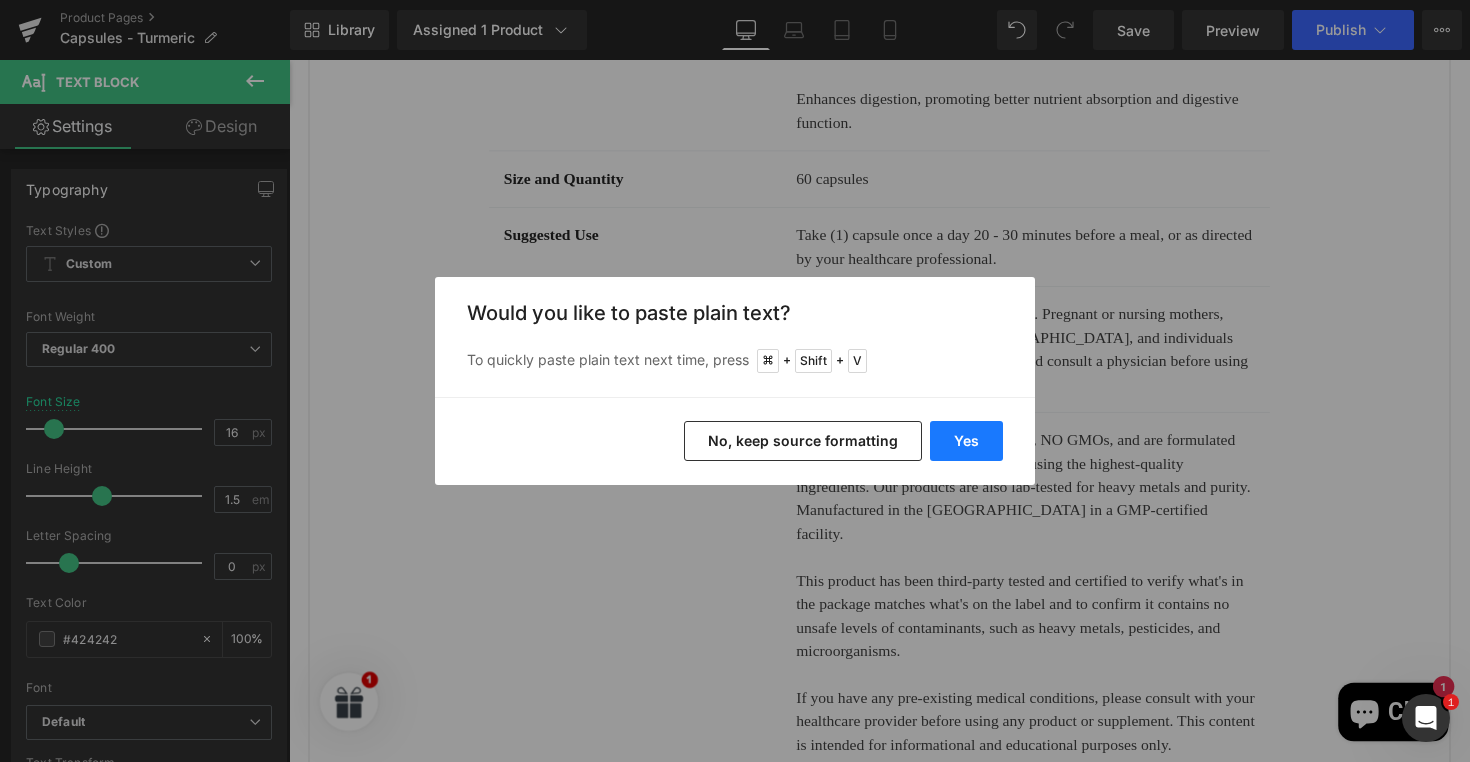 click on "Yes" at bounding box center [966, 441] 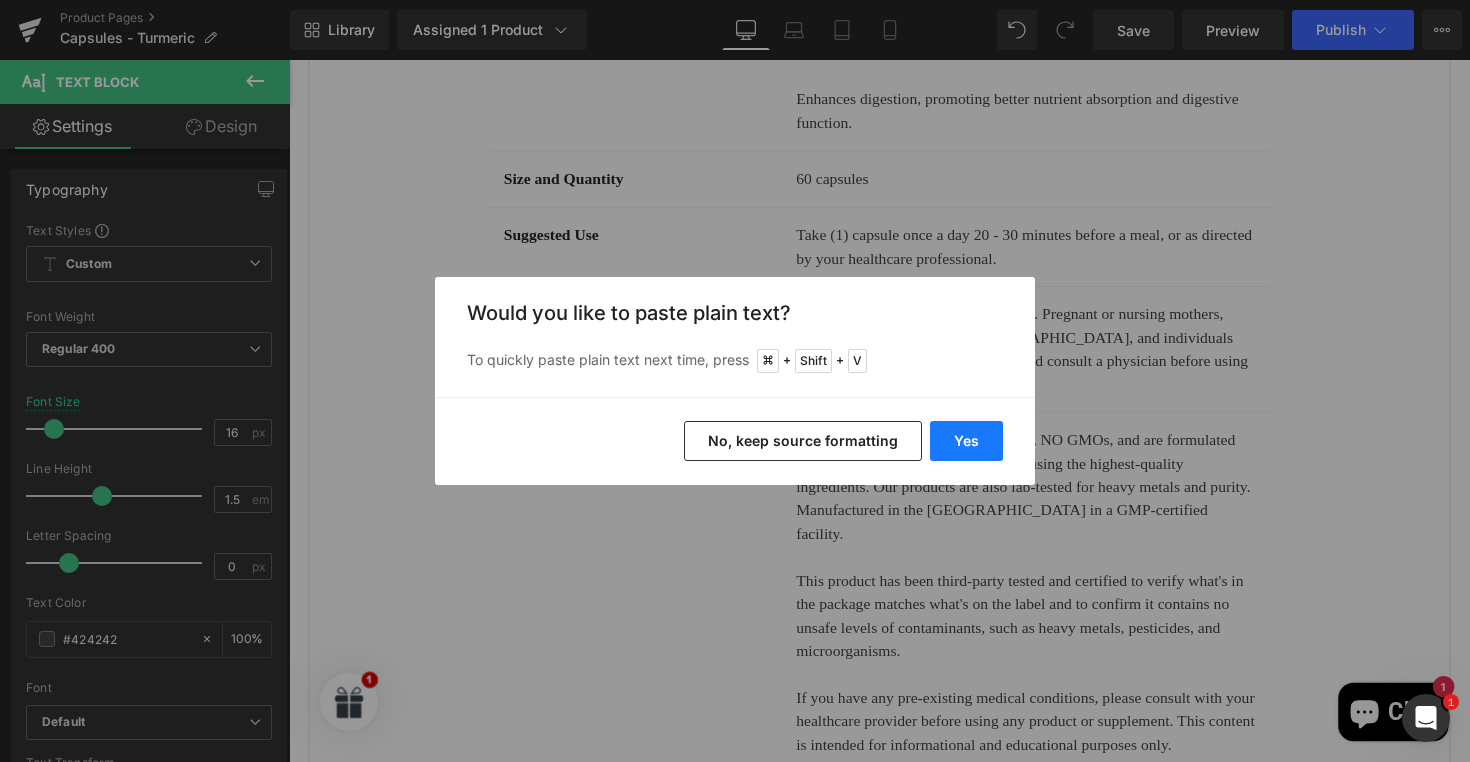 type 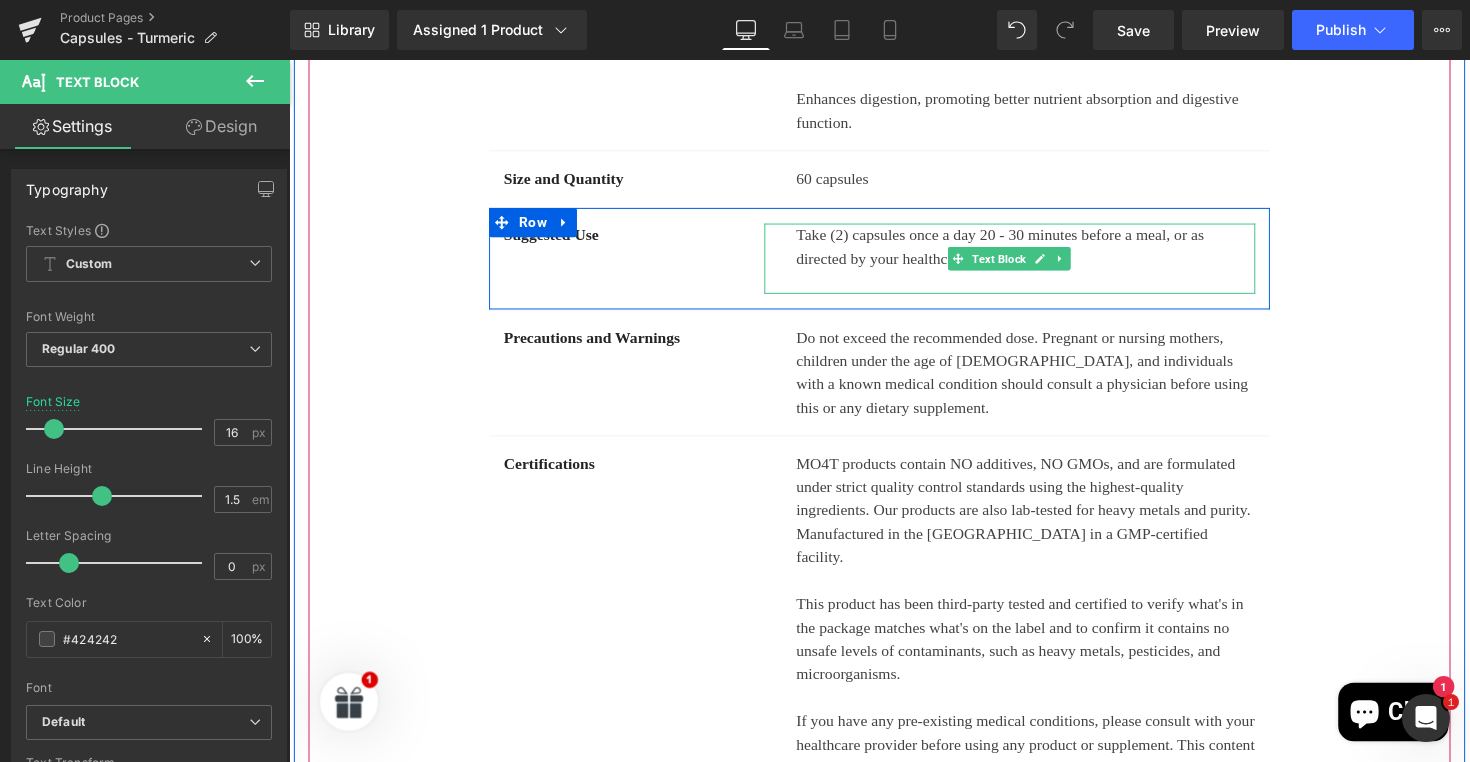click at bounding box center (1044, 288) 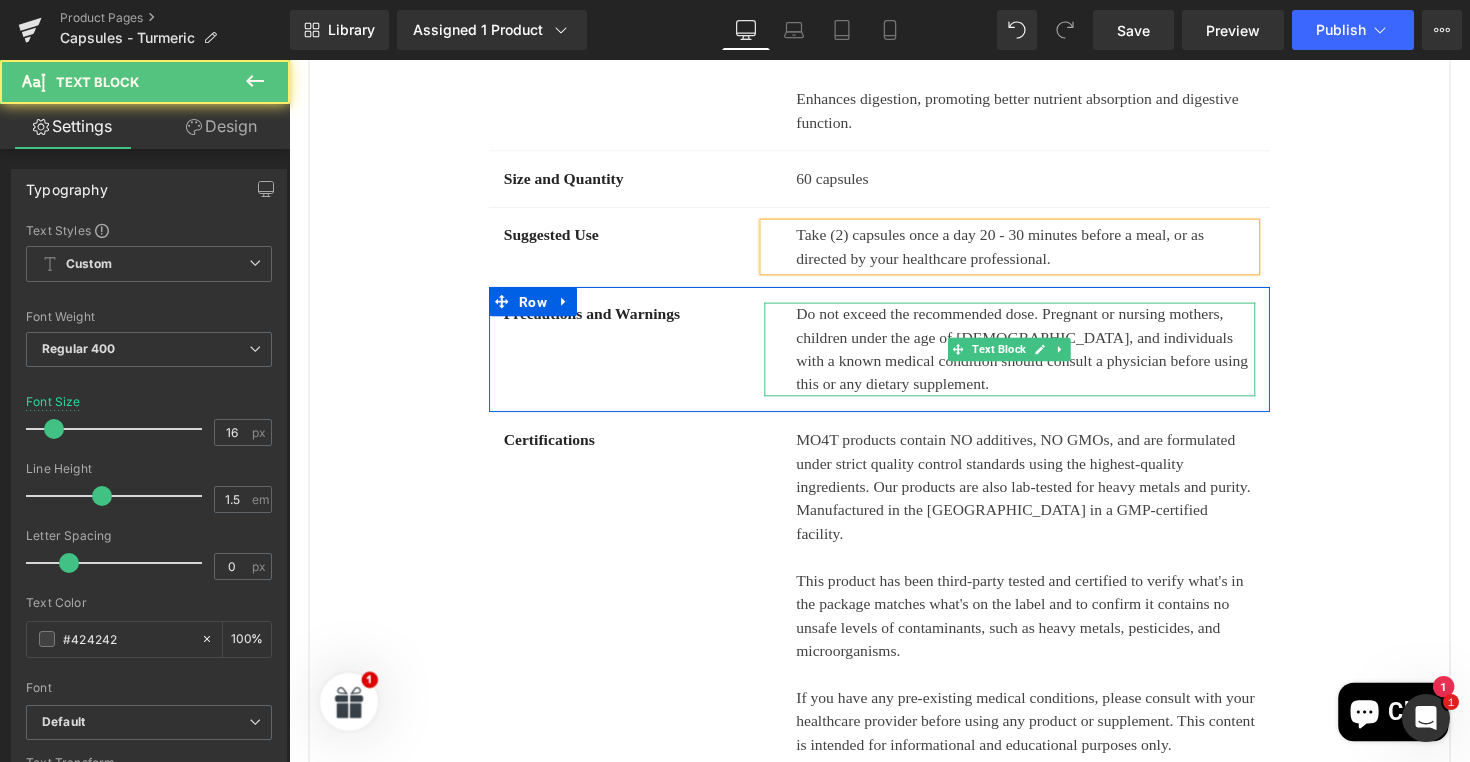 click on "Do not exceed the recommended dose. Pregnant or nursing mothers, children under the age of [DEMOGRAPHIC_DATA], and individuals with a known medical condition should consult a physician before using this or any dietary supplement." at bounding box center (1044, 357) 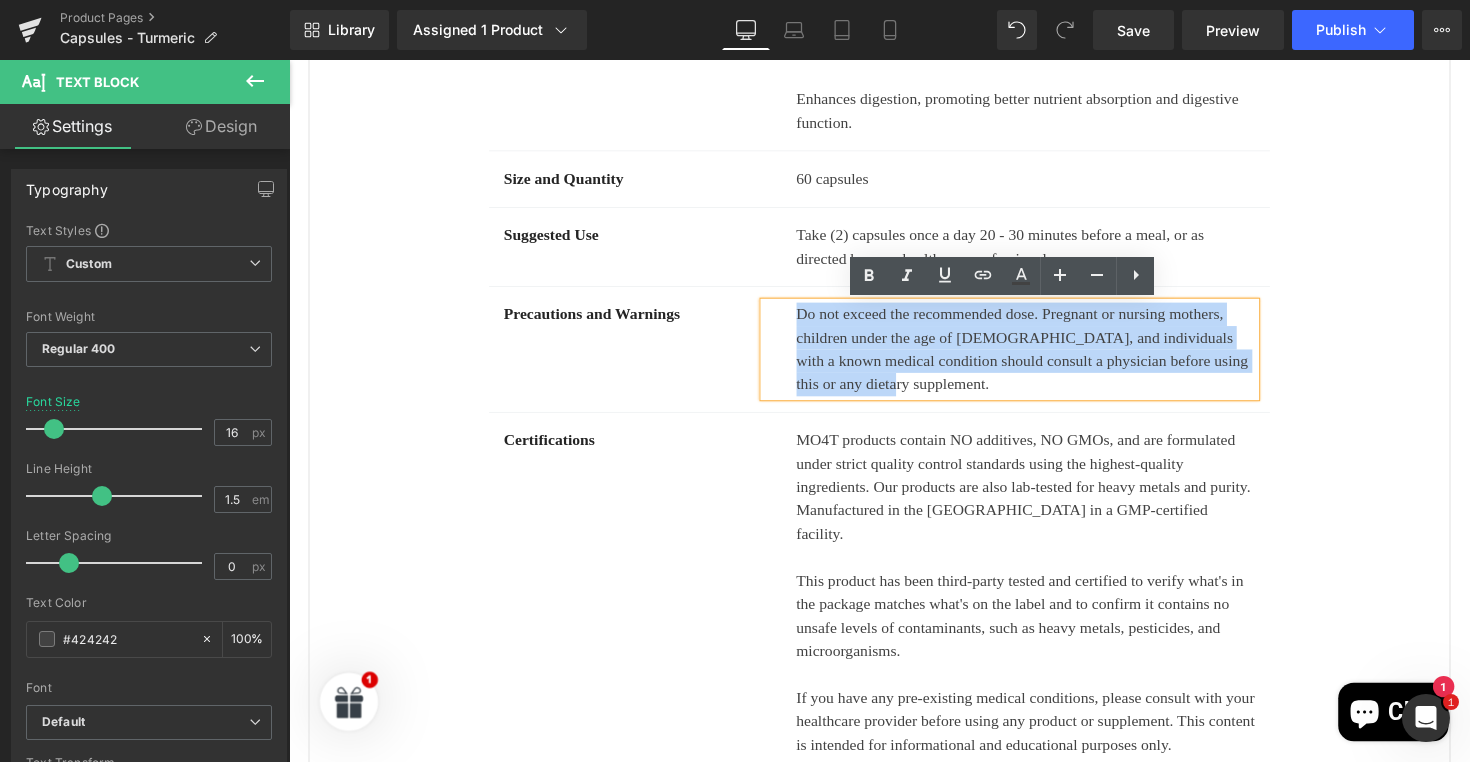 drag, startPoint x: 889, startPoint y: 396, endPoint x: 804, endPoint y: 320, distance: 114.02193 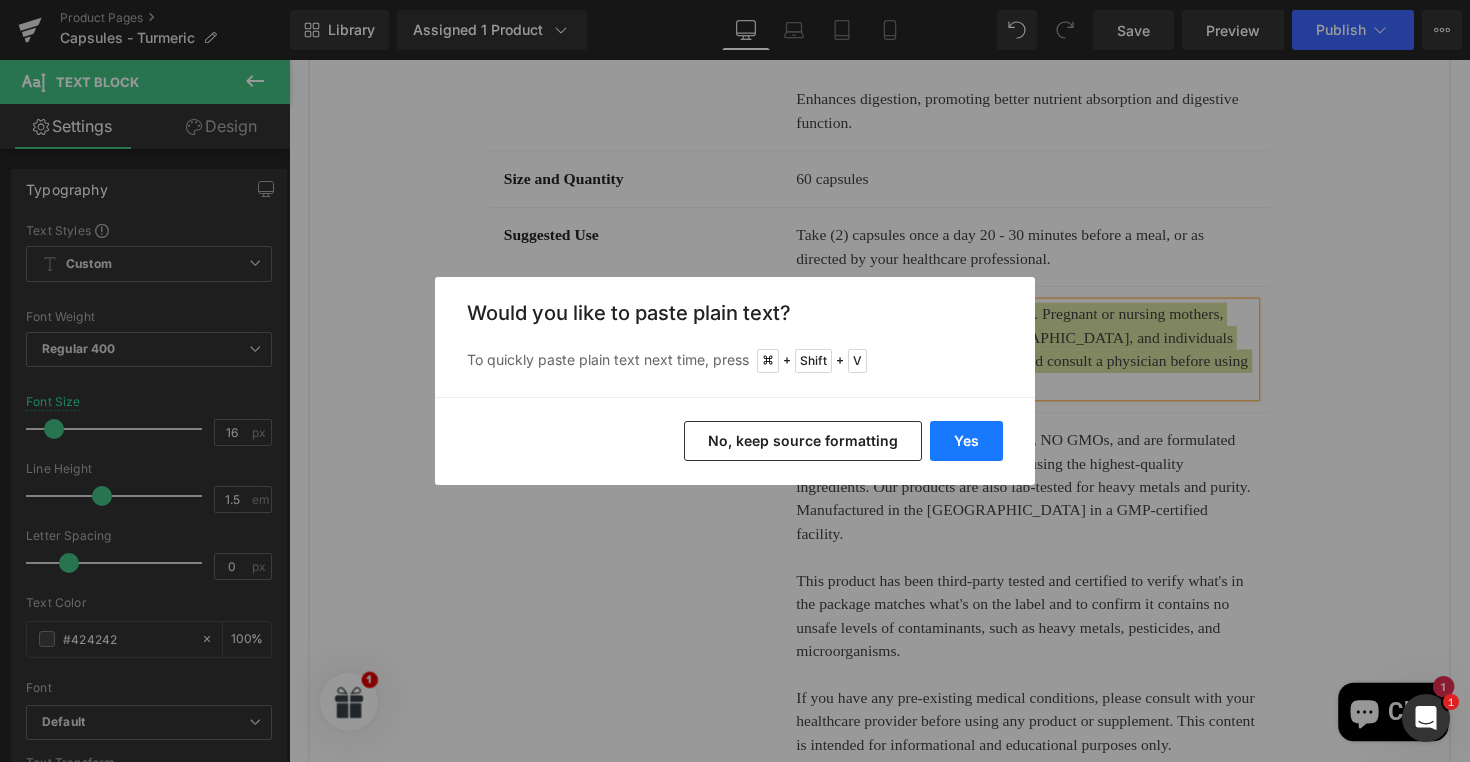 click on "Yes" at bounding box center [966, 441] 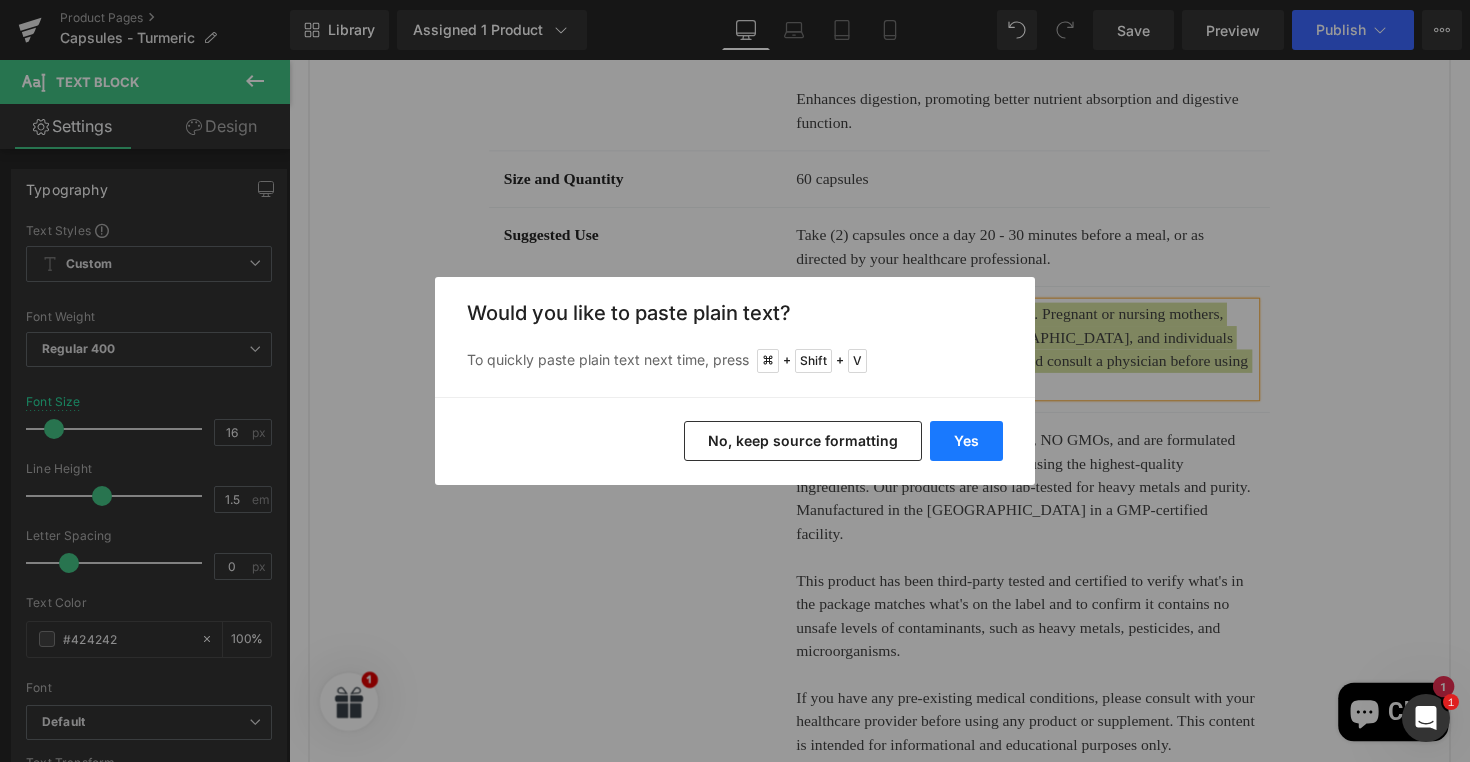 type 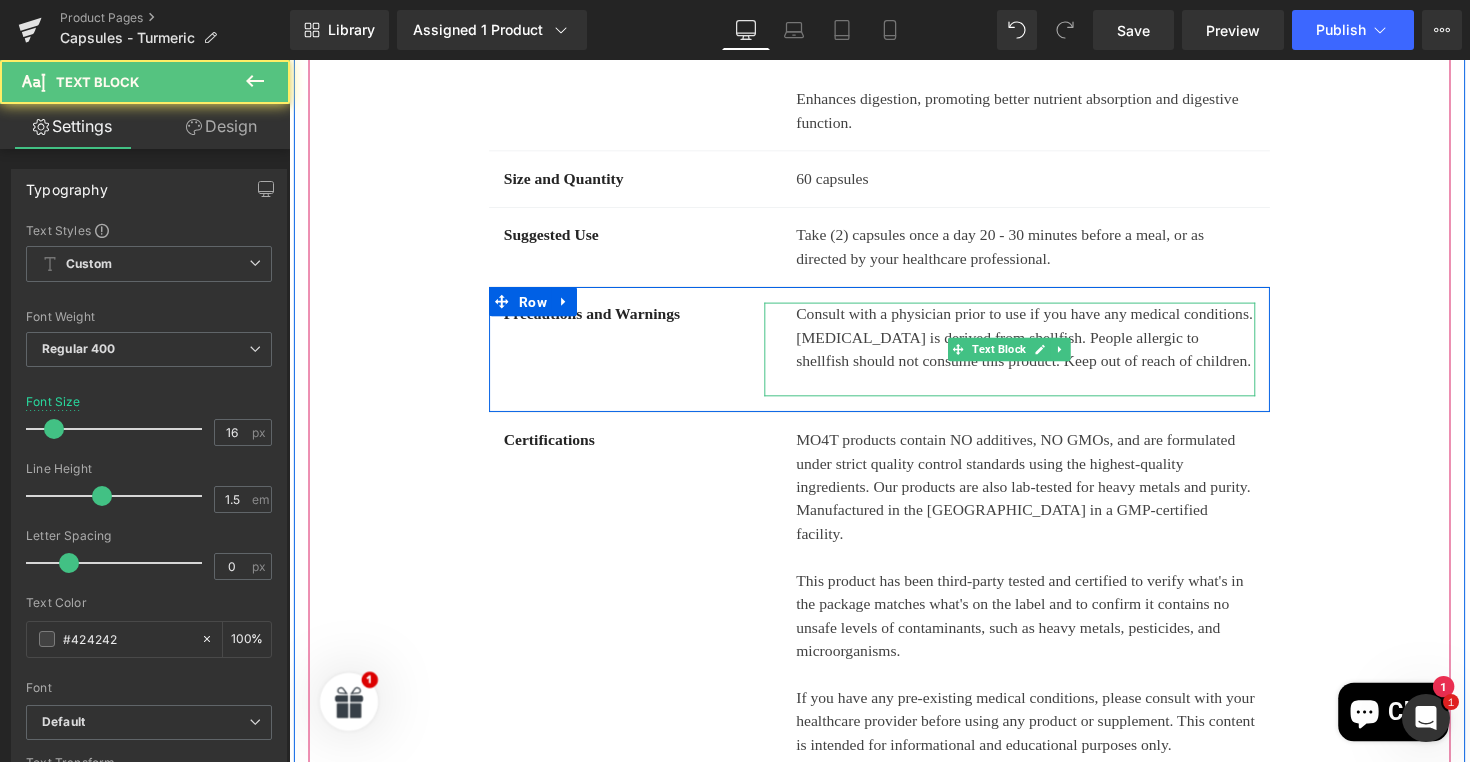 click at bounding box center (1044, 393) 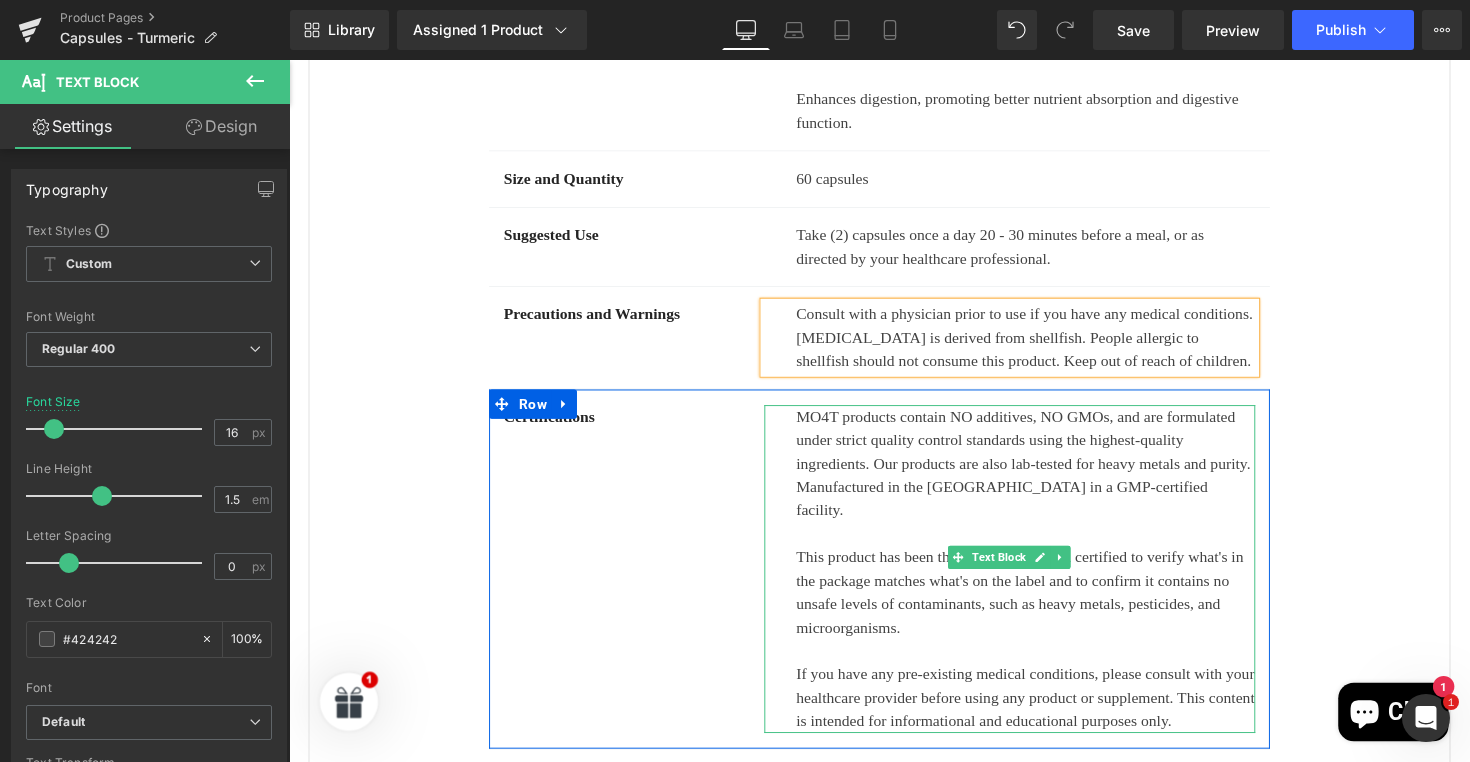 click on "MO4T products contain NO additives, NO GMOs, and are formulated under strict quality control standards using the highest-quality ingredients. Our products are also lab-tested for heavy metals and purity. Manufactured in the [GEOGRAPHIC_DATA] in a GMP-certified facility." at bounding box center [1044, 474] 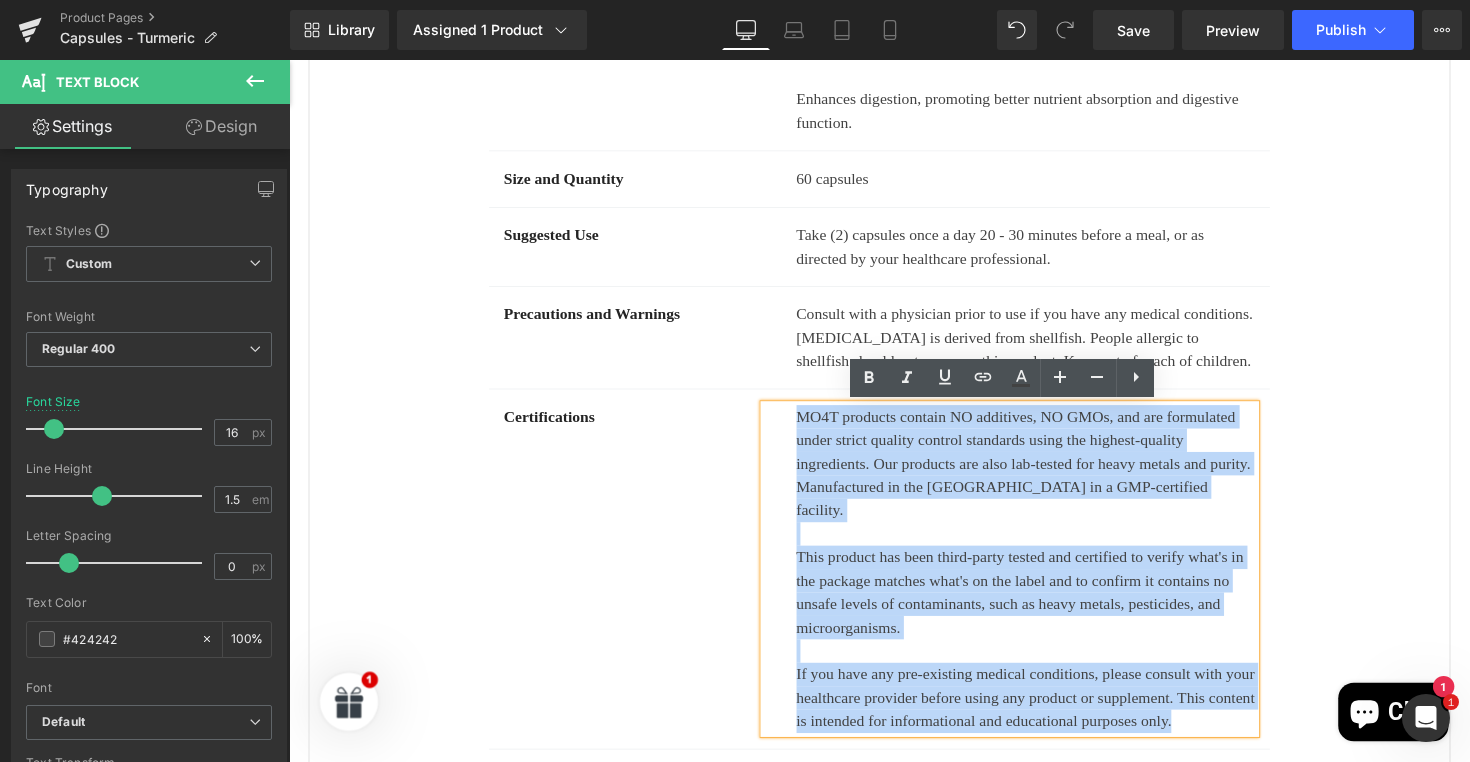 drag, startPoint x: 804, startPoint y: 420, endPoint x: 1192, endPoint y: 713, distance: 486.20264 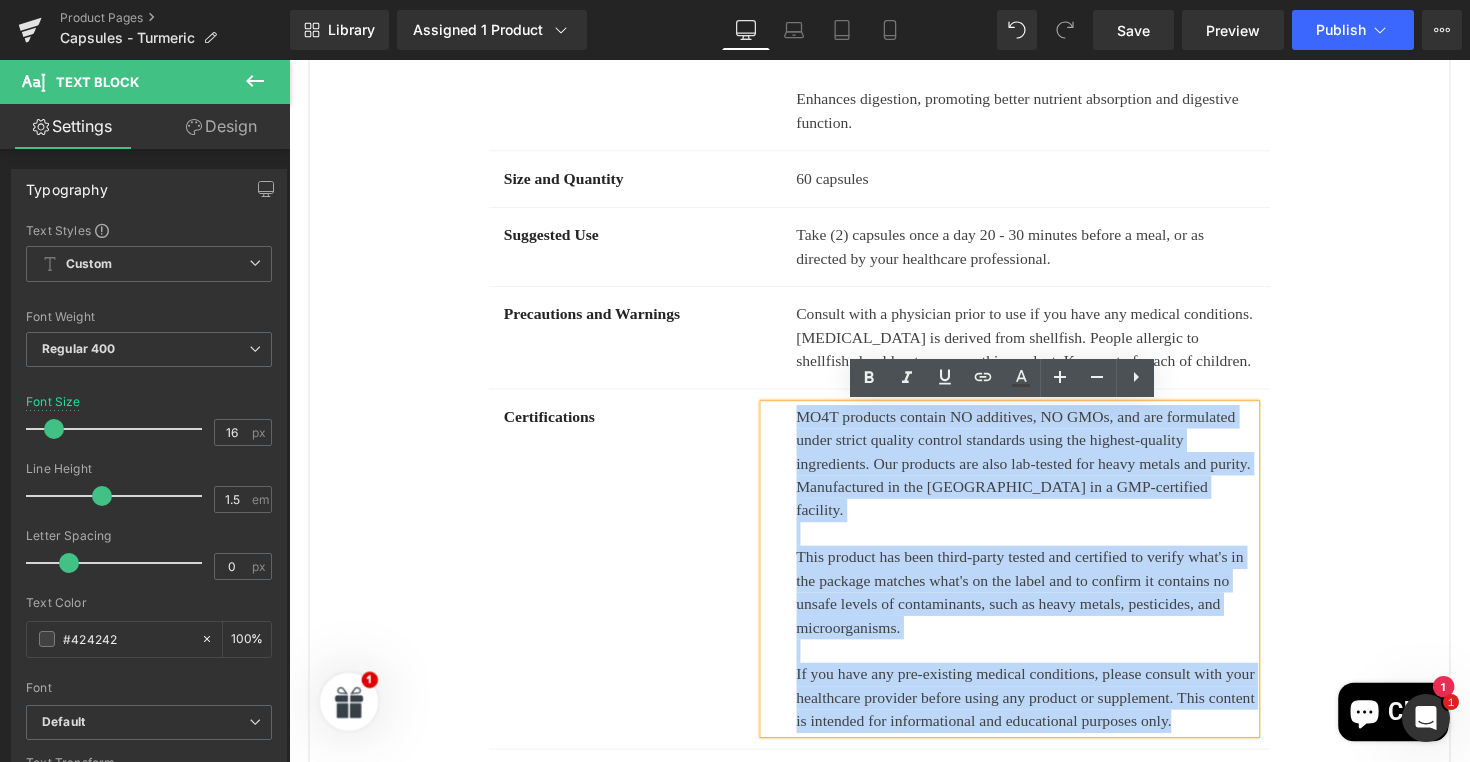 click on "MO4T products contain NO additives, NO GMOs, and are formulated under strict quality control standards using the highest-quality ingredients. Our products are also lab-tested for heavy metals and purity. Manufactured in the [GEOGRAPHIC_DATA] in a GMP-certified facility. This product has been third-party tested and certified to verify what's in the package matches what's on the label and to confirm it contains no unsafe levels of contaminants, such as heavy metals, pesticides, and microorganisms. If you have any pre-existing medical conditions, please consult with your healthcare provider before using any product or supplement. This content is intended for informational and educational purposes only." at bounding box center [1027, 582] 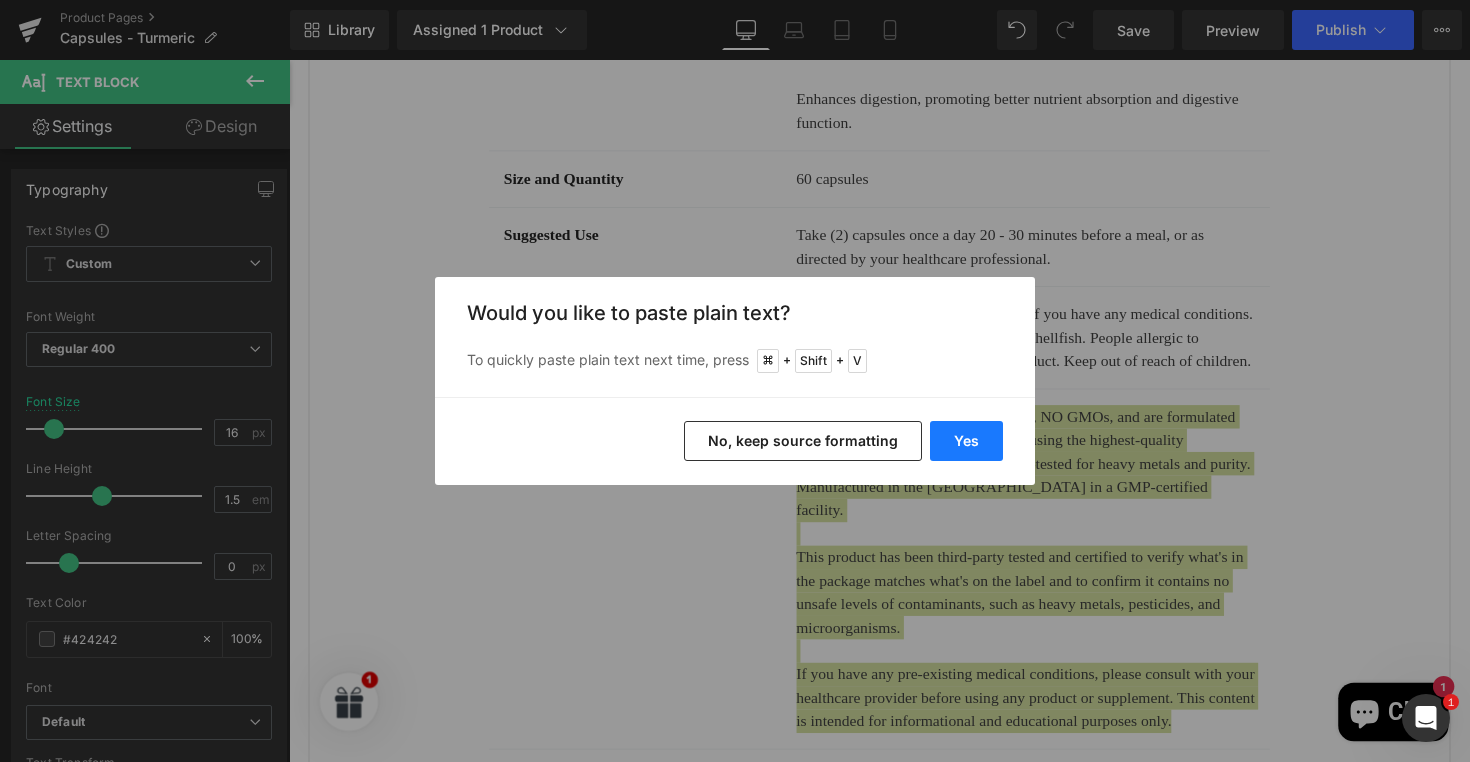 click on "Yes" at bounding box center (966, 441) 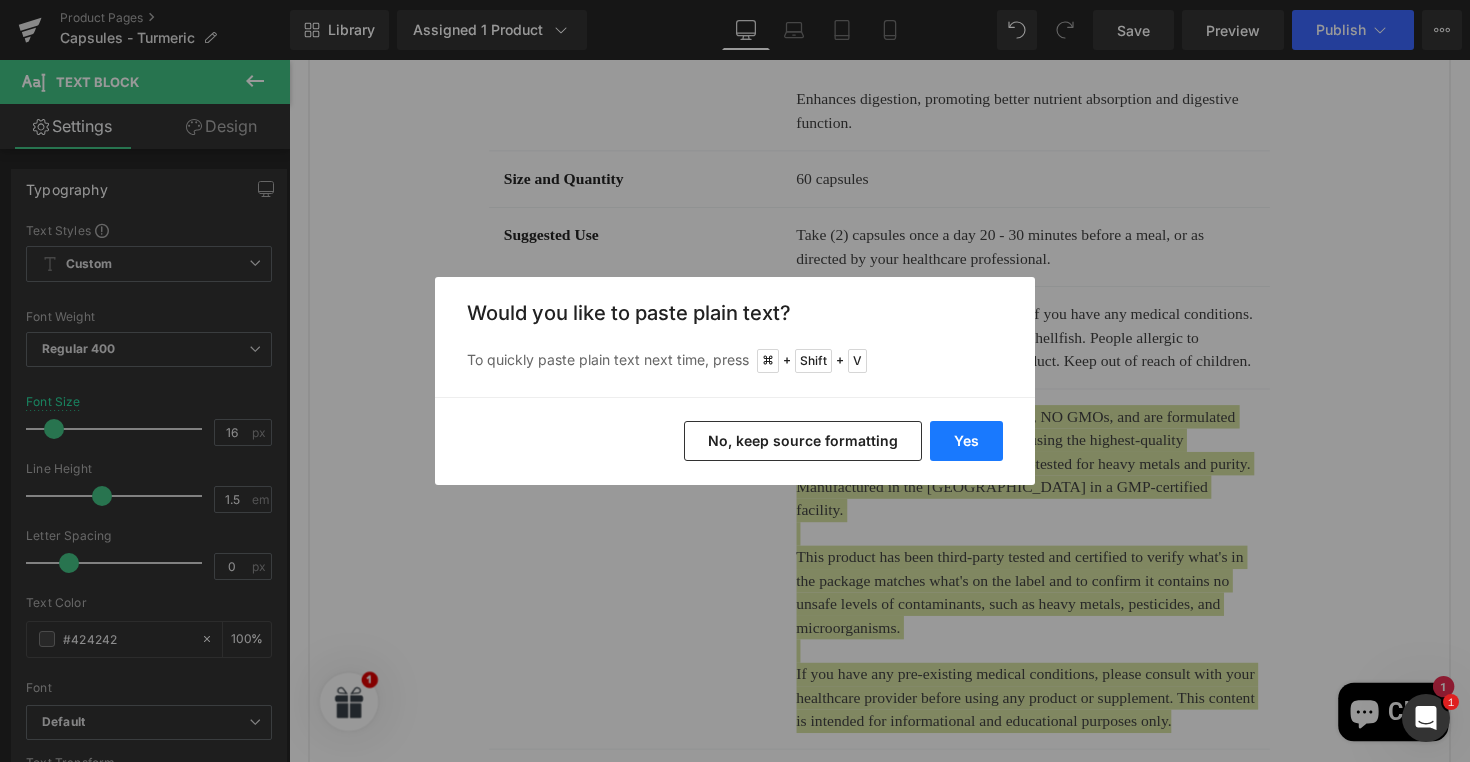 type 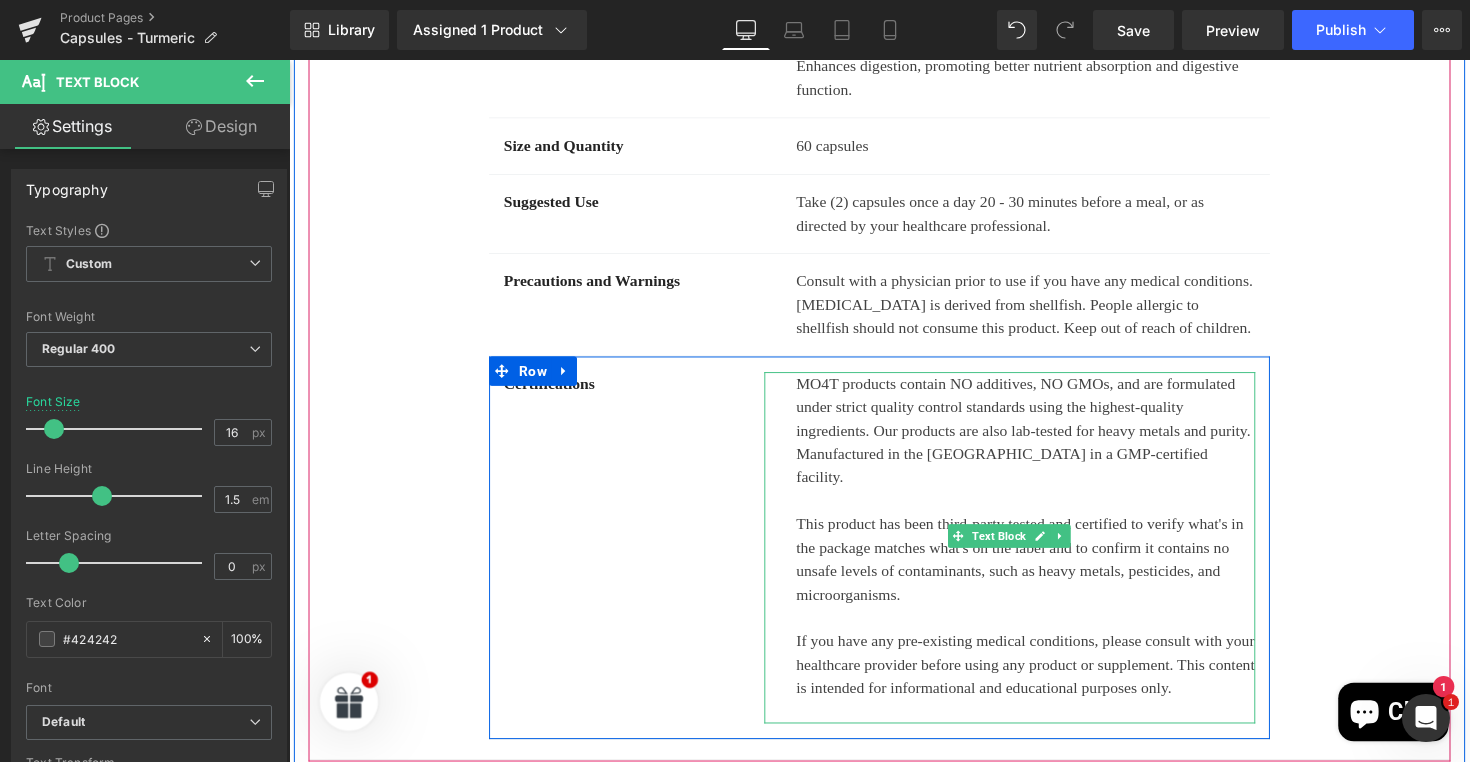 scroll, scrollTop: 1639, scrollLeft: 0, axis: vertical 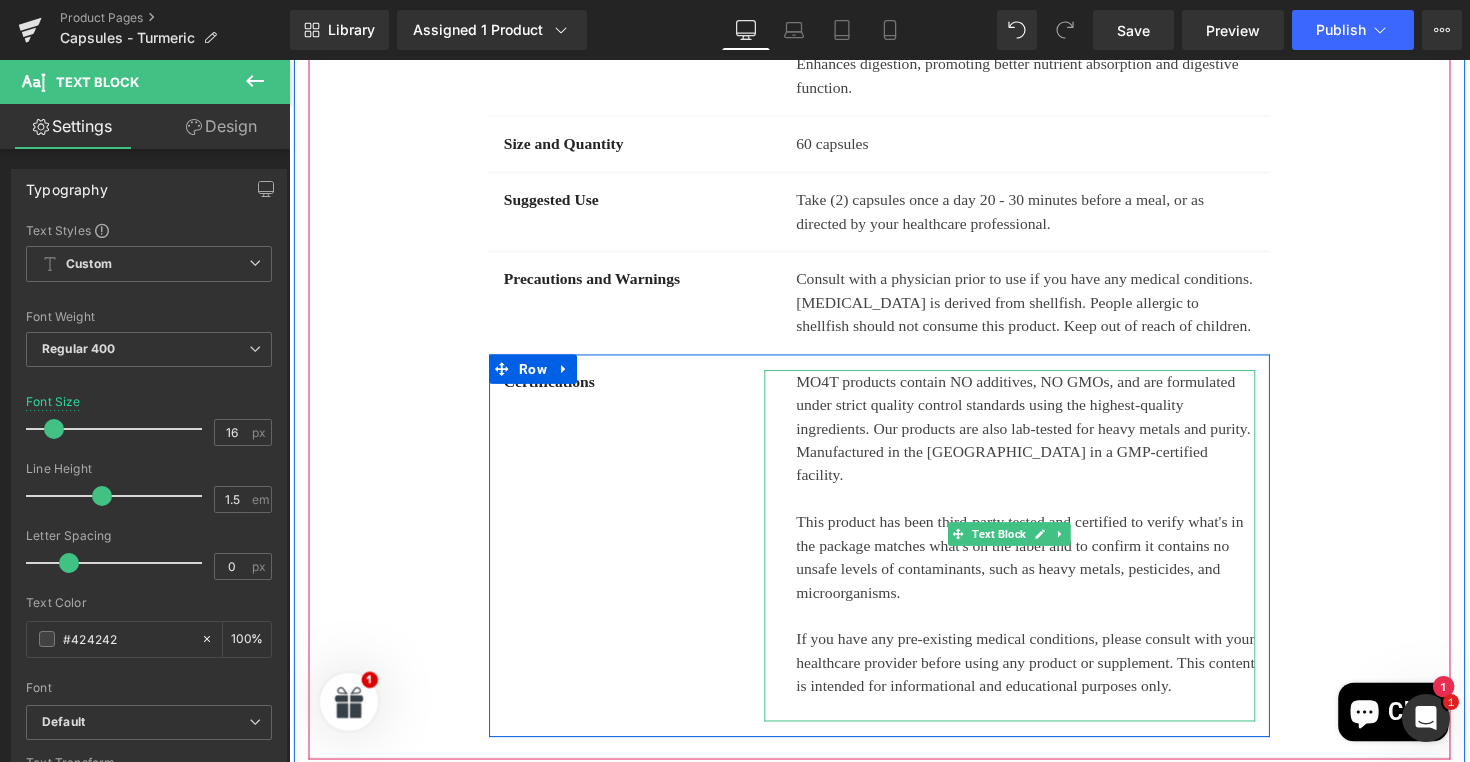 click at bounding box center (1044, 726) 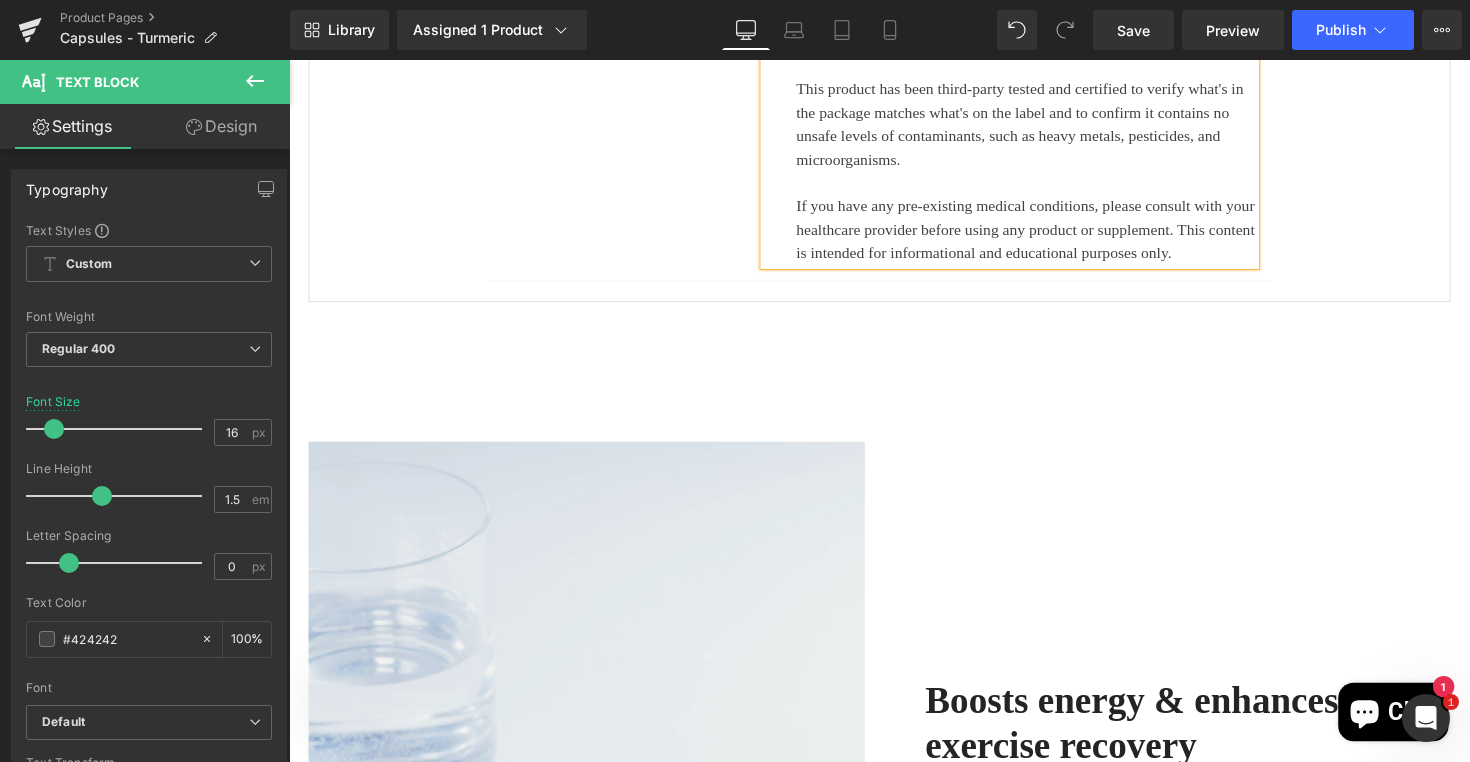 scroll, scrollTop: 2340, scrollLeft: 0, axis: vertical 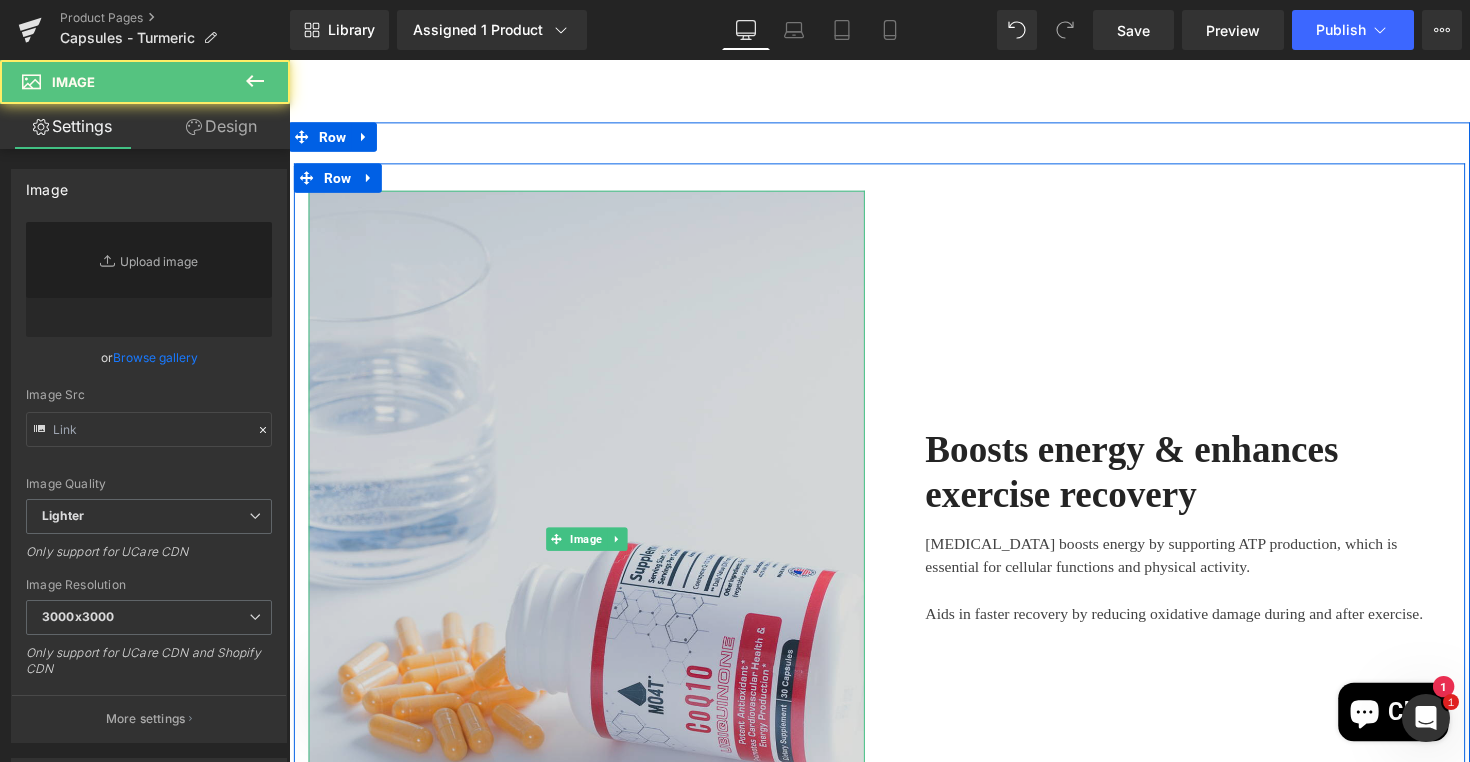 click at bounding box center (594, 550) 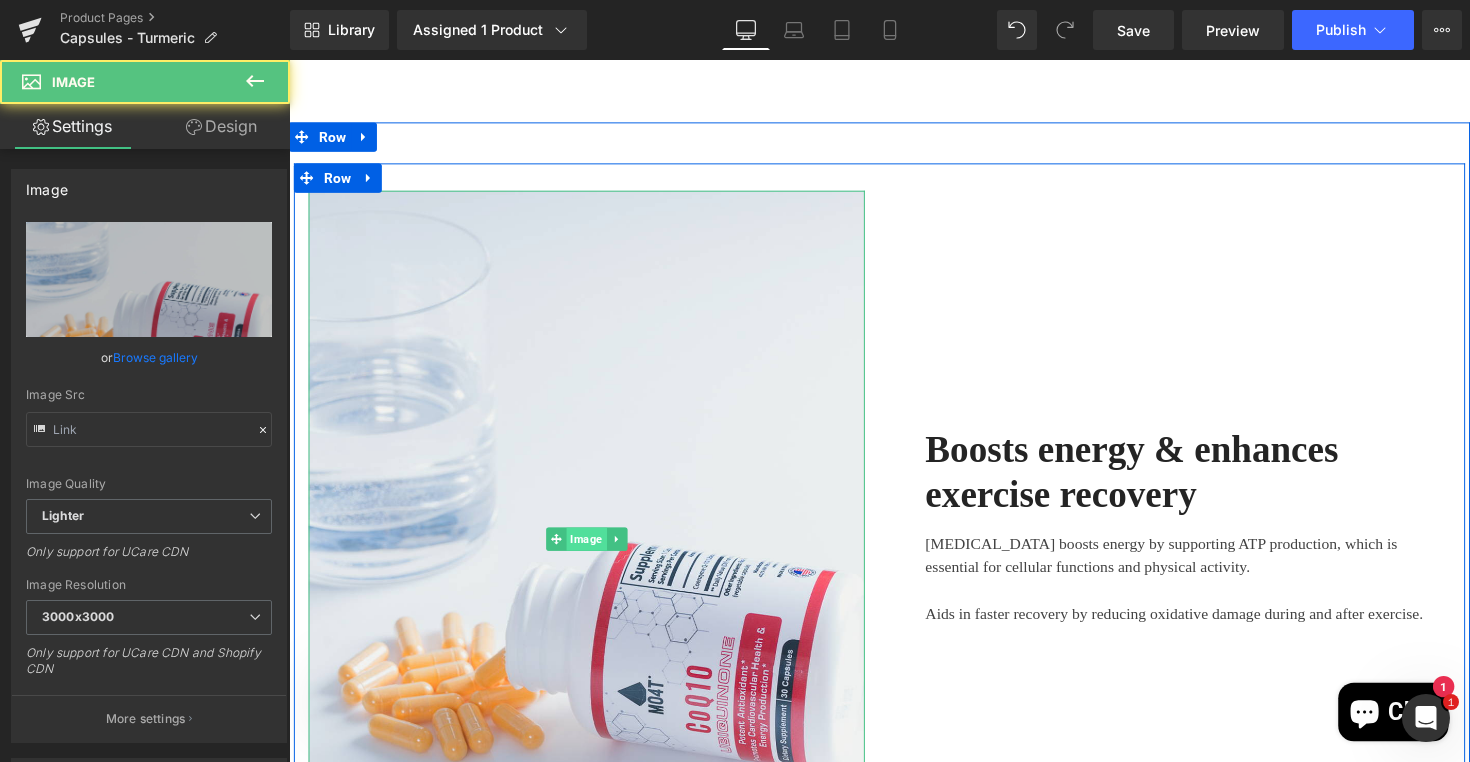 click on "Image" at bounding box center [593, 551] 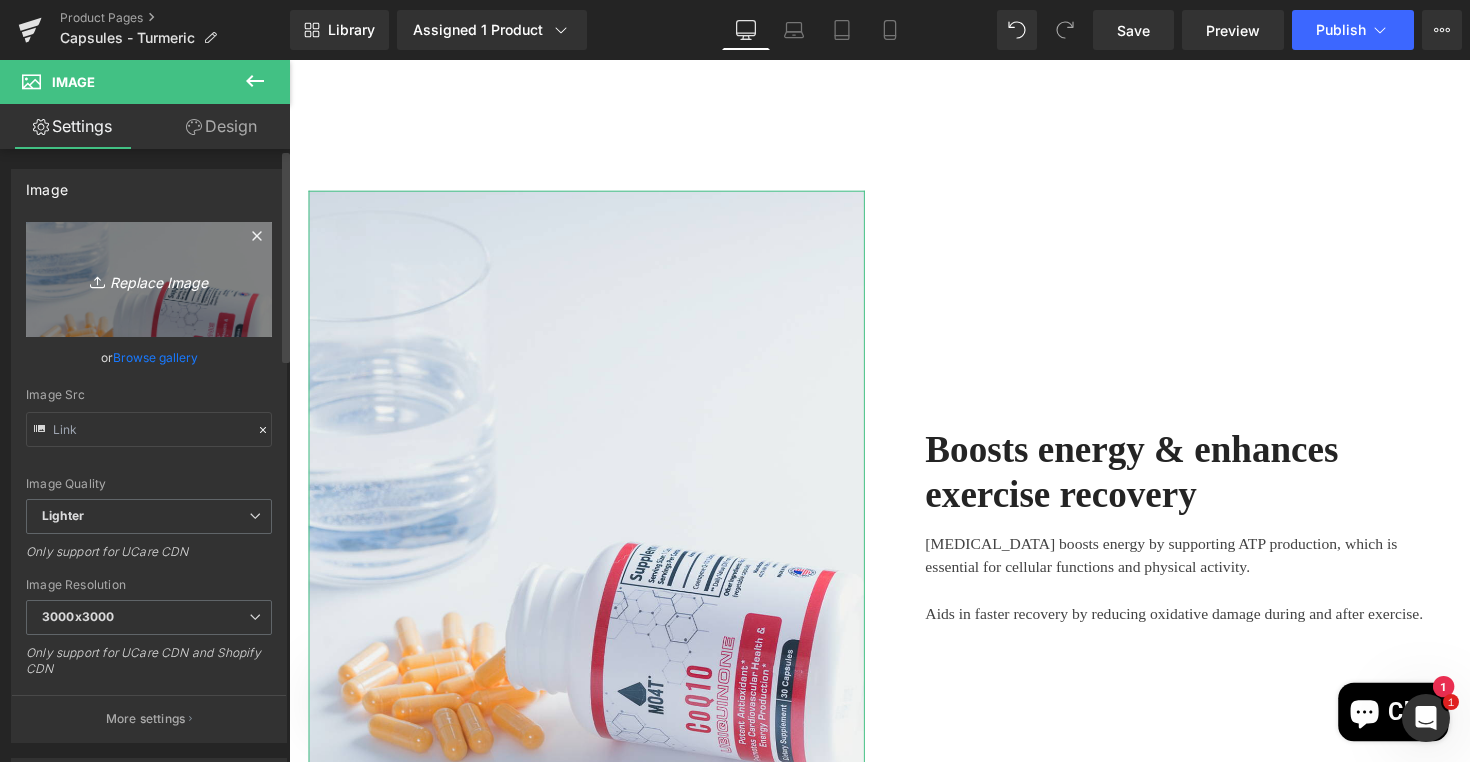 click on "Replace Image" at bounding box center (149, 279) 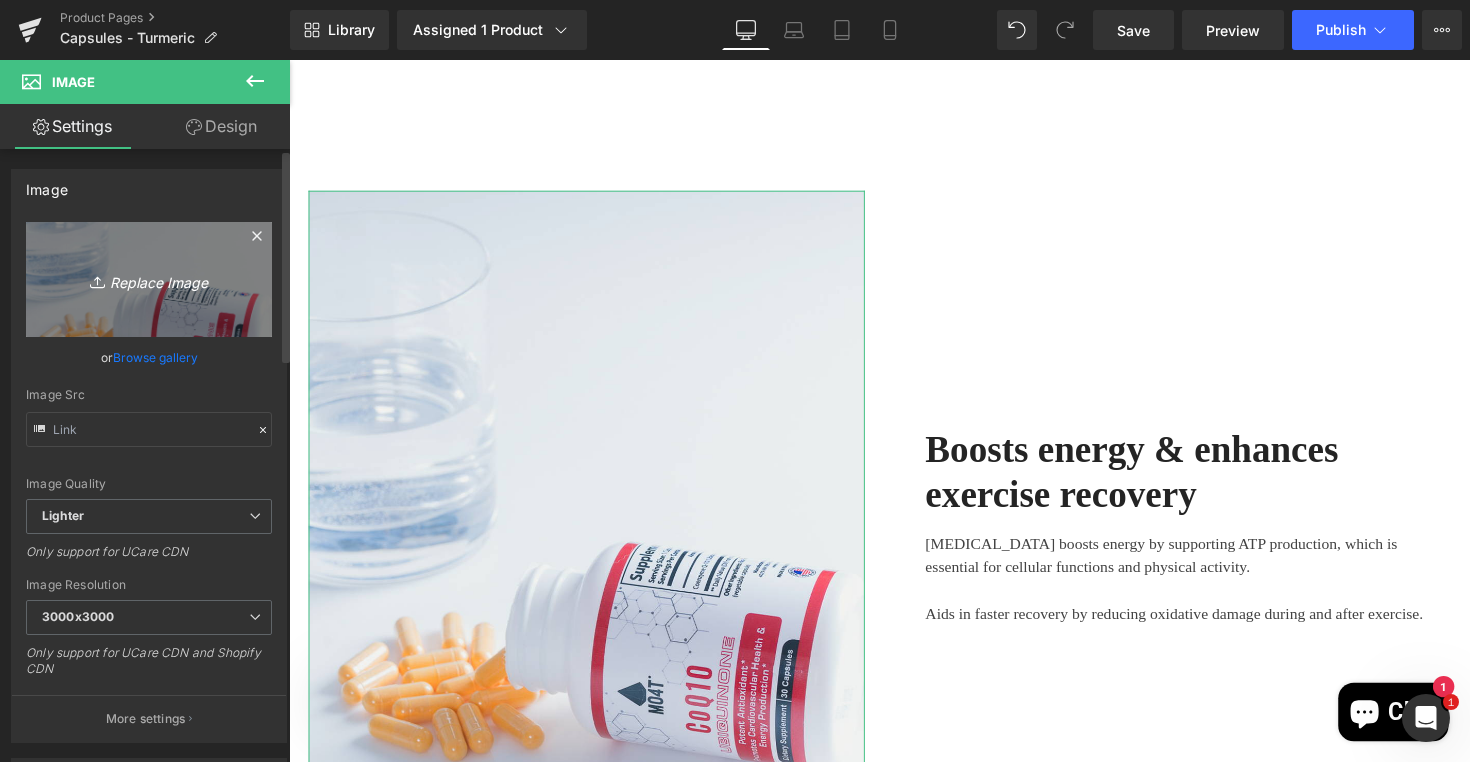 type on "C:\fakepath\turmericE.png" 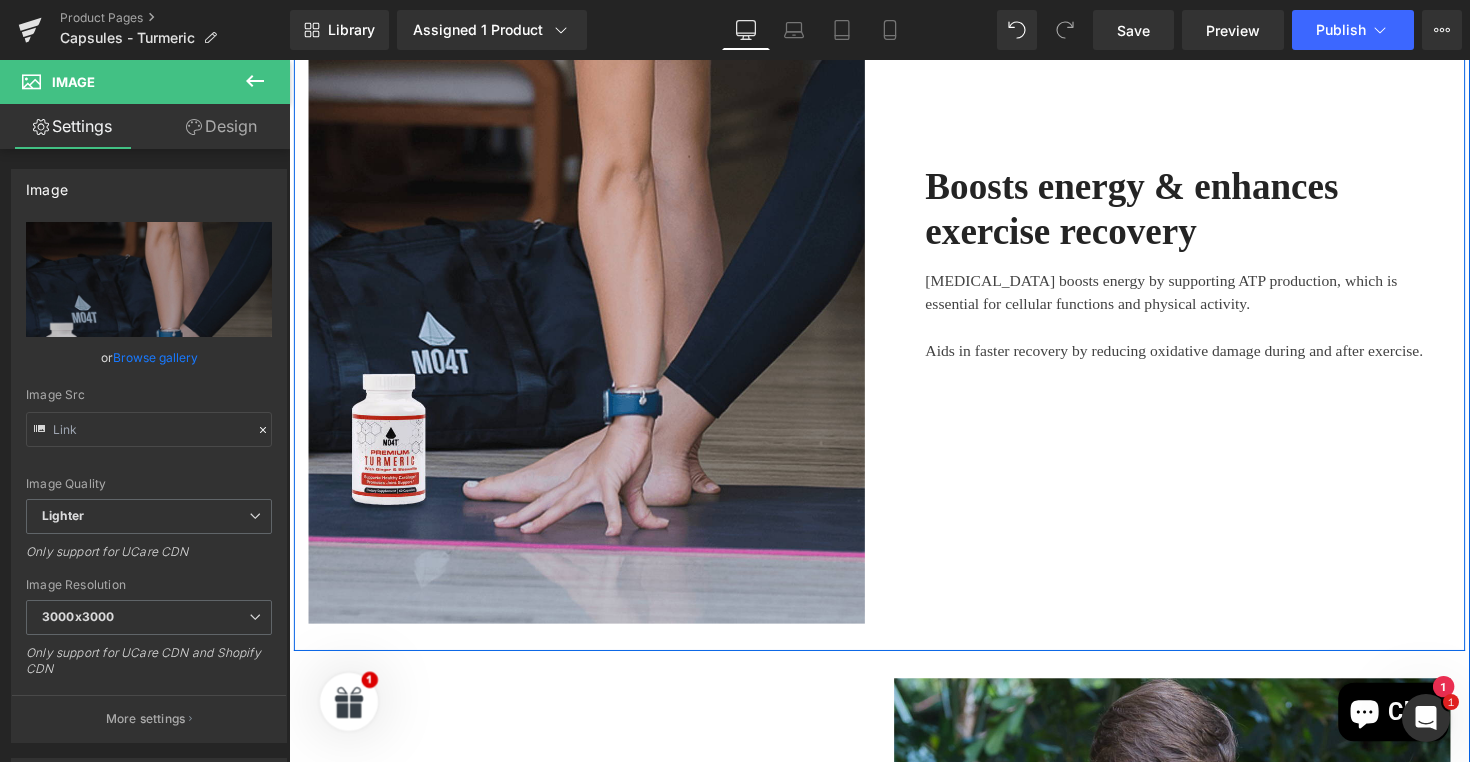scroll, scrollTop: 2686, scrollLeft: 0, axis: vertical 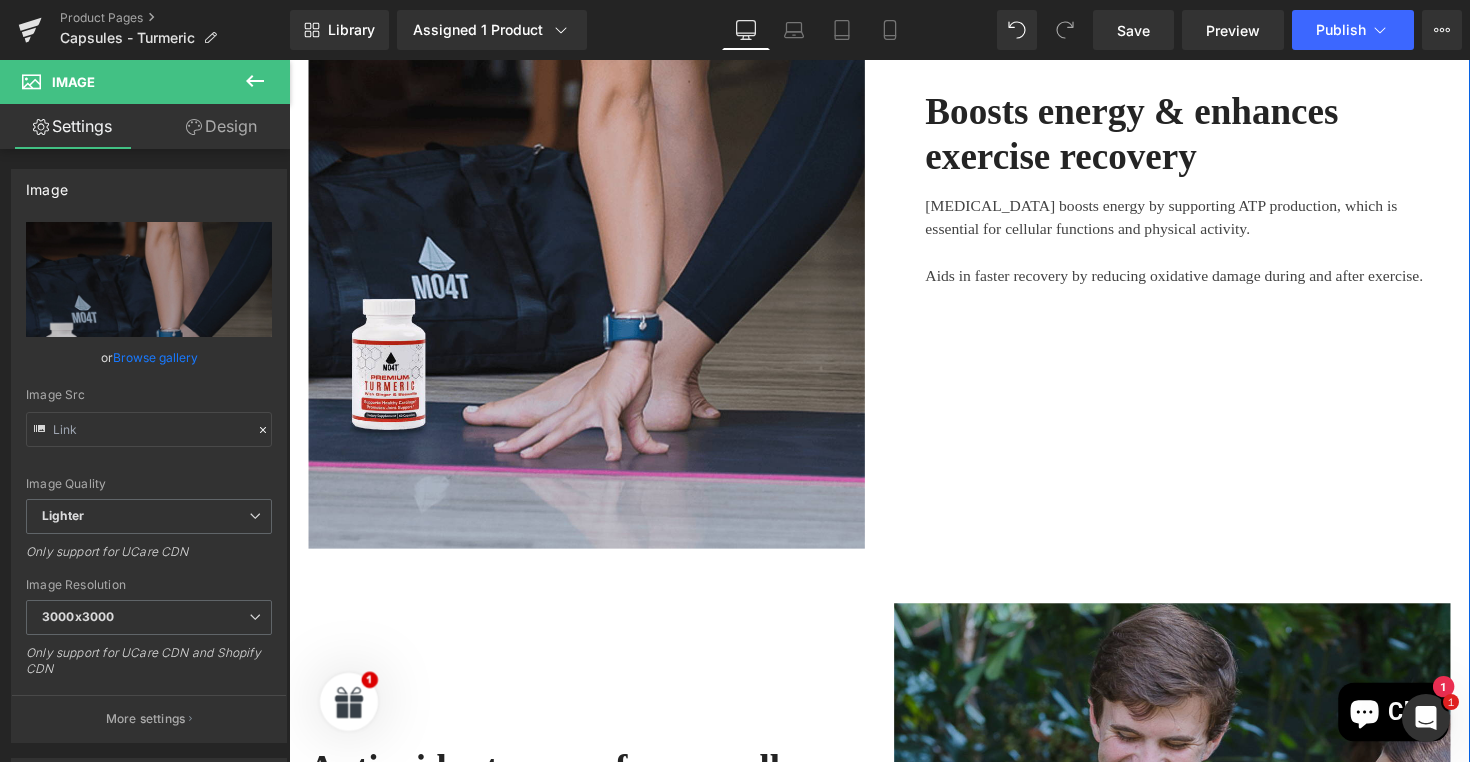 click at bounding box center (1194, 973) 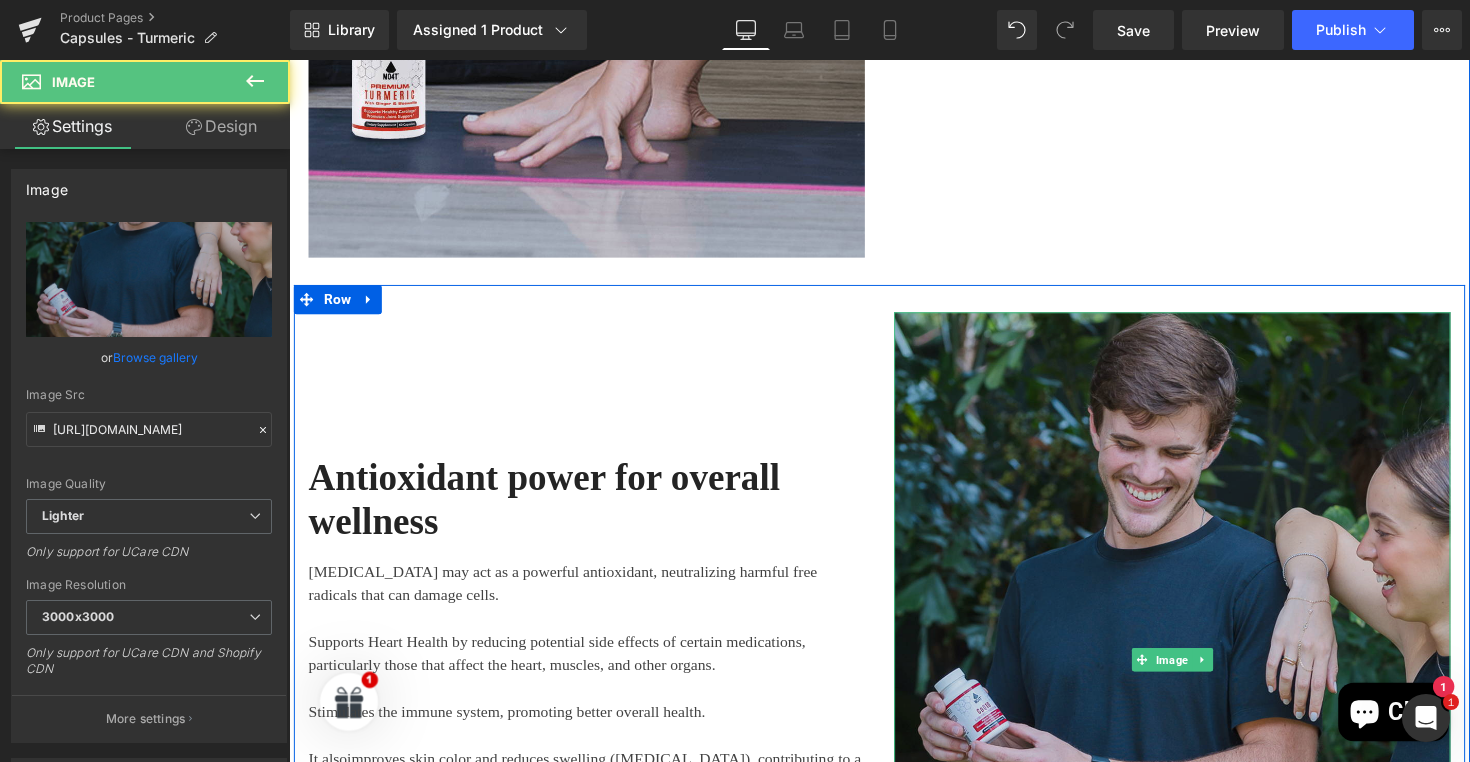 scroll, scrollTop: 3026, scrollLeft: 0, axis: vertical 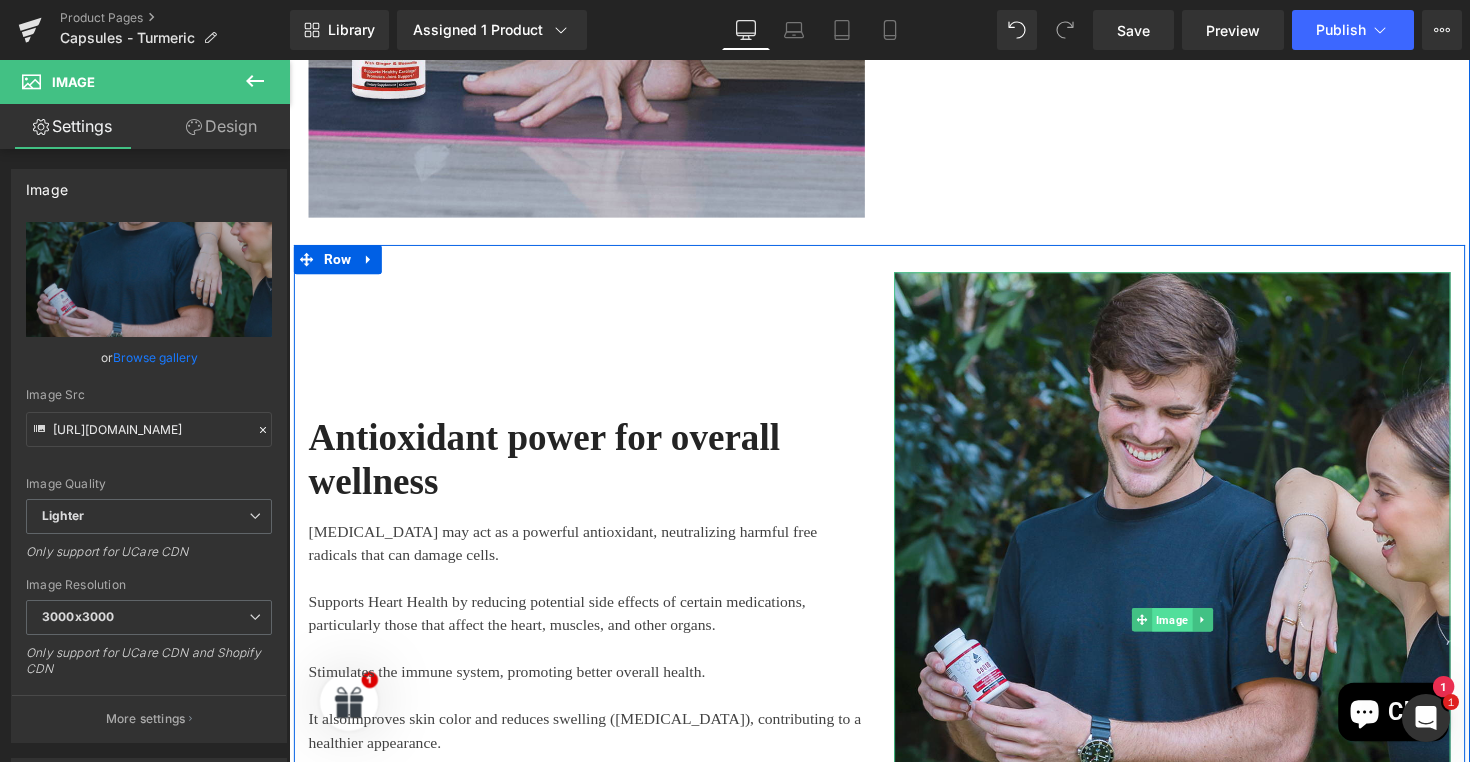 click on "Image" at bounding box center [1193, 633] 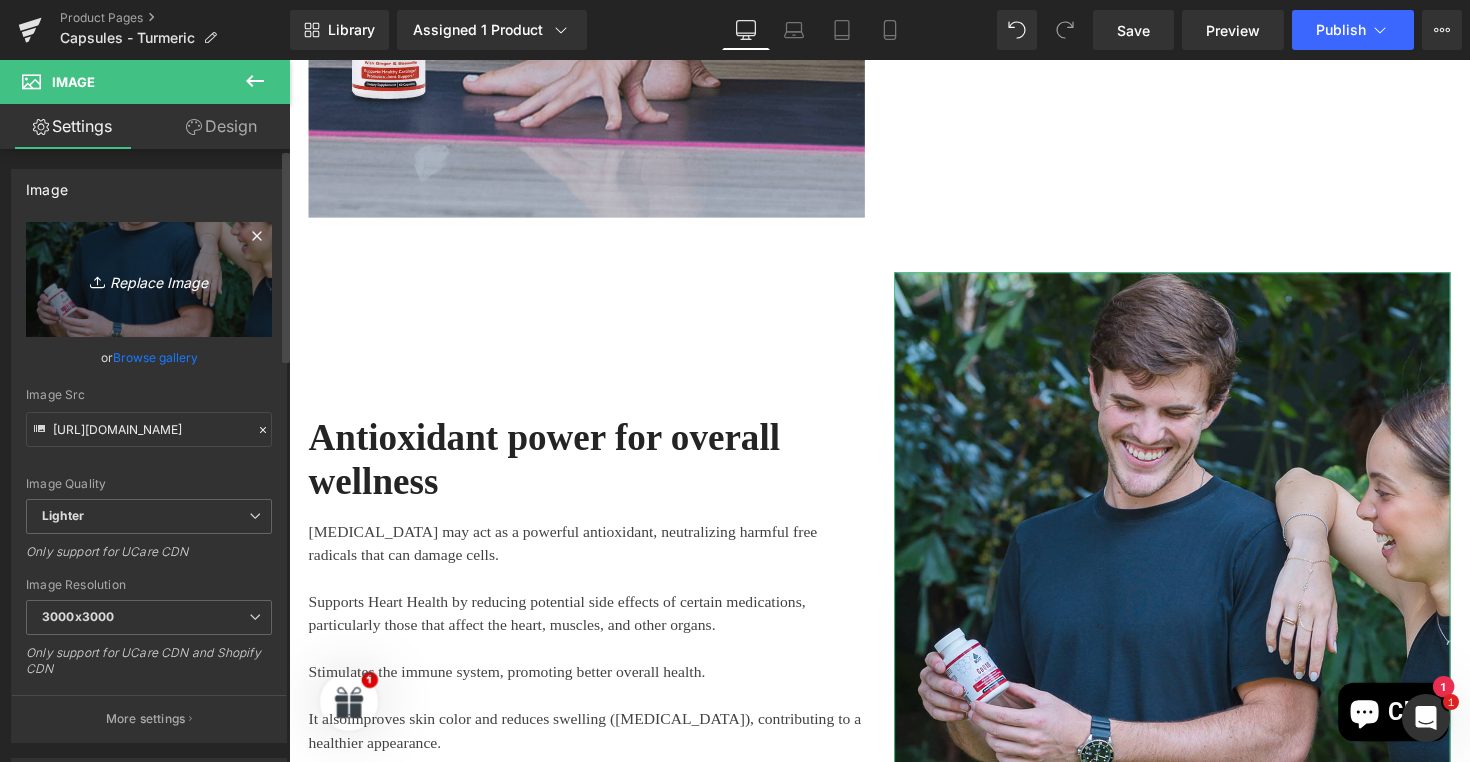 click on "Replace Image" at bounding box center [149, 279] 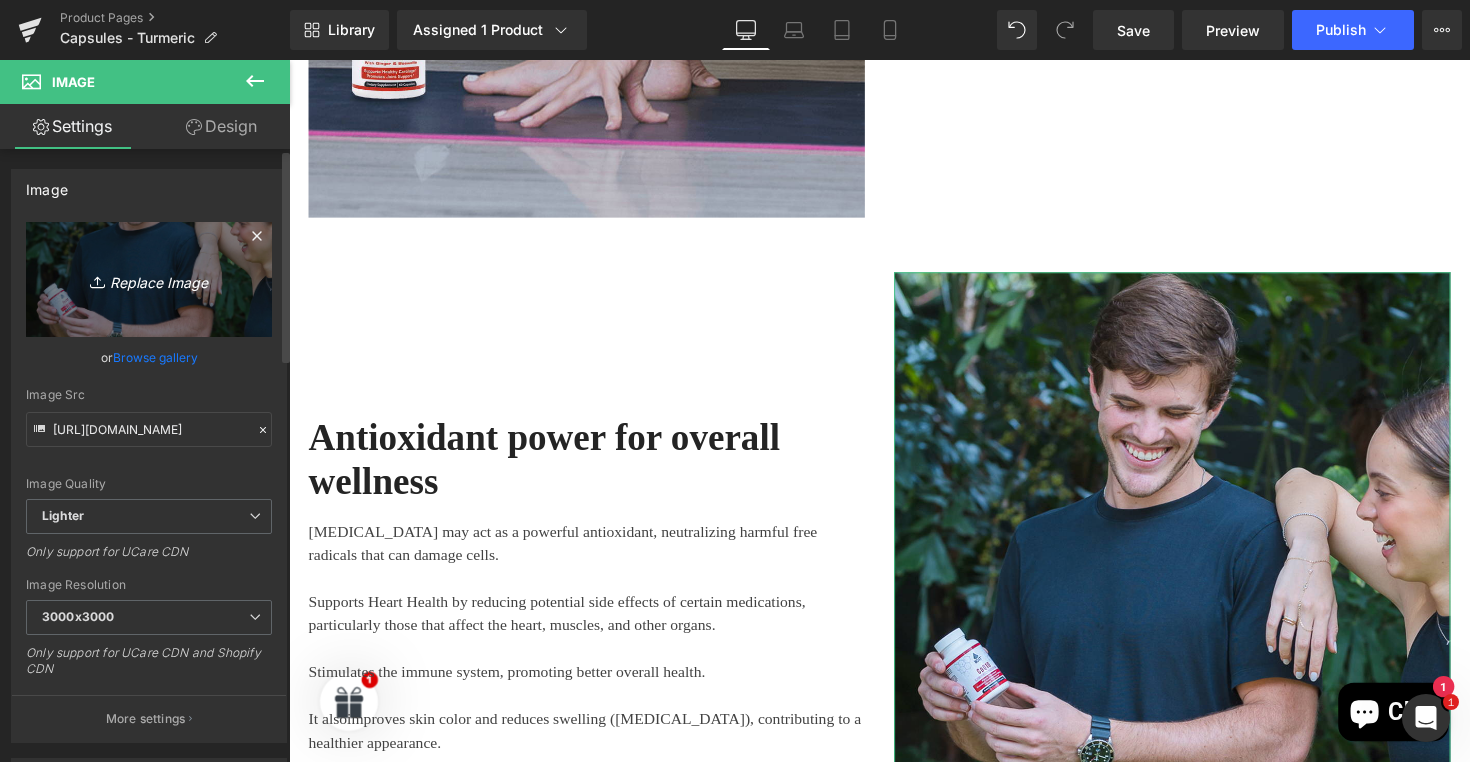 type on "C:\fakepath\turmericF.png" 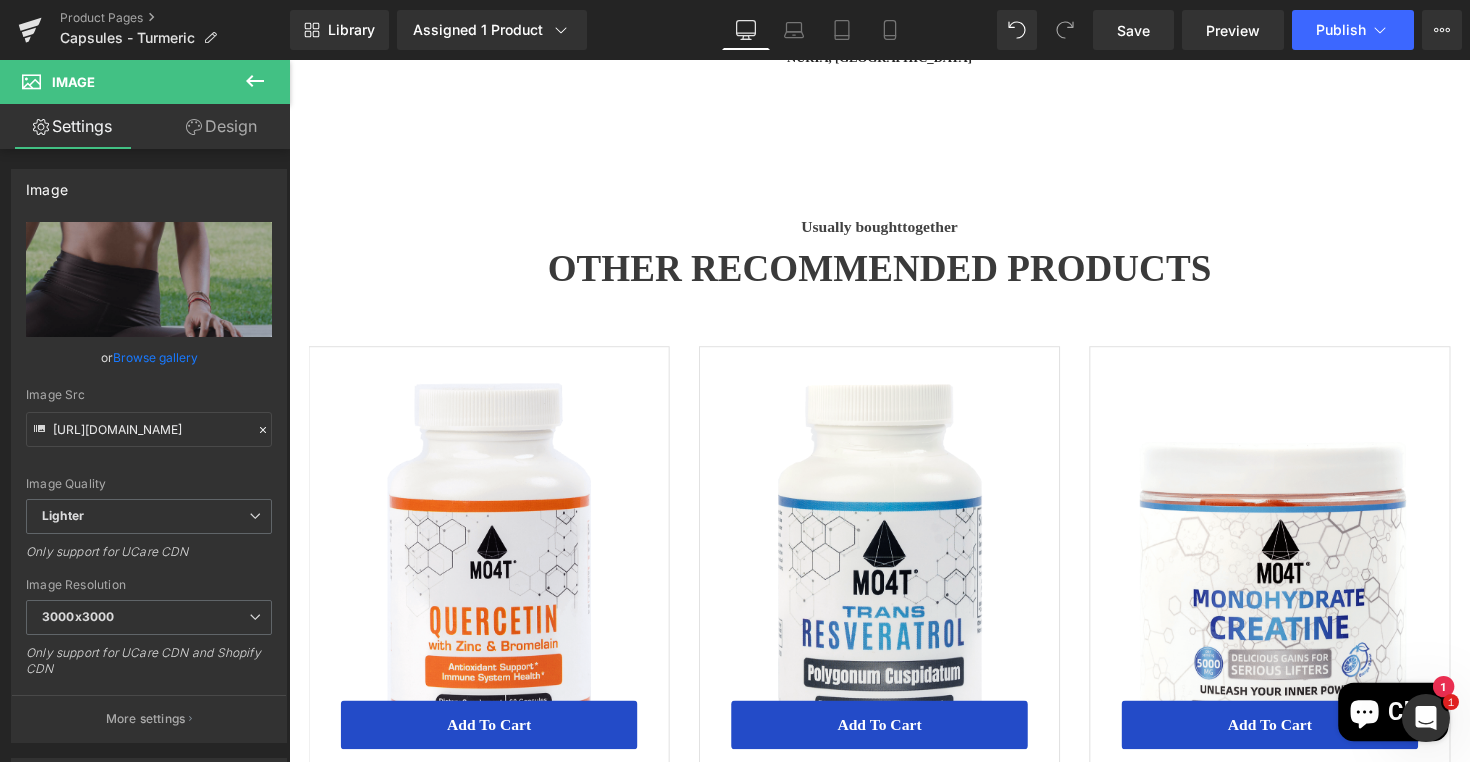 scroll, scrollTop: 4506, scrollLeft: 0, axis: vertical 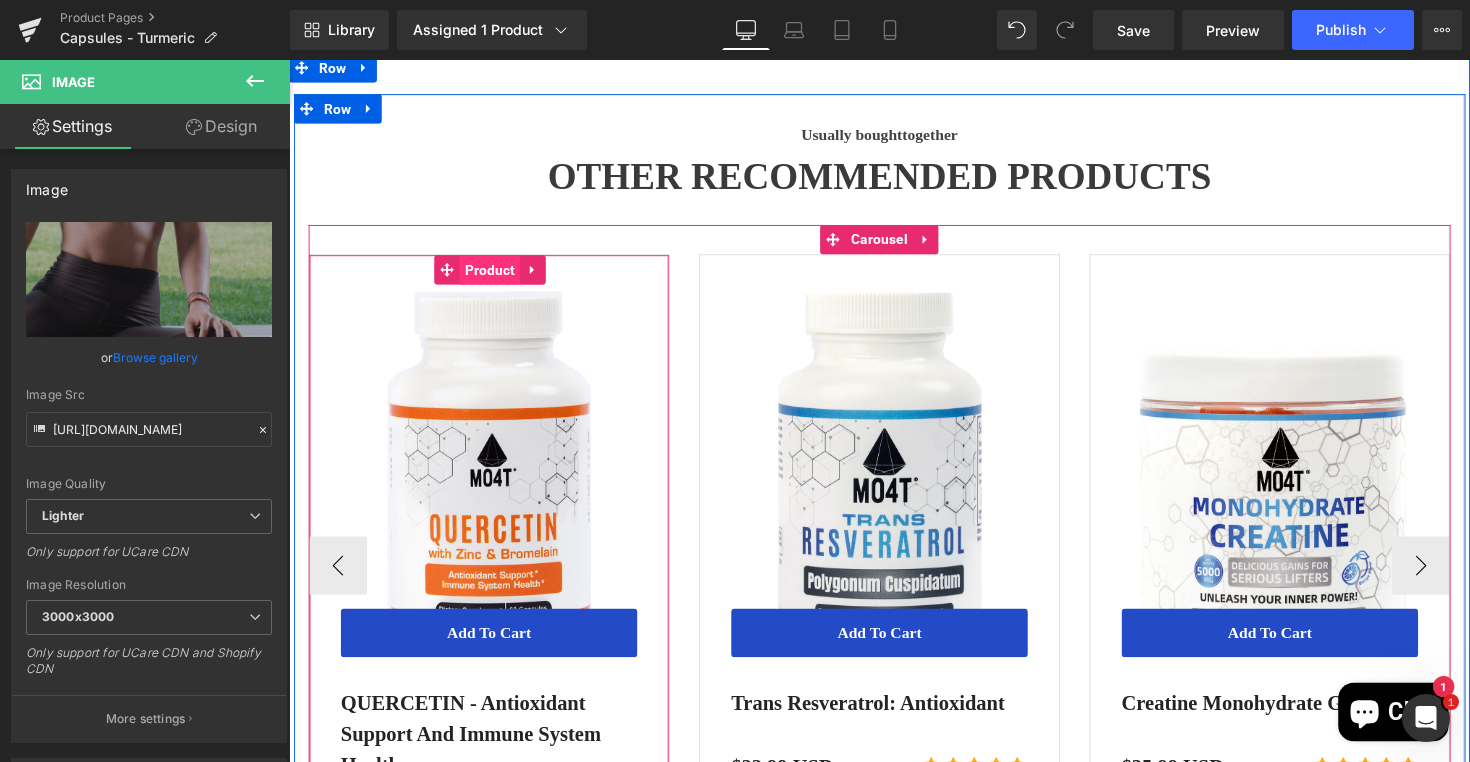 click on "Product" at bounding box center (495, 275) 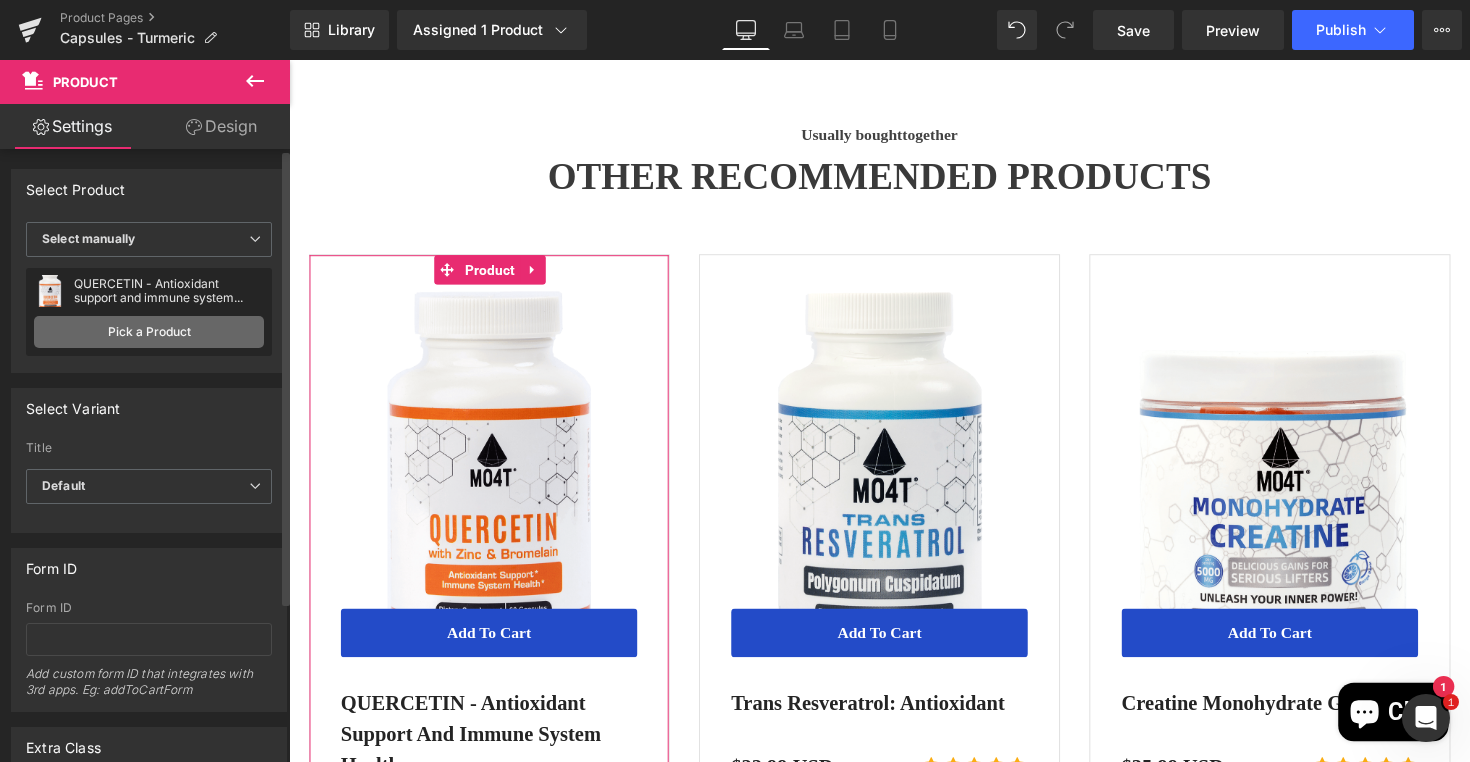 click on "Pick a Product" at bounding box center (149, 332) 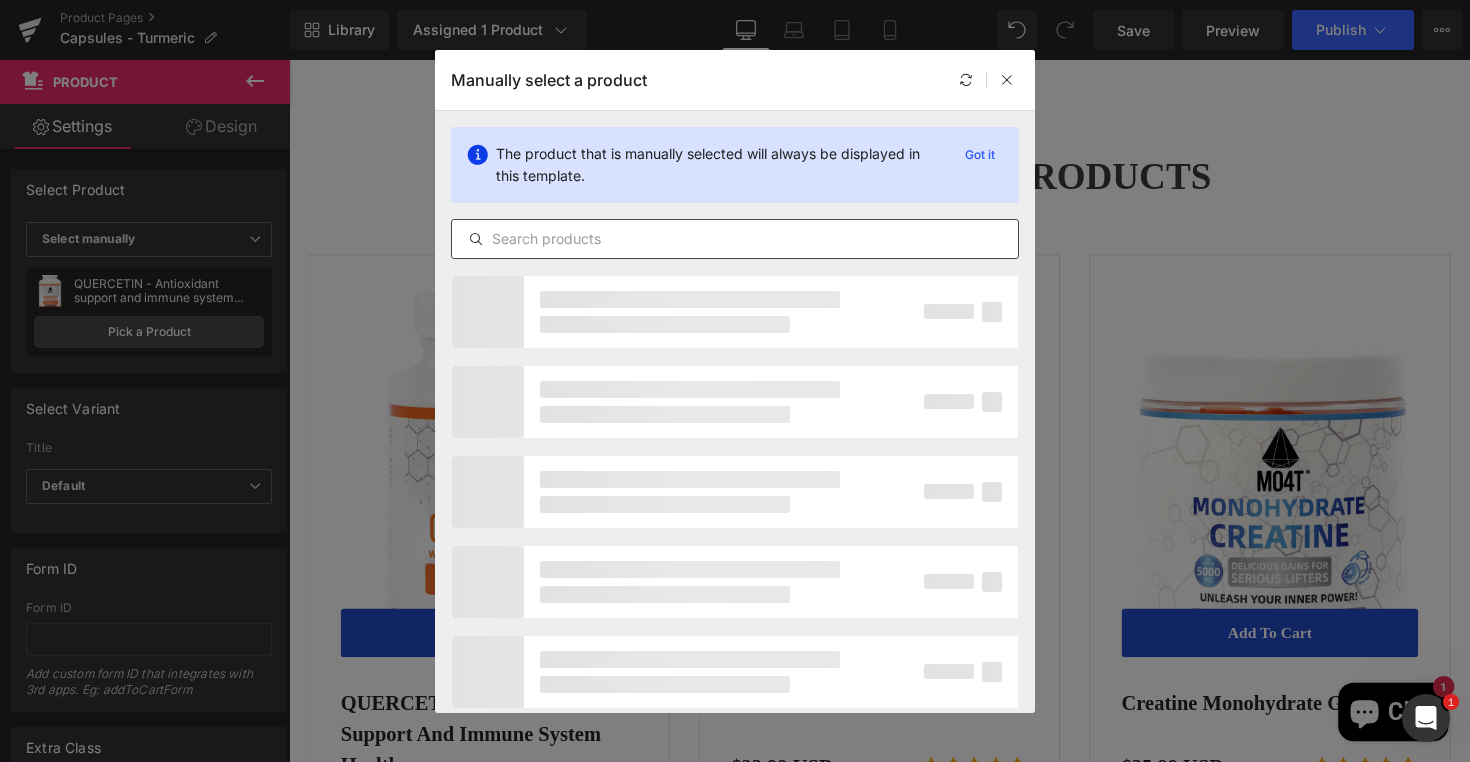 click at bounding box center (735, 239) 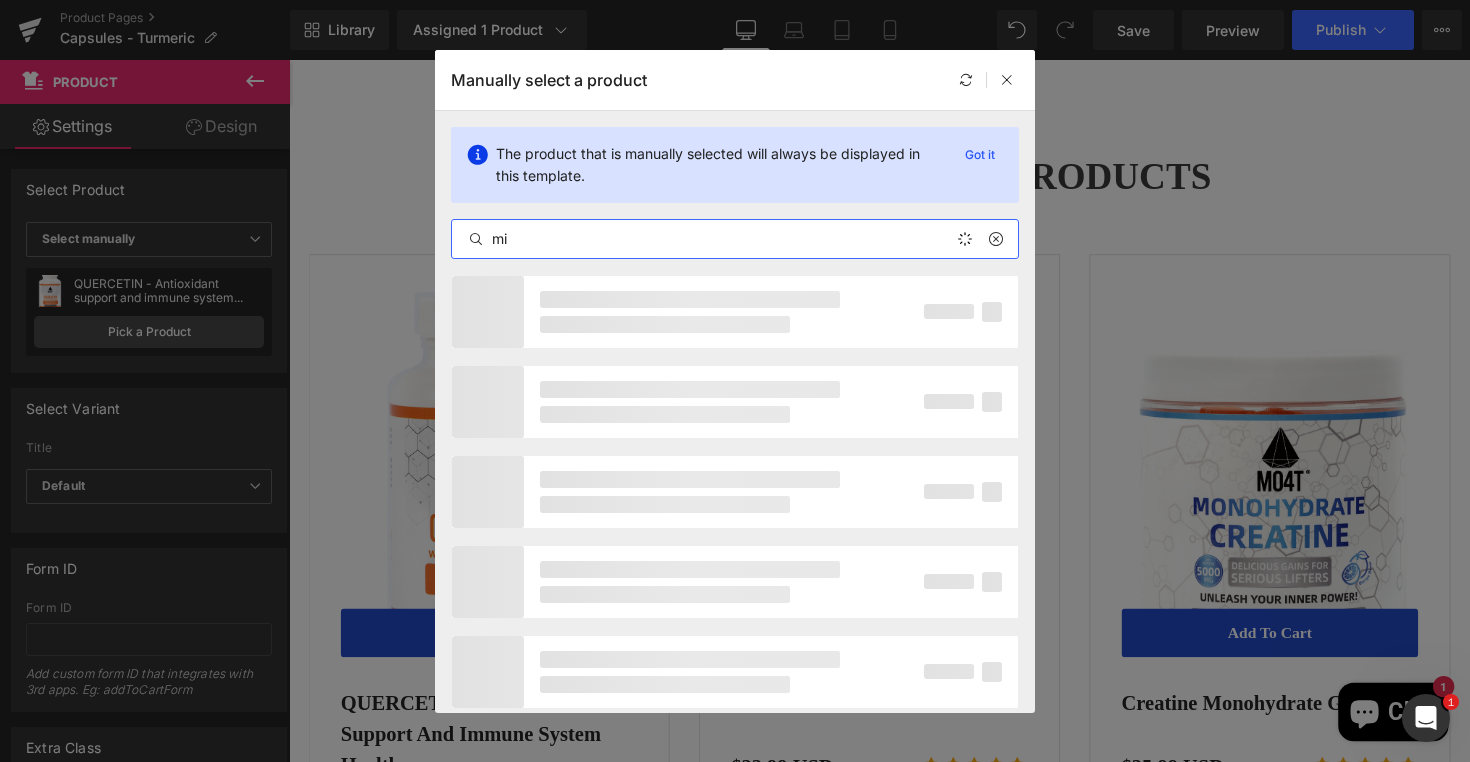 type on "m" 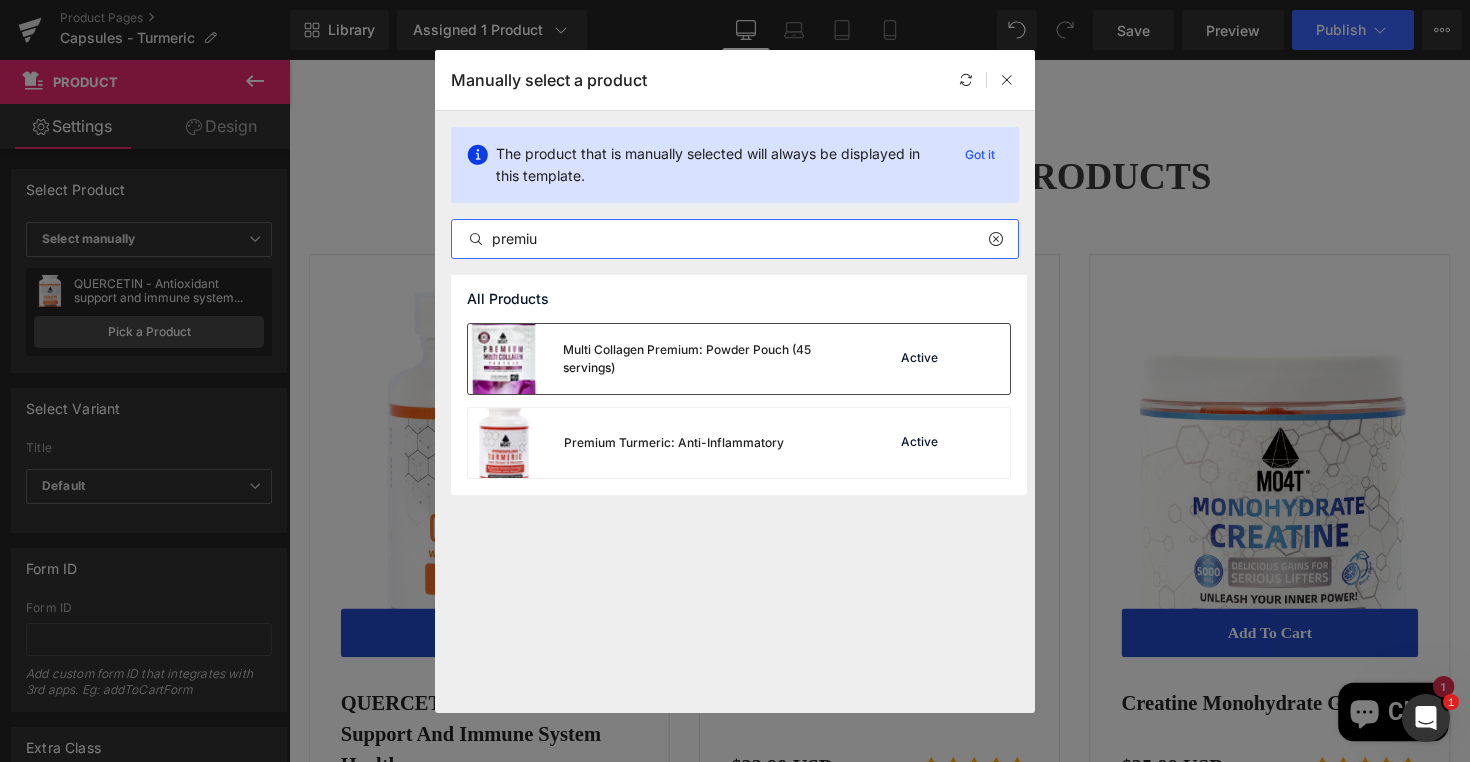 type on "premiu" 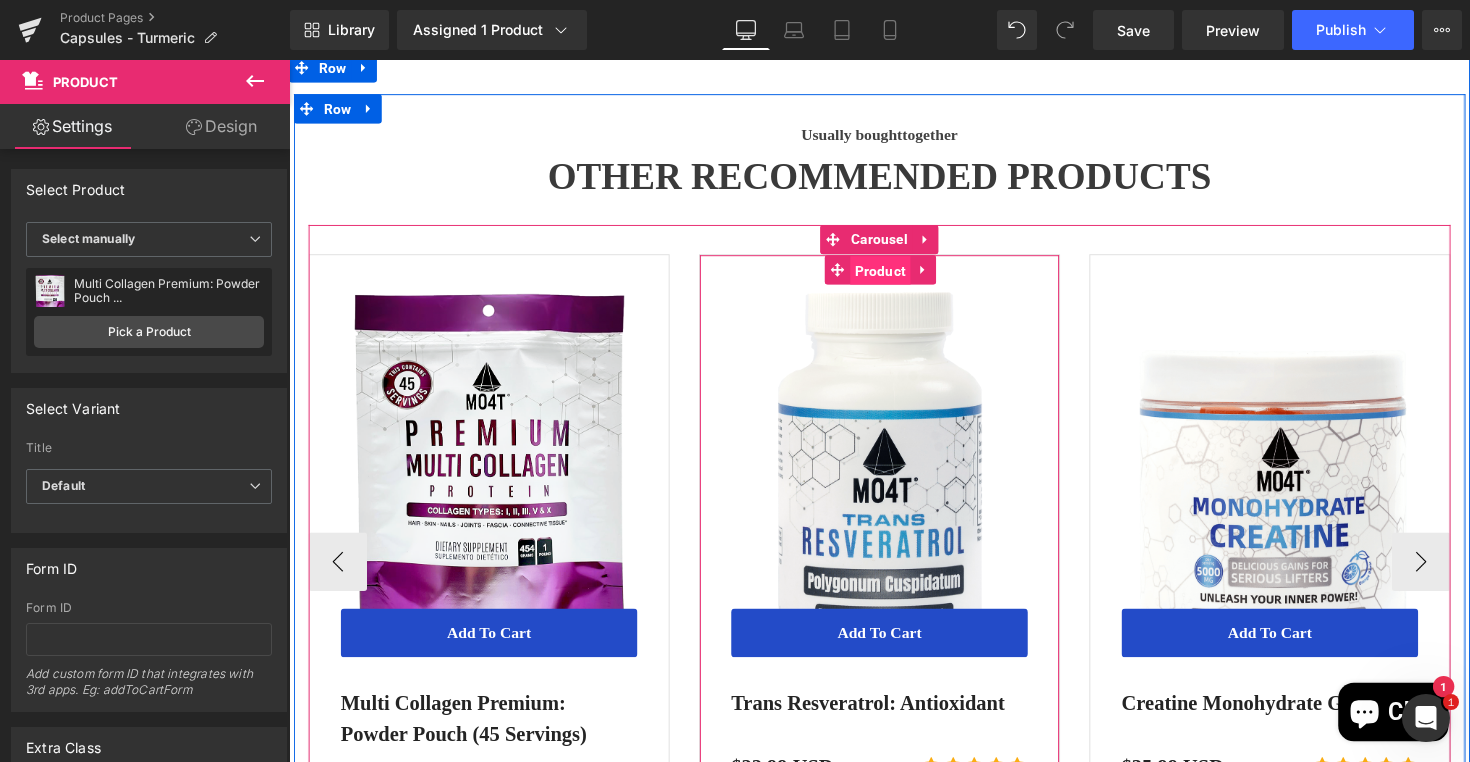 click on "Product" at bounding box center [895, 276] 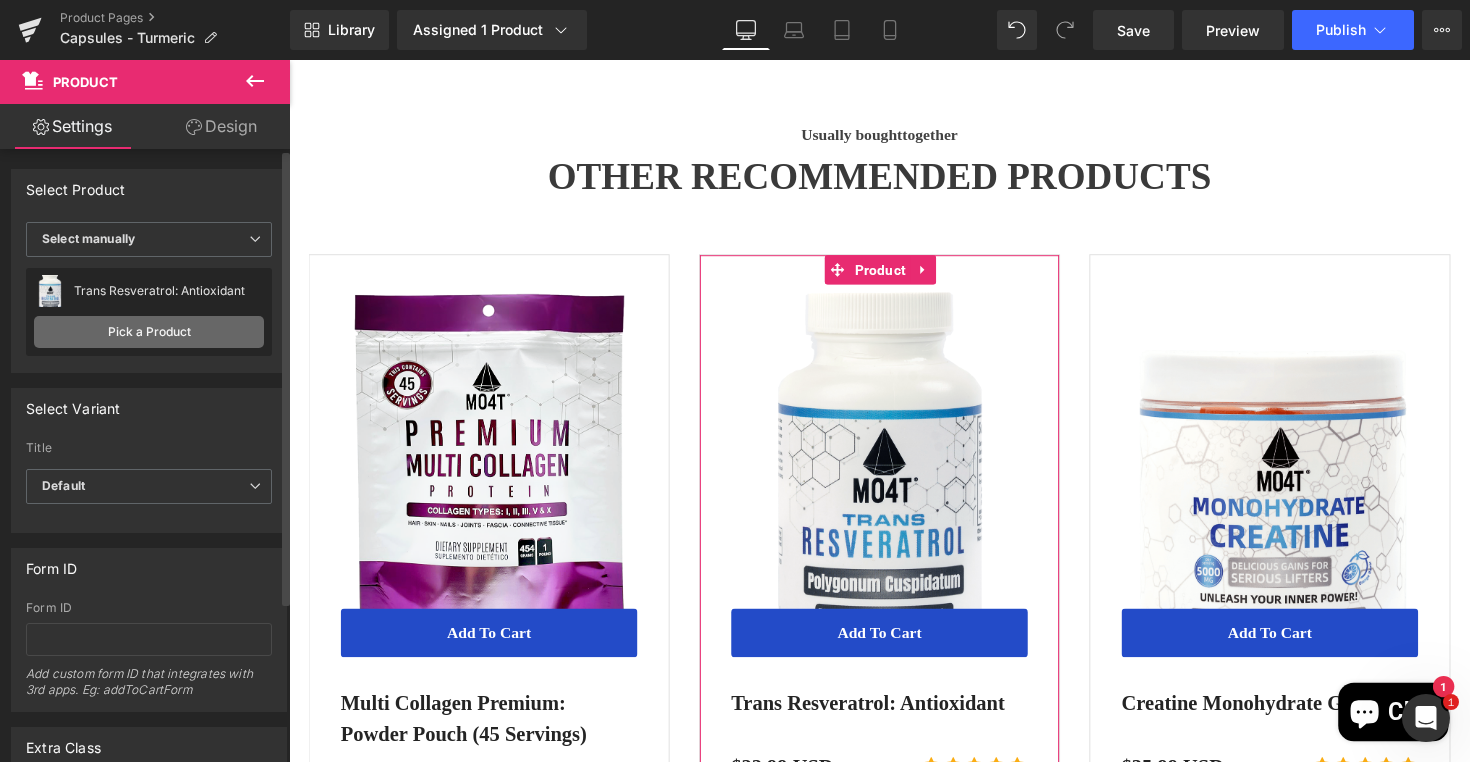 click on "Pick a Product" at bounding box center (149, 332) 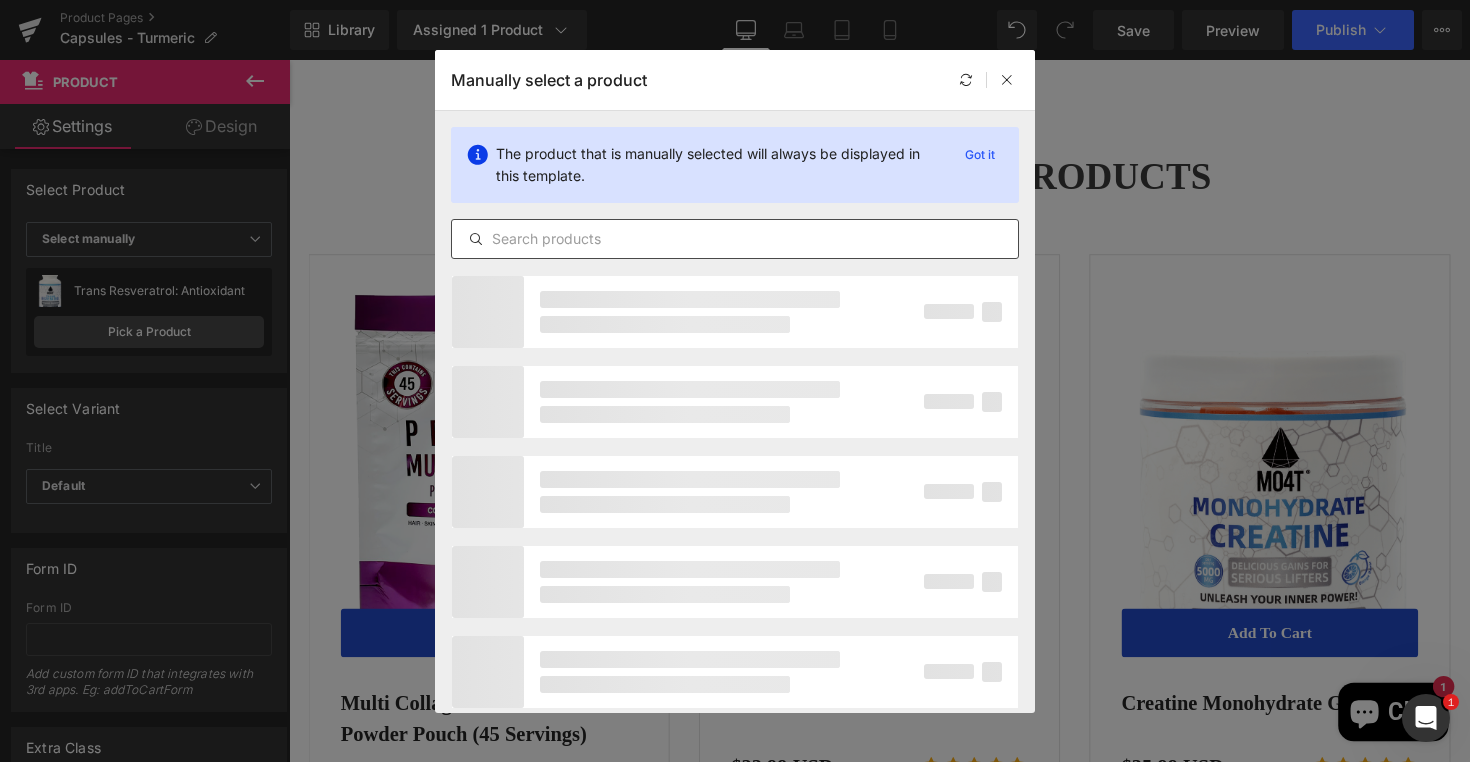 click at bounding box center (735, 239) 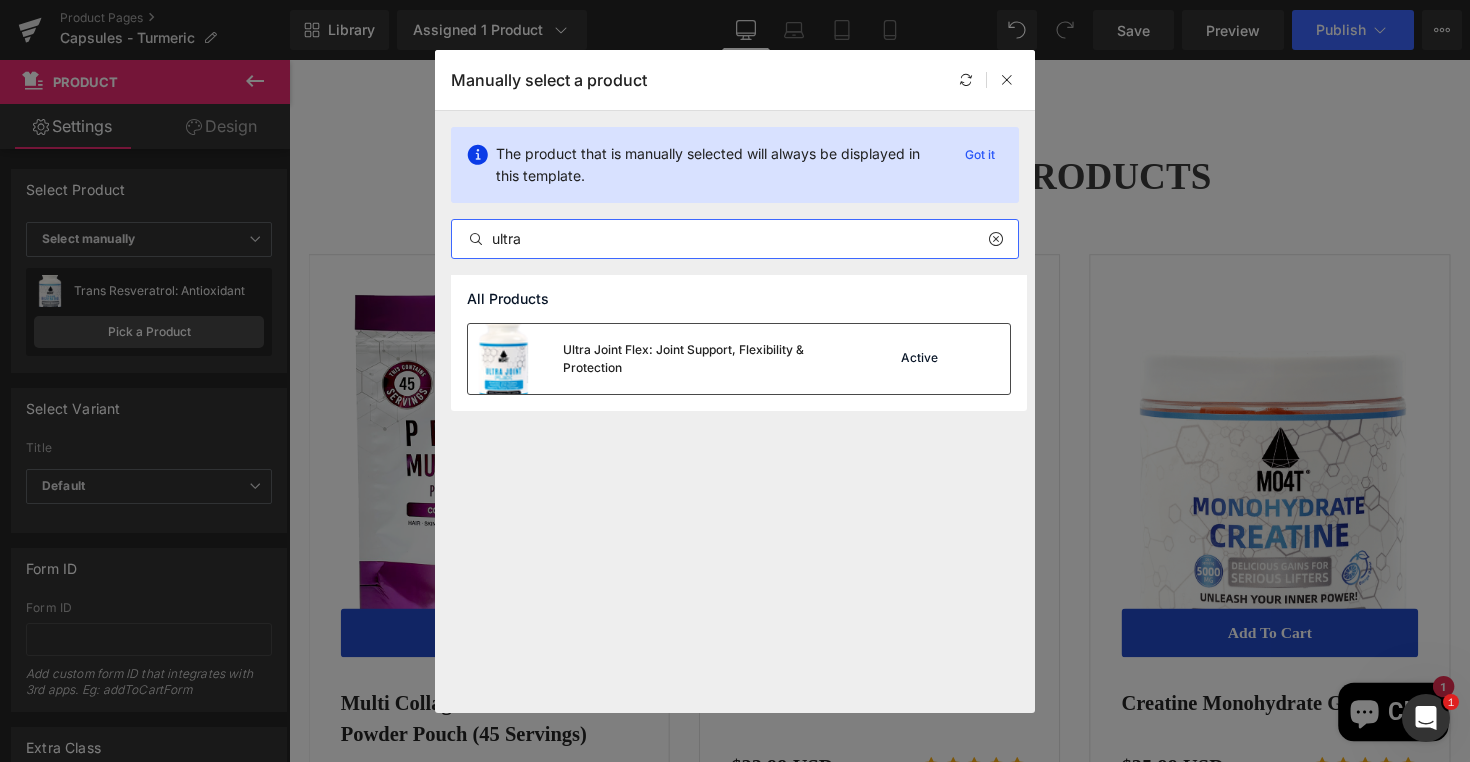 type on "ultra" 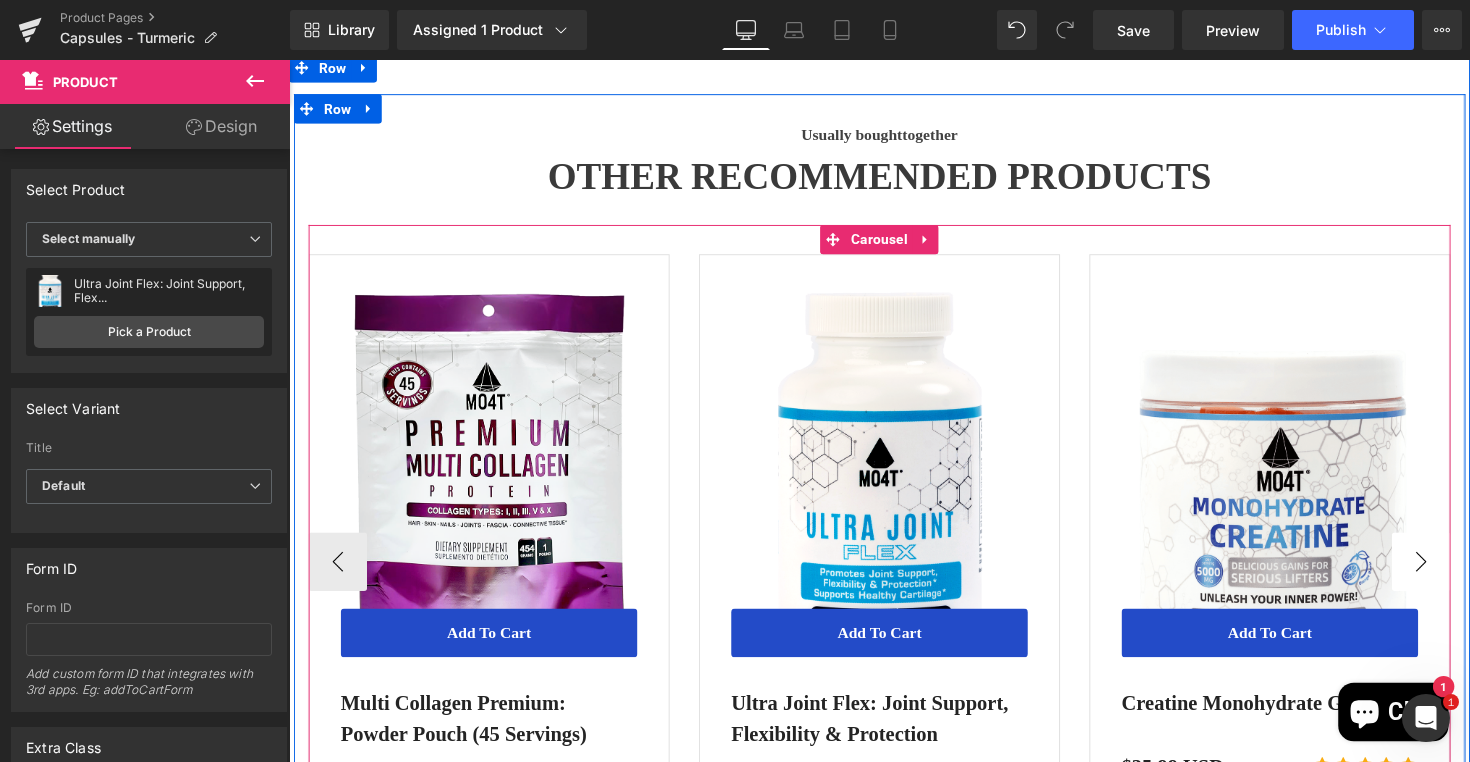 click on "›" at bounding box center (1449, 574) 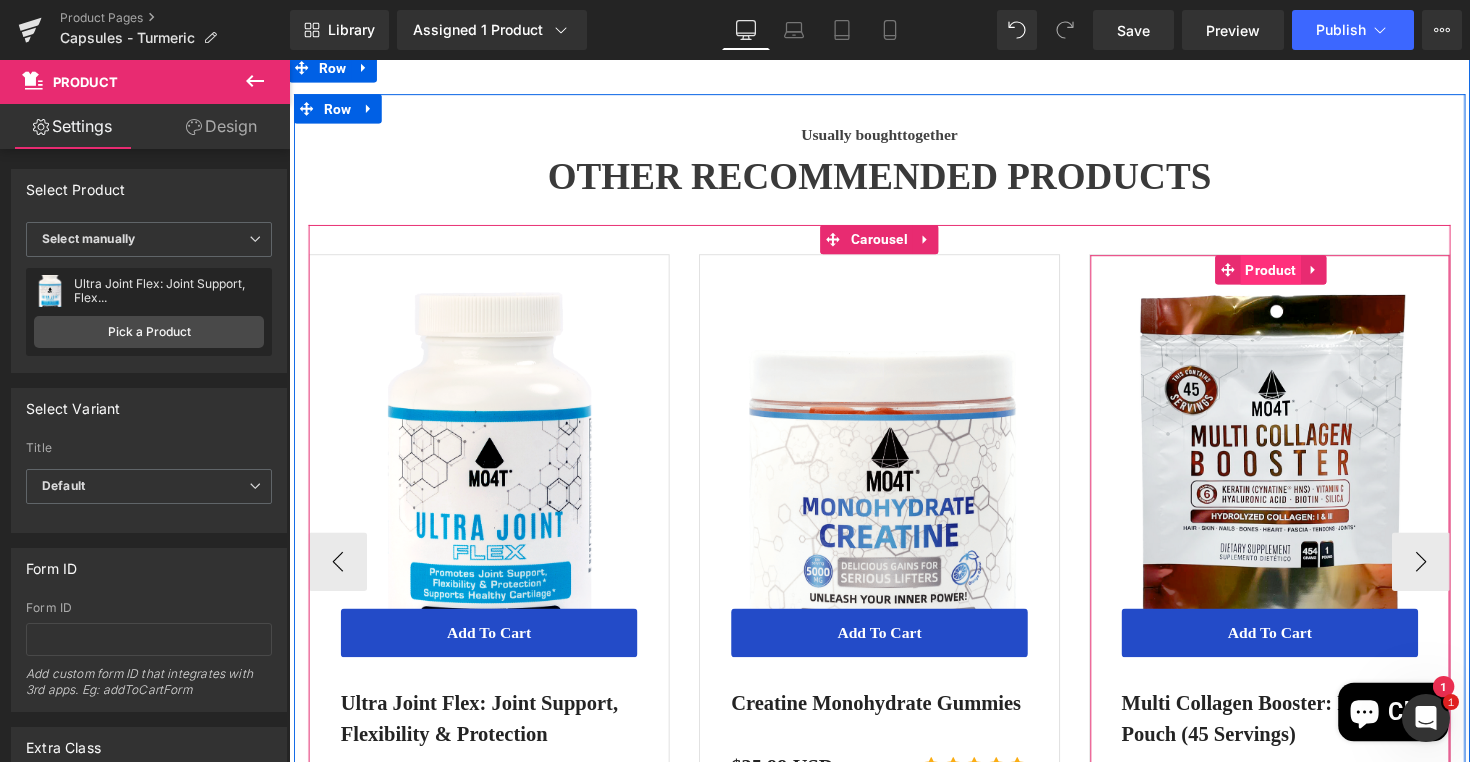 click on "Product" at bounding box center (1295, 275) 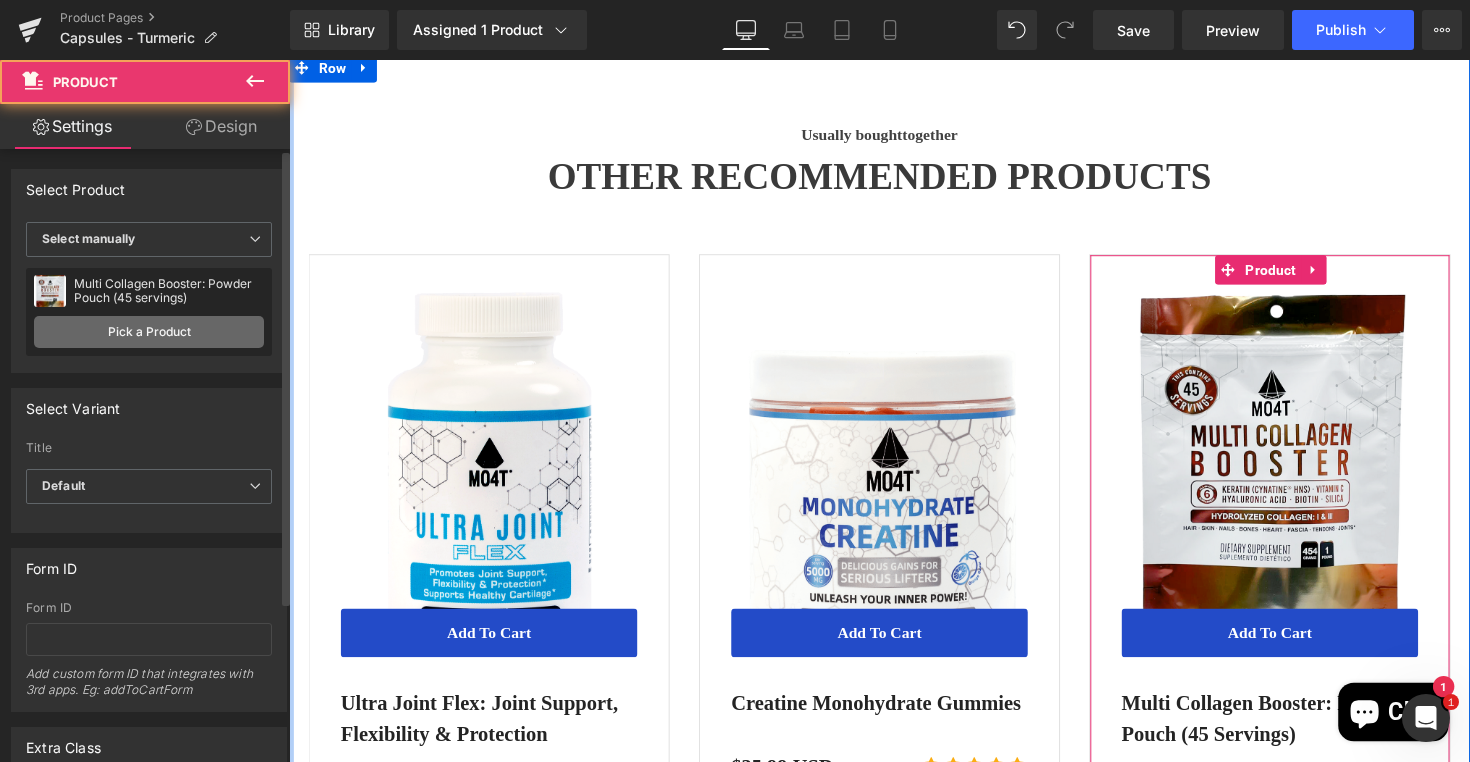 click on "Pick a Product" at bounding box center [149, 332] 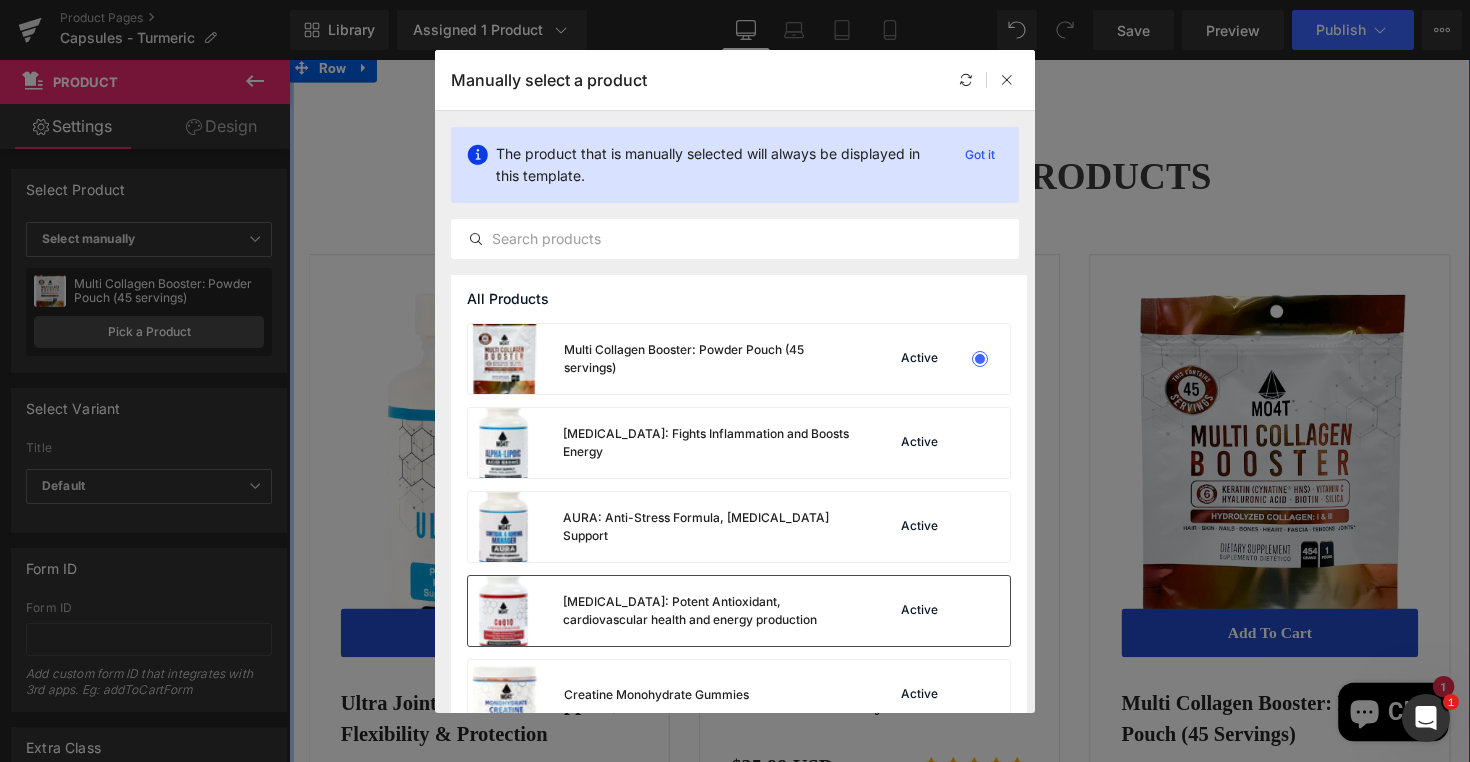 drag, startPoint x: 801, startPoint y: 610, endPoint x: 526, endPoint y: 564, distance: 278.82074 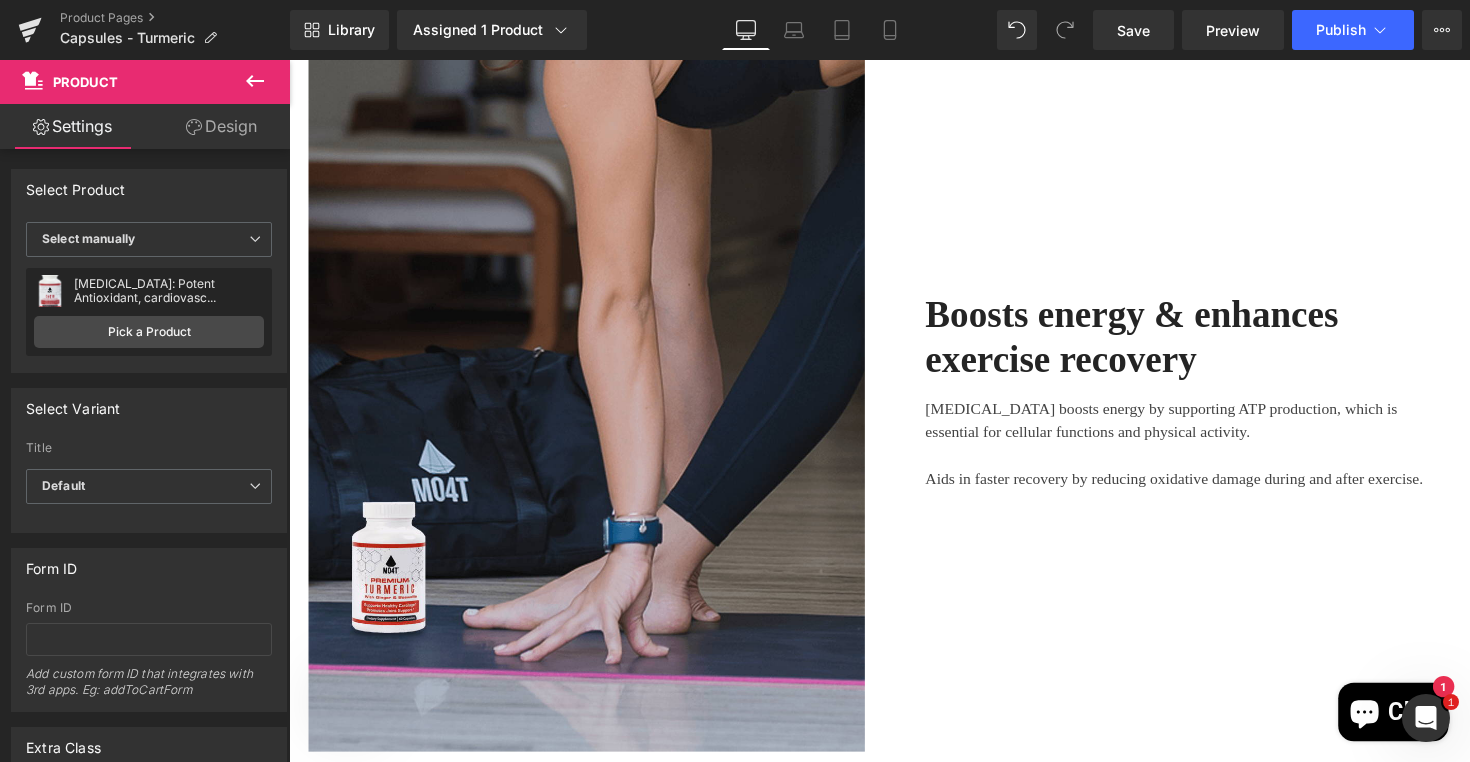 scroll, scrollTop: 2394, scrollLeft: 0, axis: vertical 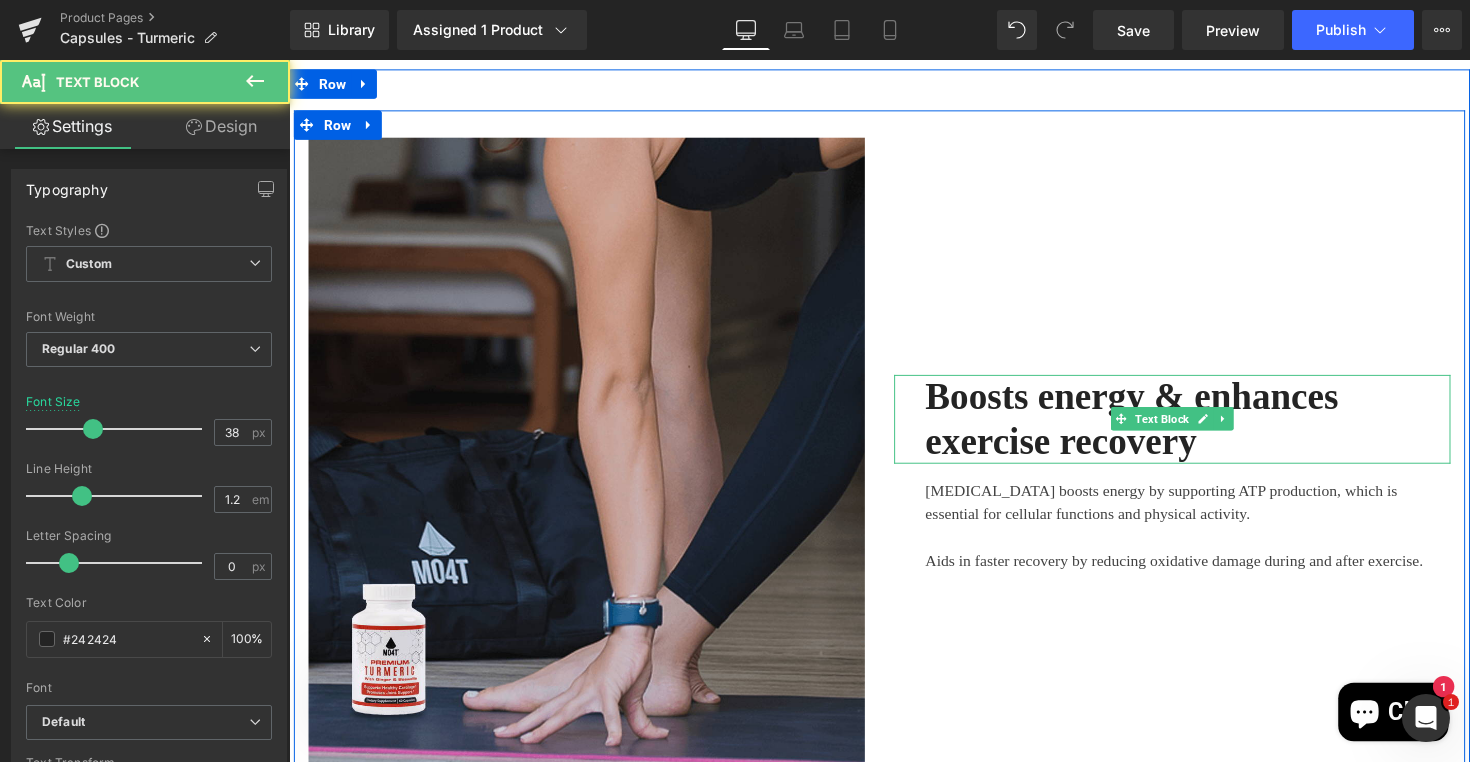 click on "Boosts energy & enhances exercise recovery" at bounding box center [1152, 428] 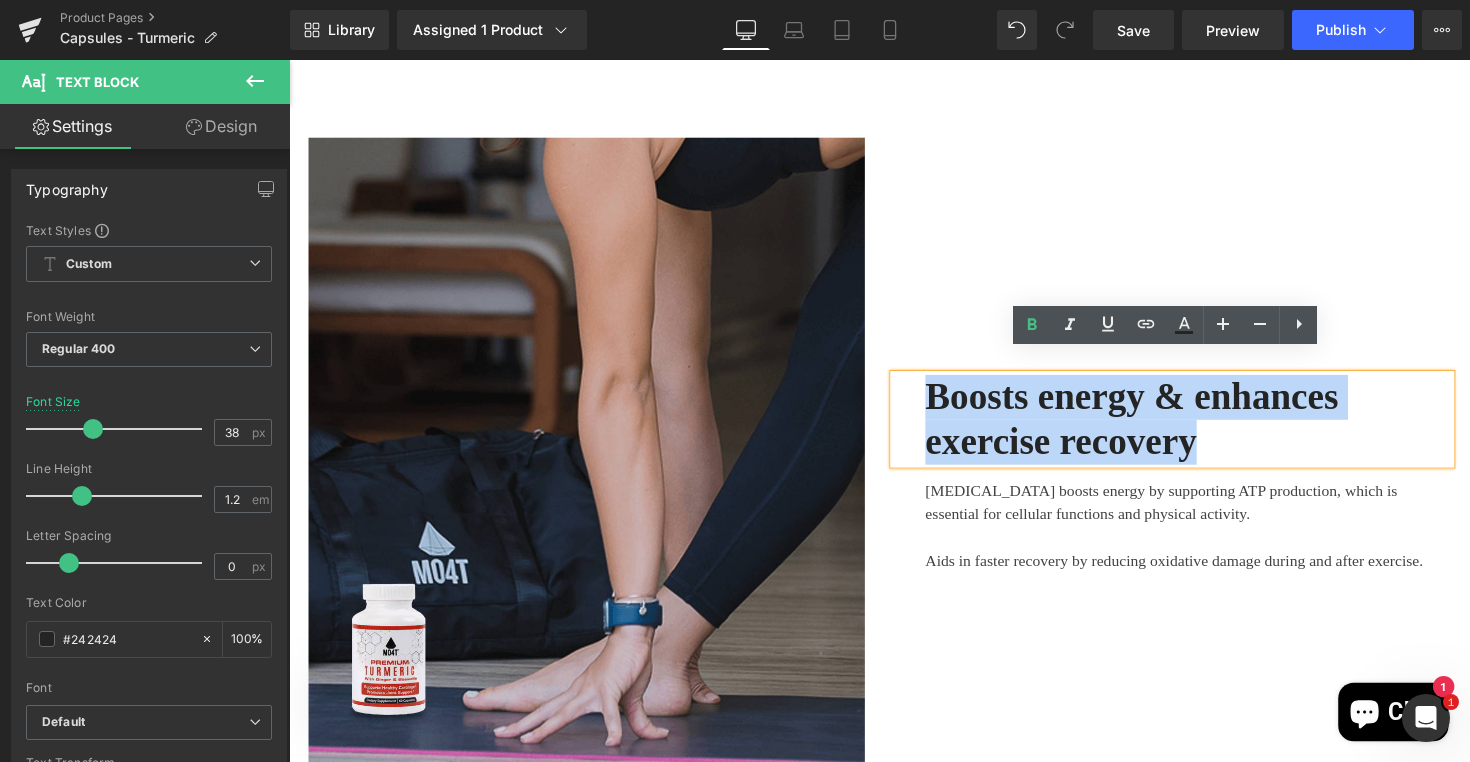 drag, startPoint x: 1248, startPoint y: 428, endPoint x: 941, endPoint y: 375, distance: 311.54132 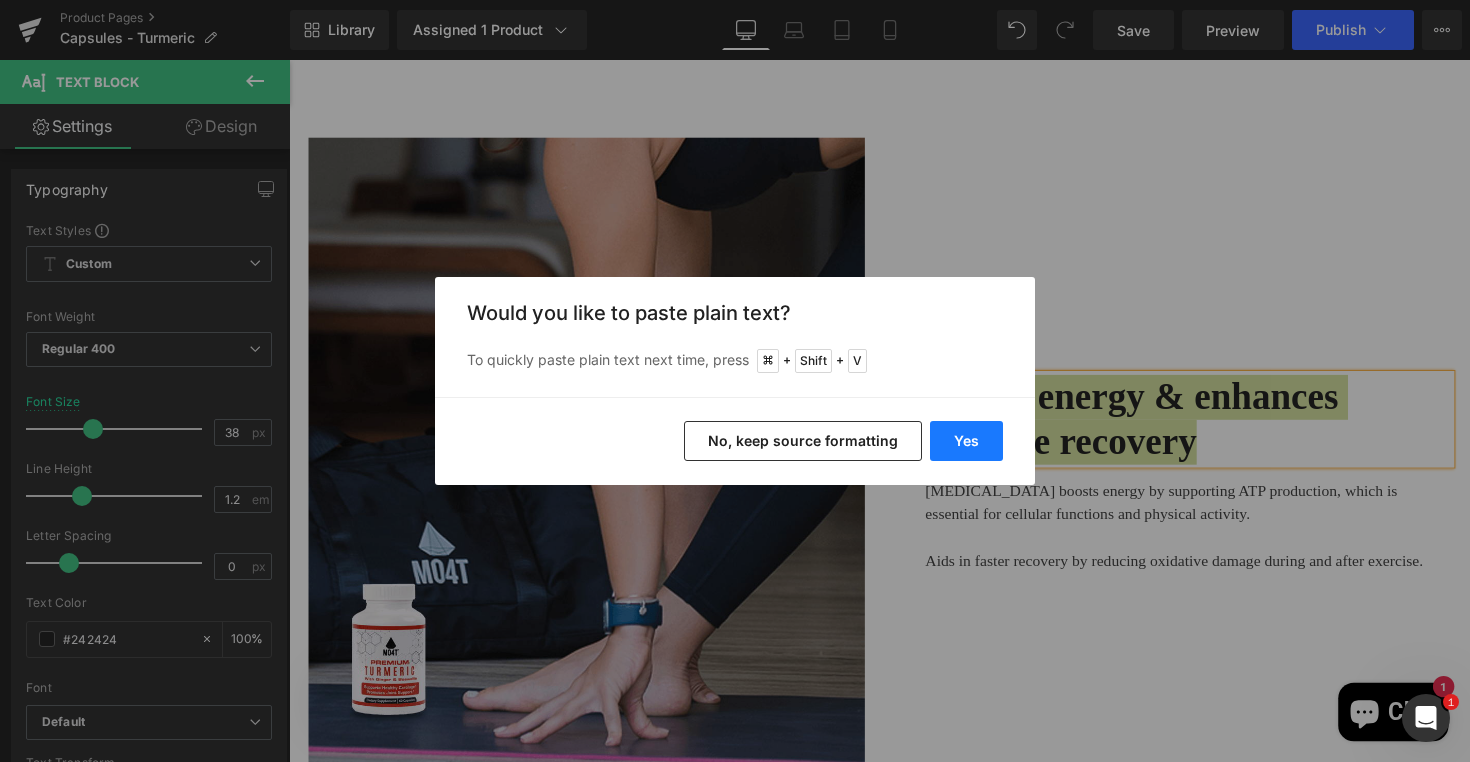 click on "Yes" at bounding box center [966, 441] 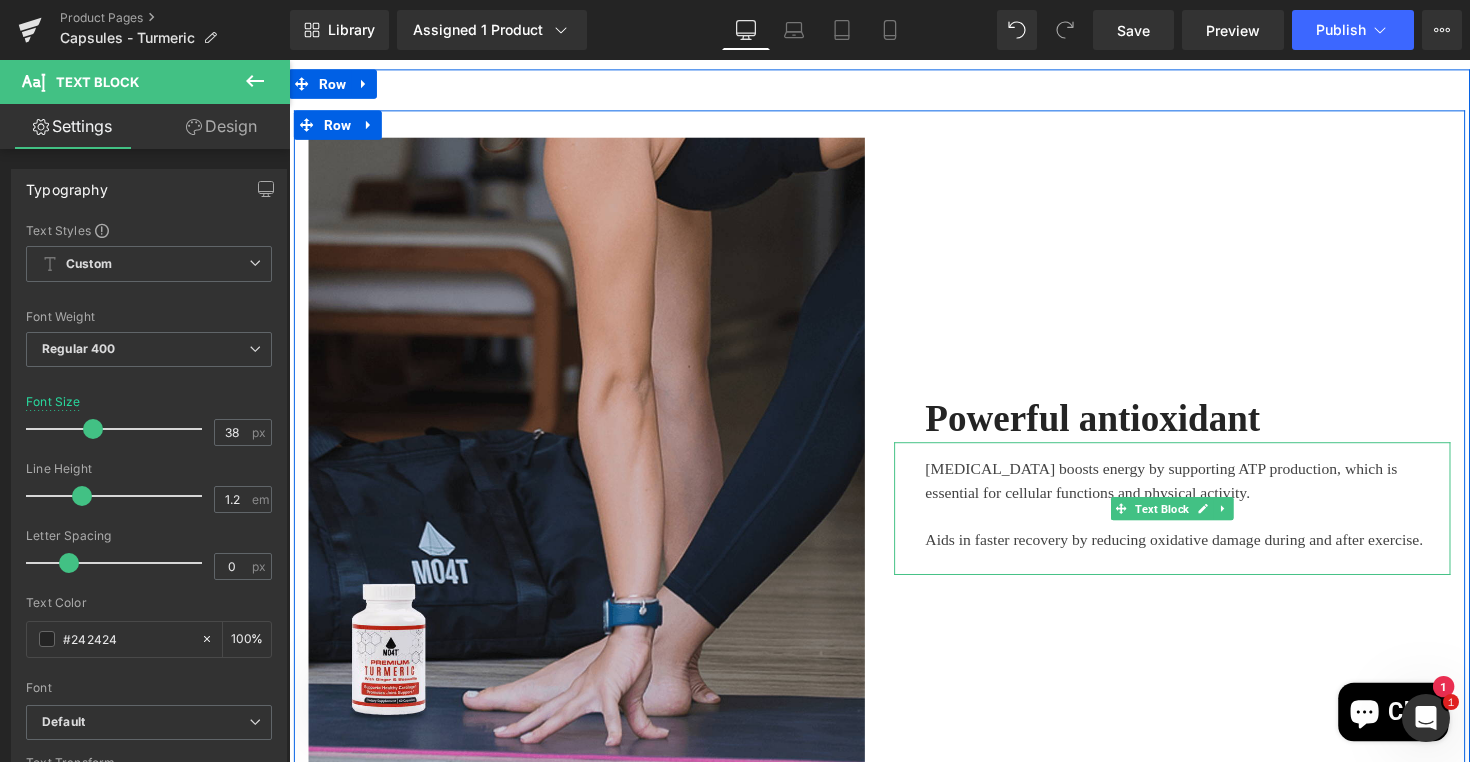 click on "[MEDICAL_DATA] boosts energy by supporting ATP production, which is essential for cellular functions and physical activity." at bounding box center [1210, 492] 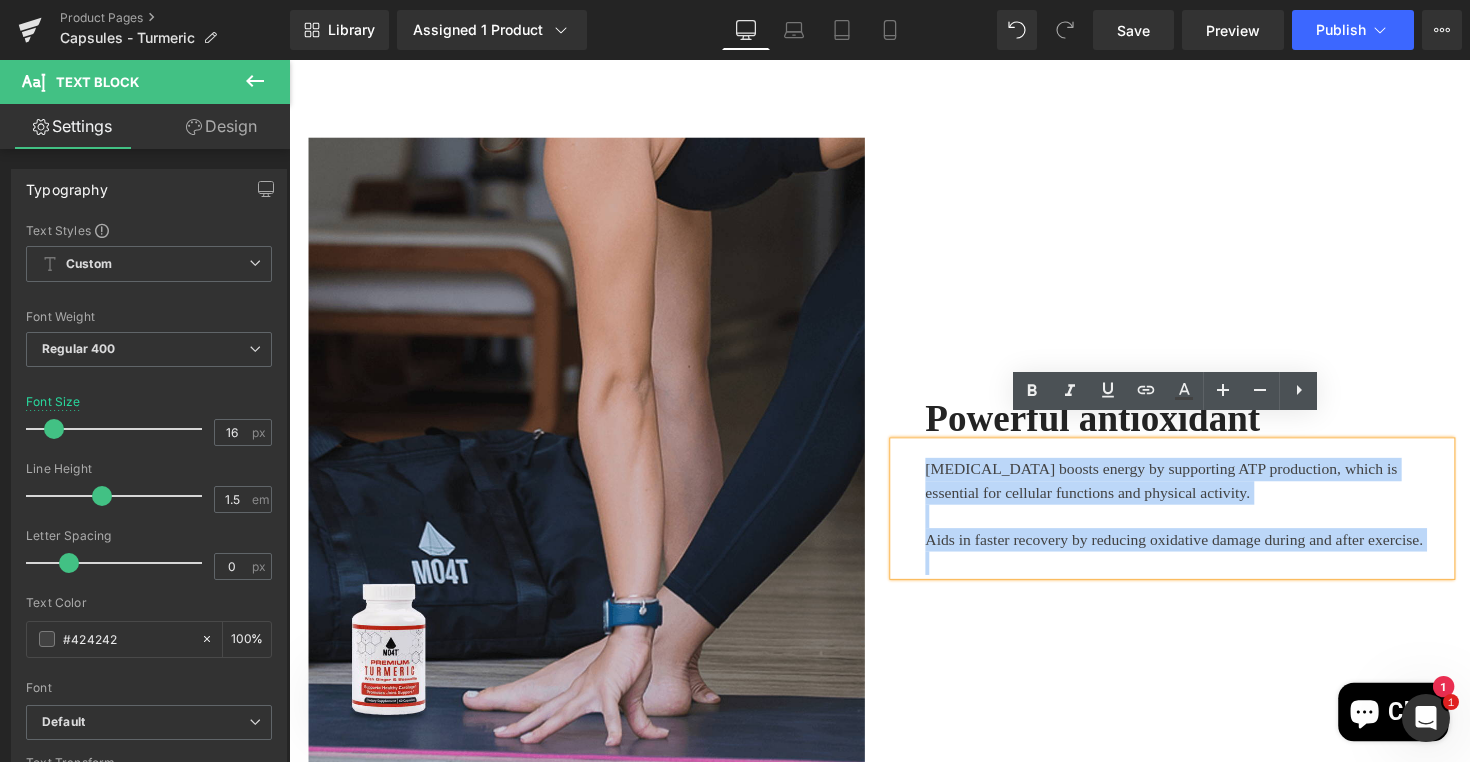 drag, startPoint x: 939, startPoint y: 451, endPoint x: 1440, endPoint y: 537, distance: 508.32764 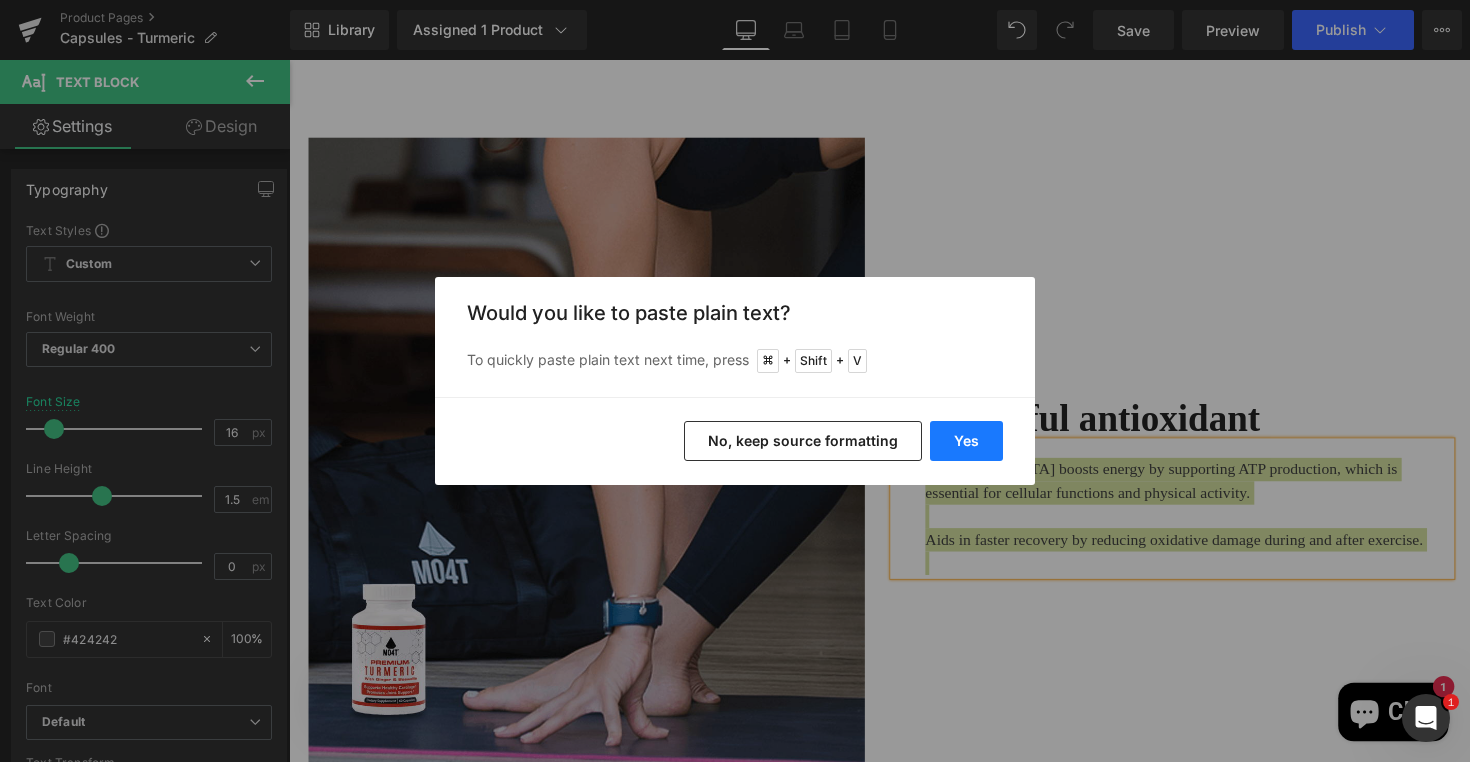 click on "Yes" at bounding box center [966, 441] 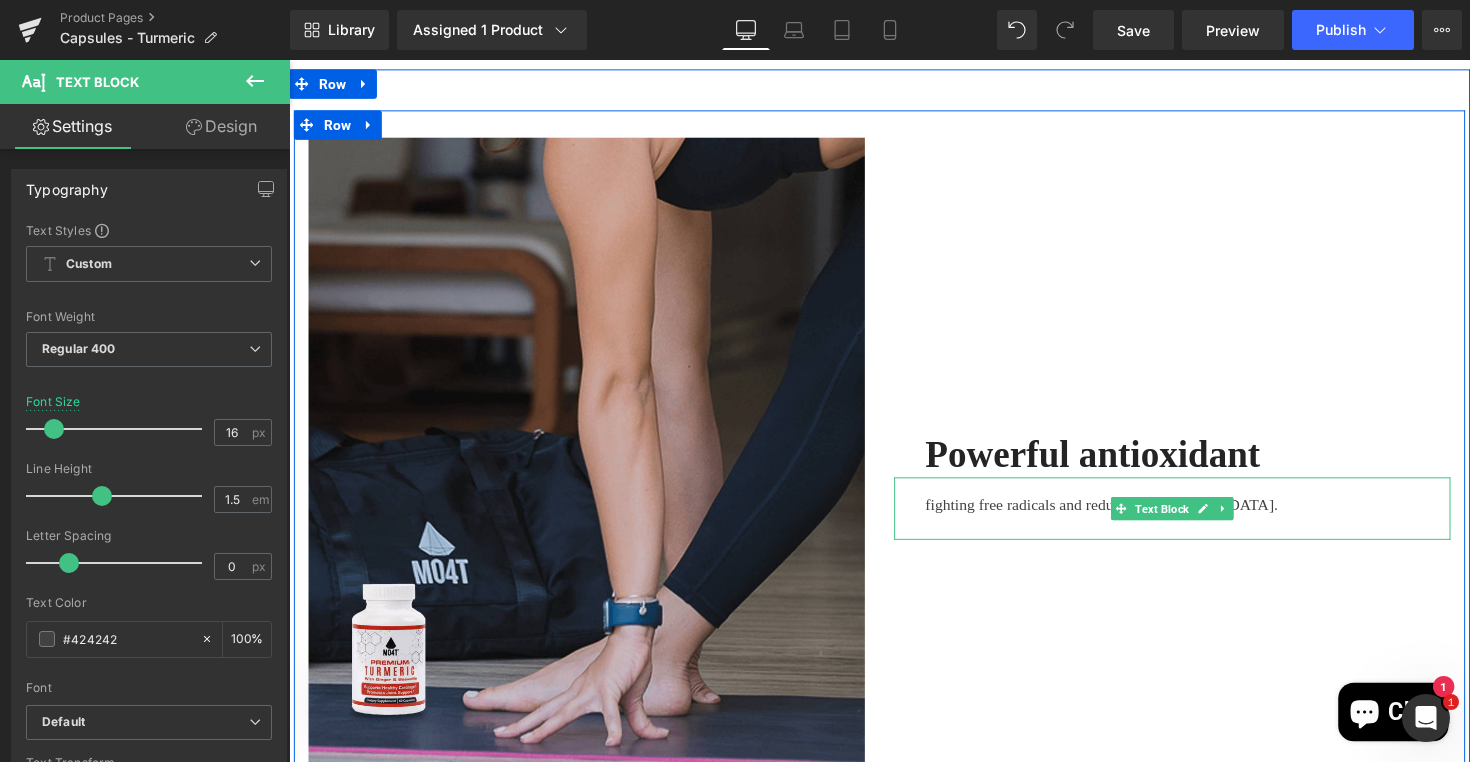 click on "fighting free radicals and reducing [MEDICAL_DATA]." at bounding box center [1210, 516] 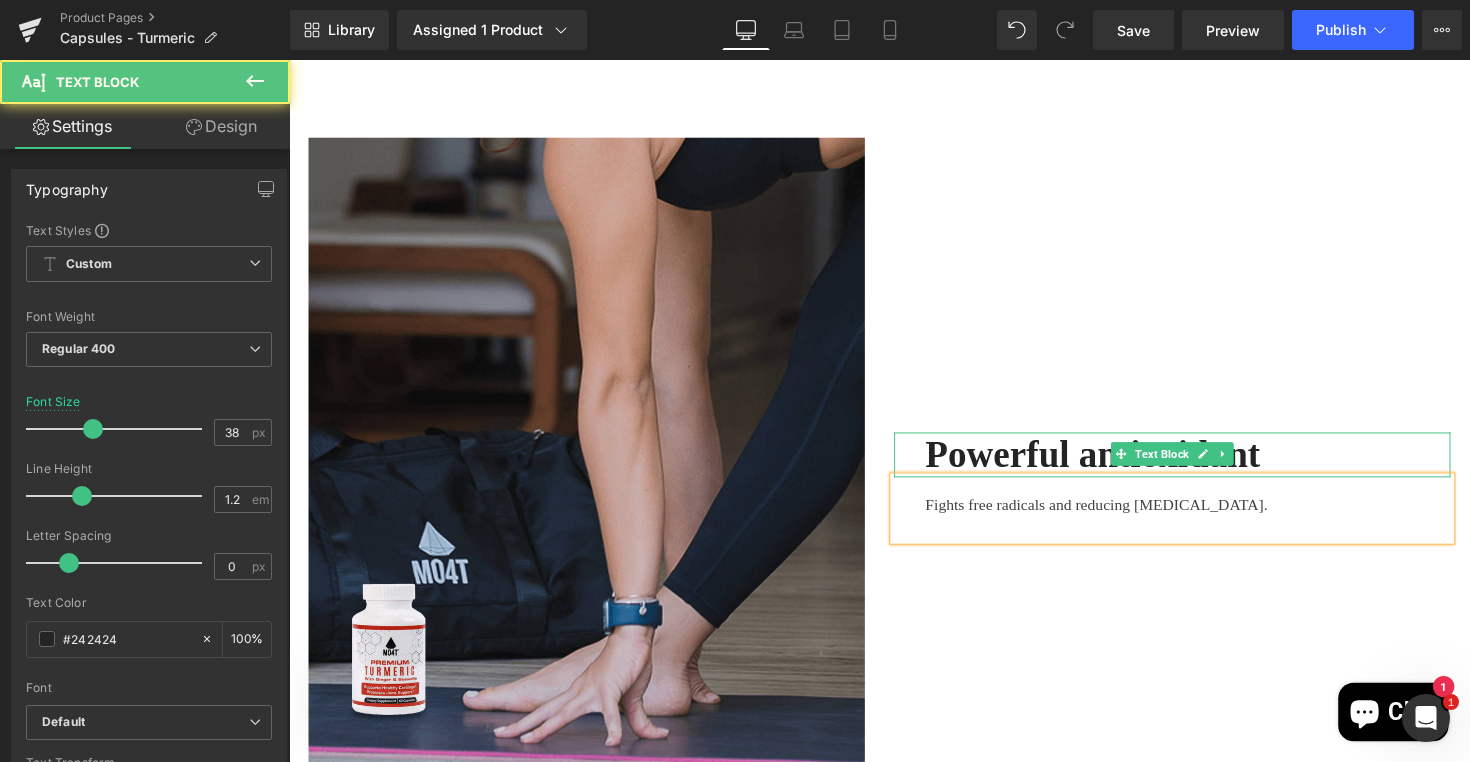 click on "Powerful antioxidant" at bounding box center (1210, 465) 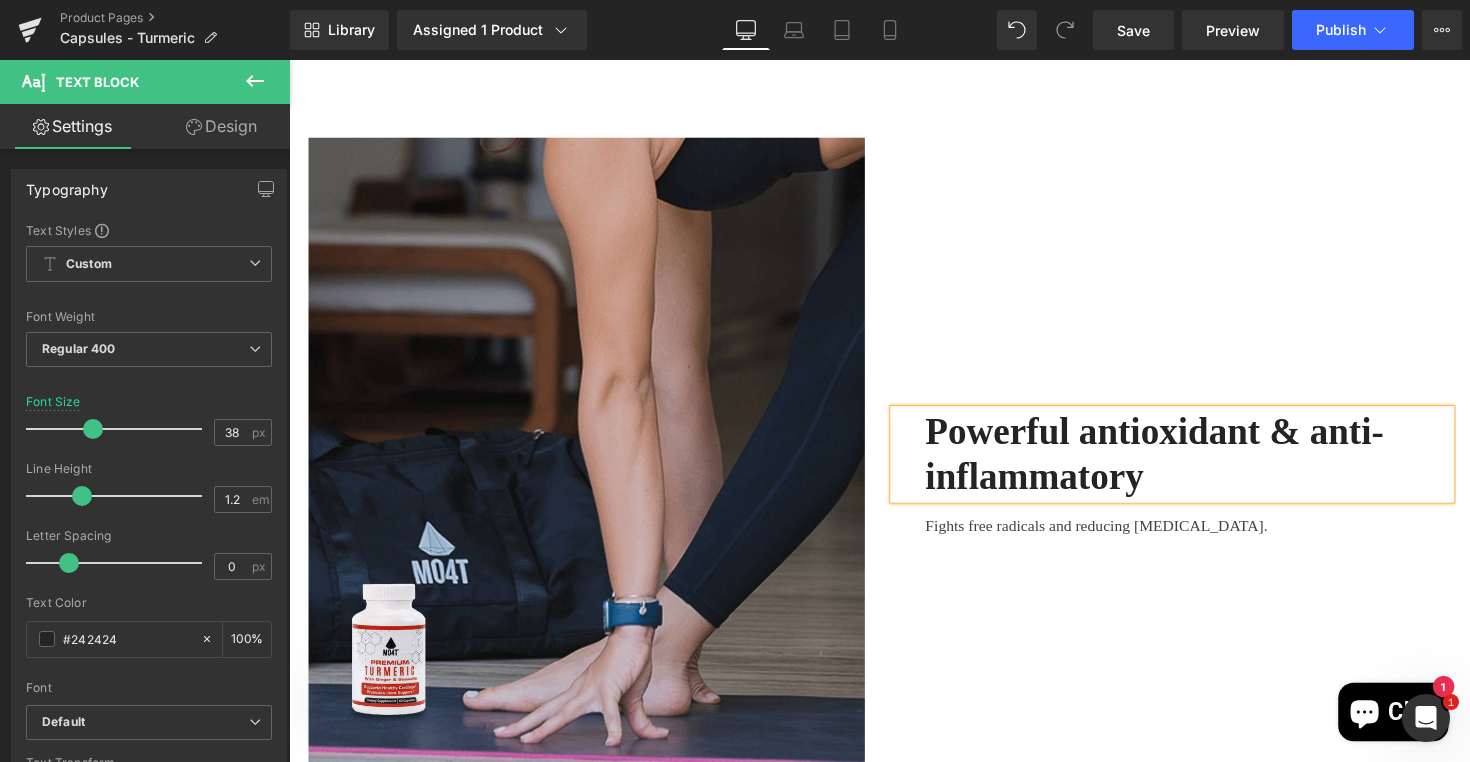 drag, startPoint x: 1299, startPoint y: 440, endPoint x: 1269, endPoint y: 519, distance: 84.50444 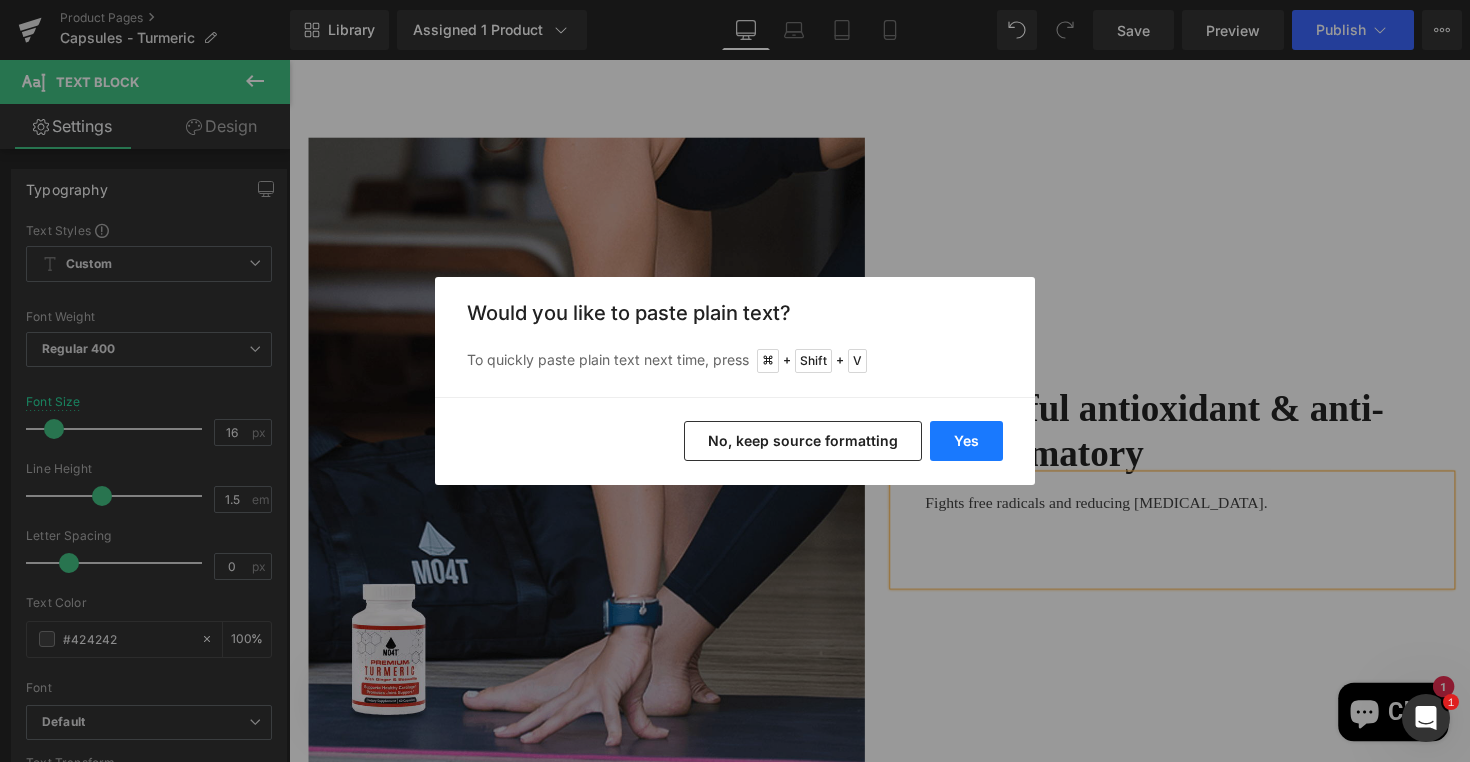 click on "Yes" at bounding box center (966, 441) 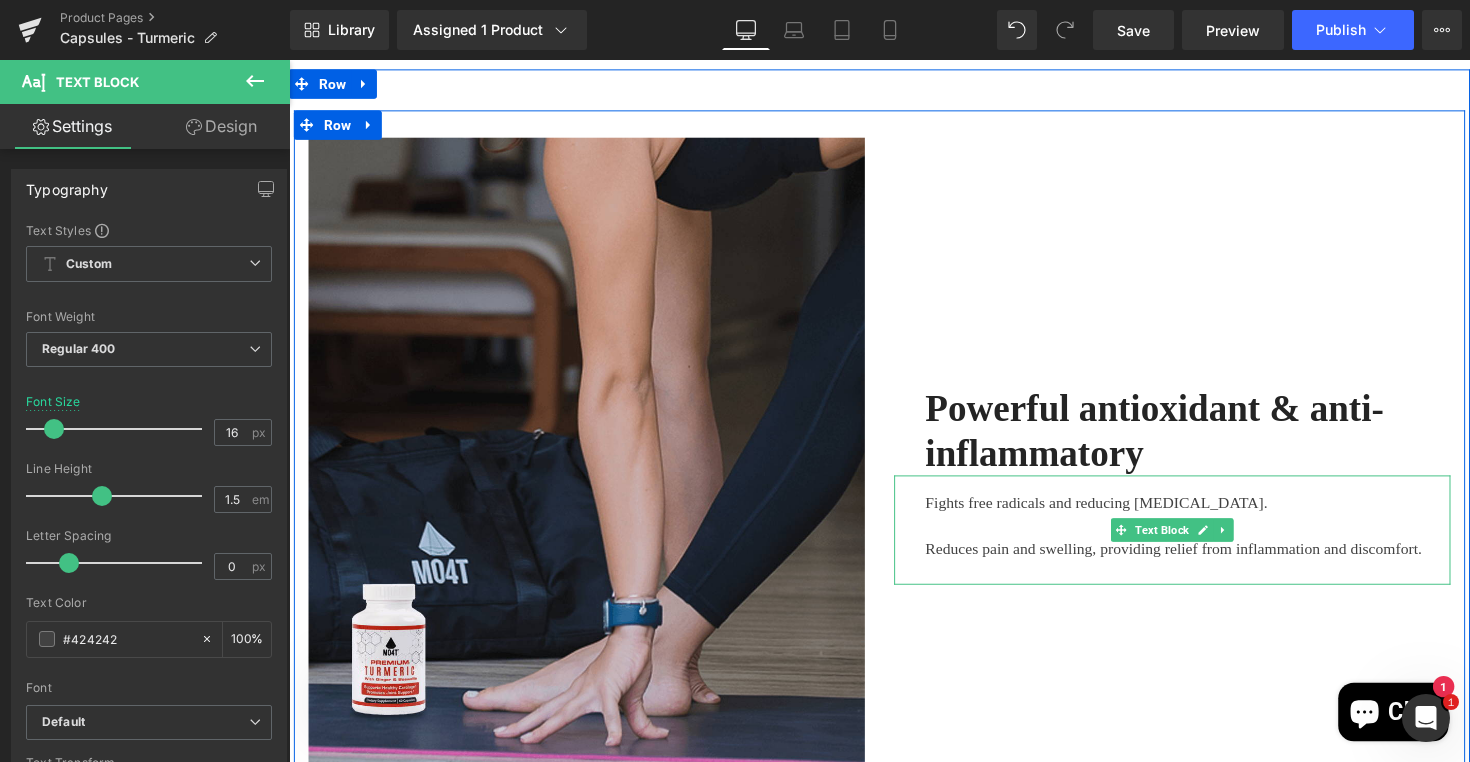 click at bounding box center [1210, 538] 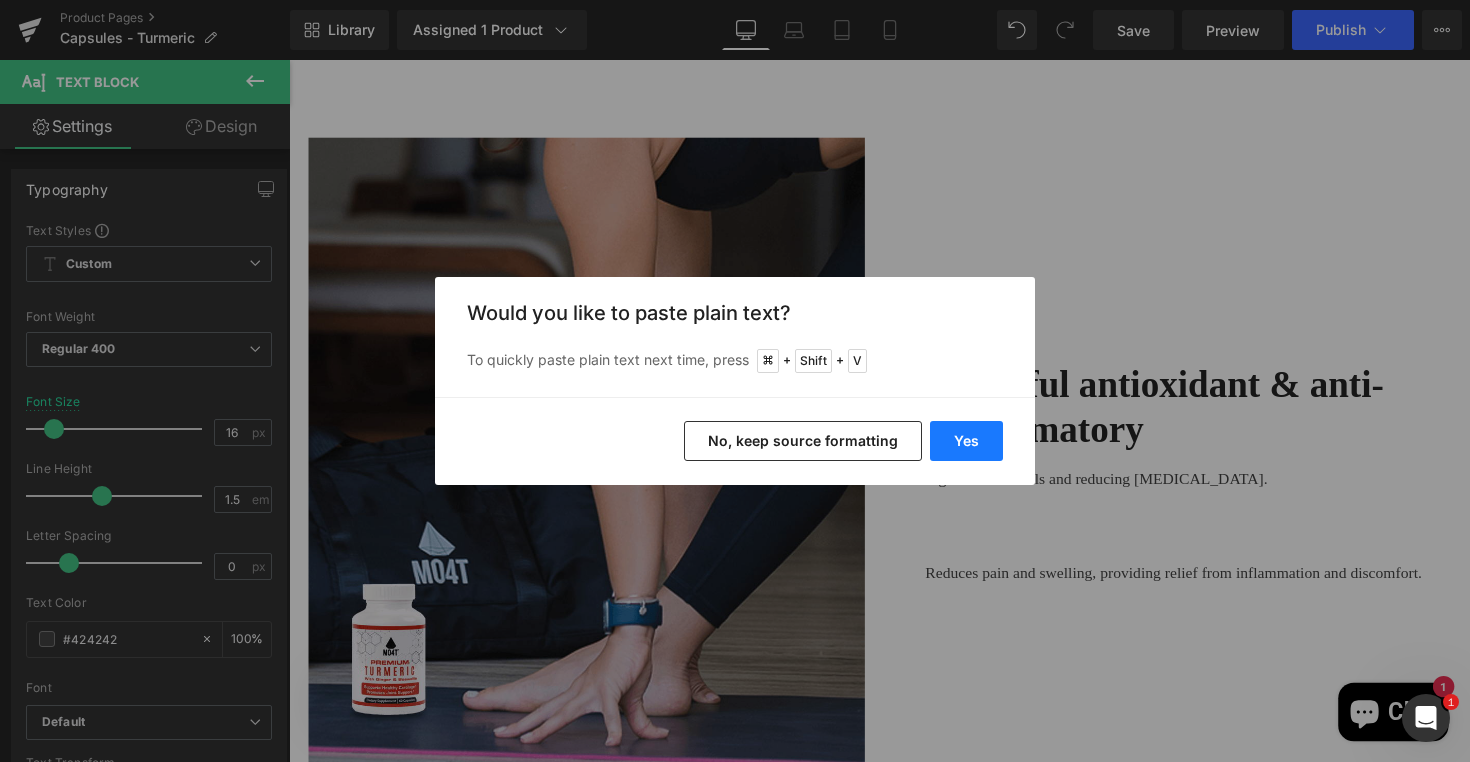click on "Yes" at bounding box center [966, 441] 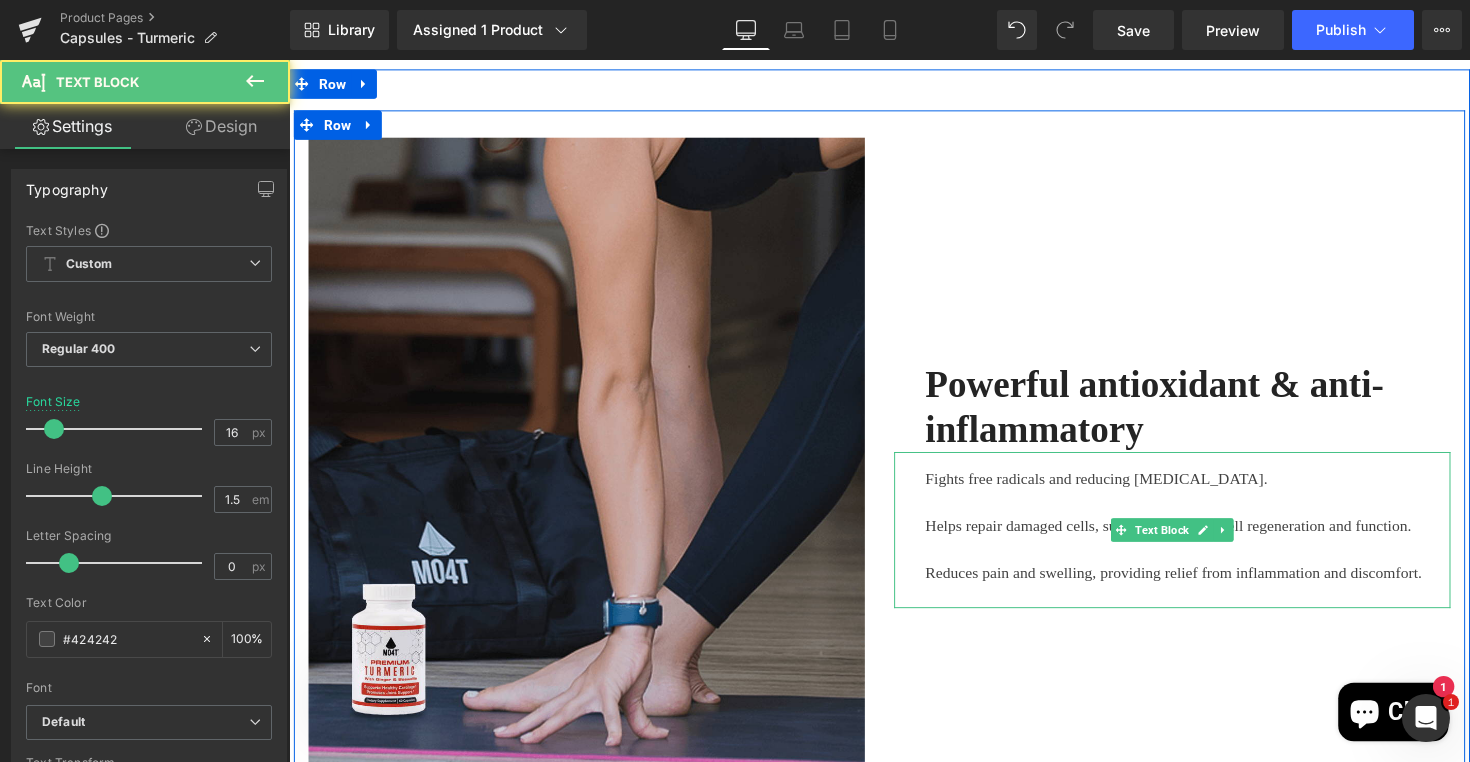 click at bounding box center [1210, 610] 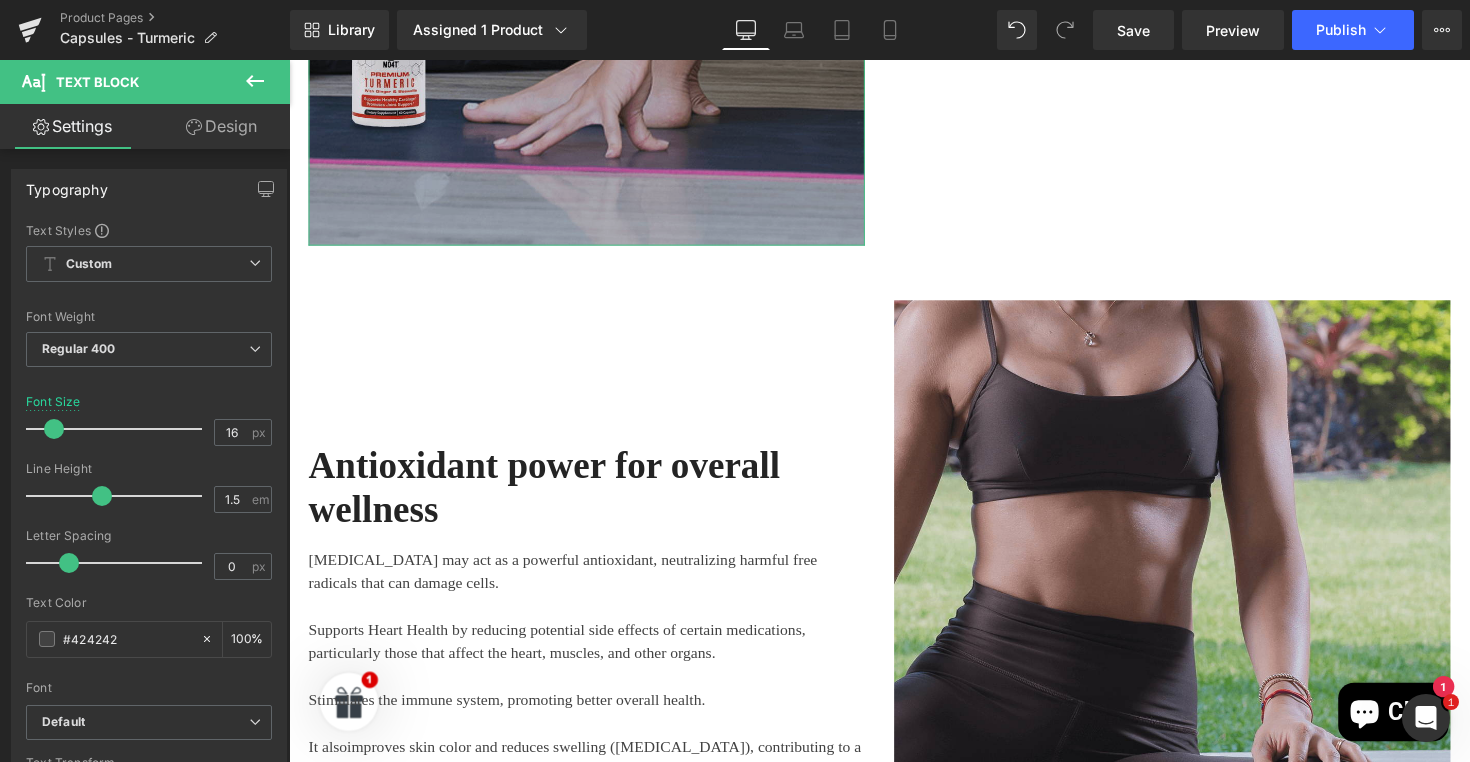scroll, scrollTop: 3018, scrollLeft: 0, axis: vertical 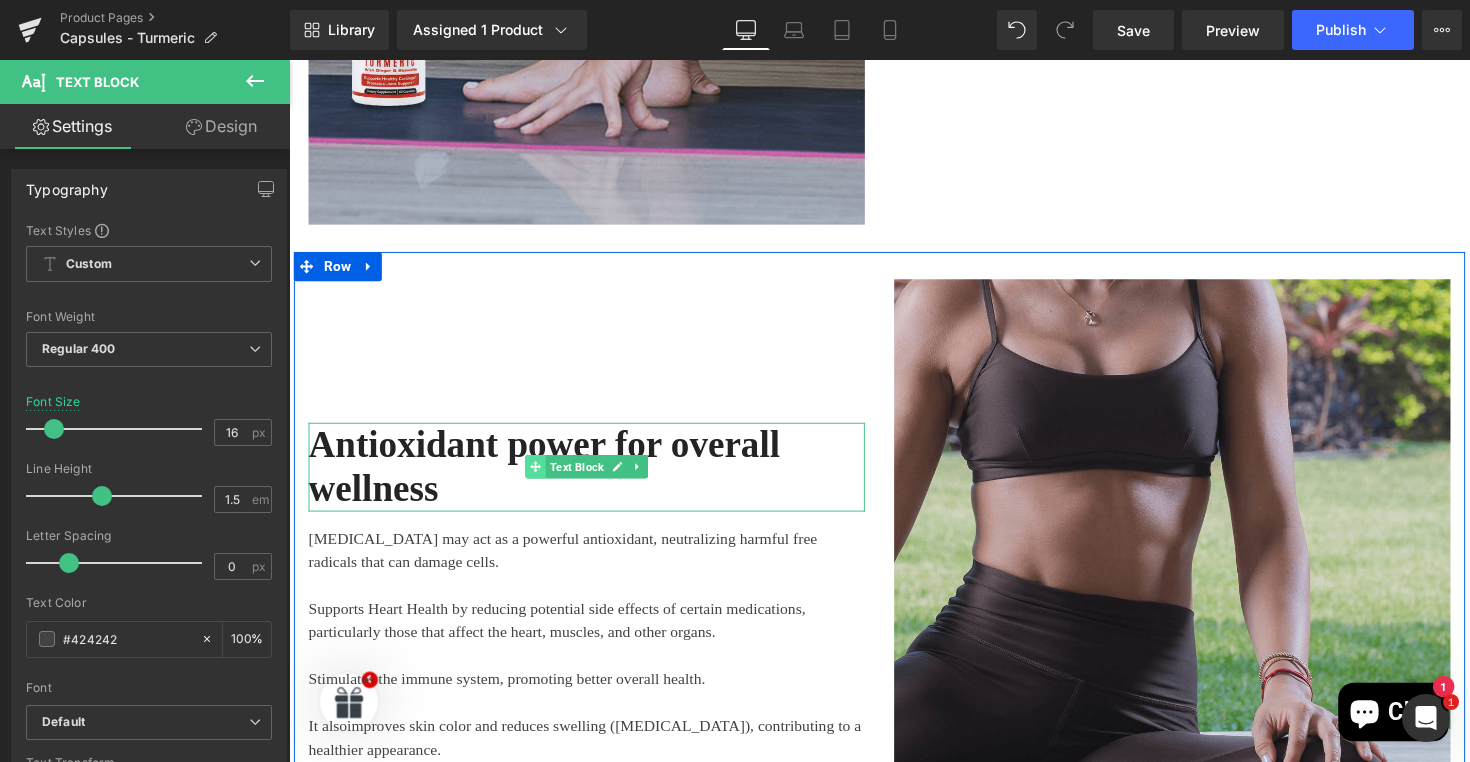 click at bounding box center [541, 477] 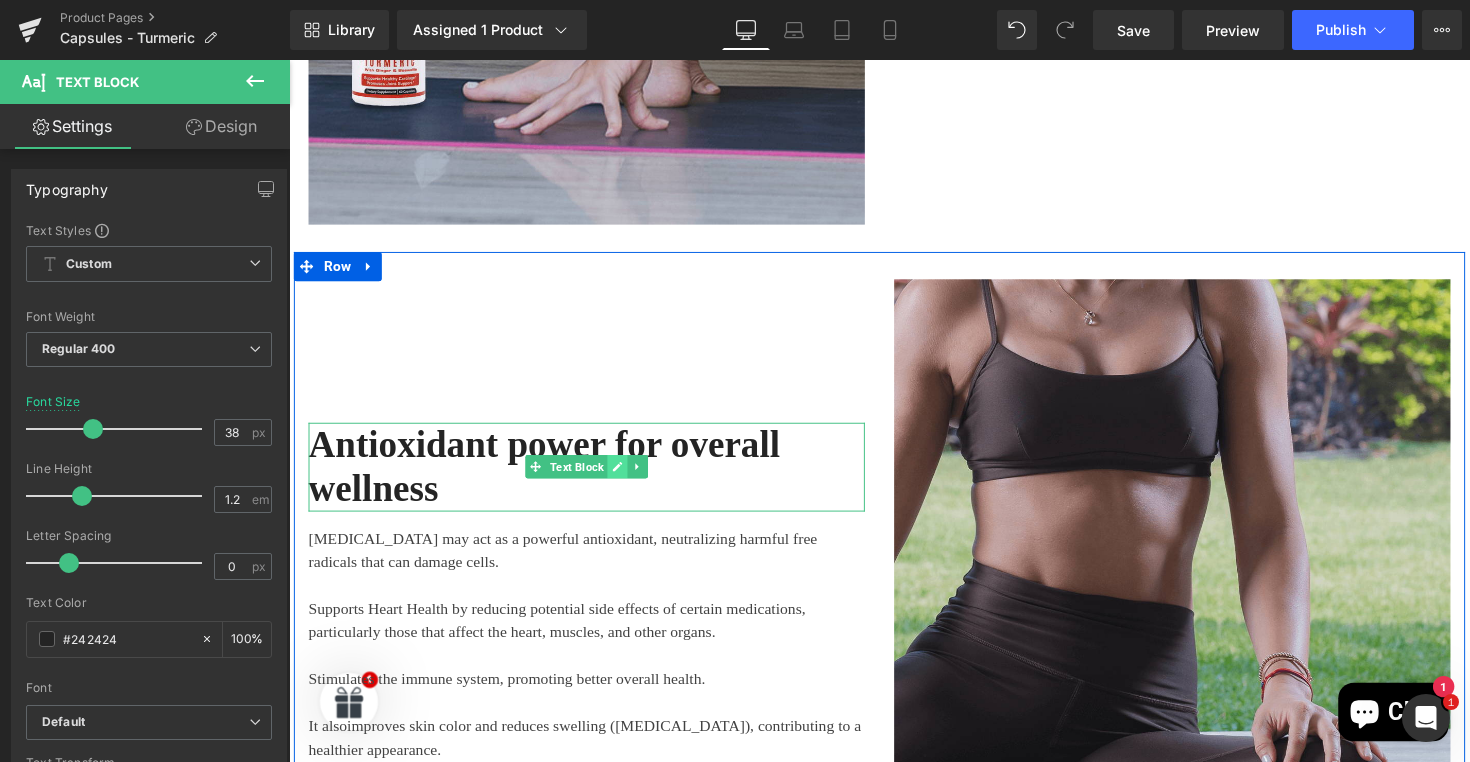 click 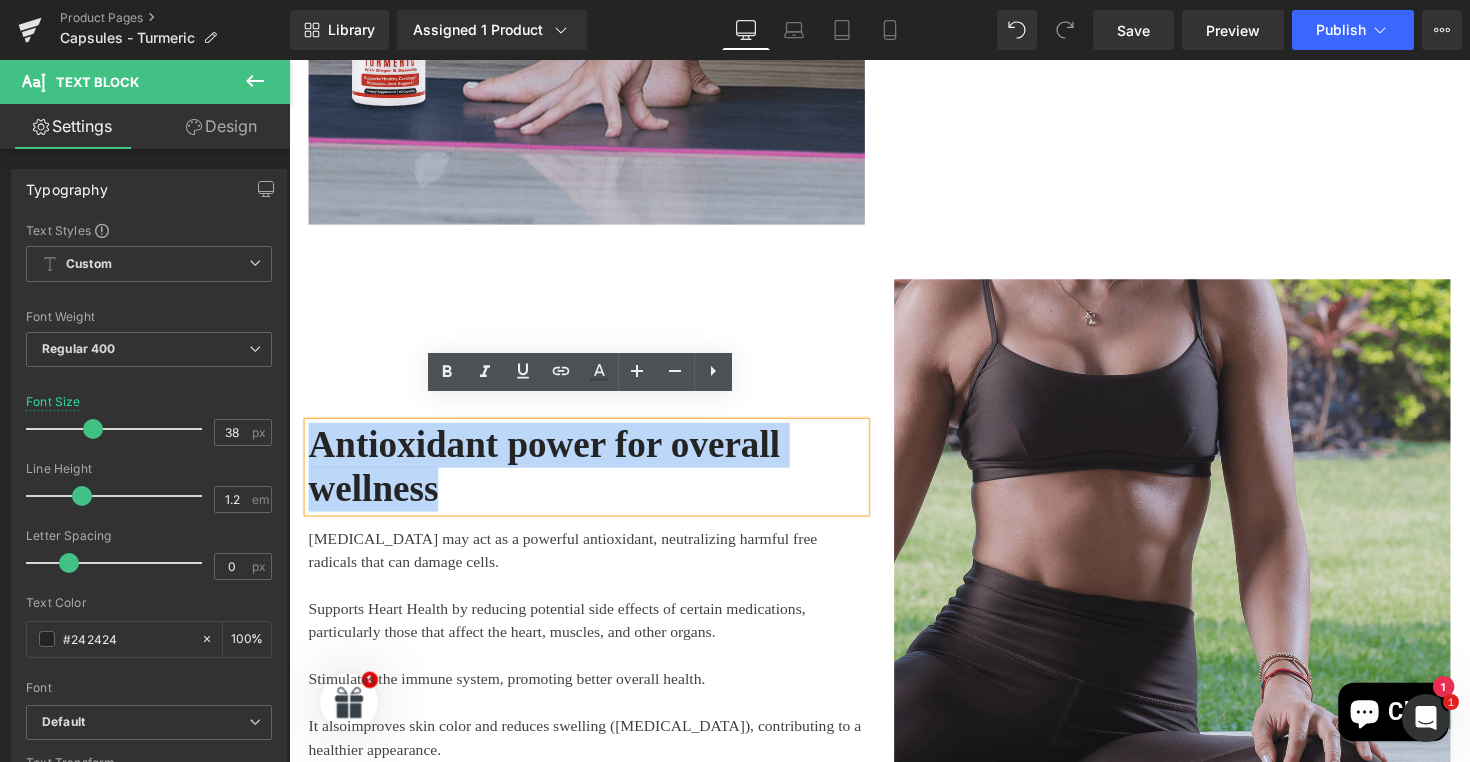 drag, startPoint x: 448, startPoint y: 469, endPoint x: 317, endPoint y: 411, distance: 143.26549 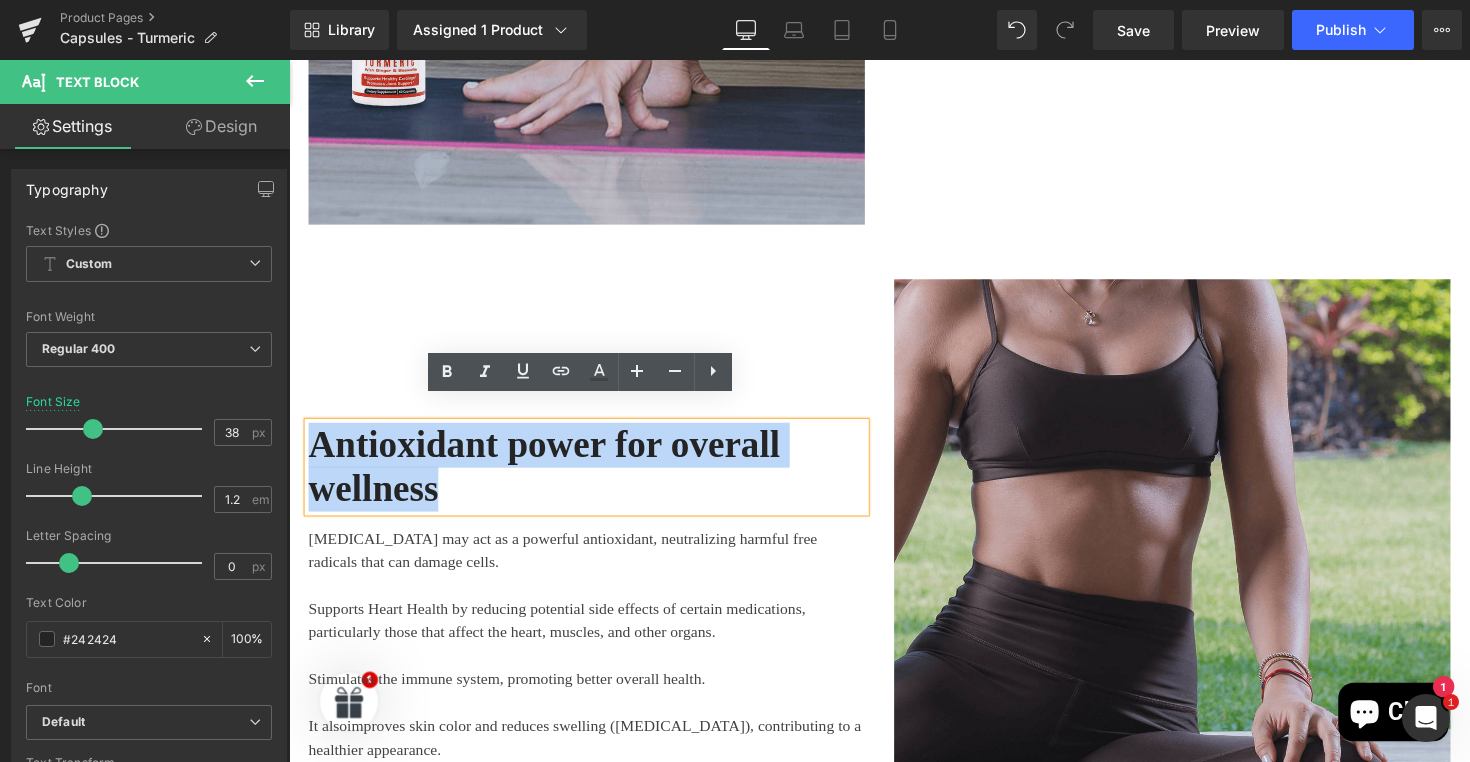 click on "Antioxidant power for overall wellness" at bounding box center [594, 477] 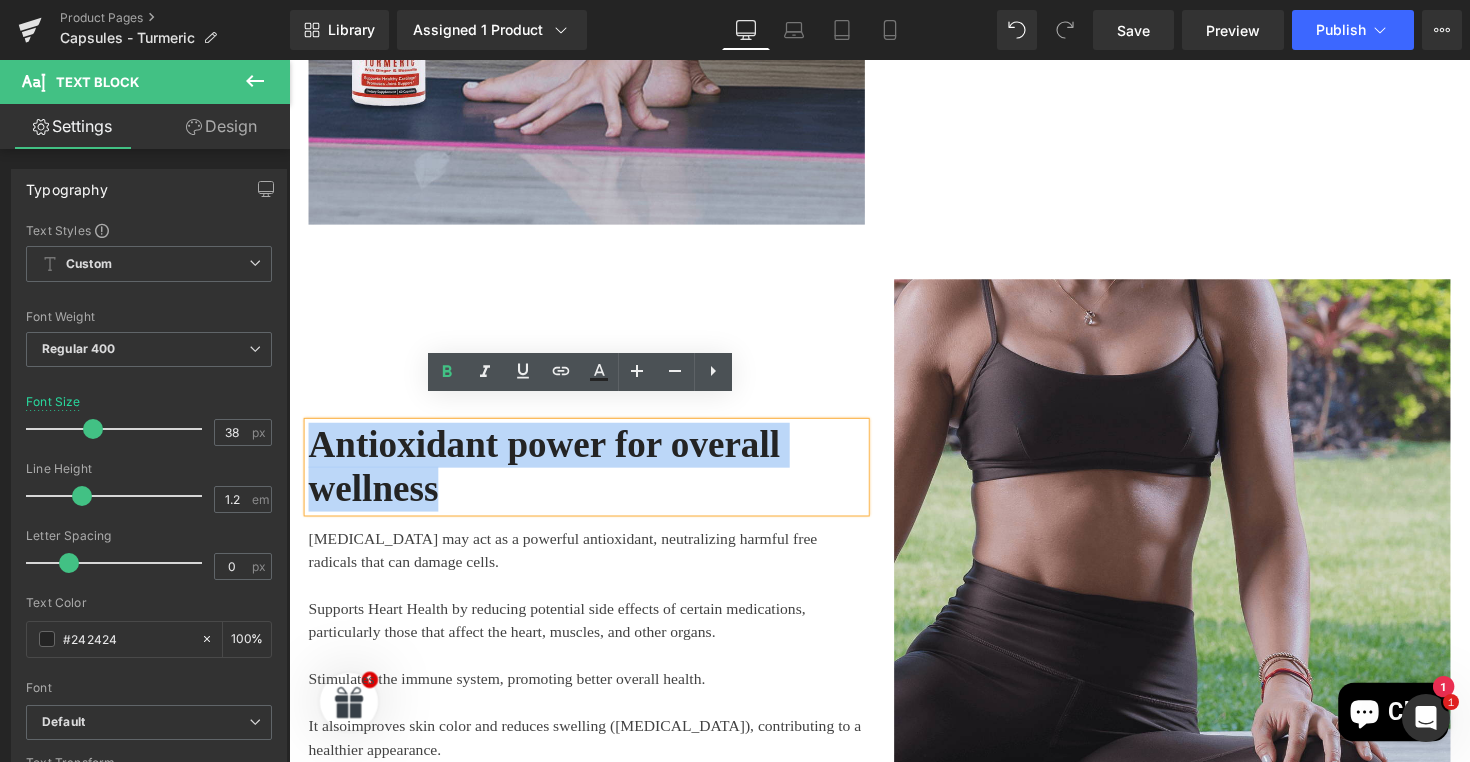 type 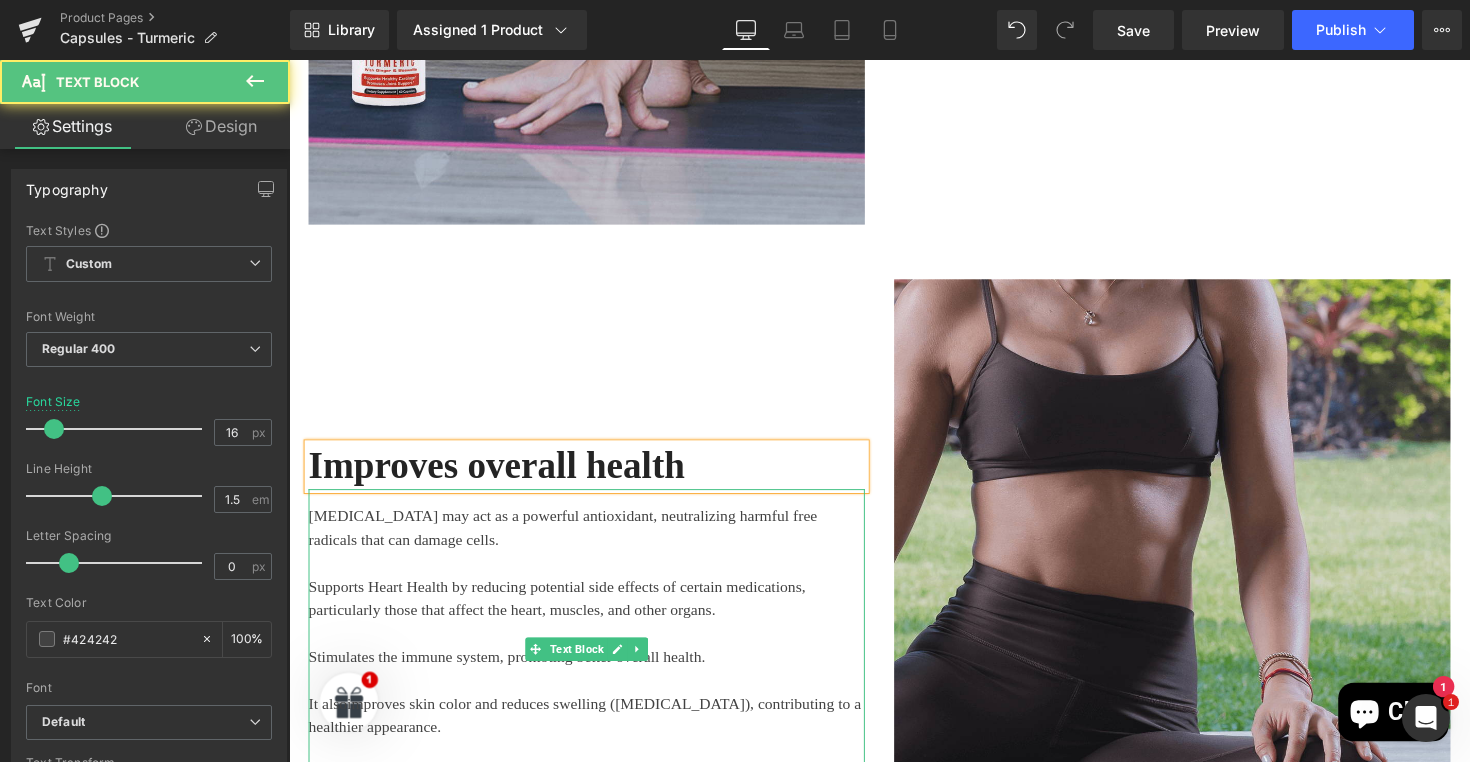 click on "[MEDICAL_DATA] may act as a powerful antioxidant, neutralizing harmful free radicals that can damage cells." at bounding box center (594, 540) 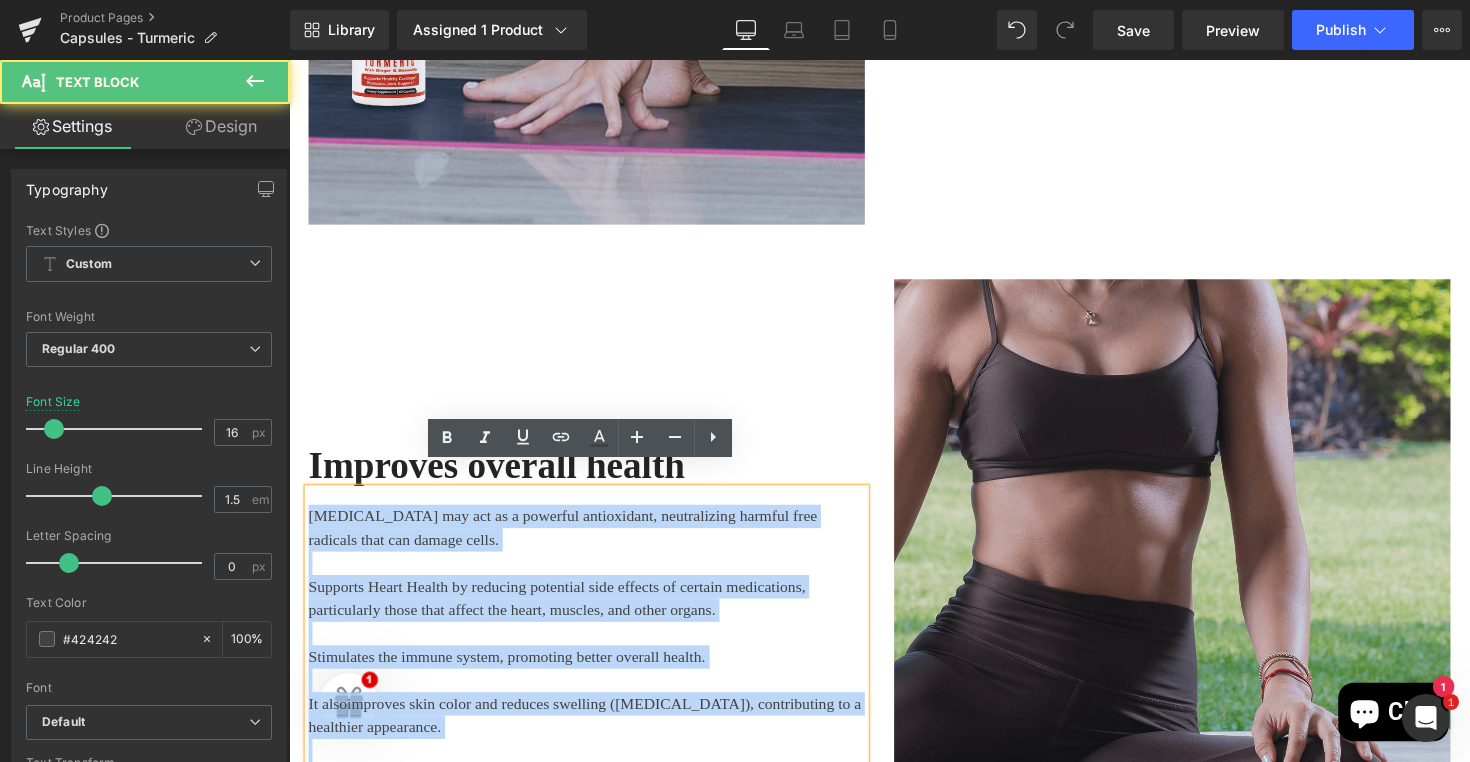 drag, startPoint x: 306, startPoint y: 497, endPoint x: 650, endPoint y: 743, distance: 422.90897 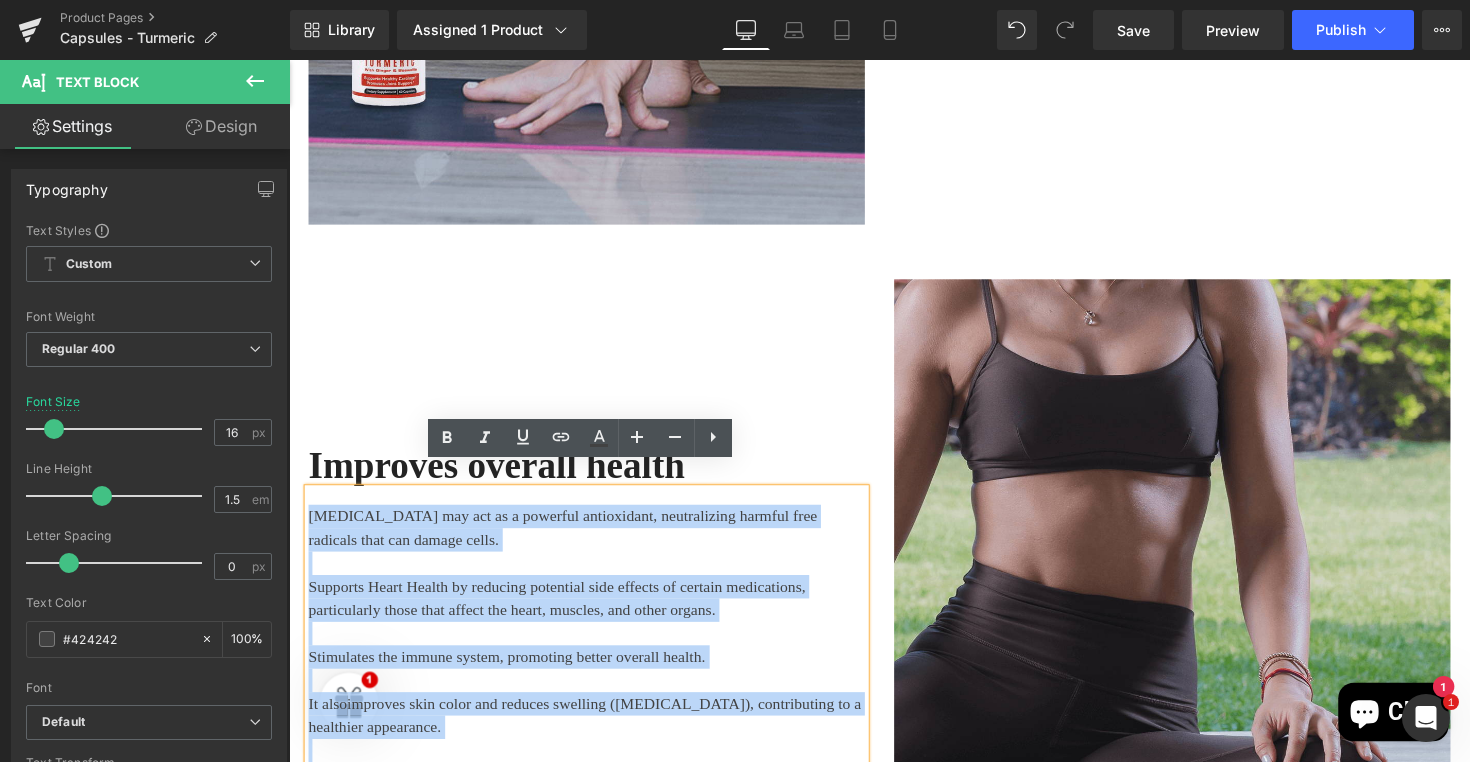 type 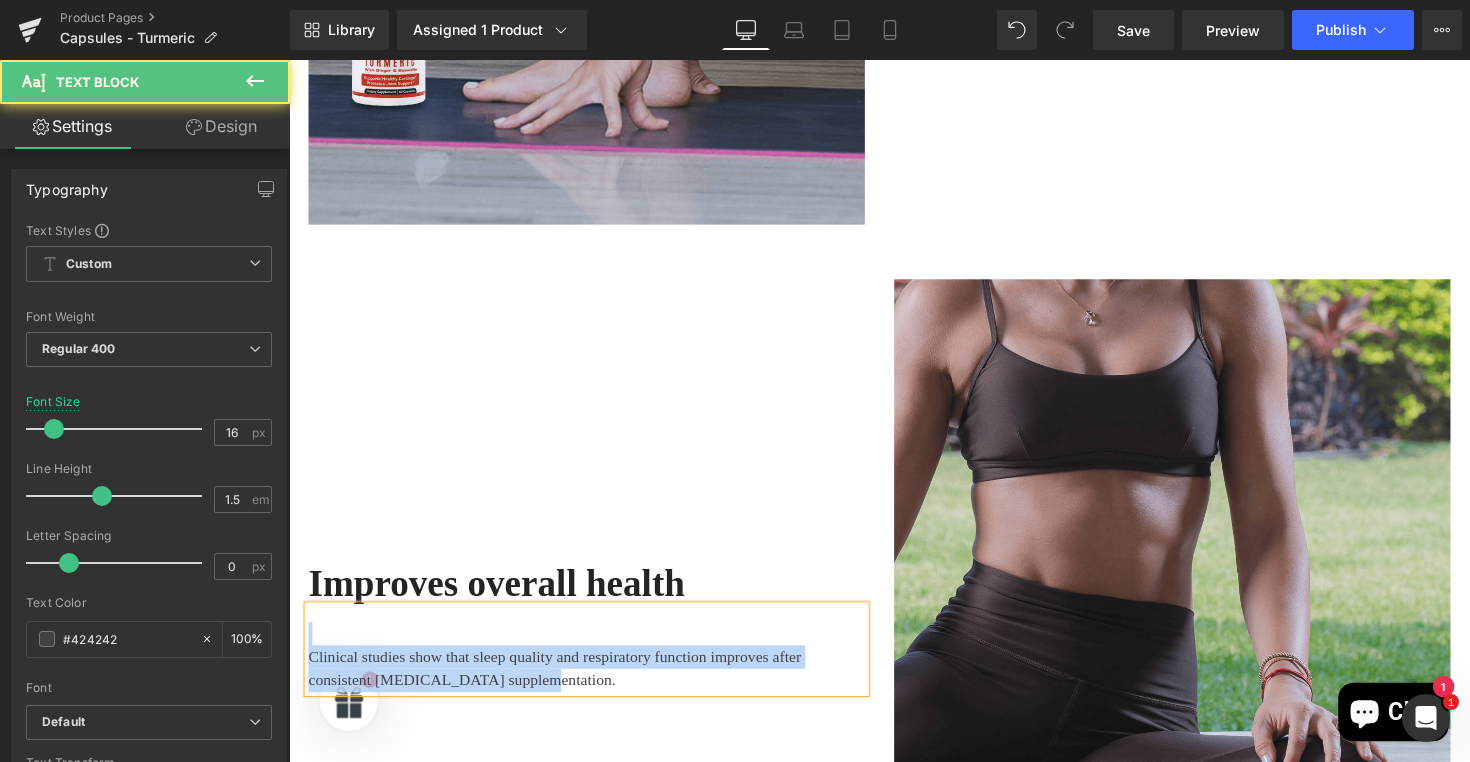 drag, startPoint x: 569, startPoint y: 660, endPoint x: 361, endPoint y: 598, distance: 217.04378 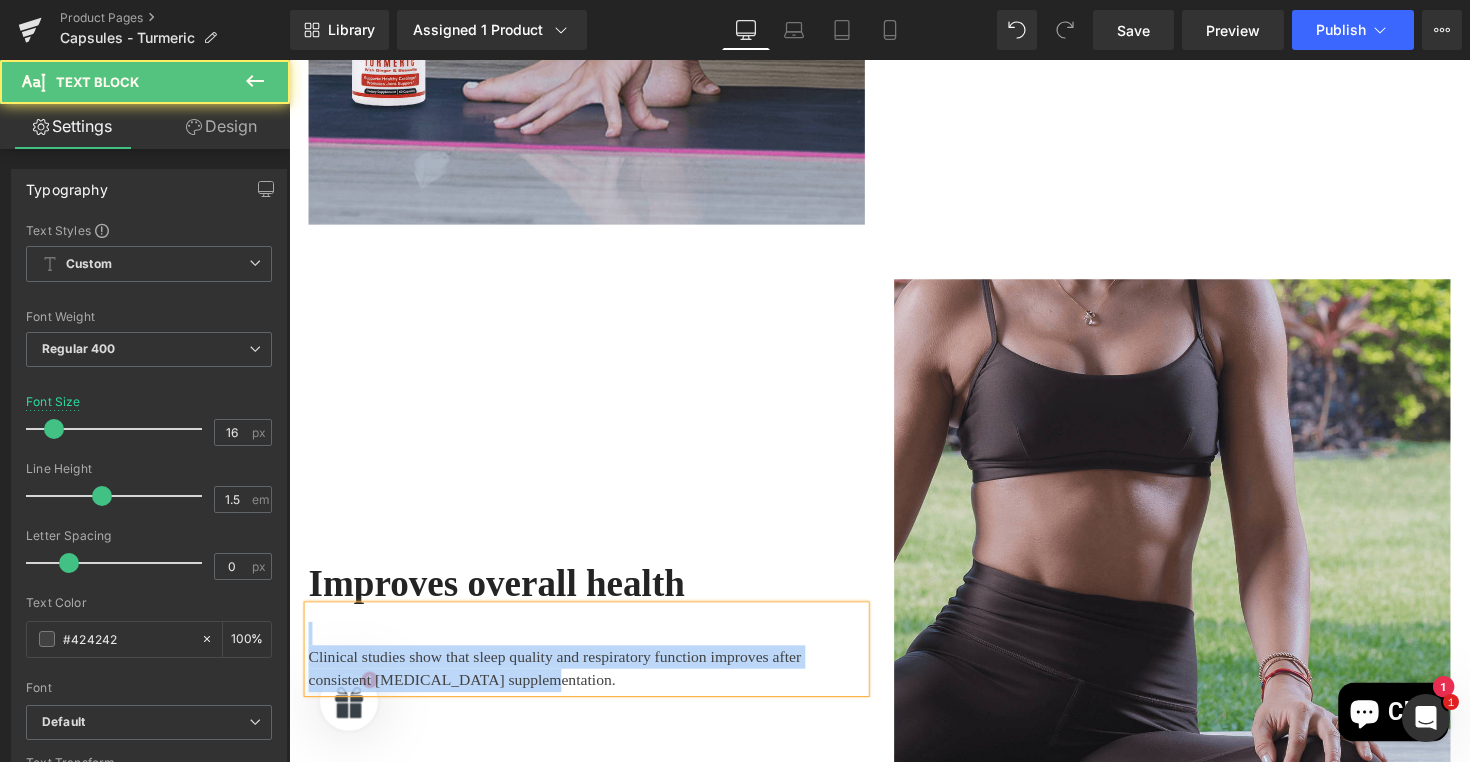click on "Clinical studies show that sleep quality and respiratory function improves after consistent [MEDICAL_DATA] supplementation." at bounding box center (594, 664) 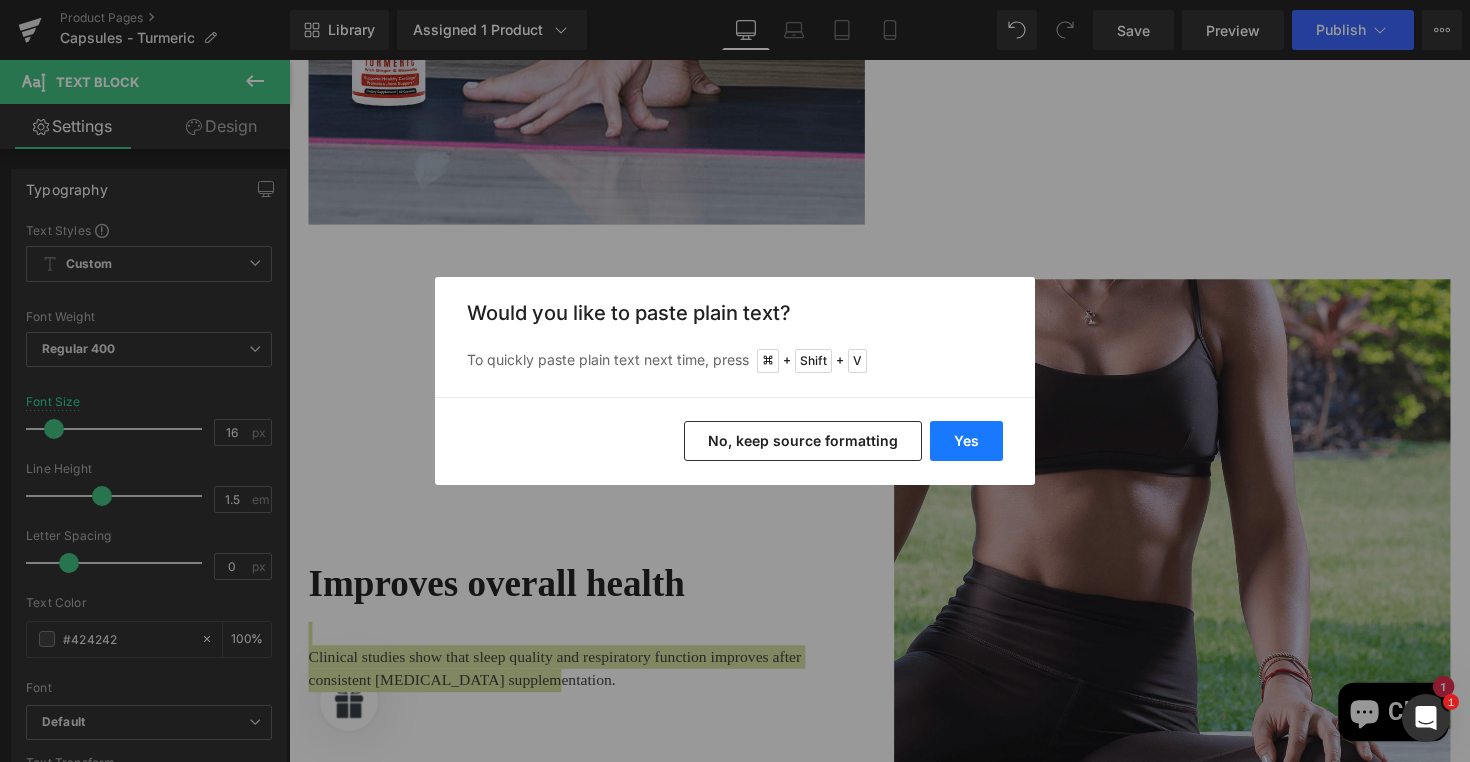 click on "Yes" at bounding box center (966, 441) 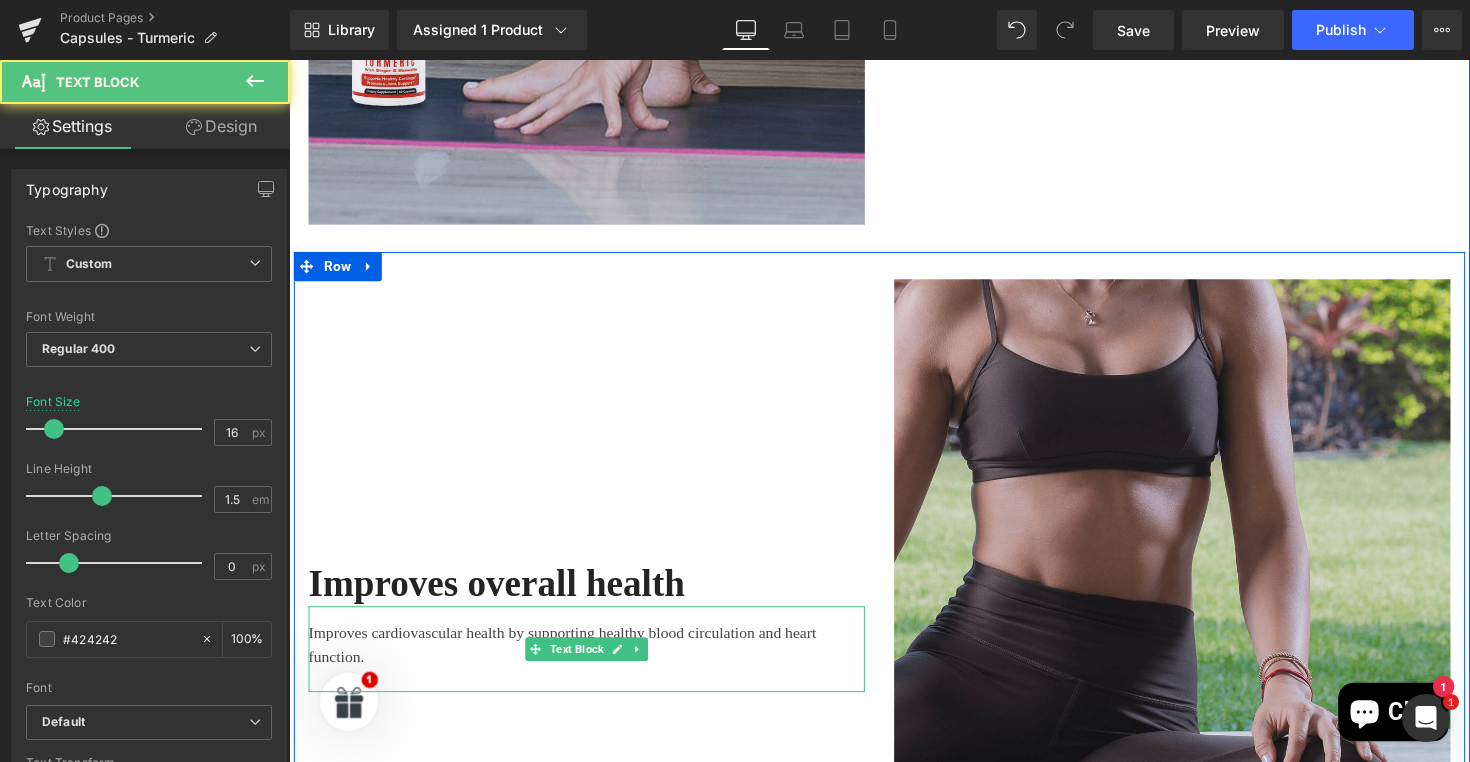 click on "Improves cardiovascular health by supporting healthy blood circulation and heart function." at bounding box center (594, 660) 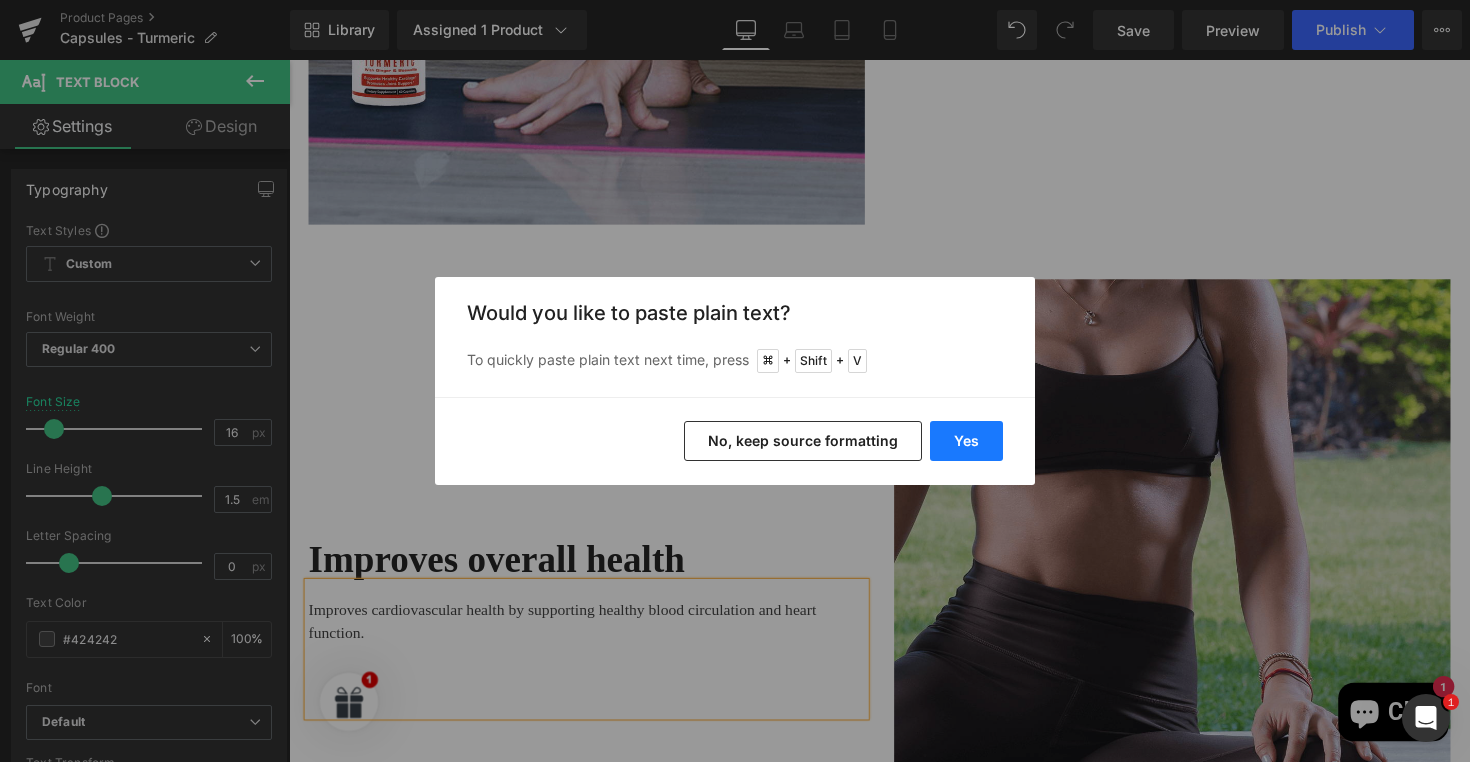 click on "Yes" at bounding box center [966, 441] 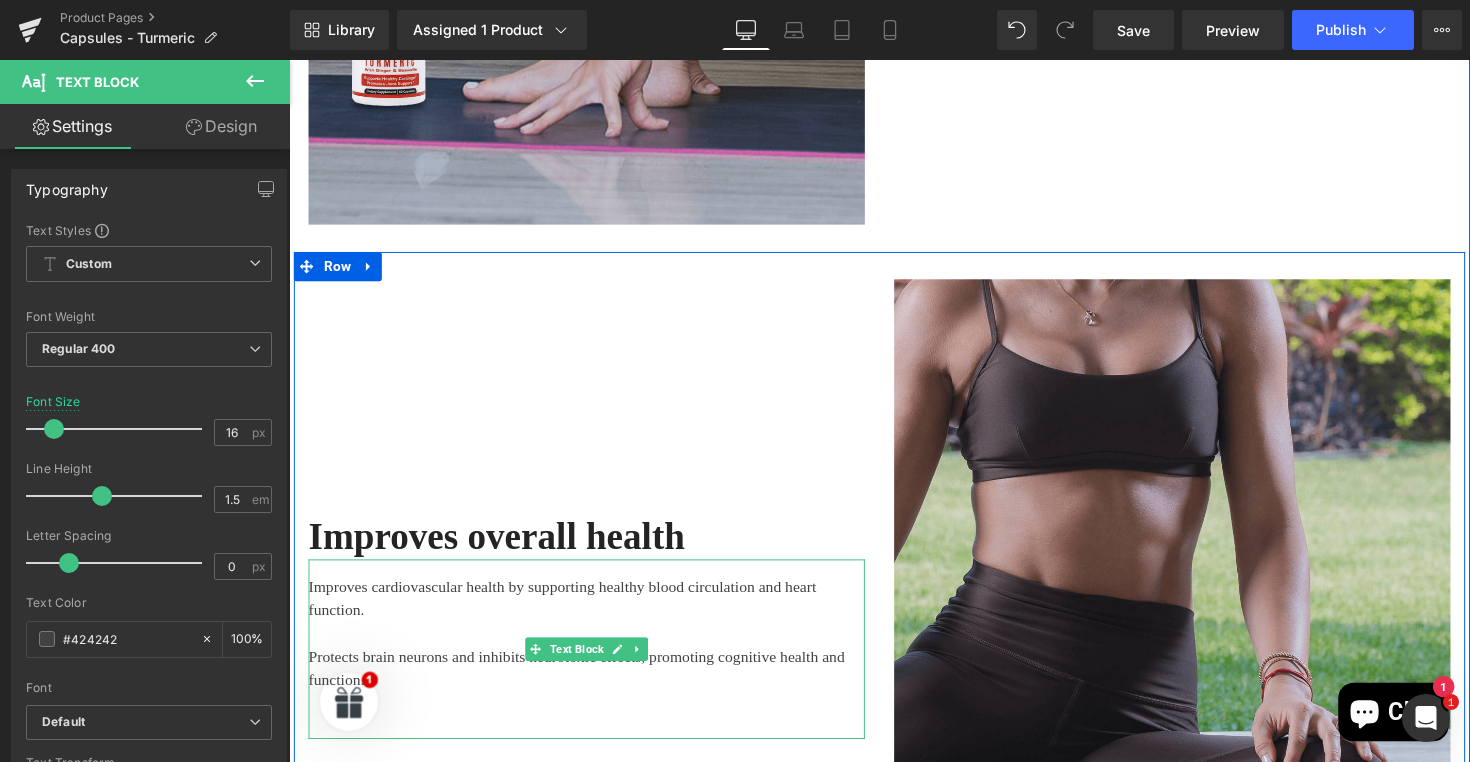 click at bounding box center (594, 720) 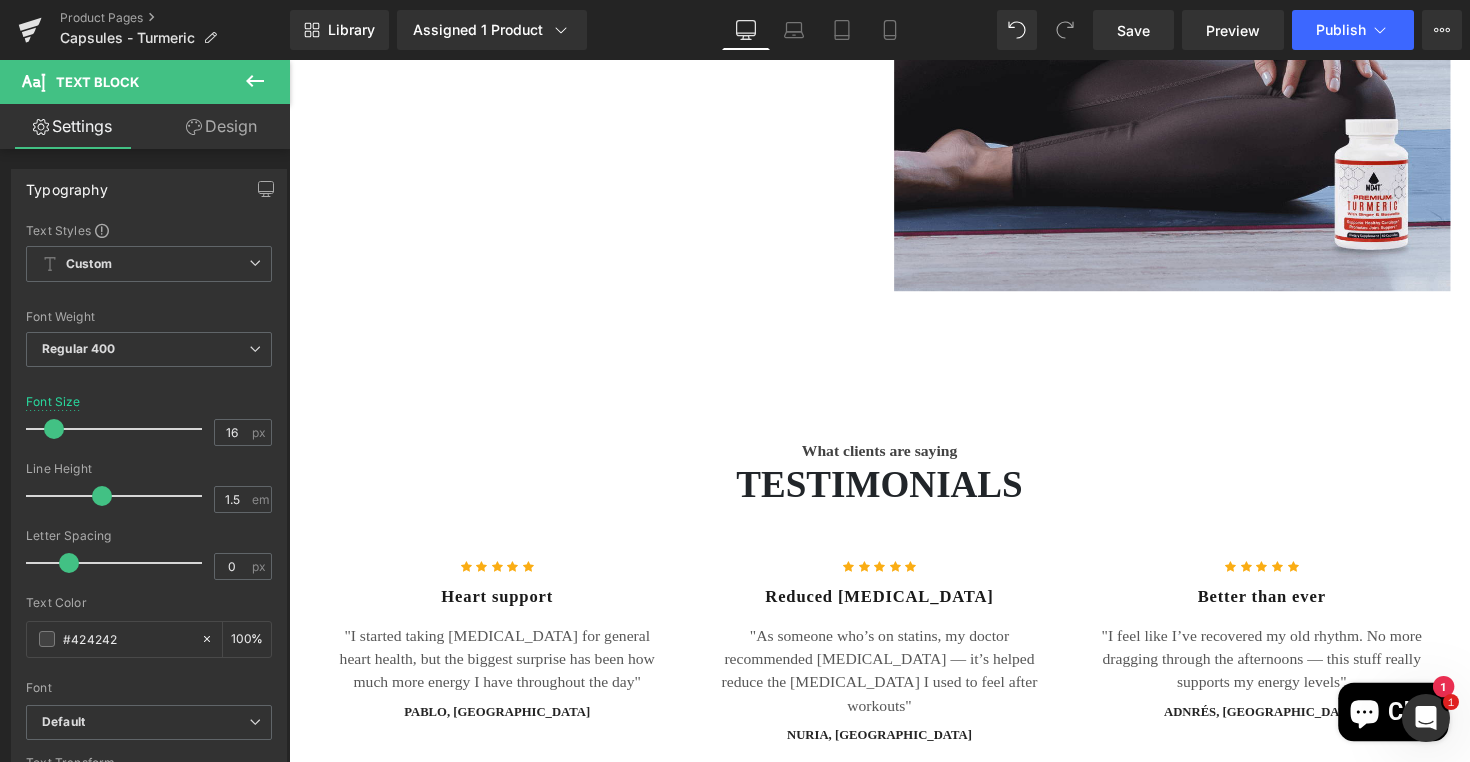 scroll, scrollTop: 3830, scrollLeft: 0, axis: vertical 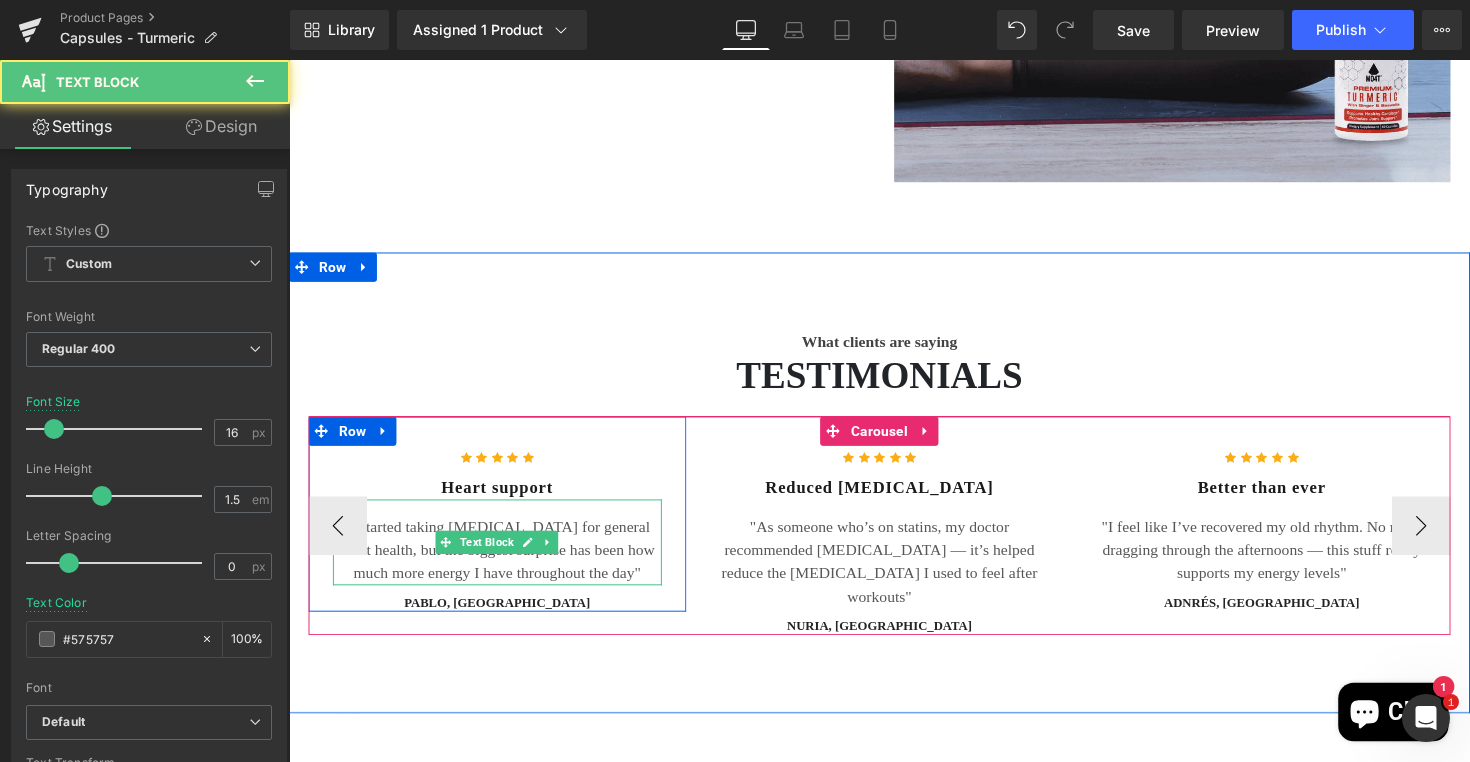 click on ""I started taking [MEDICAL_DATA] for general heart health, but the biggest surprise has been how much more energy I have throughout the day"" at bounding box center (502, 562) 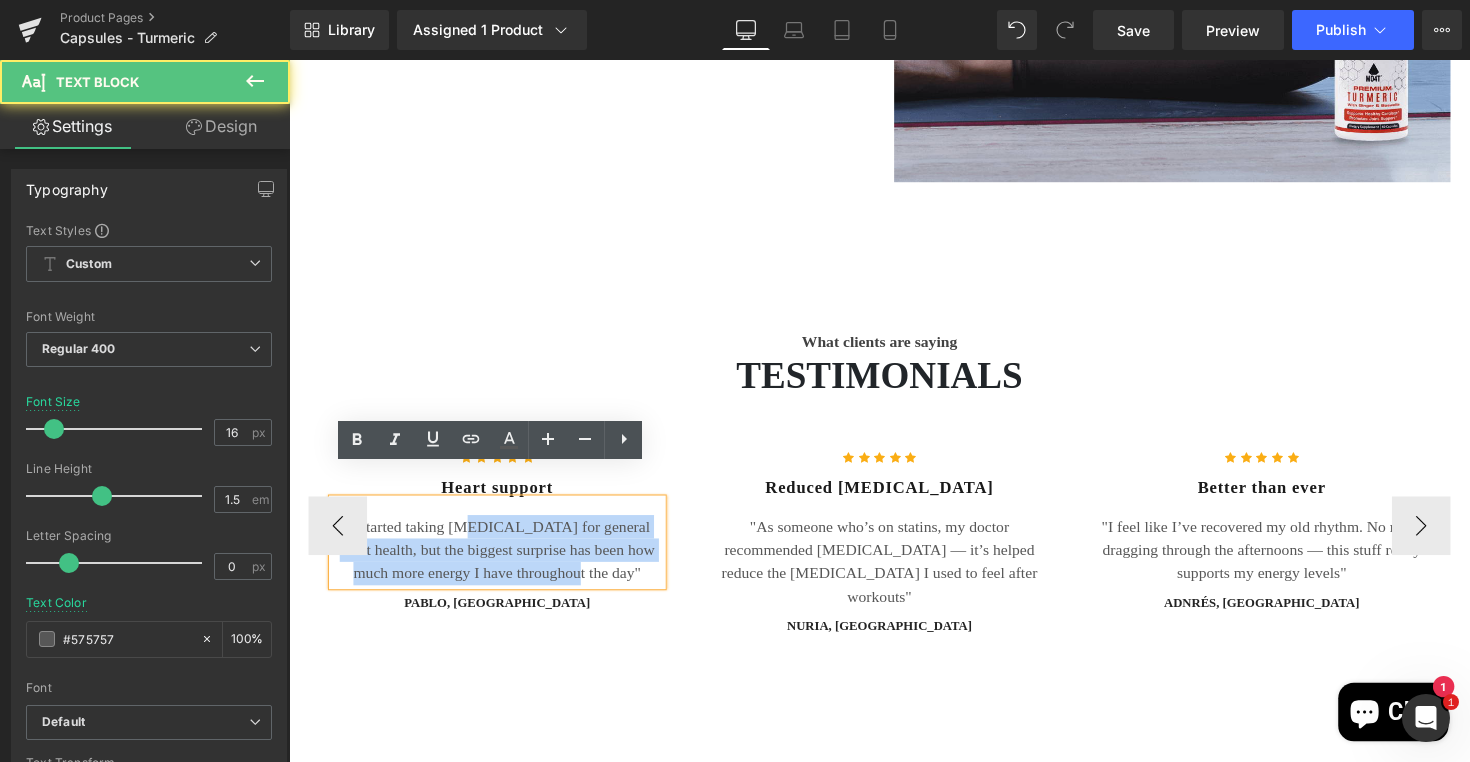 drag, startPoint x: 600, startPoint y: 557, endPoint x: 457, endPoint y: 499, distance: 154.31462 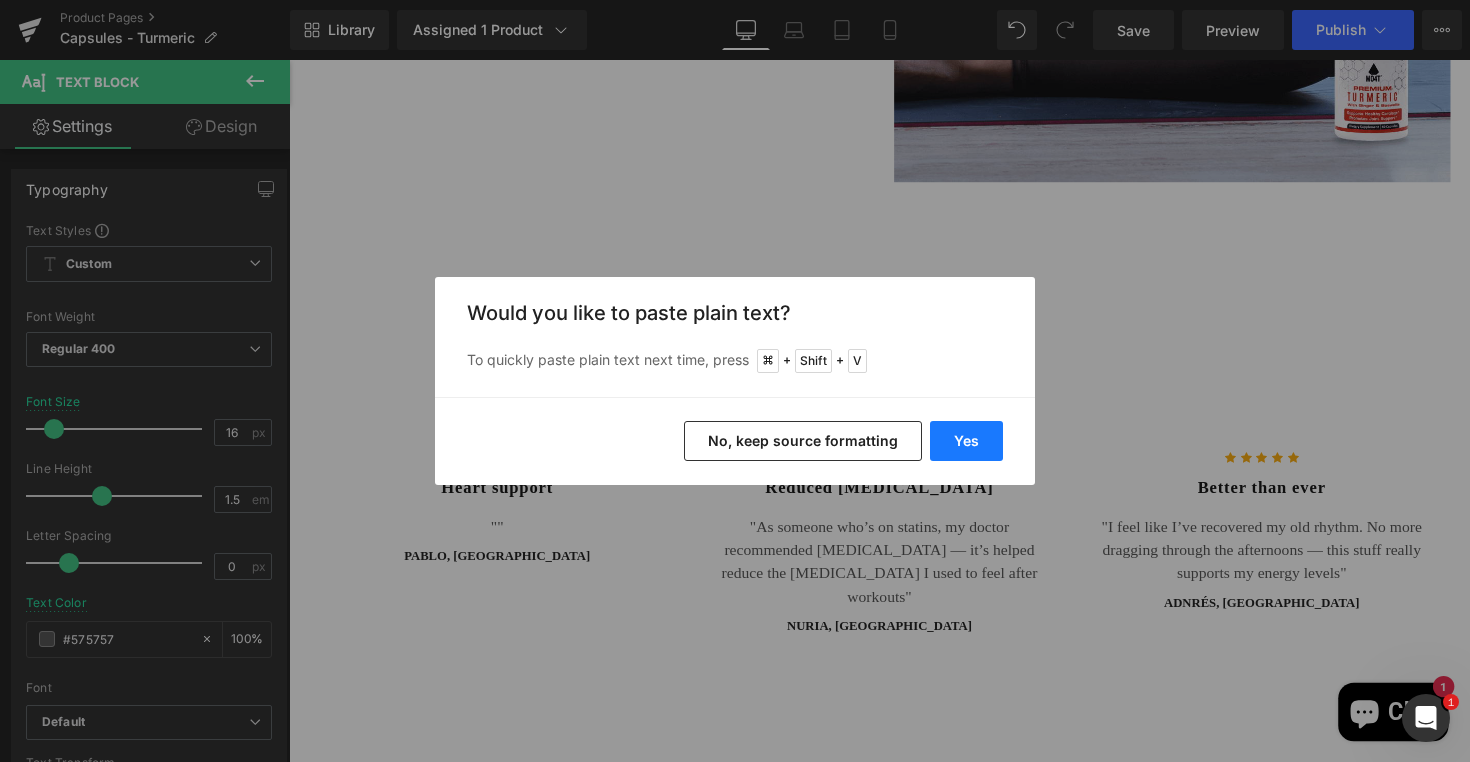 click on "Yes" at bounding box center (966, 441) 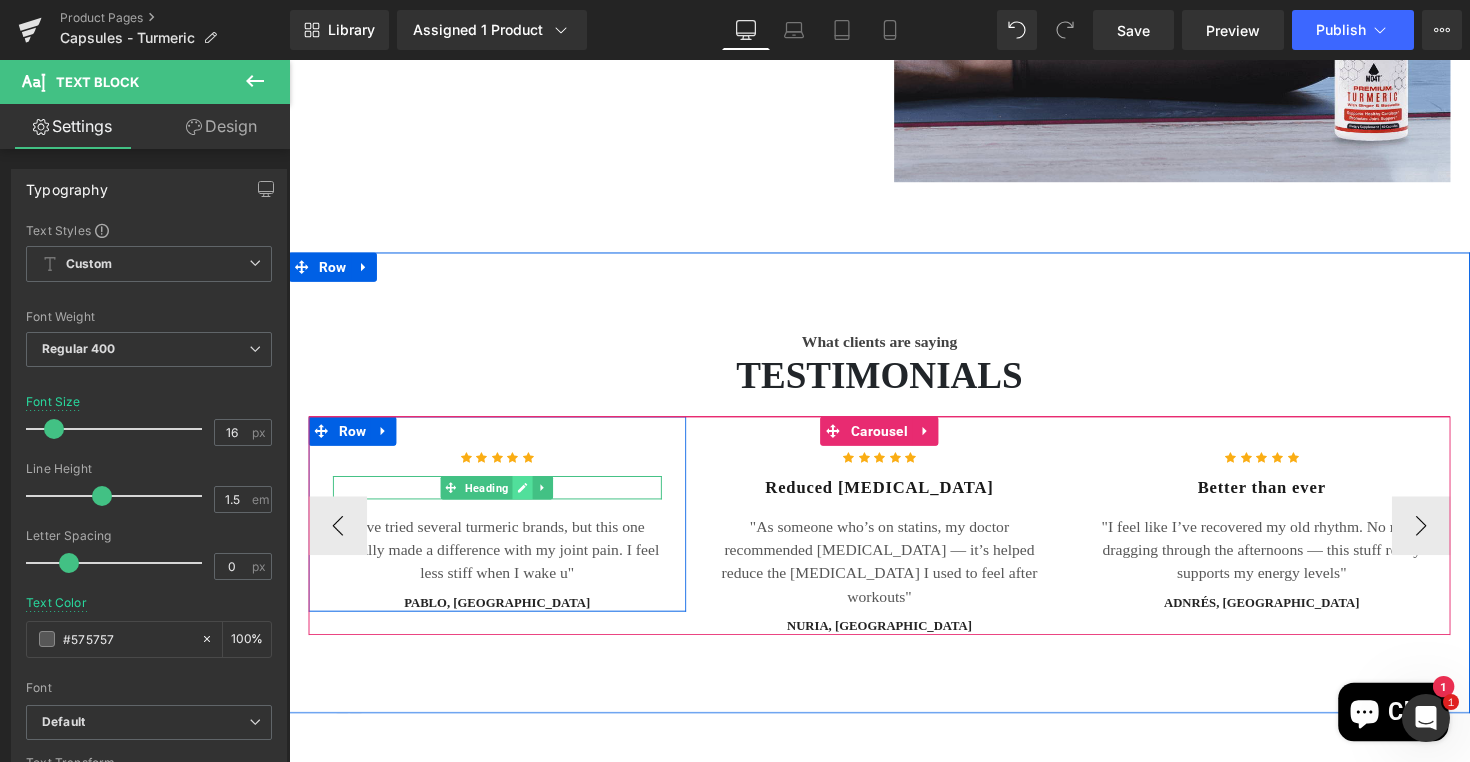 click 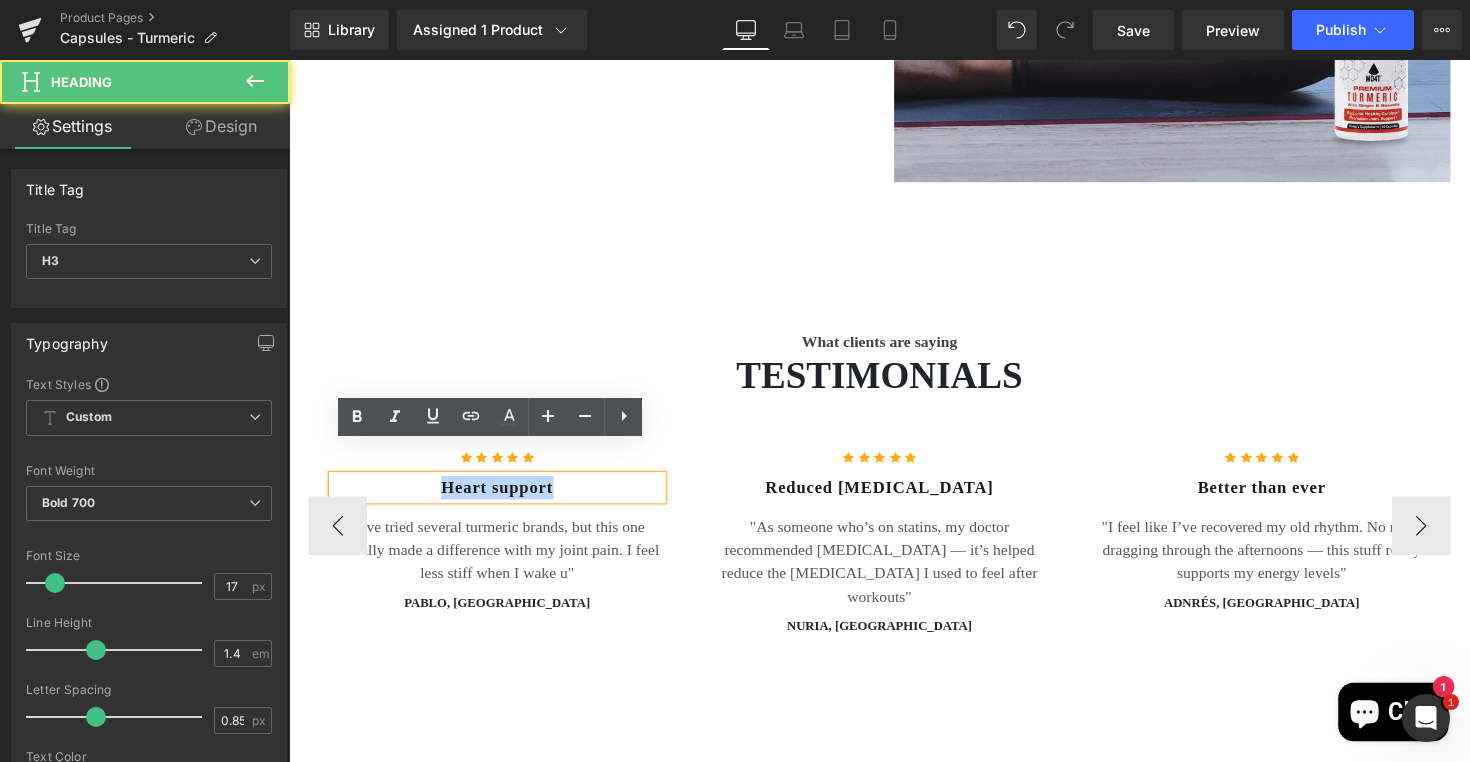 drag, startPoint x: 562, startPoint y: 467, endPoint x: 432, endPoint y: 450, distance: 131.10683 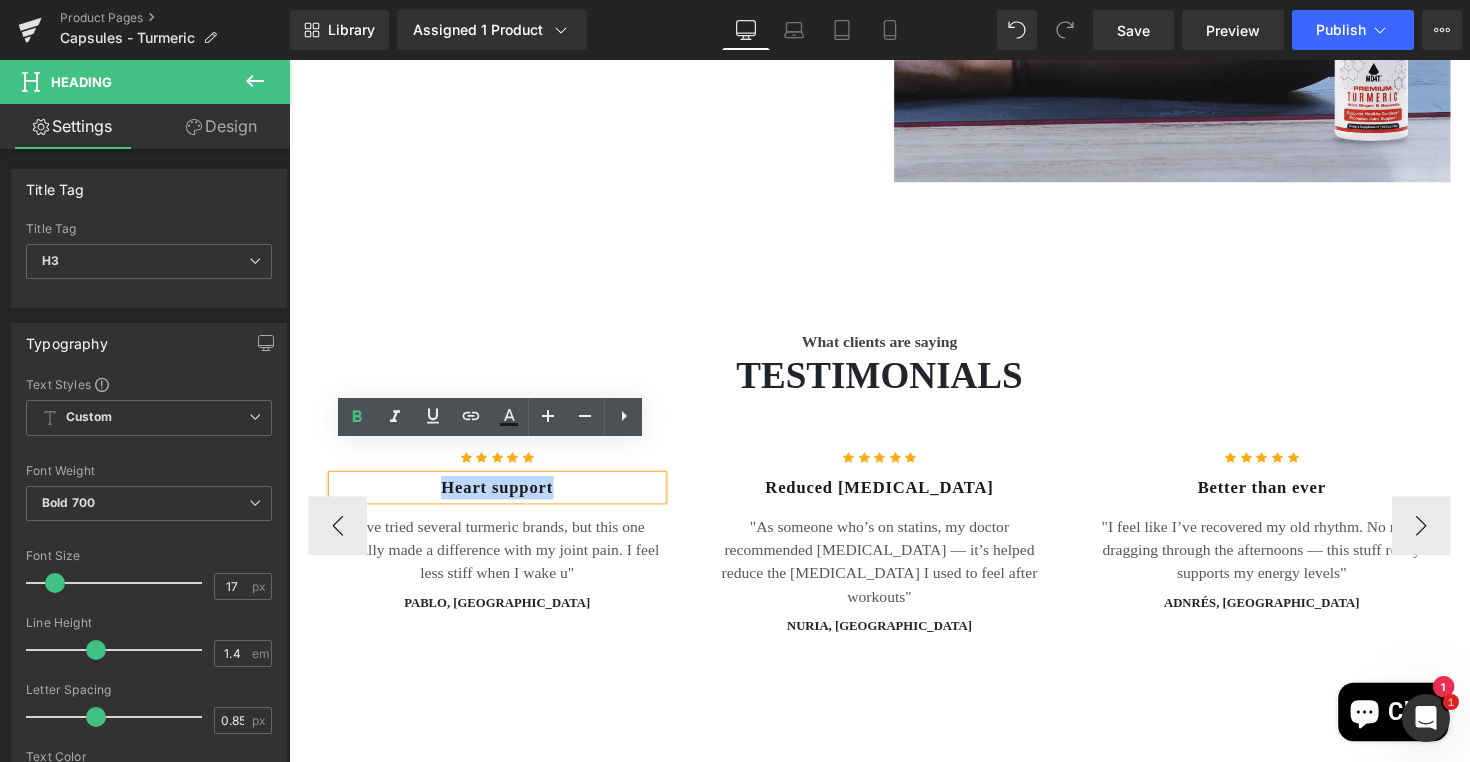 type 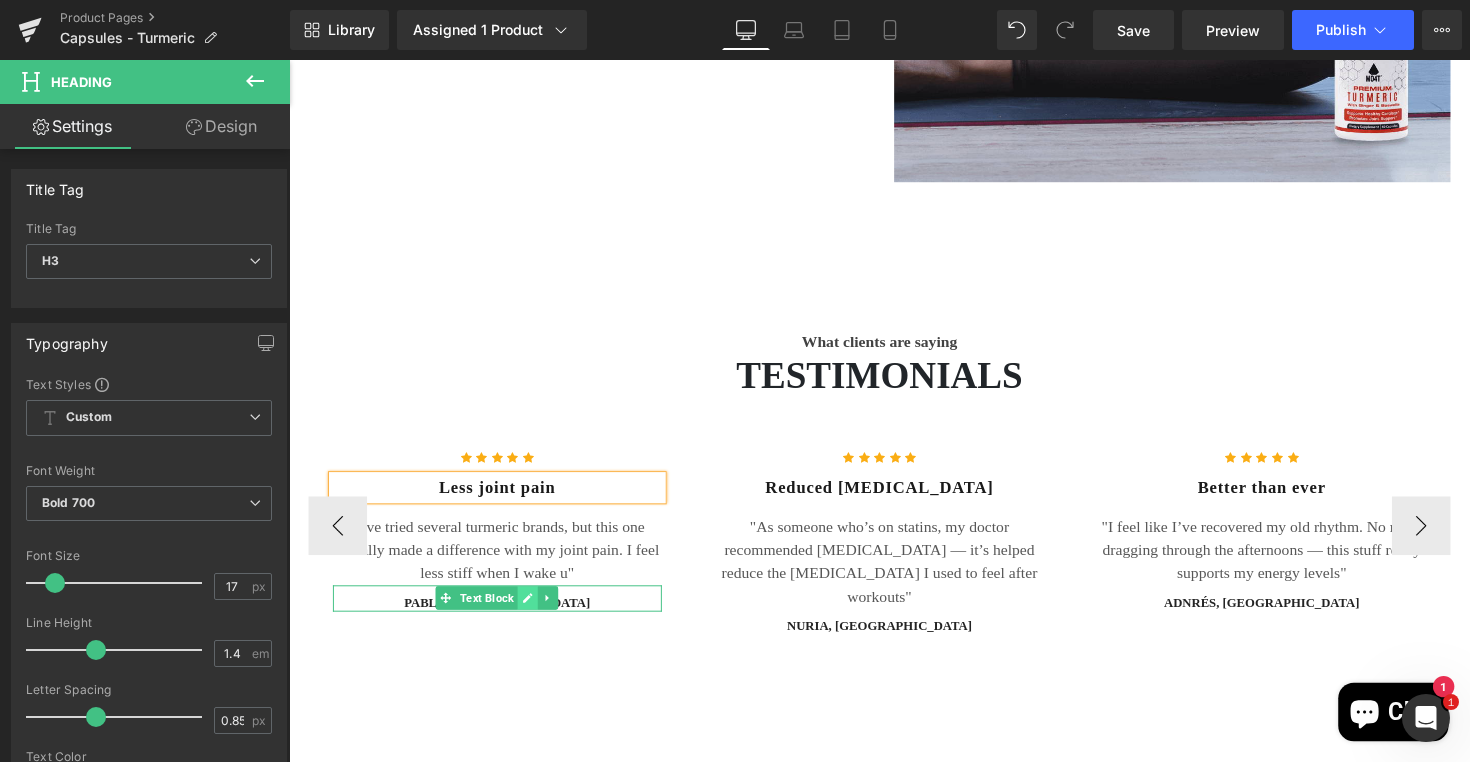 click 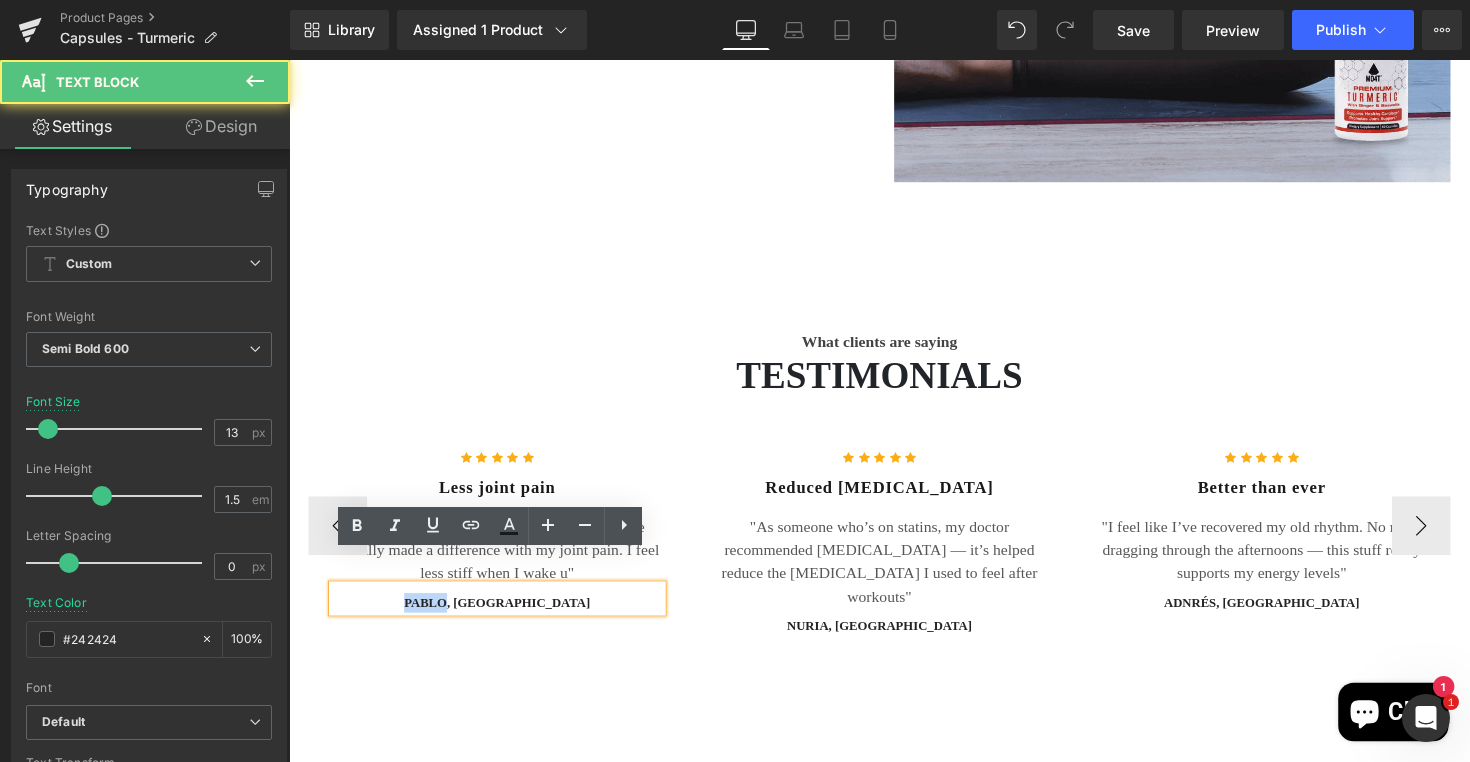 drag, startPoint x: 475, startPoint y: 584, endPoint x: 427, endPoint y: 584, distance: 48 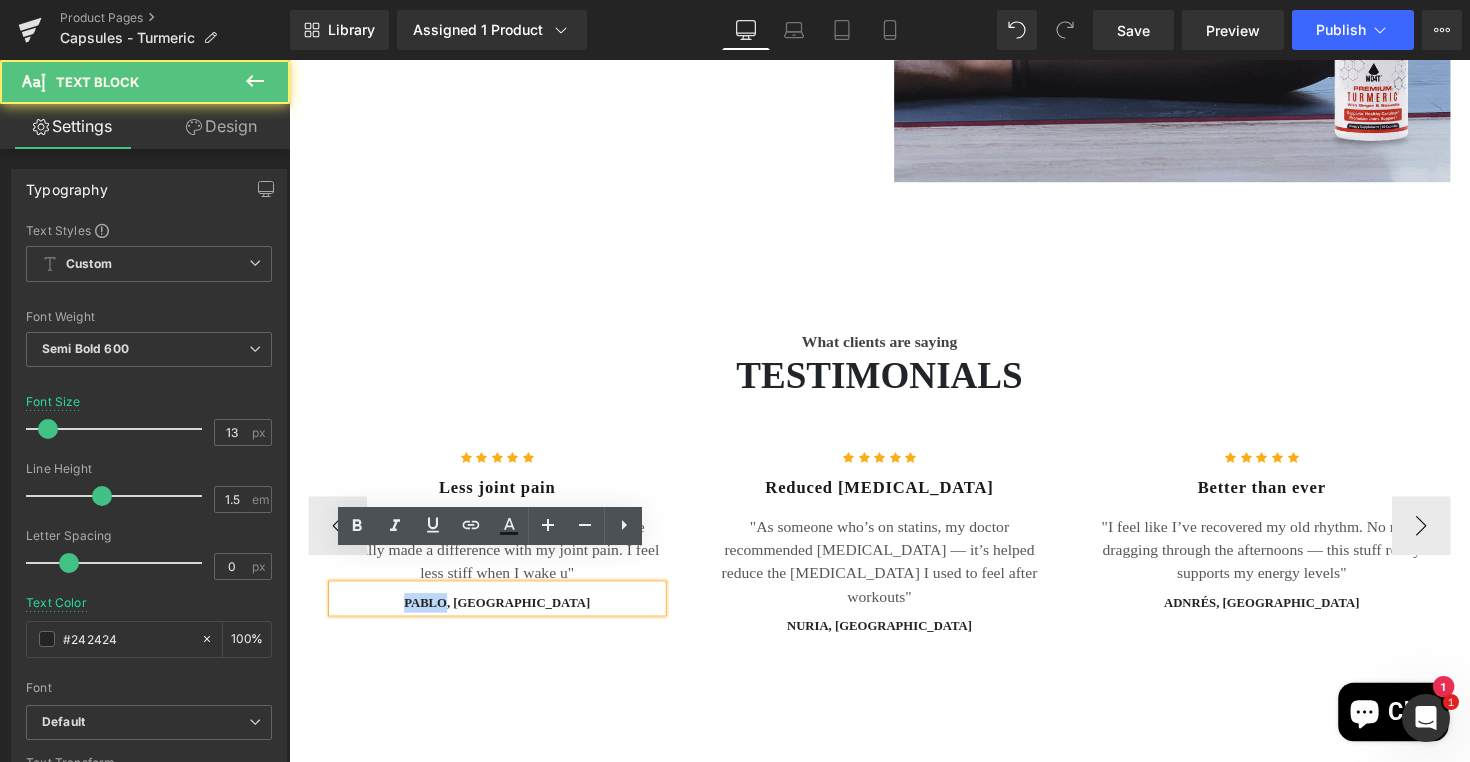 click on "pablo, [GEOGRAPHIC_DATA]" at bounding box center (502, 616) 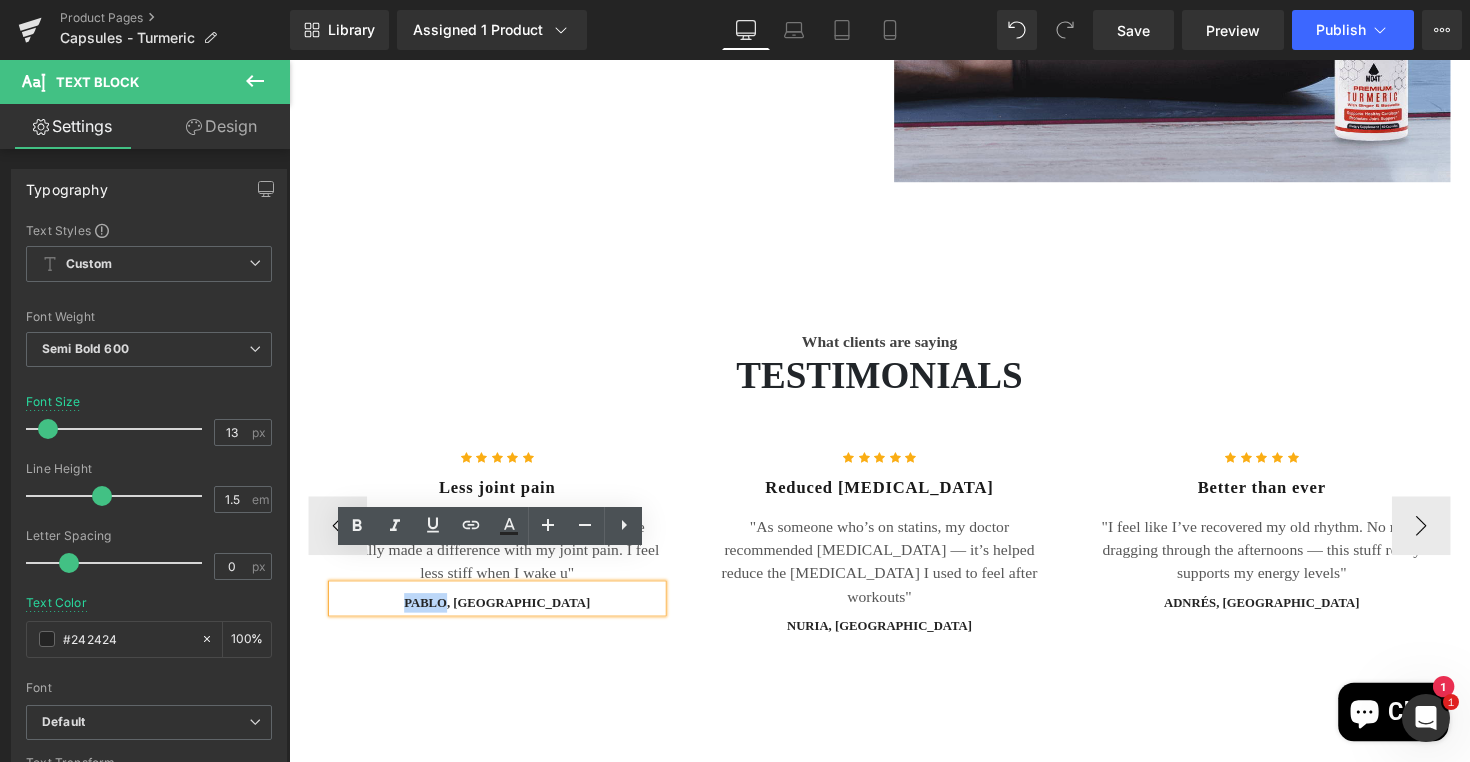 type 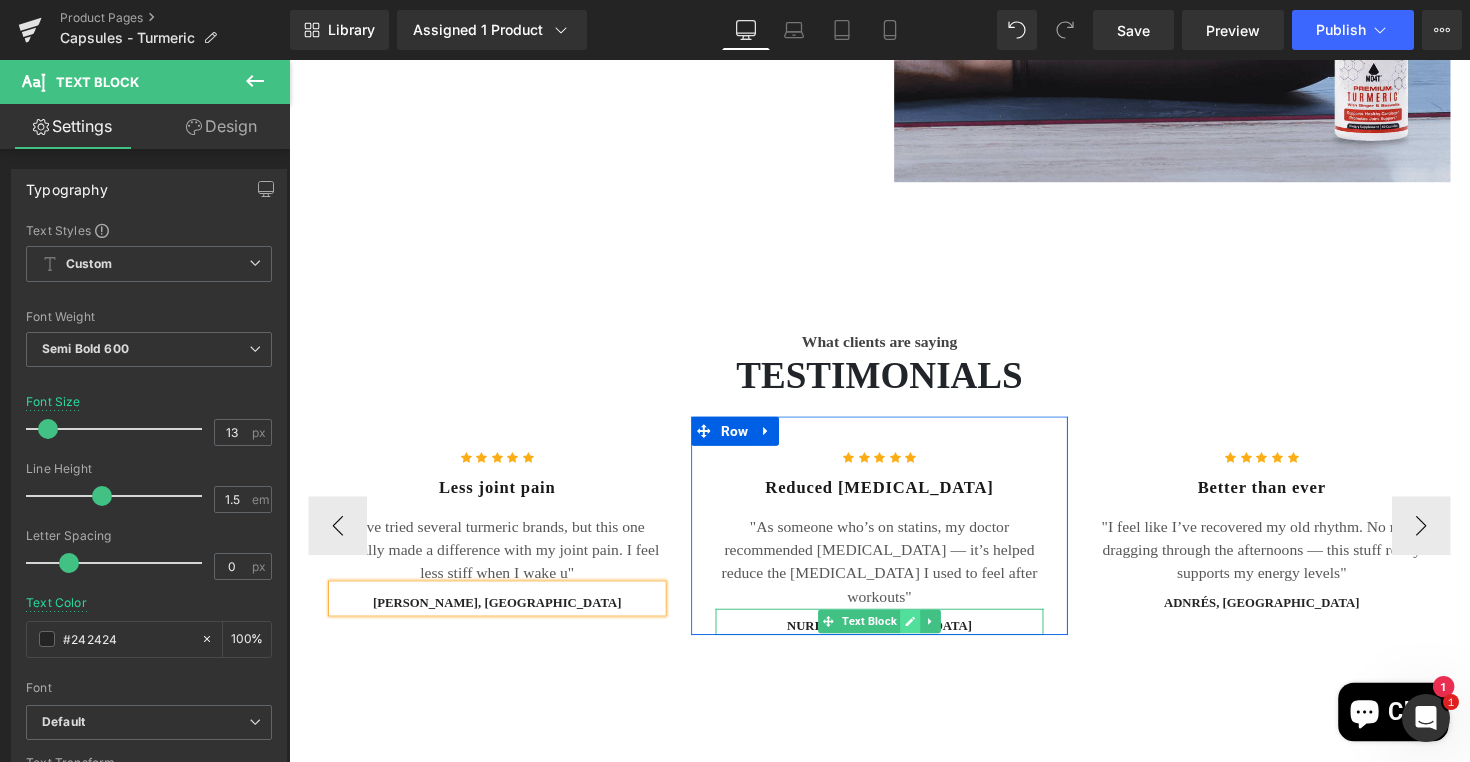 click at bounding box center [925, 635] 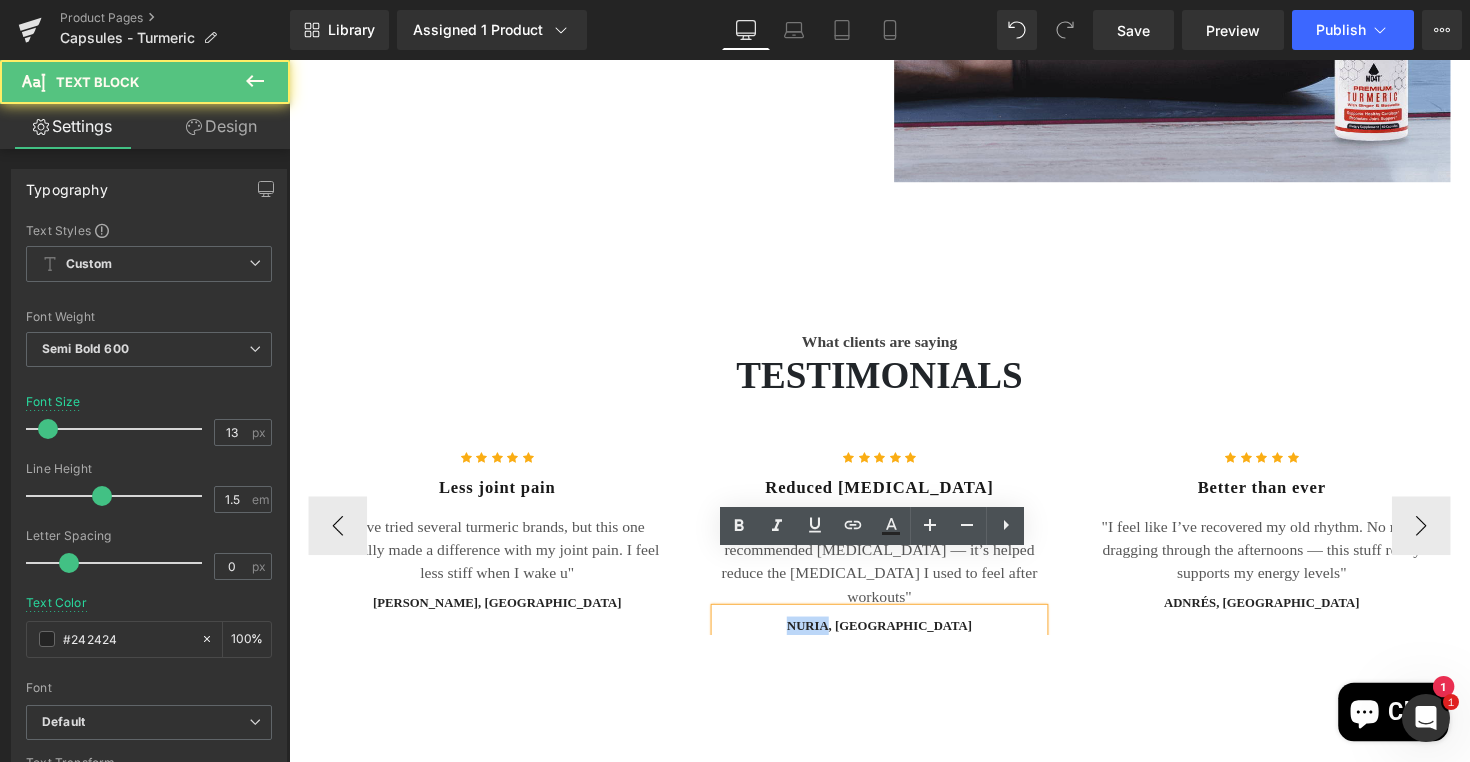 drag, startPoint x: 865, startPoint y: 582, endPoint x: 809, endPoint y: 574, distance: 56.568542 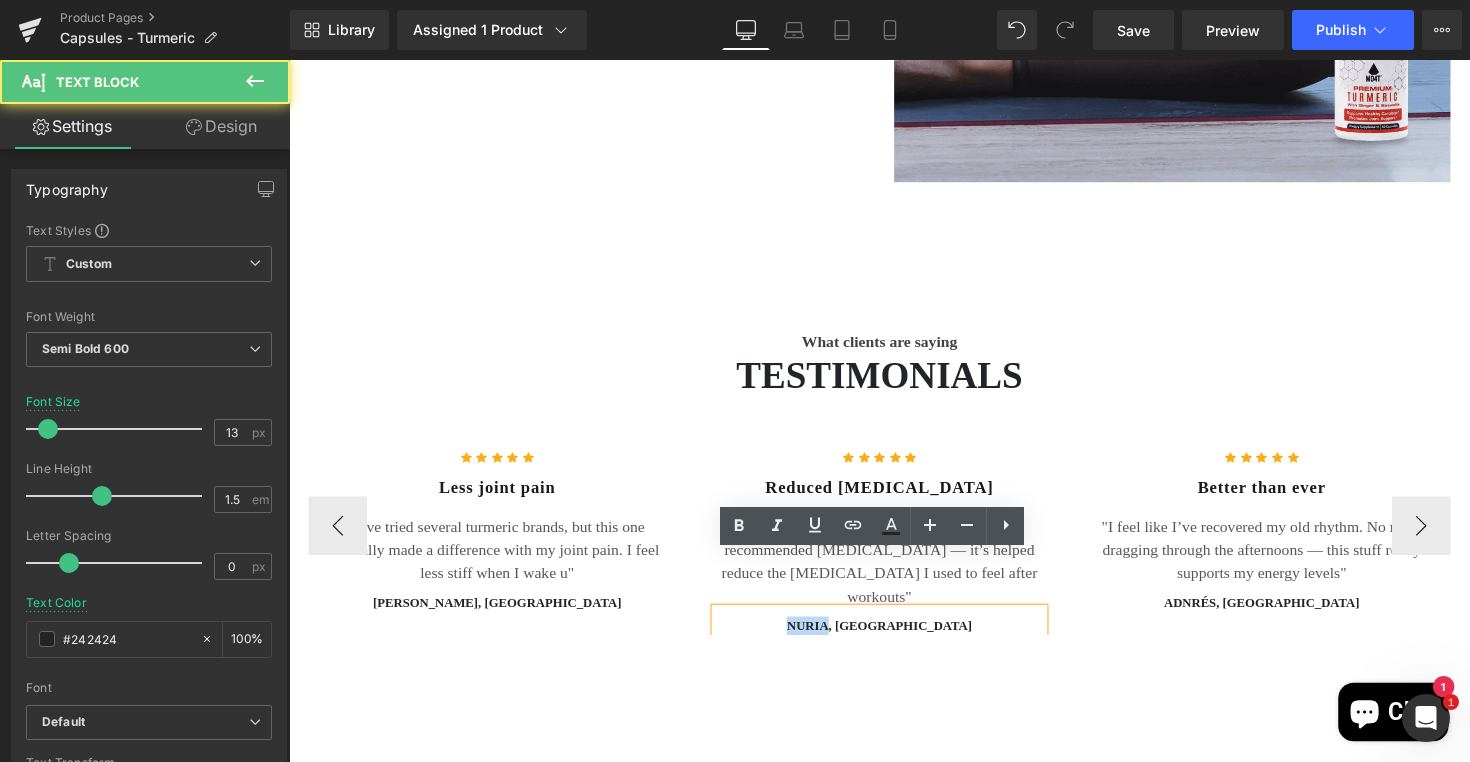 click on "NURIA, [GEOGRAPHIC_DATA]" at bounding box center (894, 640) 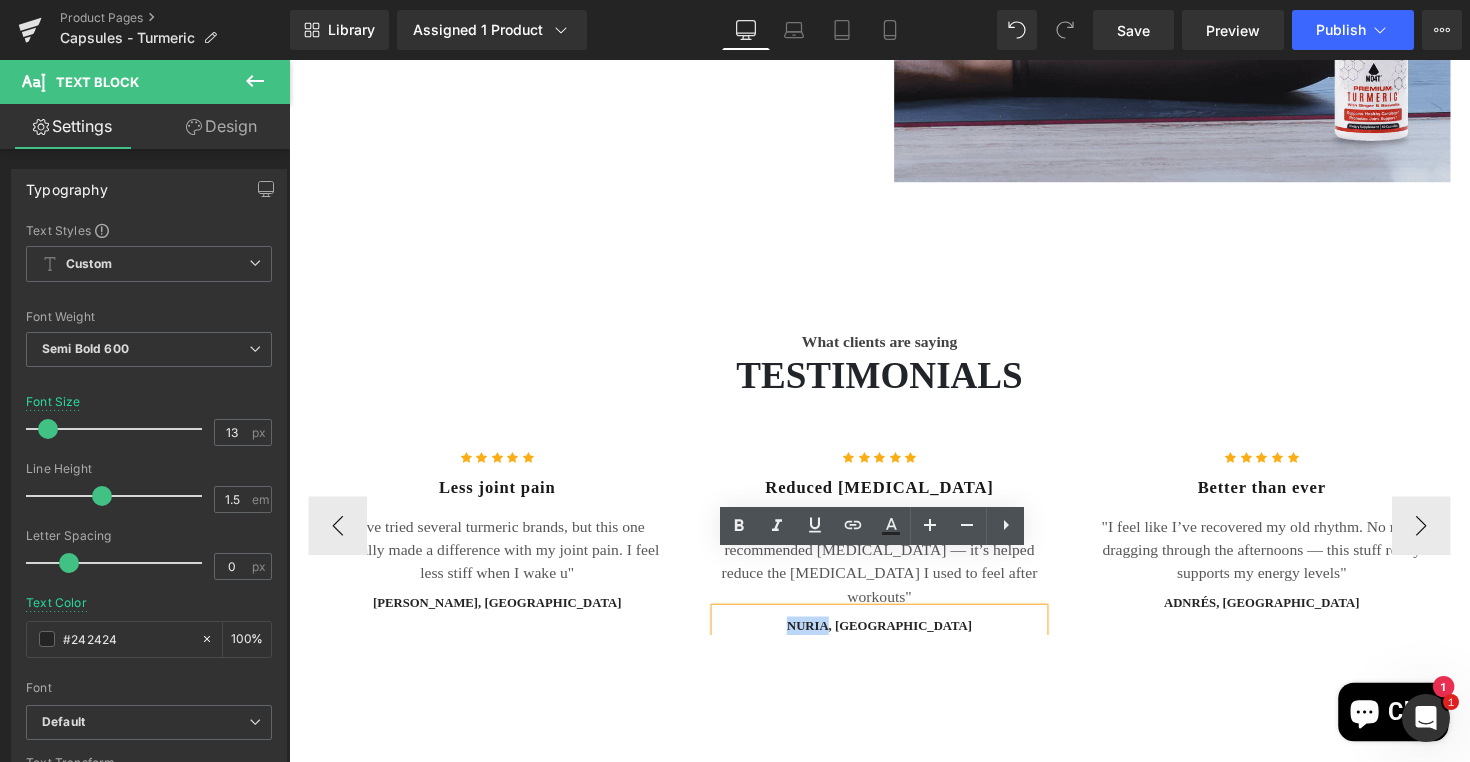 type 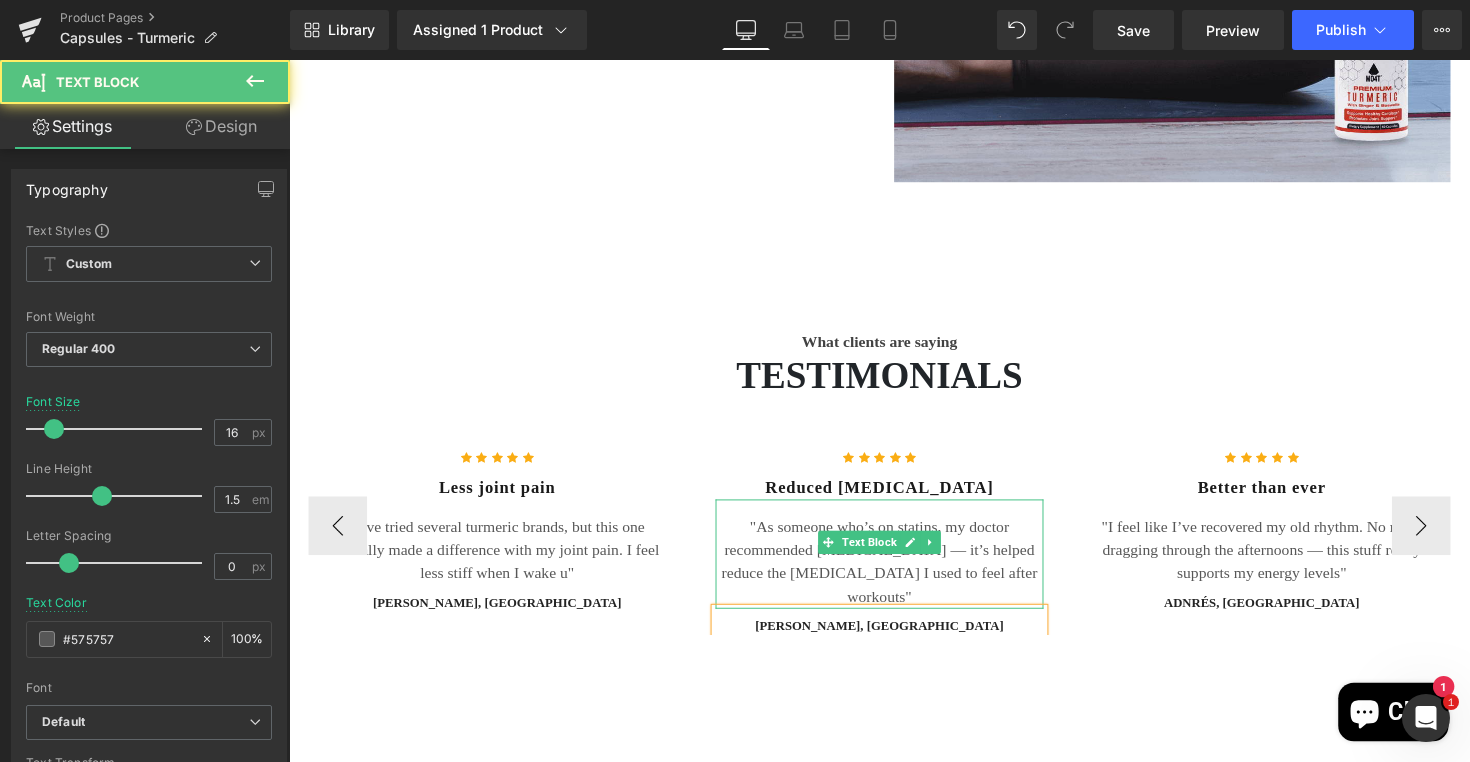 click on ""As someone who’s on statins, my doctor recommended [MEDICAL_DATA] — it’s helped reduce the [MEDICAL_DATA] I used to feel after workouts"" at bounding box center [894, 574] 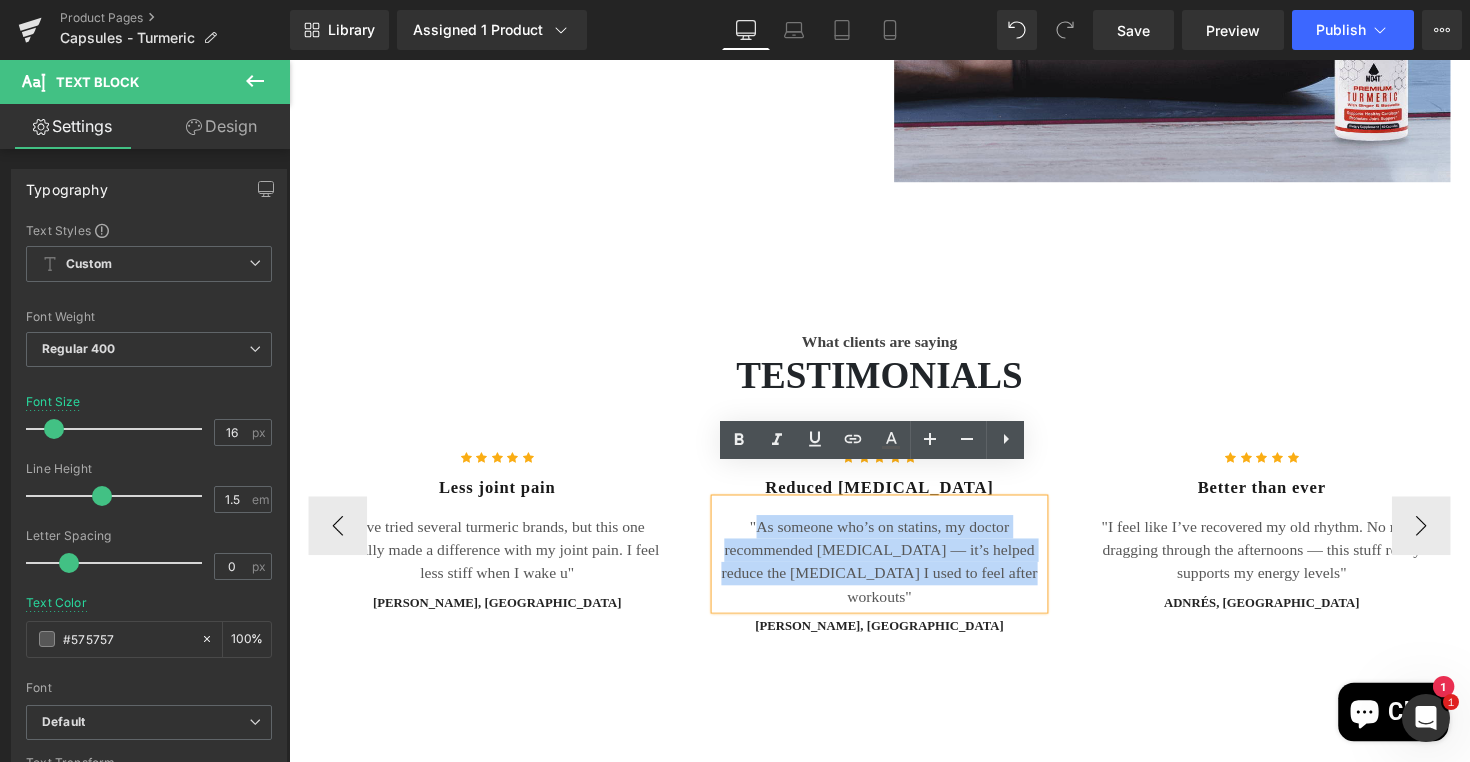 drag, startPoint x: 765, startPoint y: 501, endPoint x: 1023, endPoint y: 551, distance: 262.8003 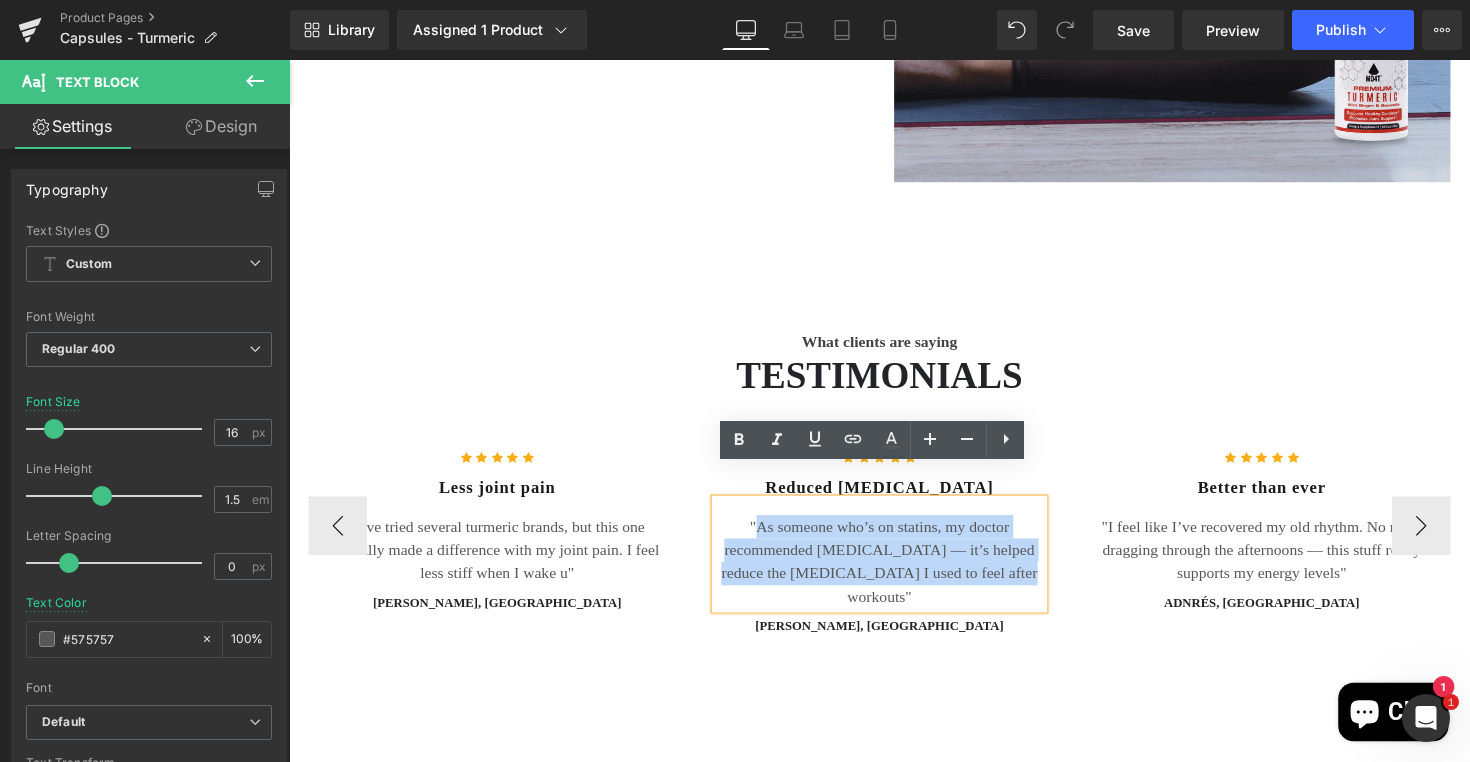 click on ""As someone who’s on statins, my doctor recommended [MEDICAL_DATA] — it’s helped reduce the [MEDICAL_DATA] I used to feel after workouts"" at bounding box center (894, 574) 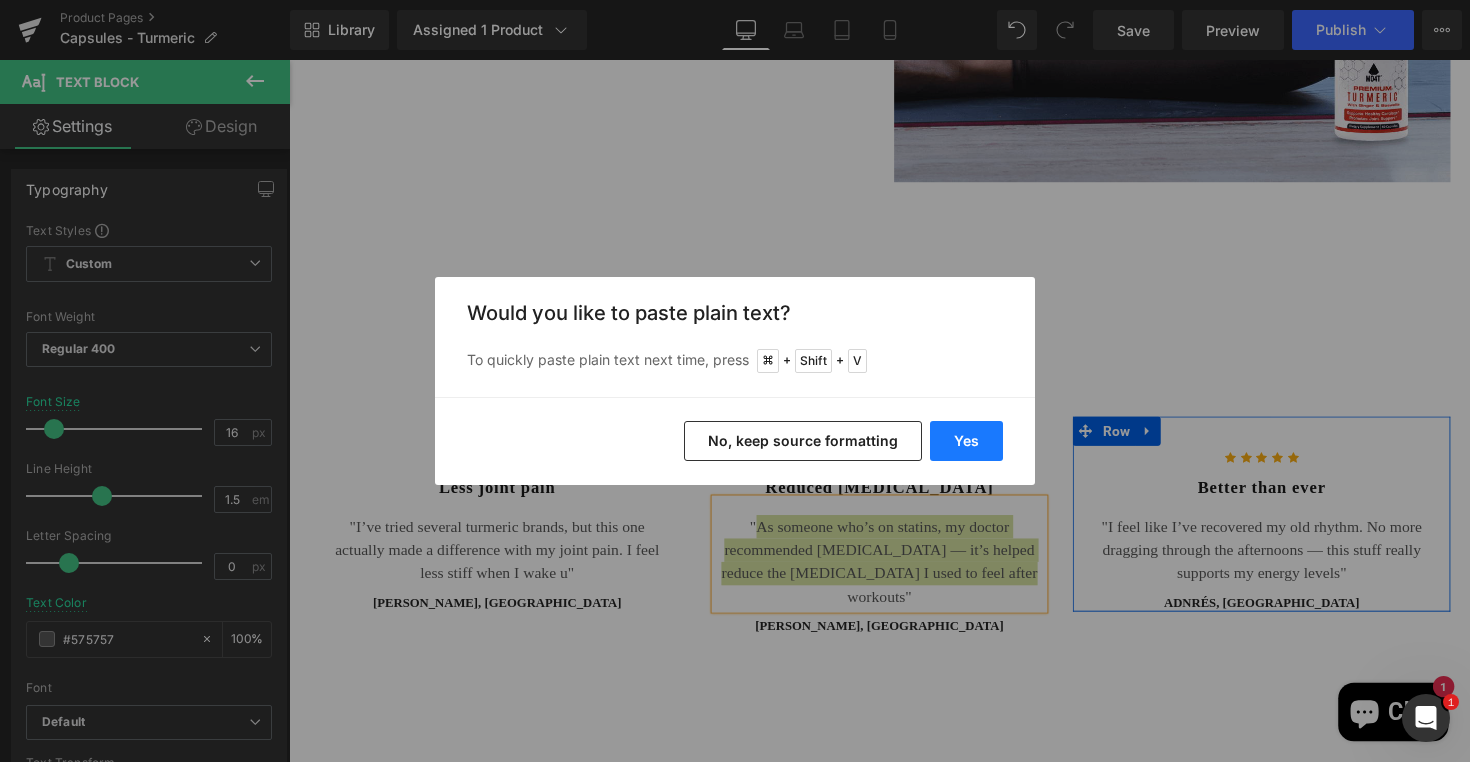click on "Yes" at bounding box center [966, 441] 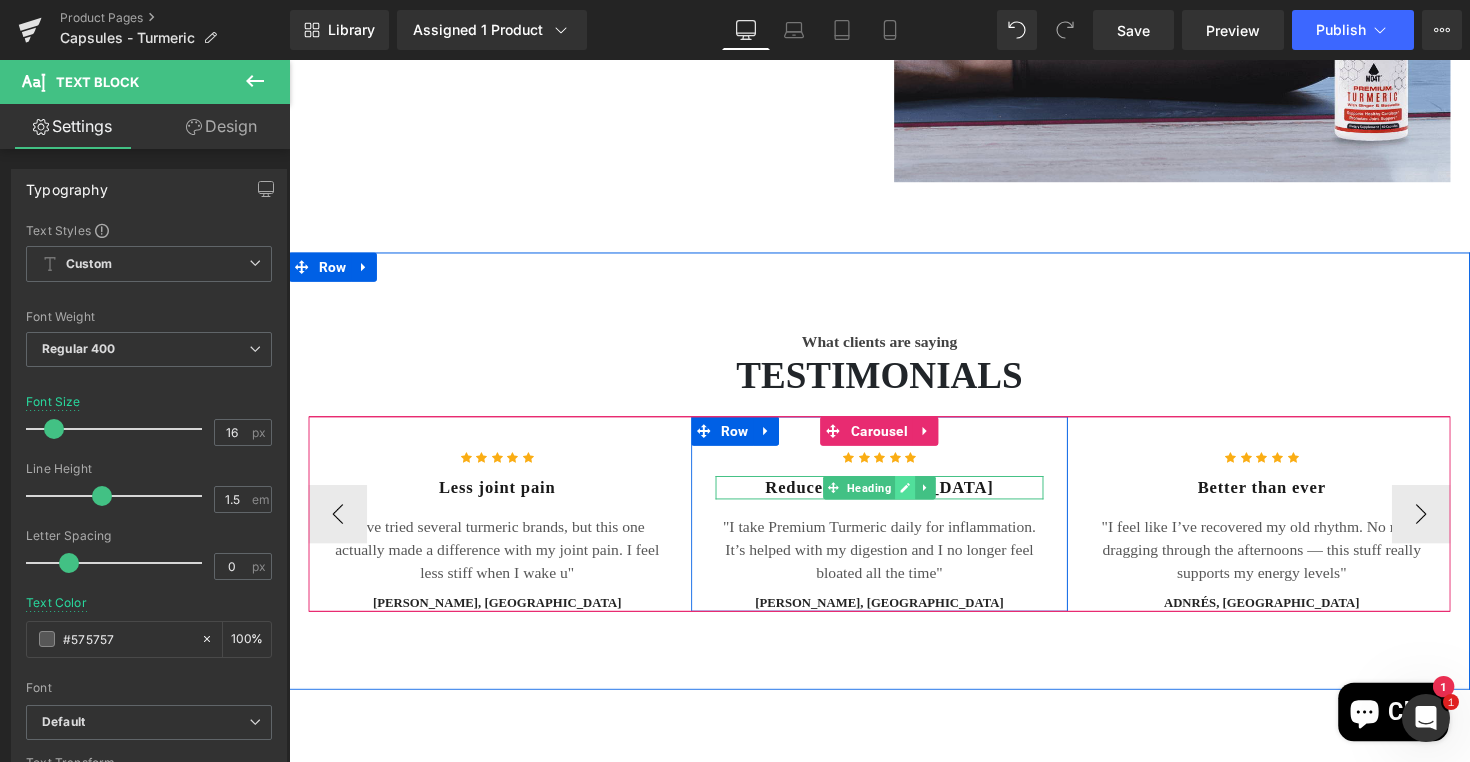 click 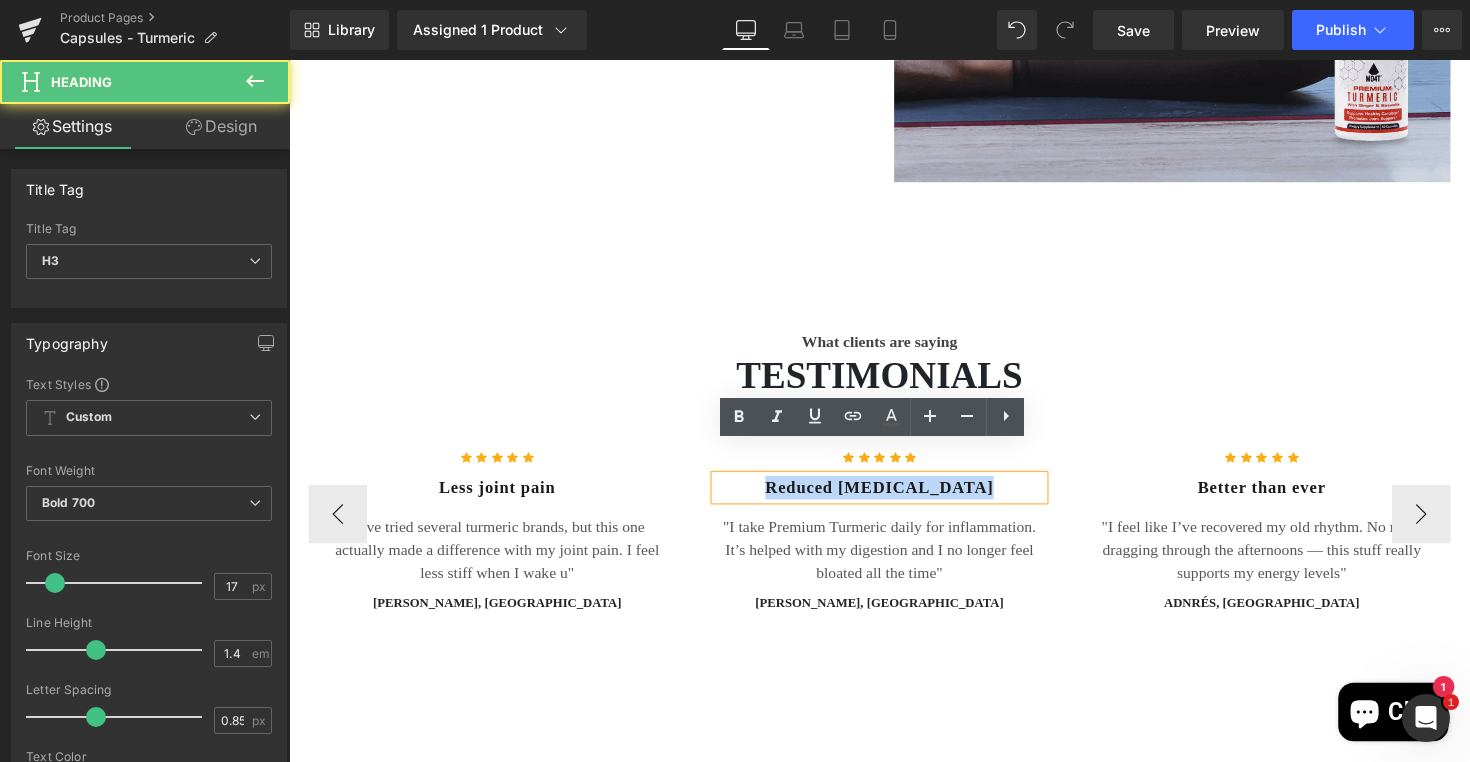 drag, startPoint x: 1008, startPoint y: 469, endPoint x: 758, endPoint y: 459, distance: 250.19992 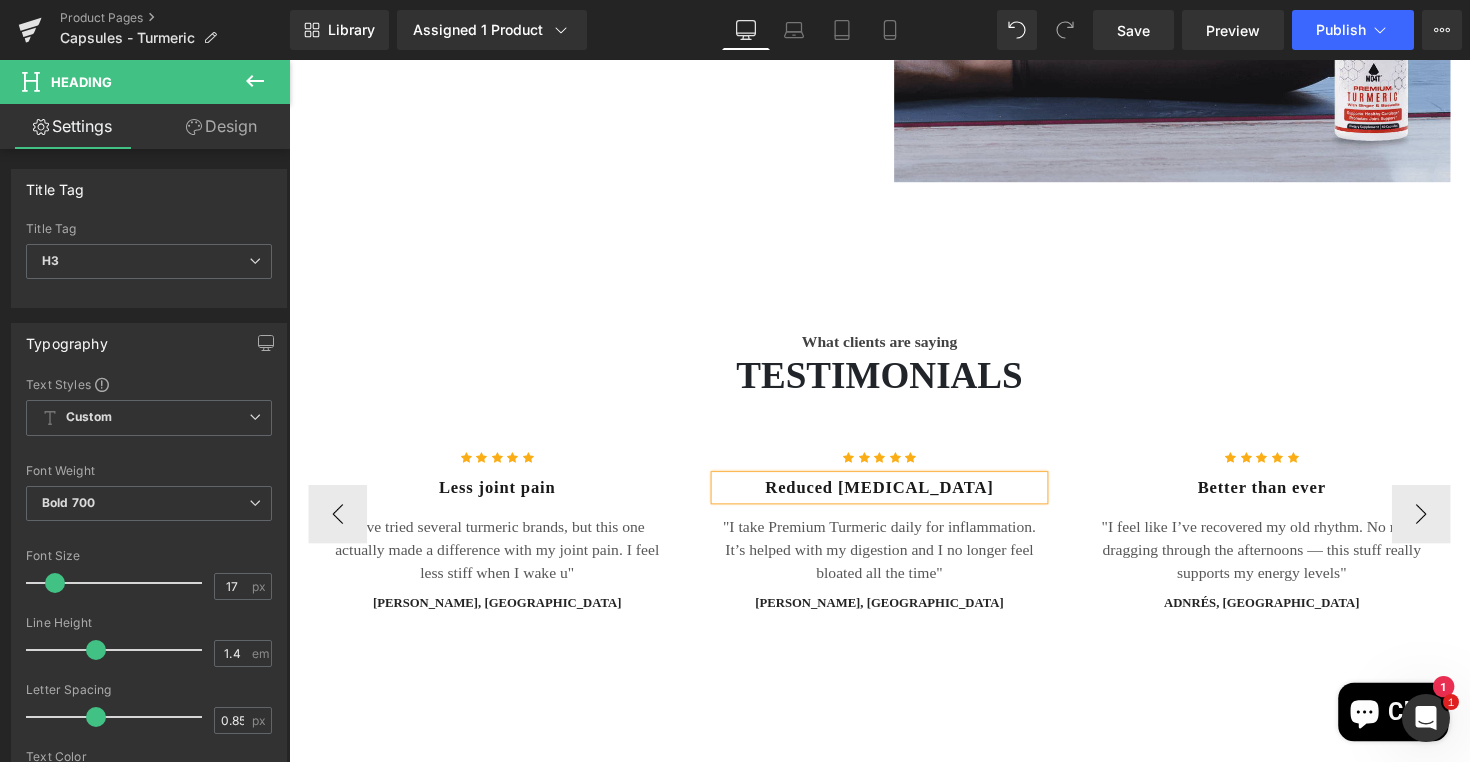 type 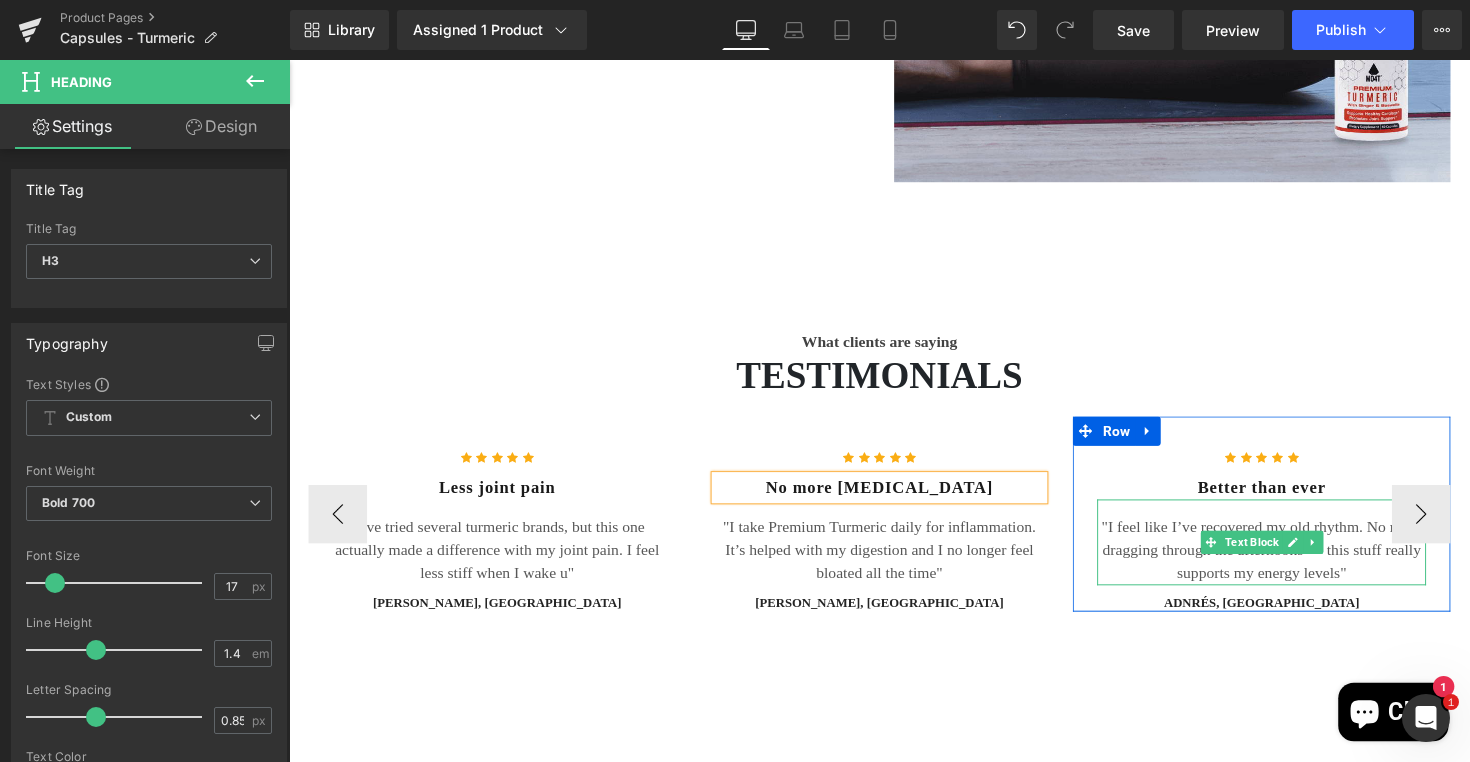 click at bounding box center (1338, 554) 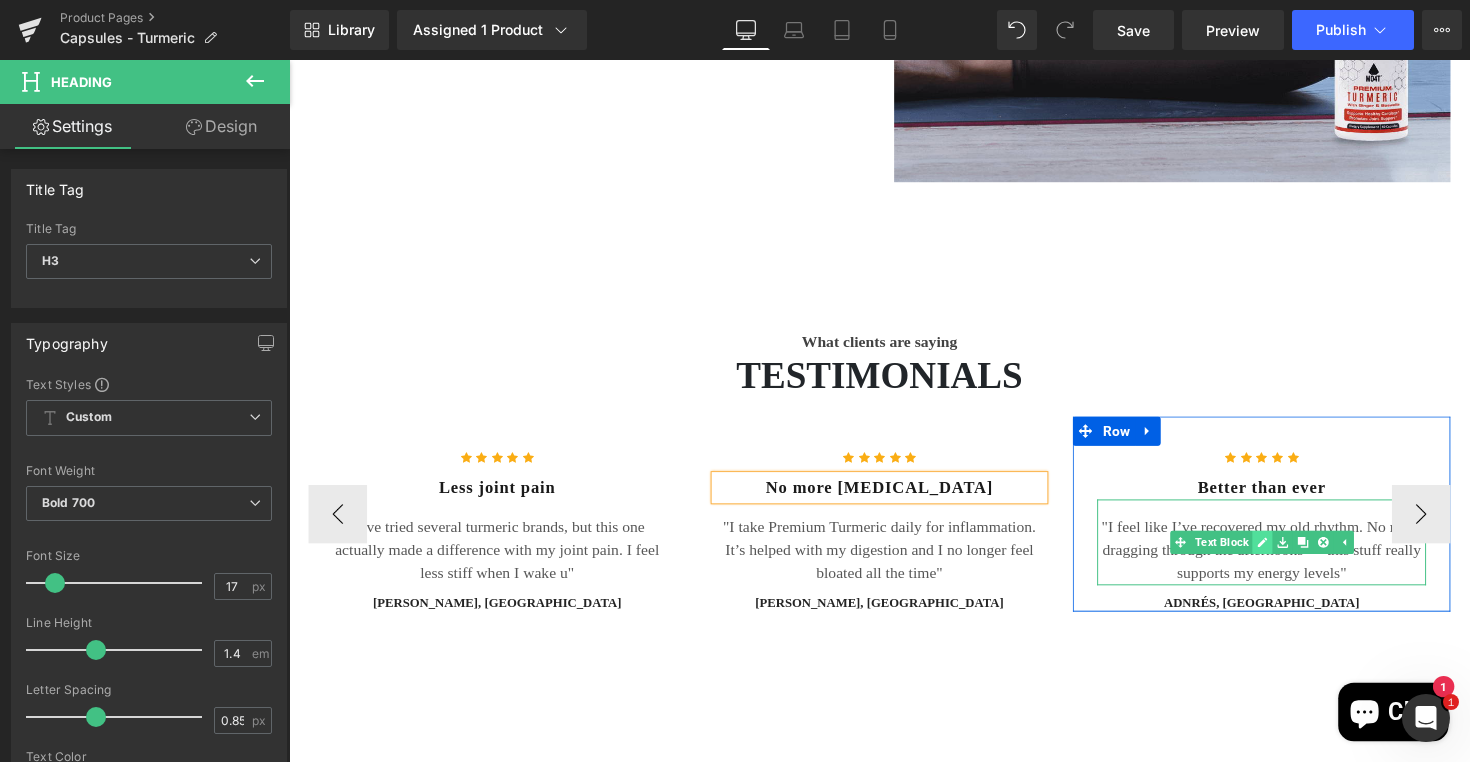 click at bounding box center [1286, 554] 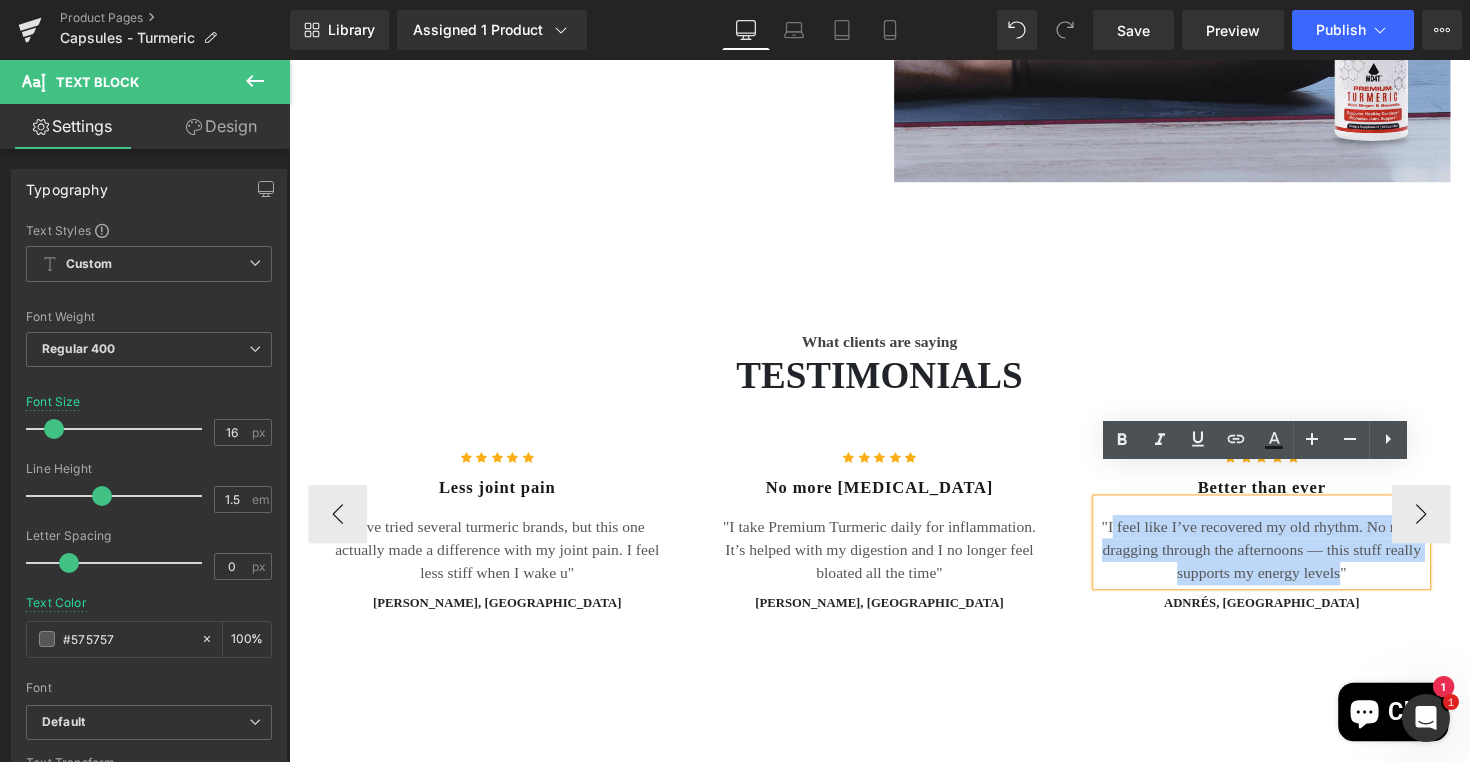 drag, startPoint x: 1363, startPoint y: 555, endPoint x: 1127, endPoint y: 501, distance: 242.09915 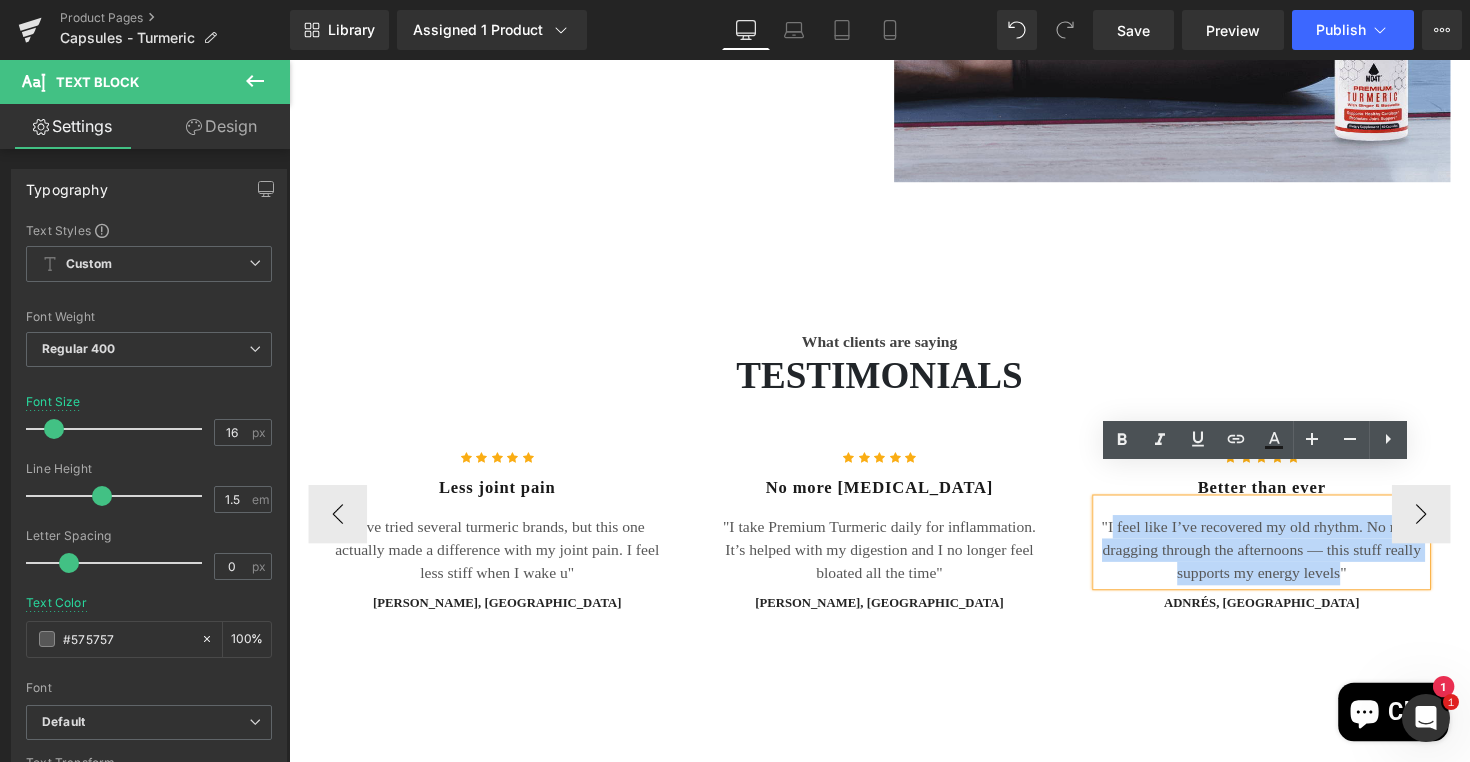 click on ""I feel like I’ve recovered my old rhythm. No more dragging through the afternoons — this stuff really supports my energy levels"" at bounding box center [1285, 562] 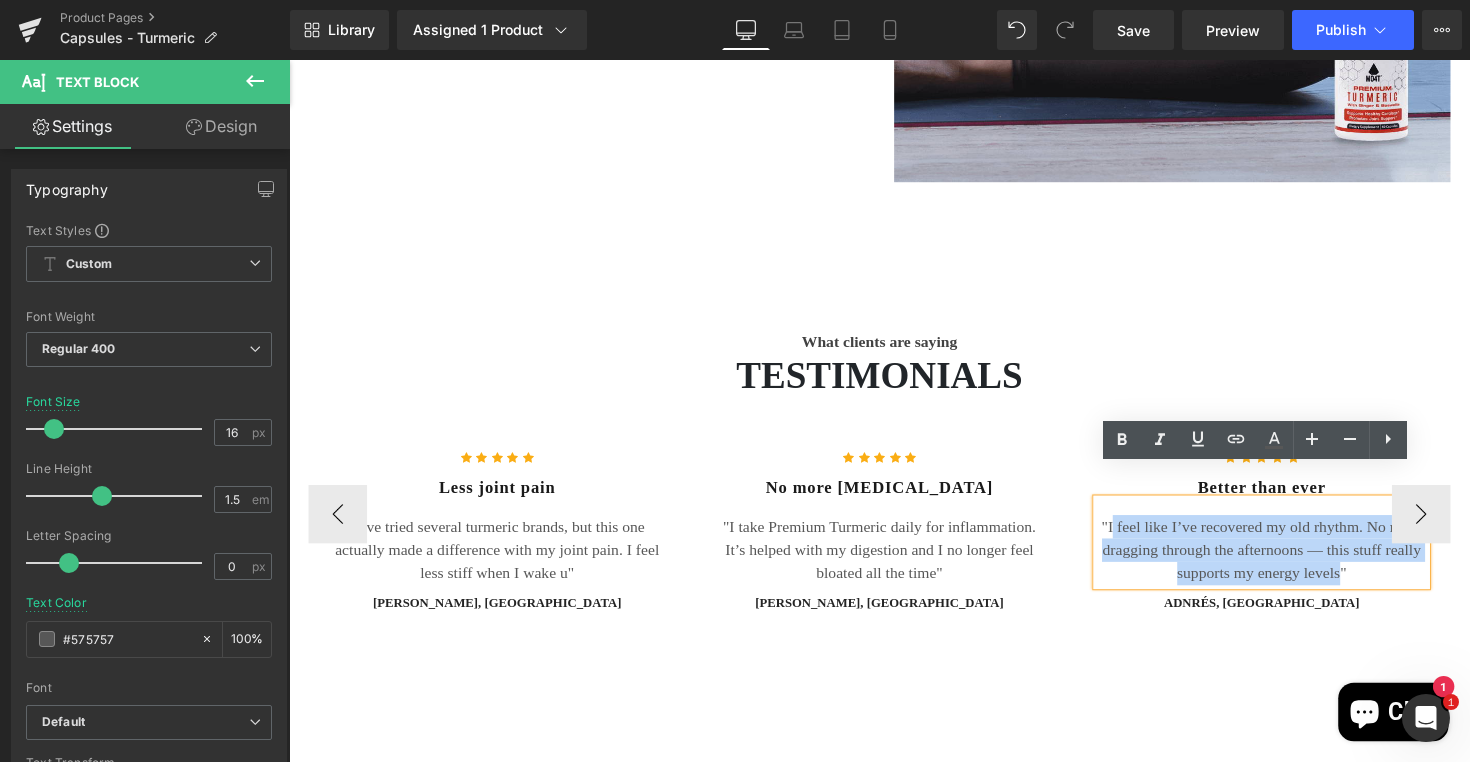 type 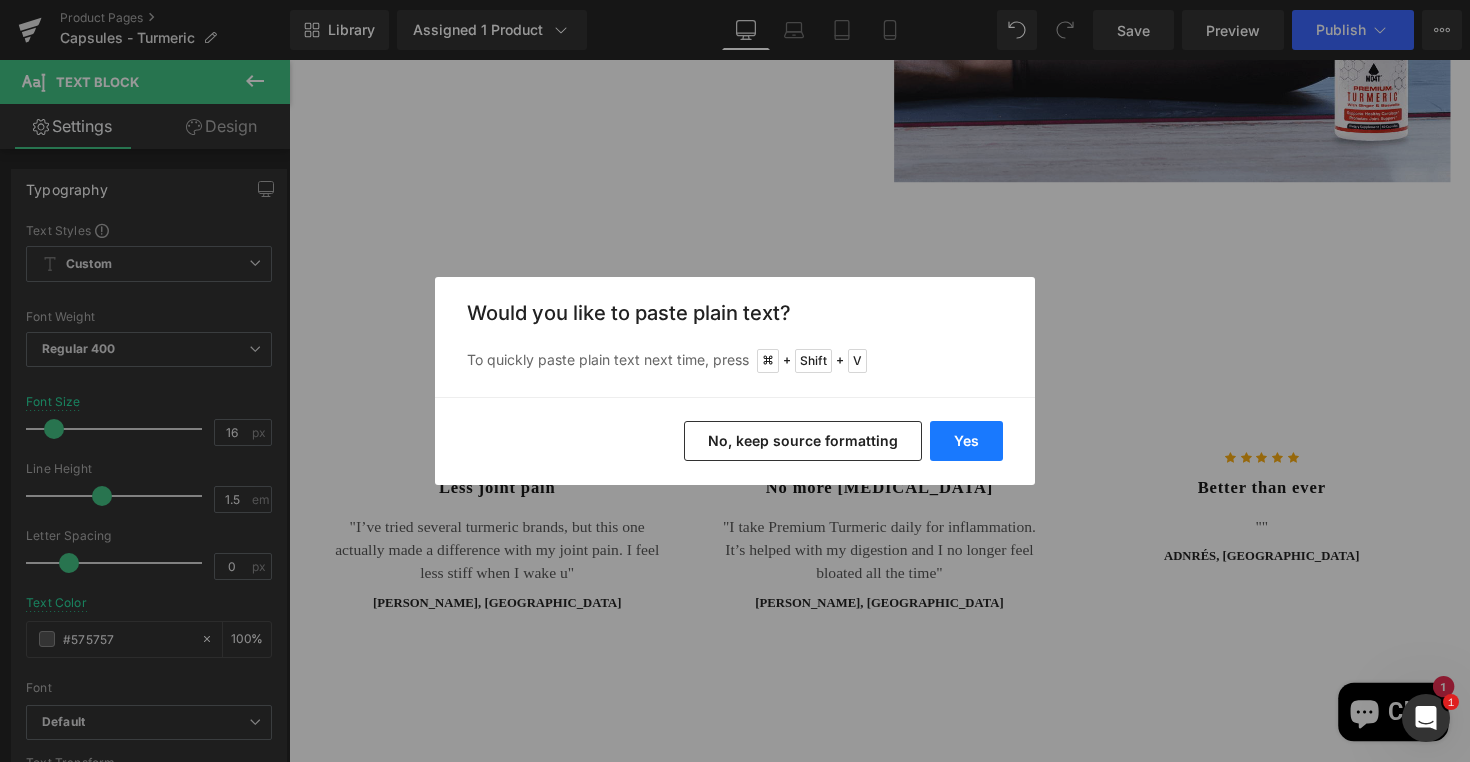 click on "Yes" at bounding box center (966, 441) 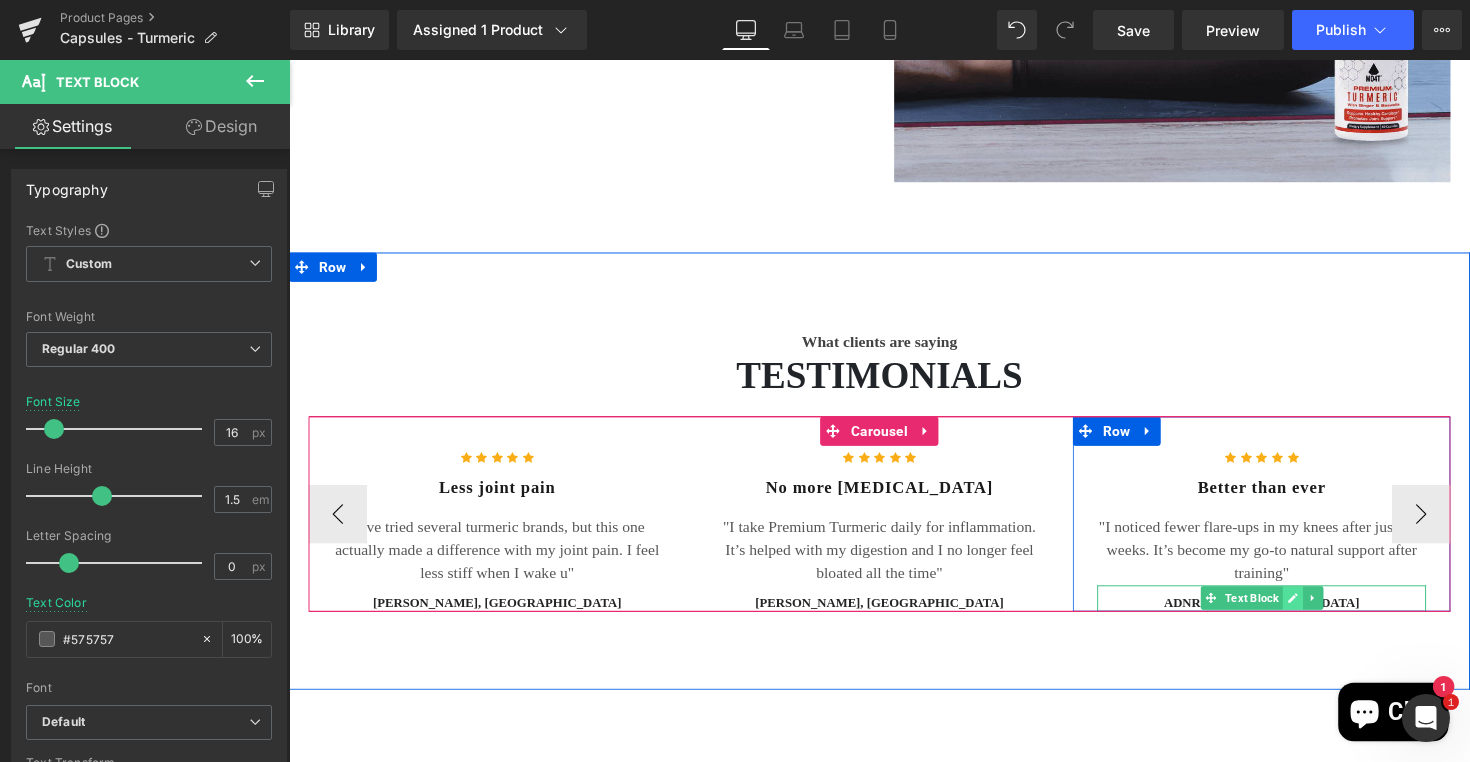 click 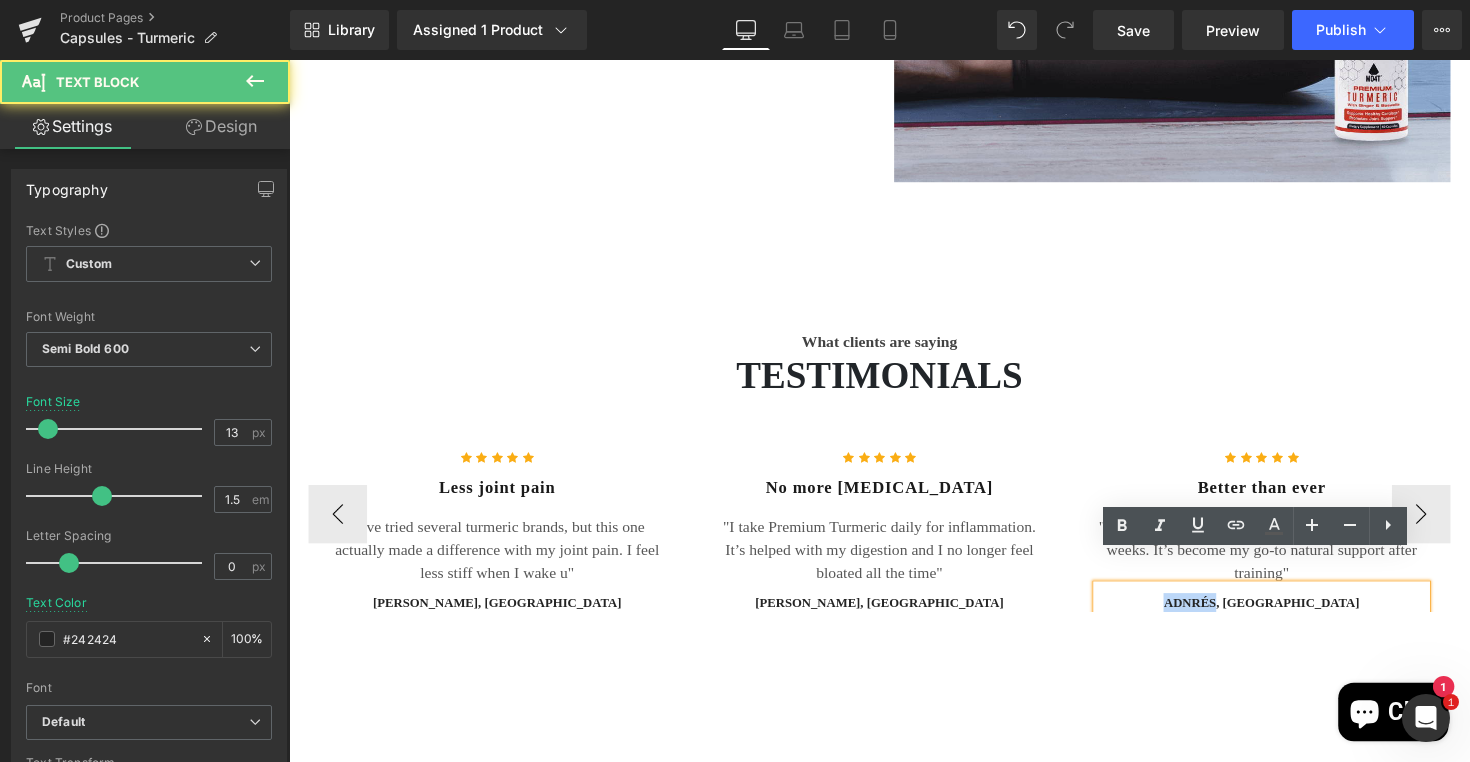 drag, startPoint x: 1268, startPoint y: 583, endPoint x: 1202, endPoint y: 575, distance: 66.48308 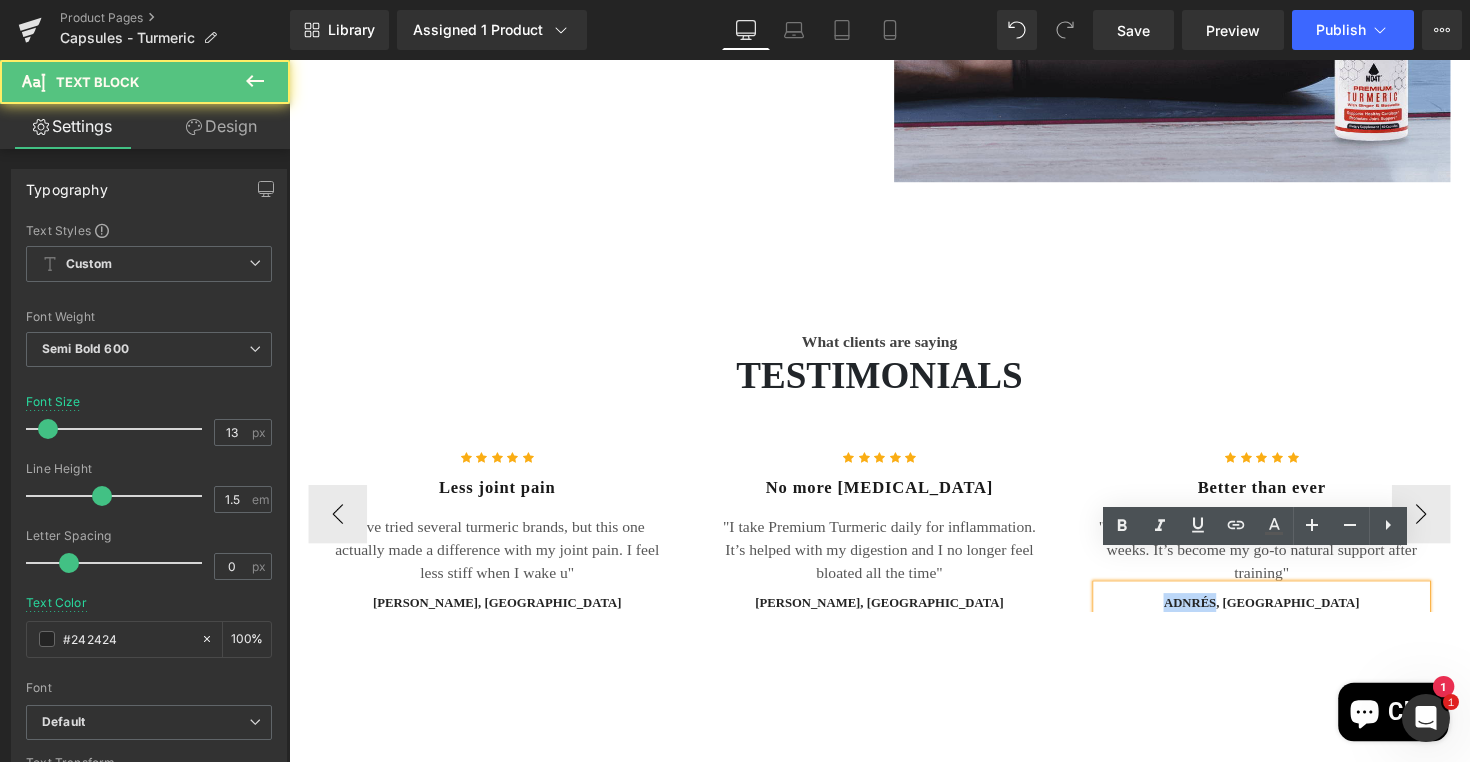 click on "adnrés, [GEOGRAPHIC_DATA]" at bounding box center (1285, 616) 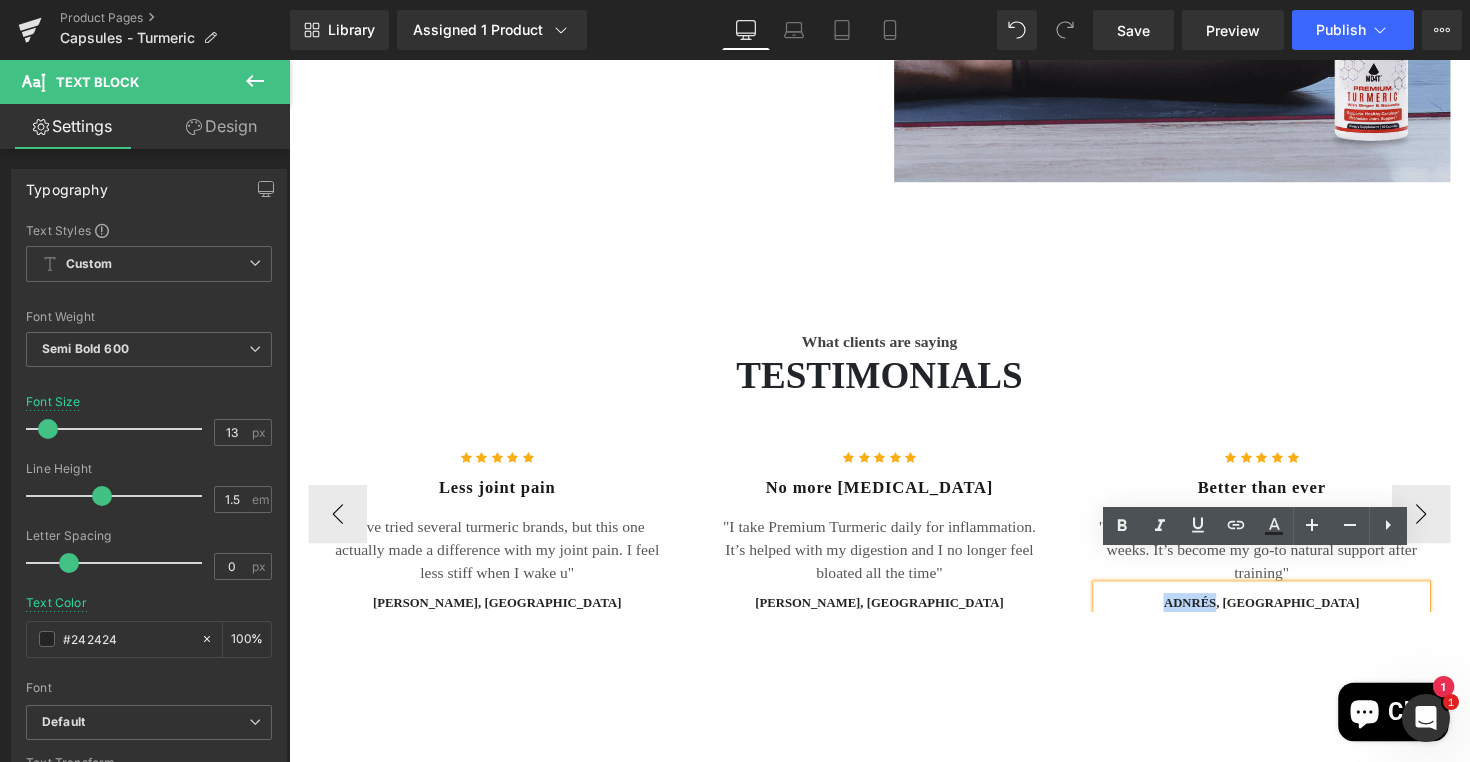type 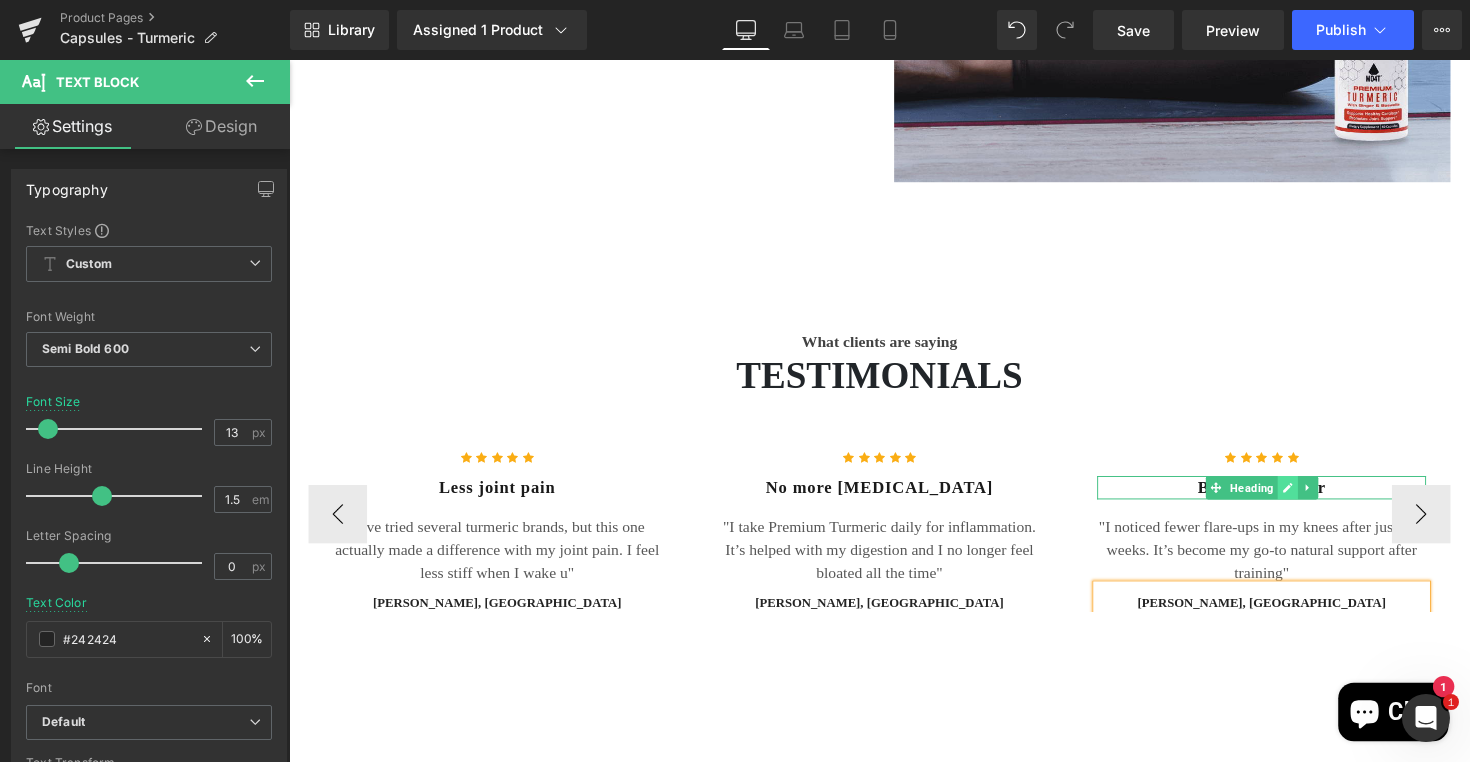 click 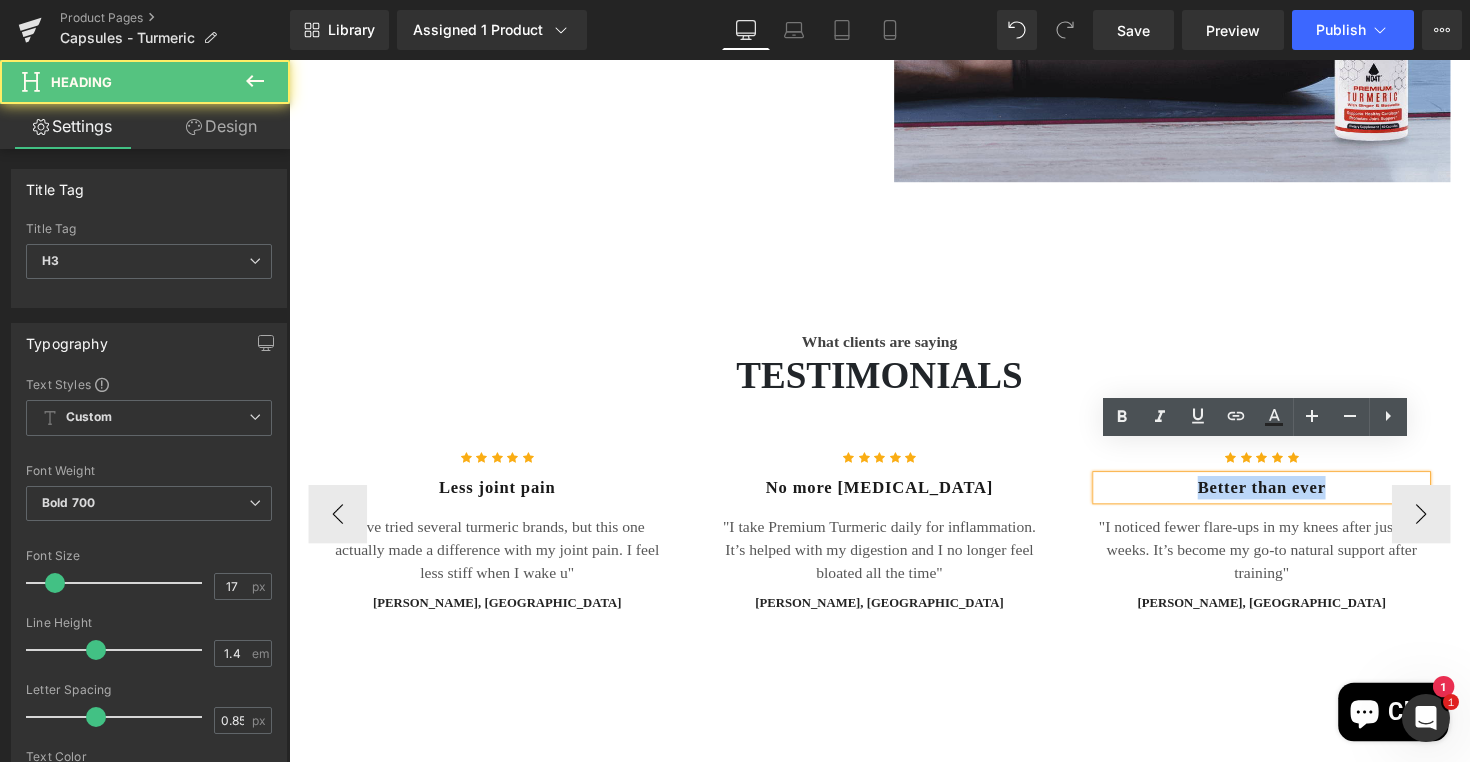 drag, startPoint x: 1350, startPoint y: 467, endPoint x: 1195, endPoint y: 466, distance: 155.00322 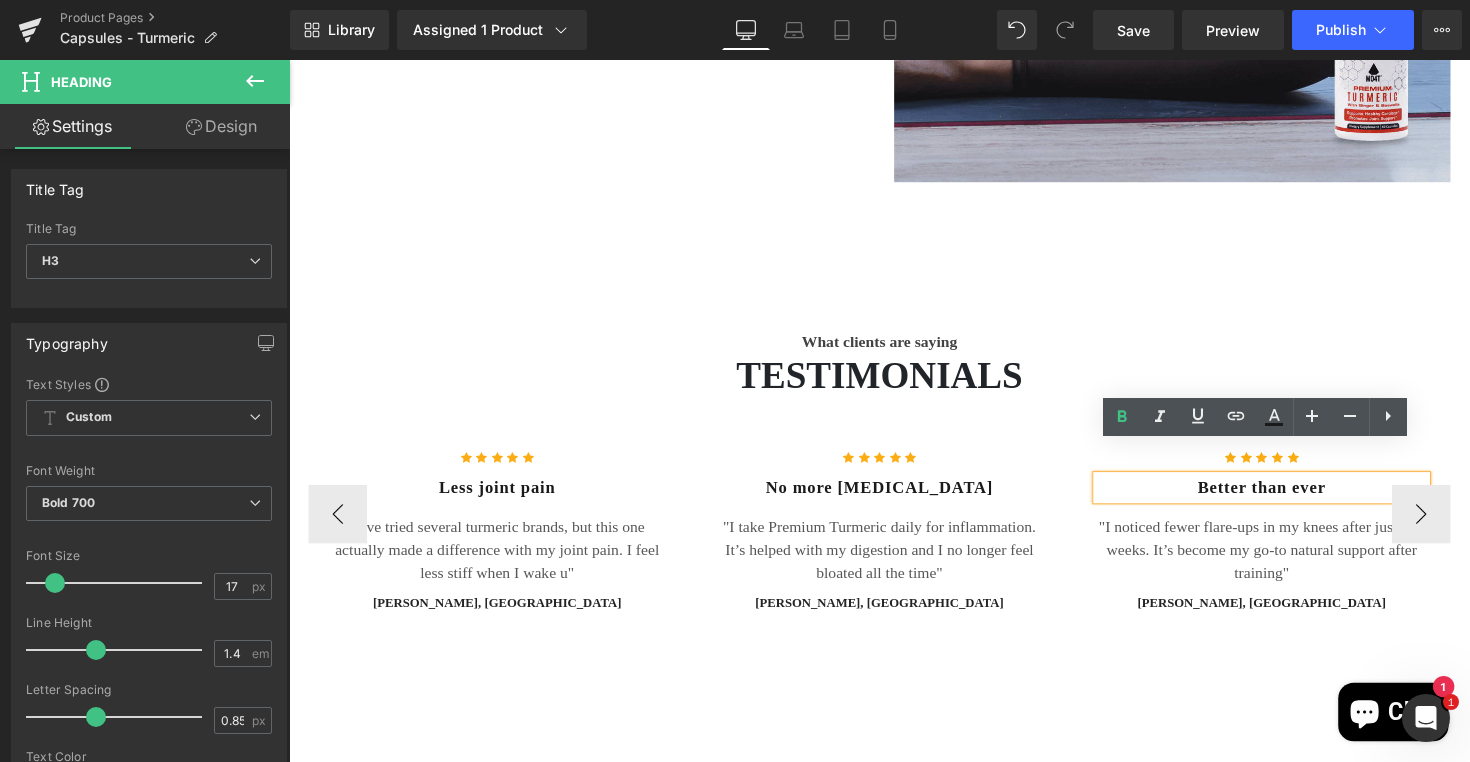 type 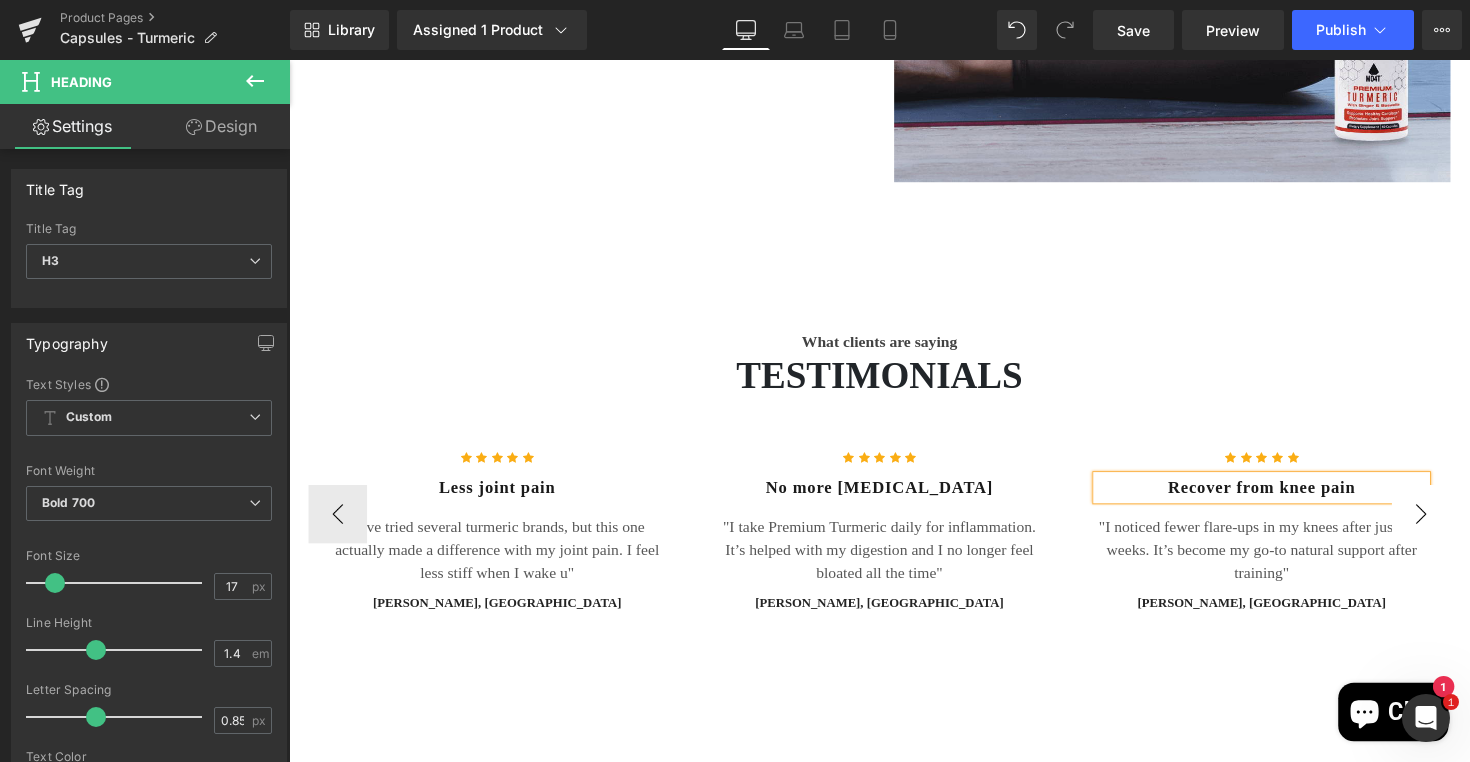 click on "›" at bounding box center [1449, 525] 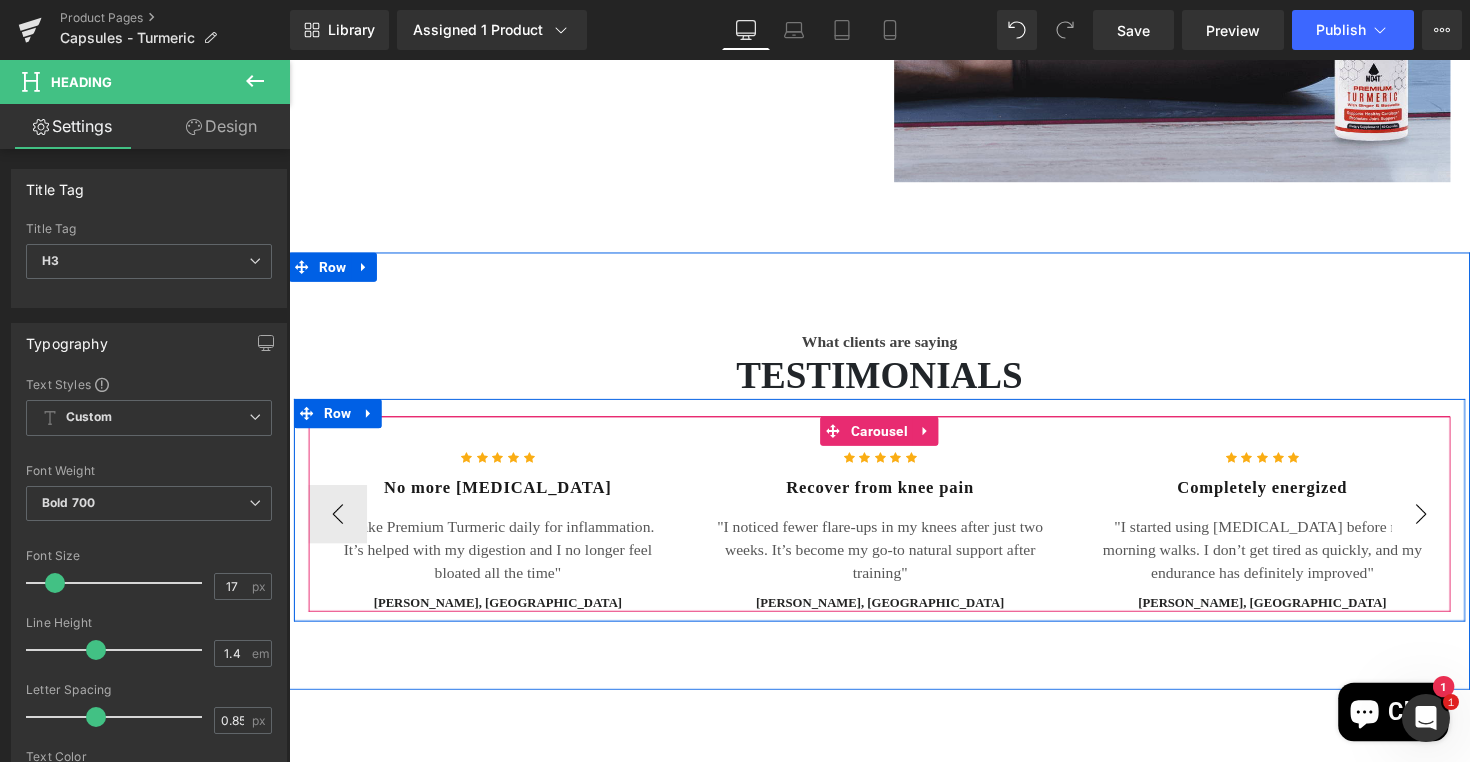 click on "›" at bounding box center [1449, 525] 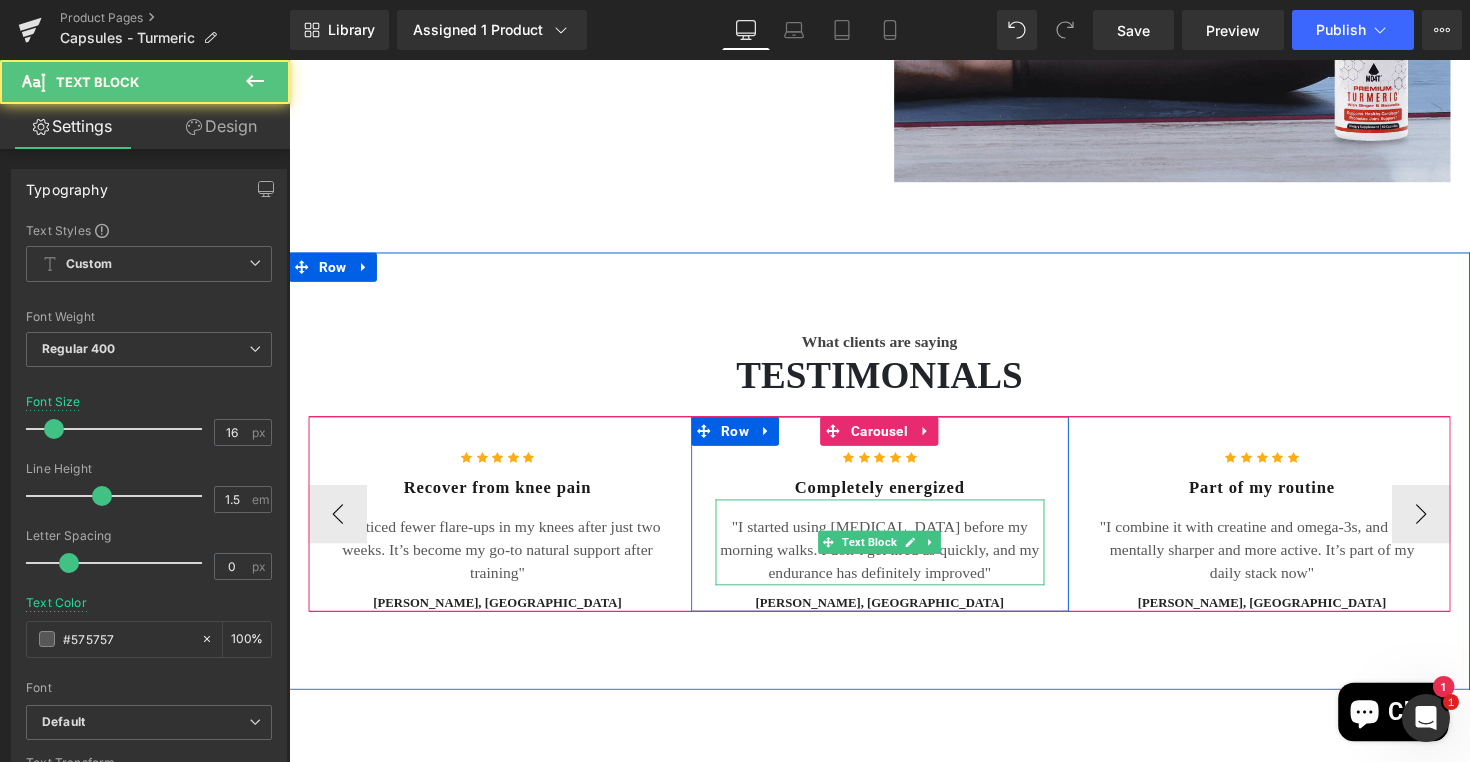 click on ""I started using [MEDICAL_DATA] before my morning walks. I don’t get tired as quickly, and my endurance has definitely improved"" at bounding box center (894, 562) 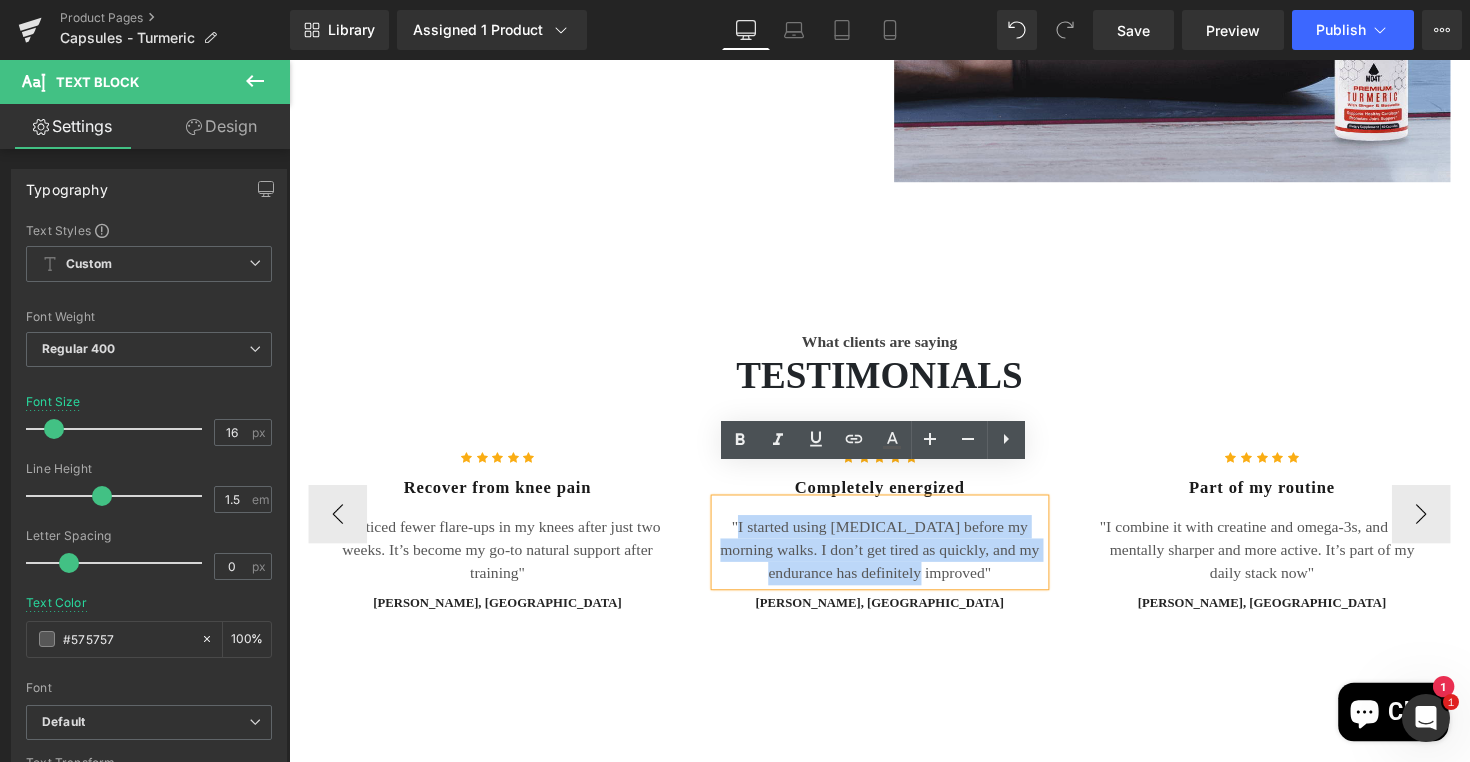 drag, startPoint x: 729, startPoint y: 504, endPoint x: 947, endPoint y: 552, distance: 223.22186 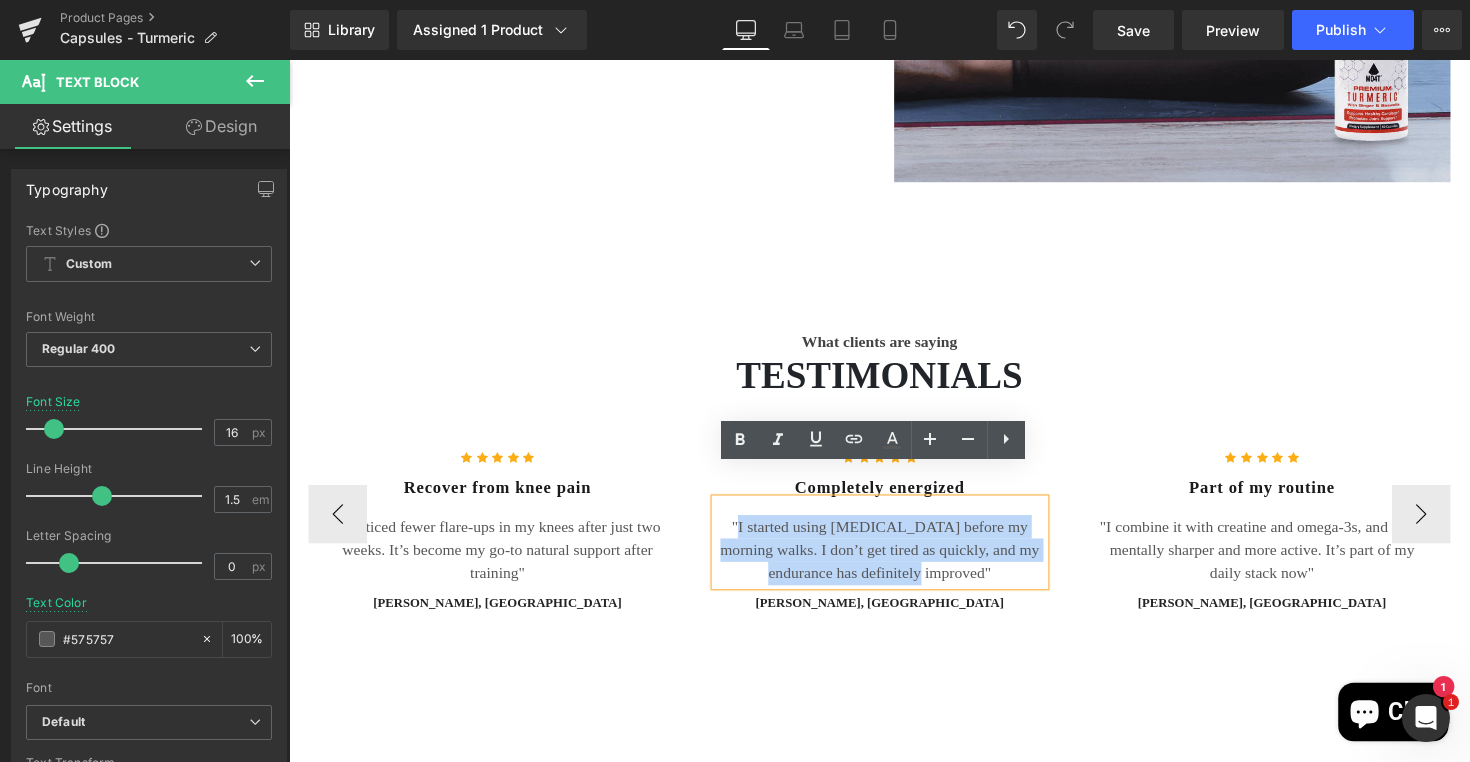 click on ""I started using [MEDICAL_DATA] before my morning walks. I don’t get tired as quickly, and my endurance has definitely improved"" at bounding box center (894, 562) 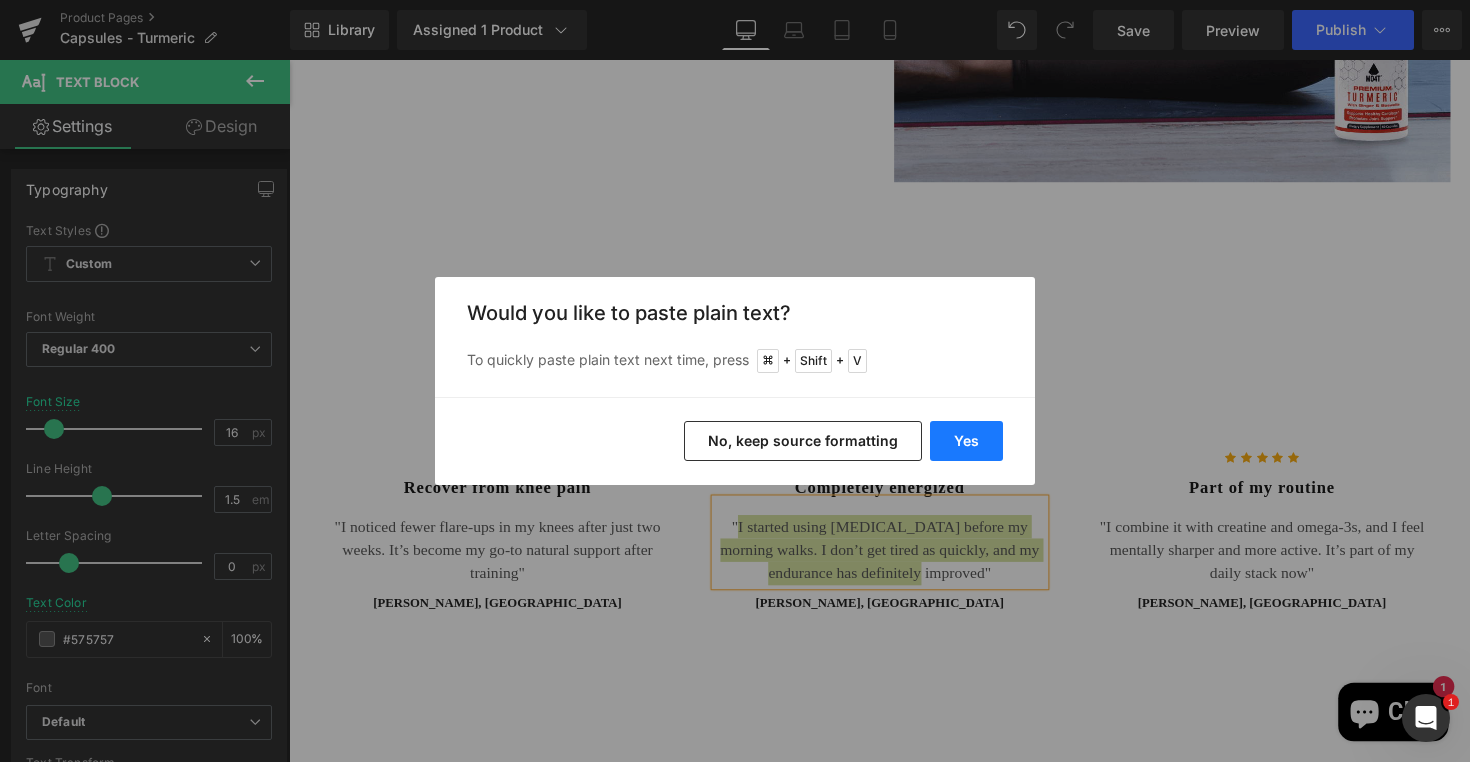 click on "Yes" at bounding box center (966, 441) 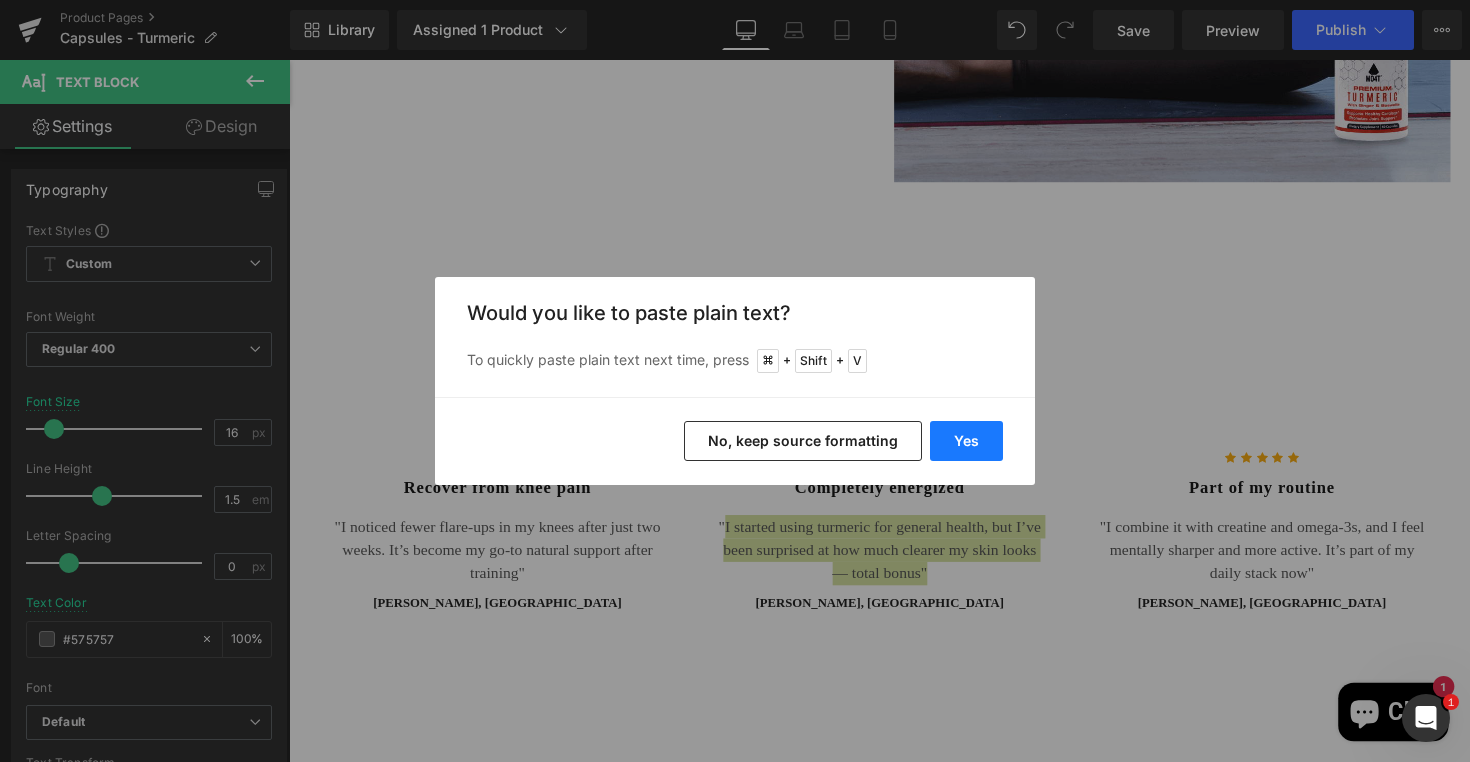 type 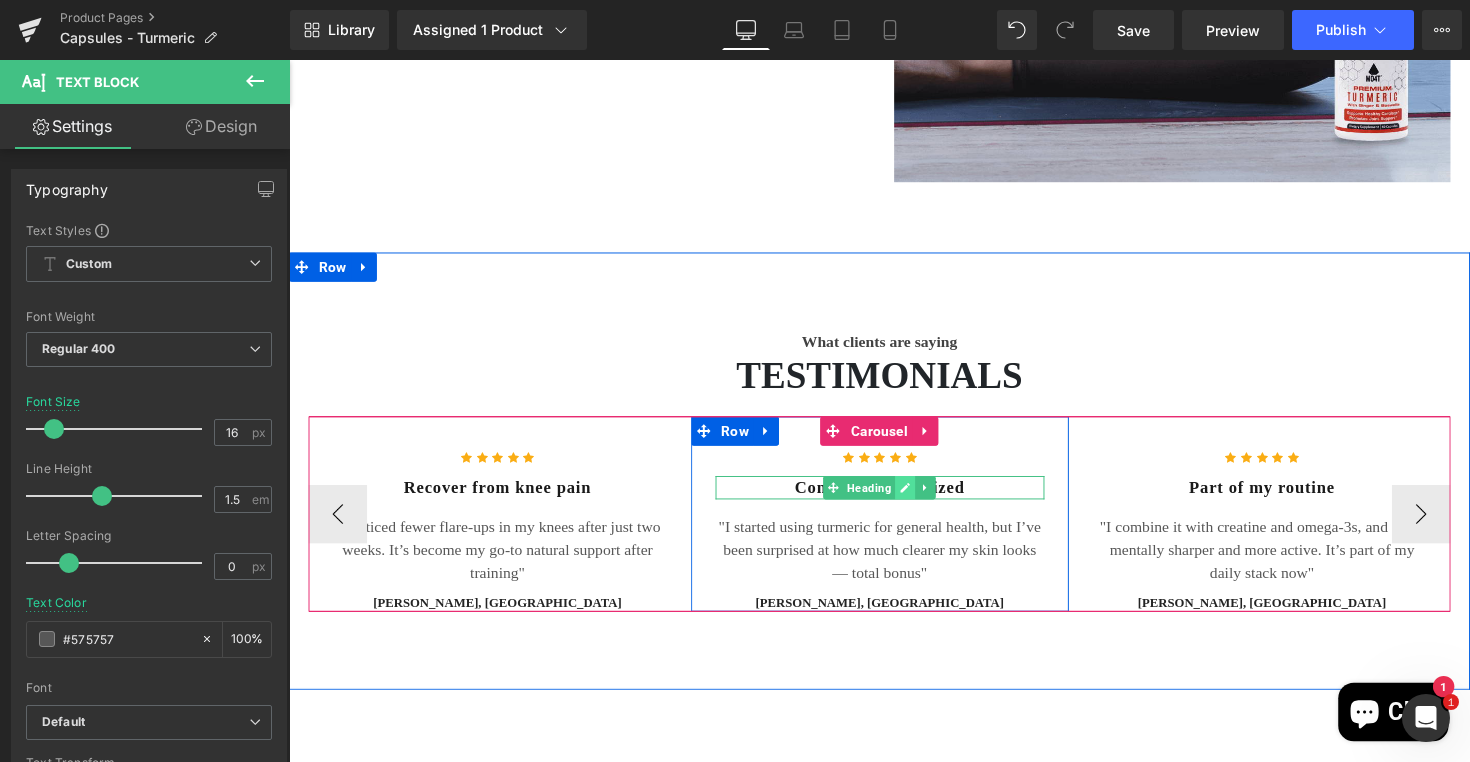 click 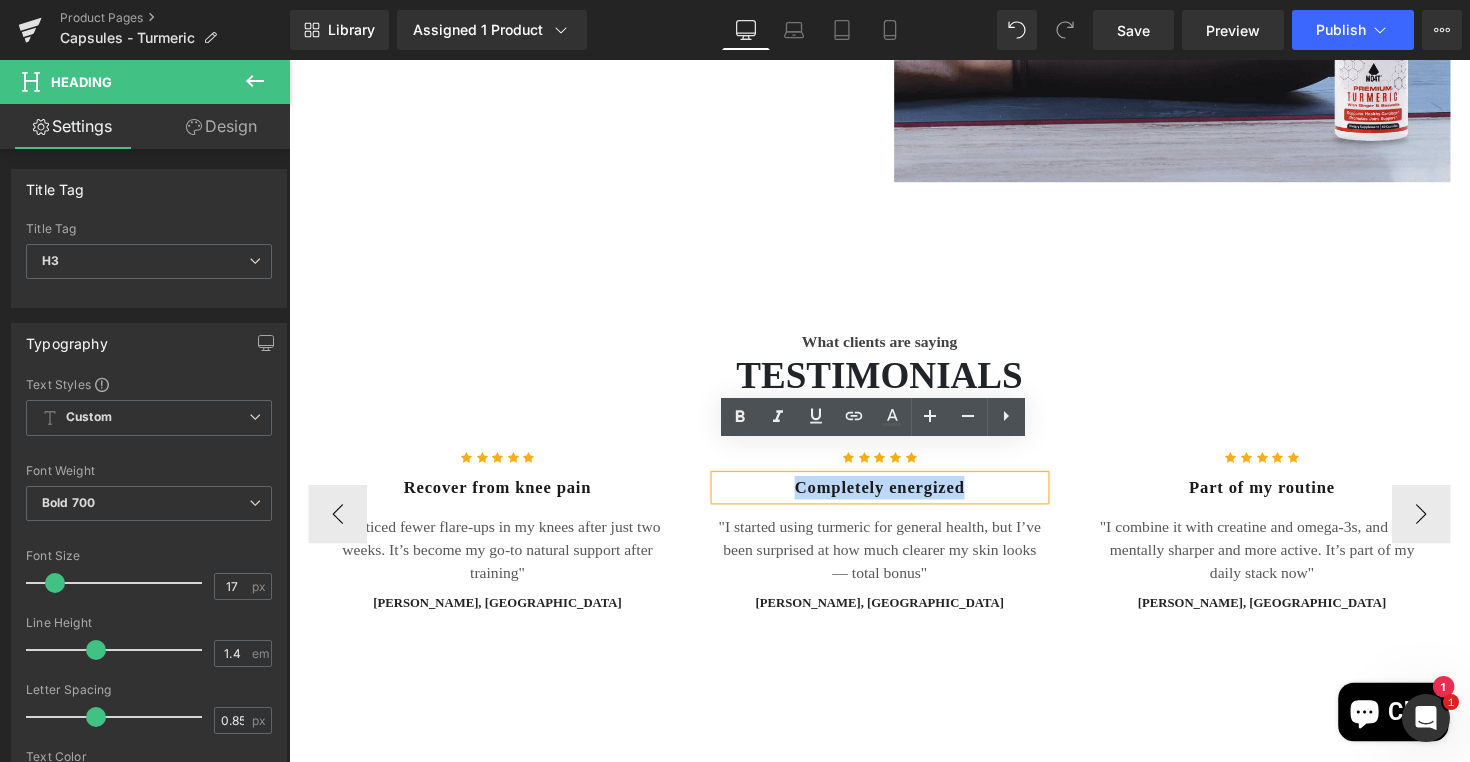 drag, startPoint x: 1002, startPoint y: 468, endPoint x: 774, endPoint y: 463, distance: 228.05482 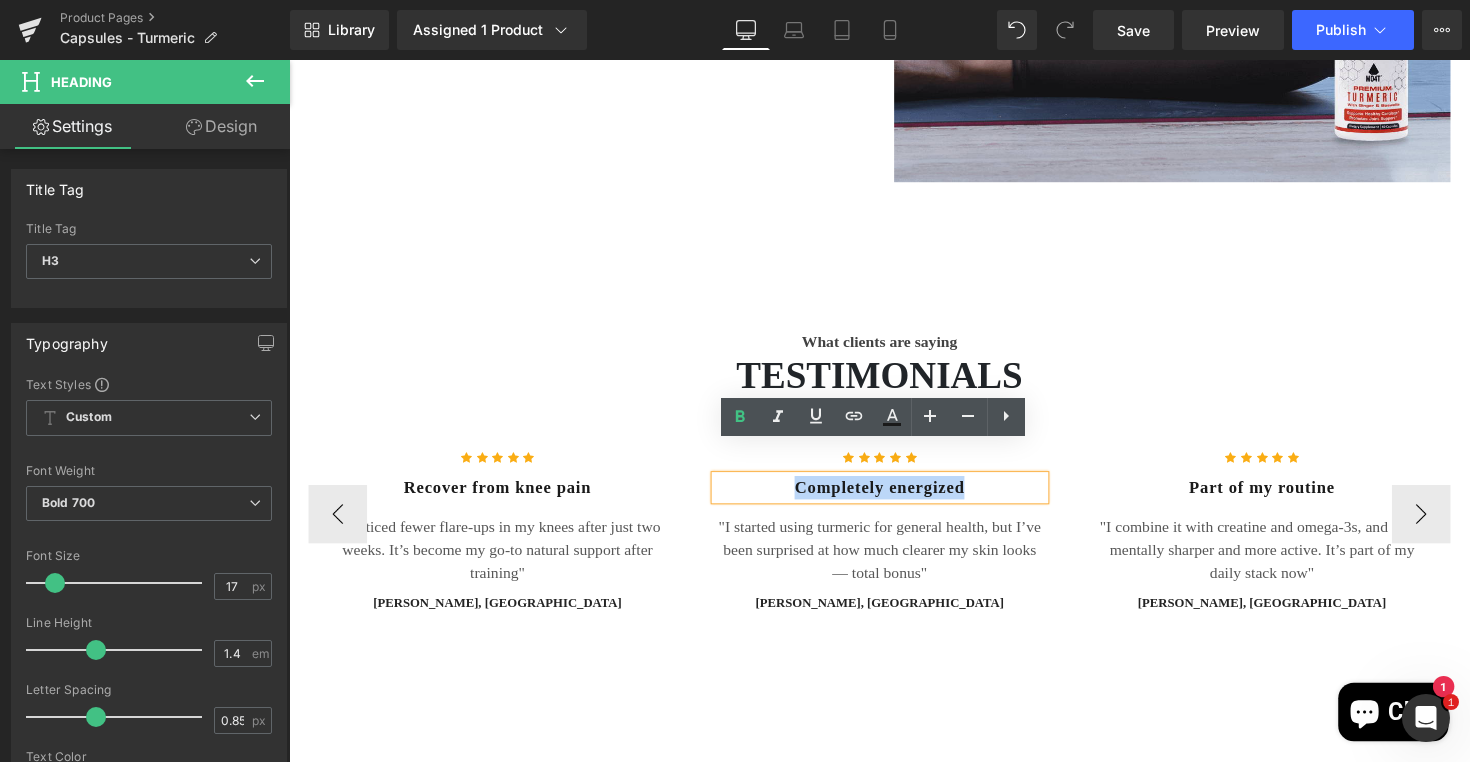 type 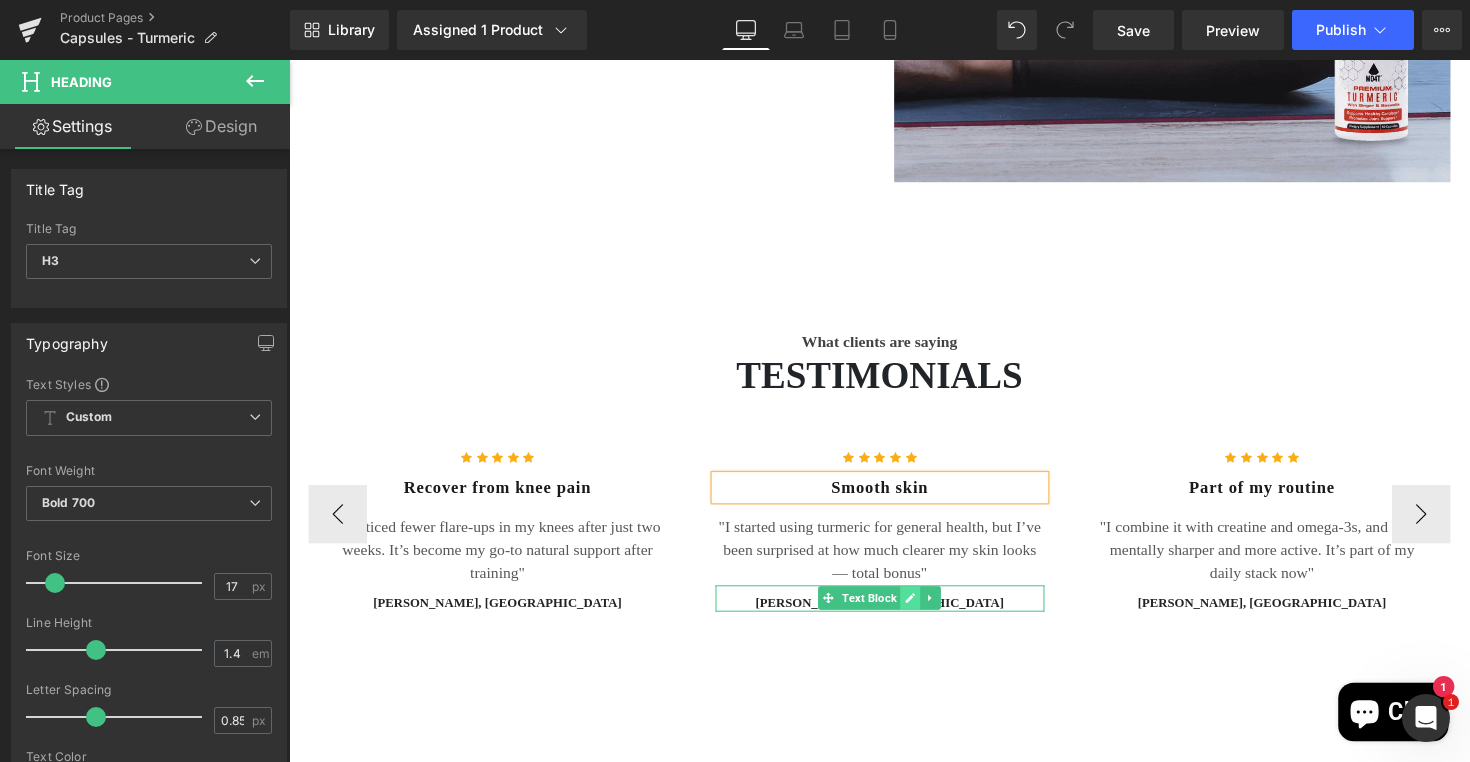 click 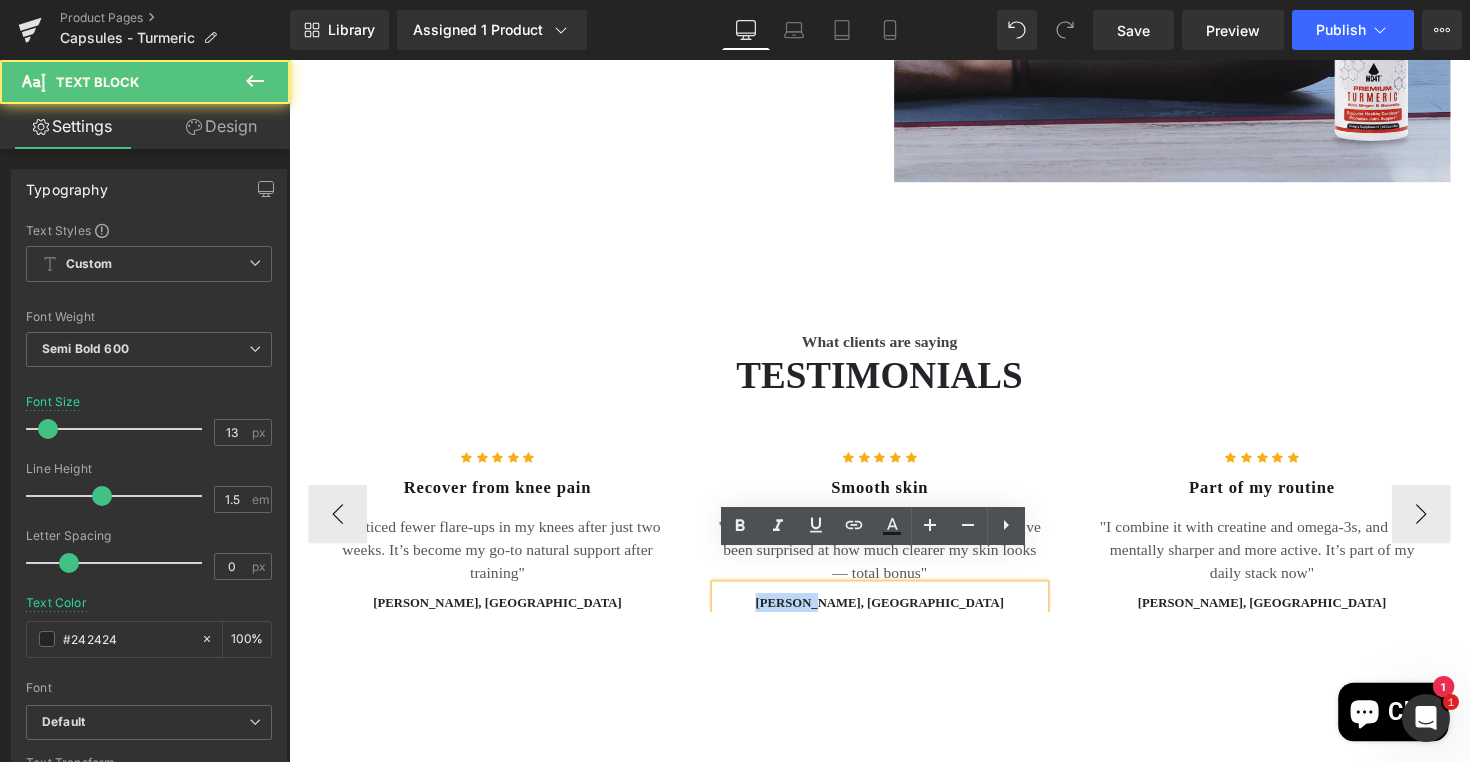 drag, startPoint x: 888, startPoint y: 584, endPoint x: 815, endPoint y: 583, distance: 73.00685 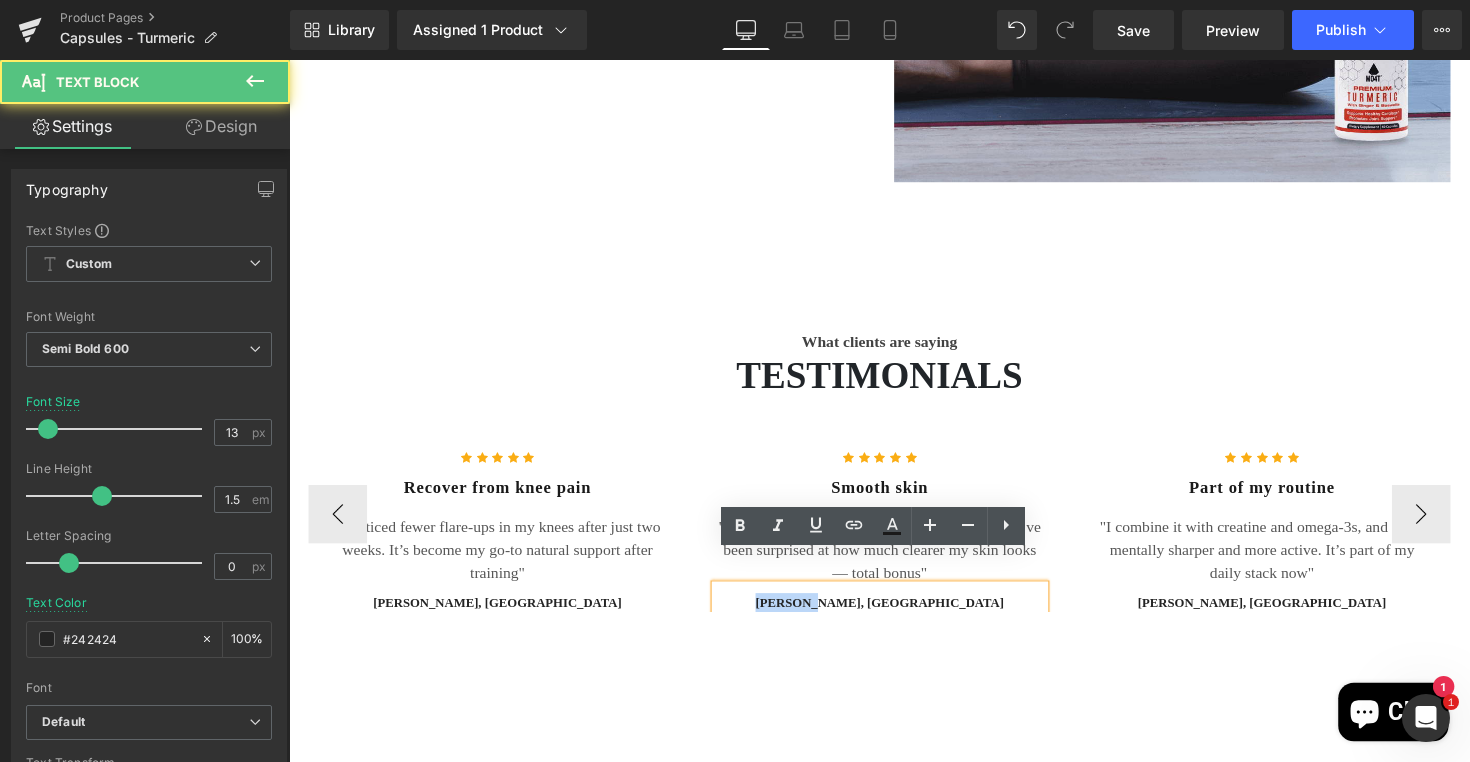 click on "[PERSON_NAME], [GEOGRAPHIC_DATA]" at bounding box center (894, 616) 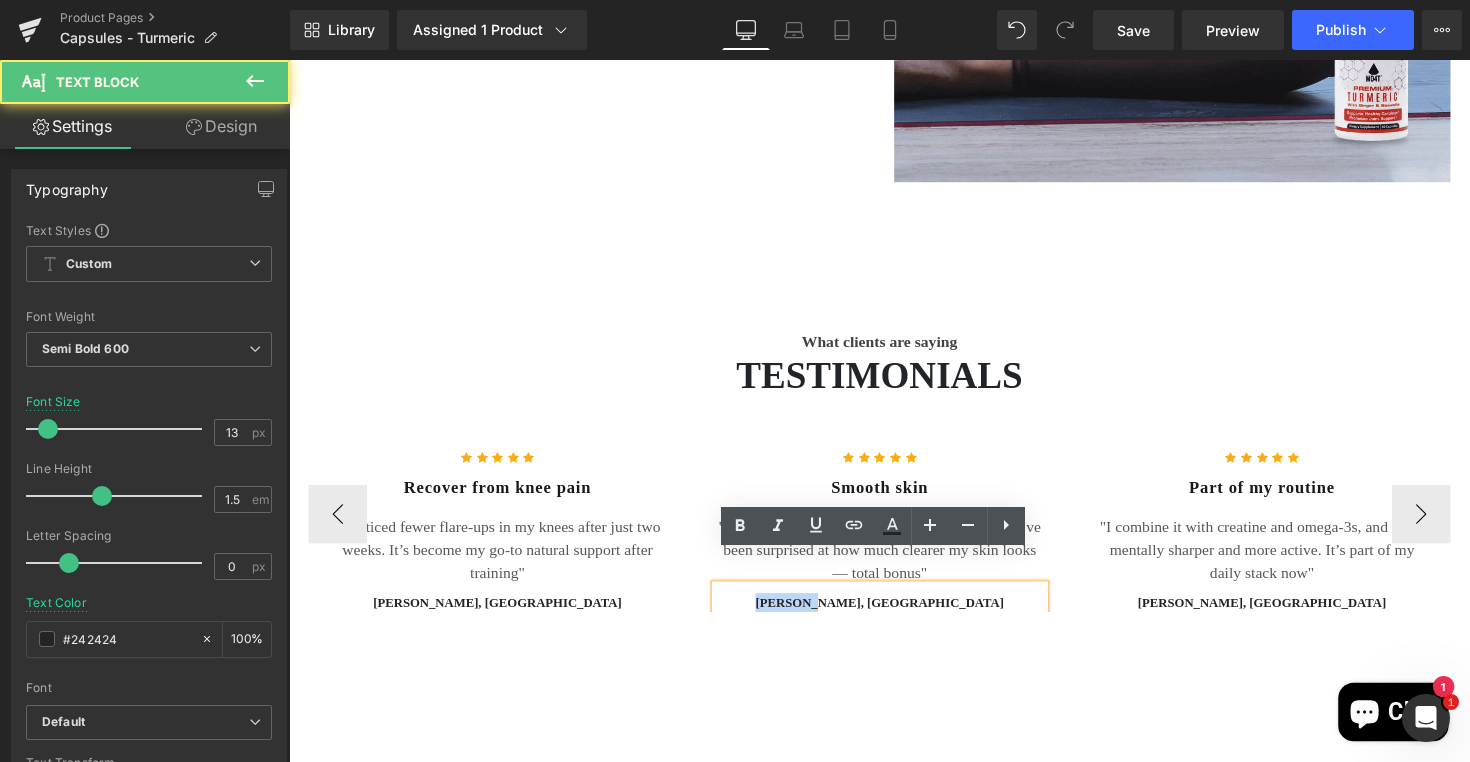 type 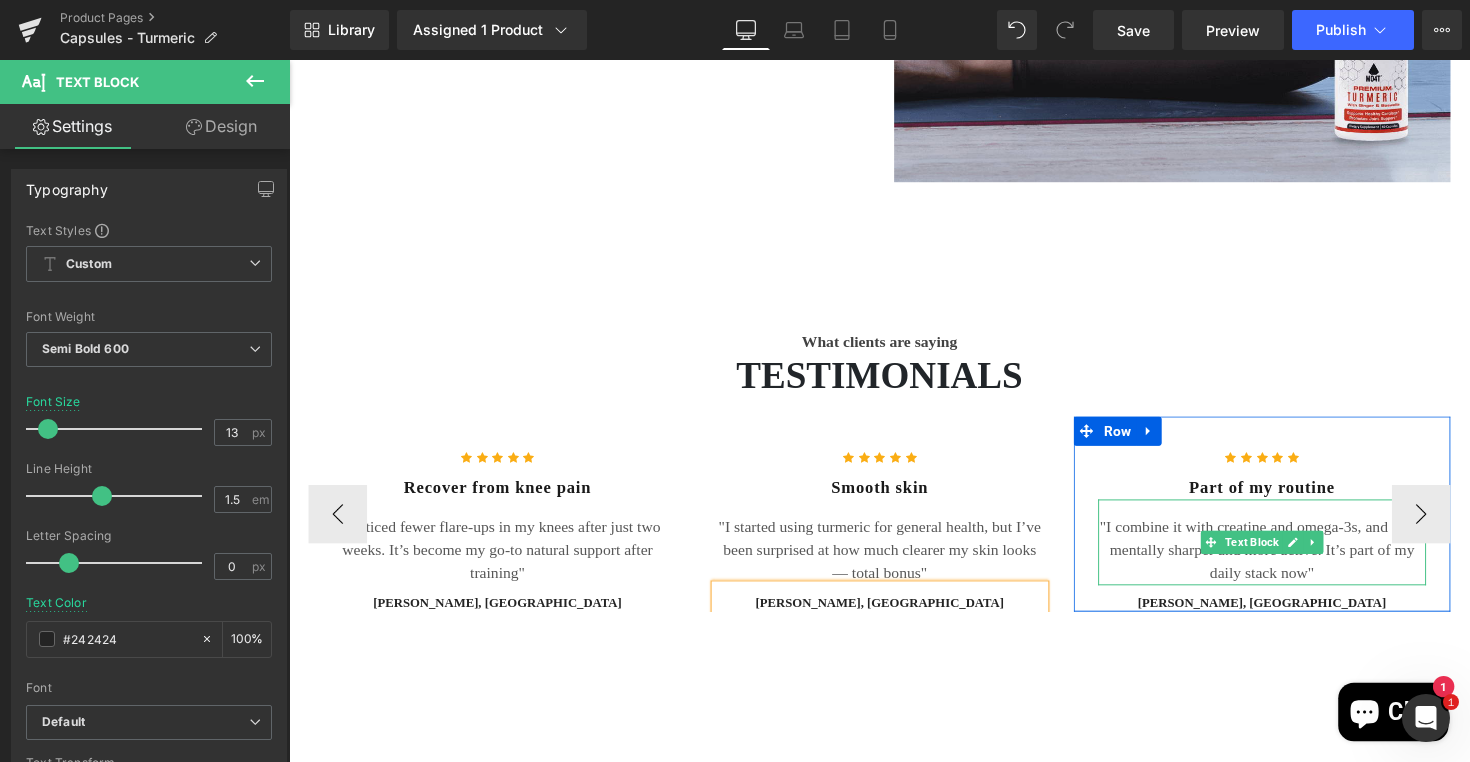 click on ""I combine it with creatine and omega-3s, and I feel mentally sharper and more active. It’s part of my daily stack now"" at bounding box center (1286, 562) 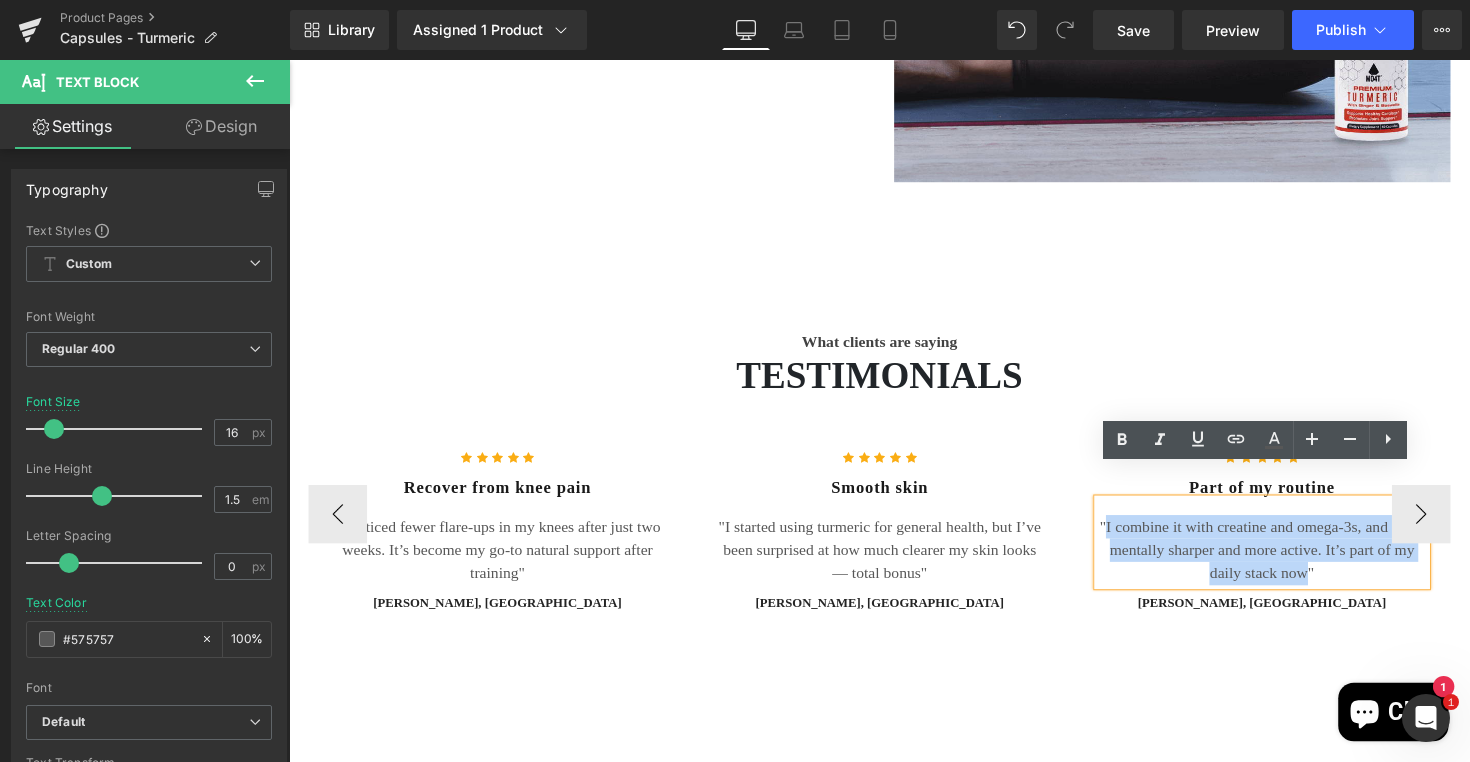 drag, startPoint x: 1121, startPoint y: 502, endPoint x: 1327, endPoint y: 550, distance: 211.51833 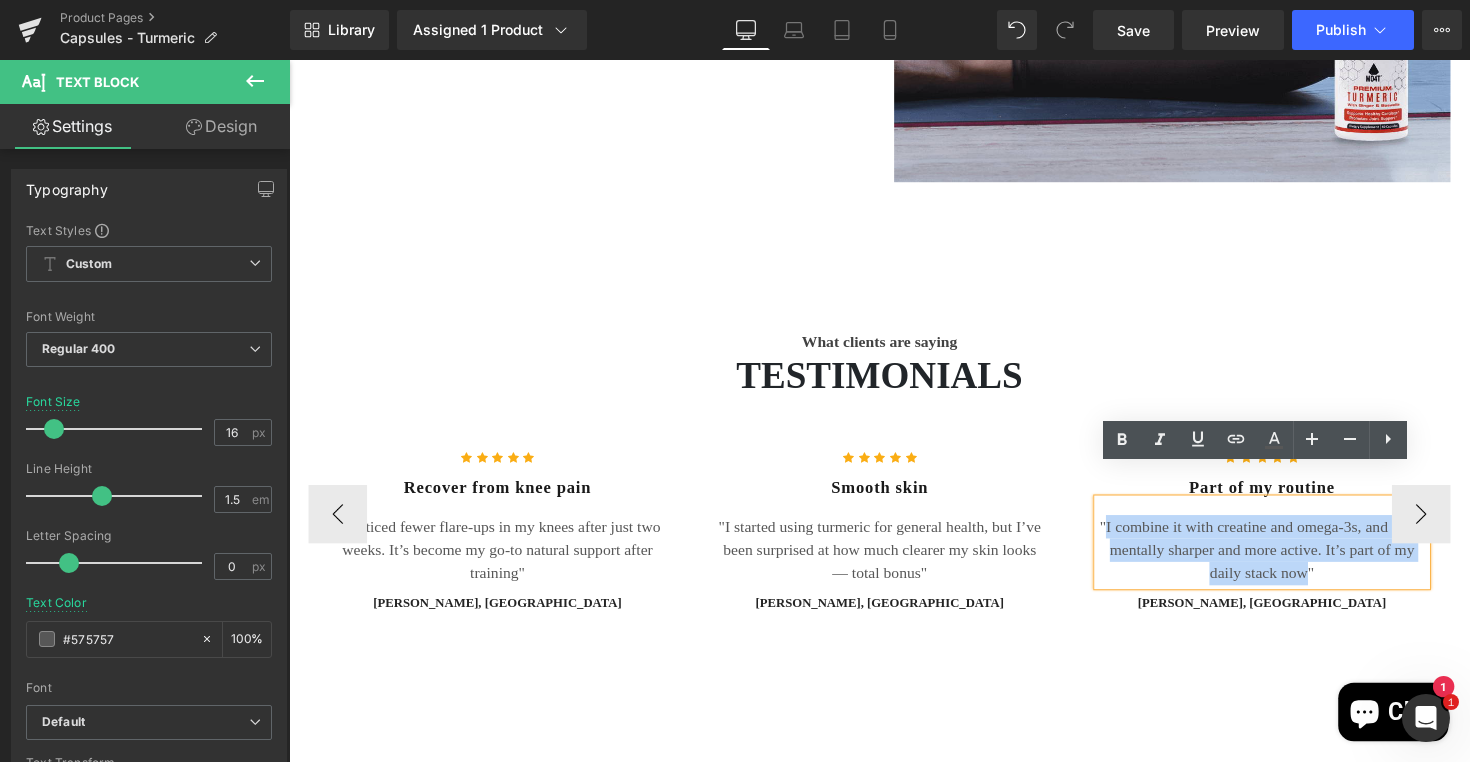 click on ""I combine it with creatine and omega-3s, and I feel mentally sharper and more active. It’s part of my daily stack now"" at bounding box center [1286, 562] 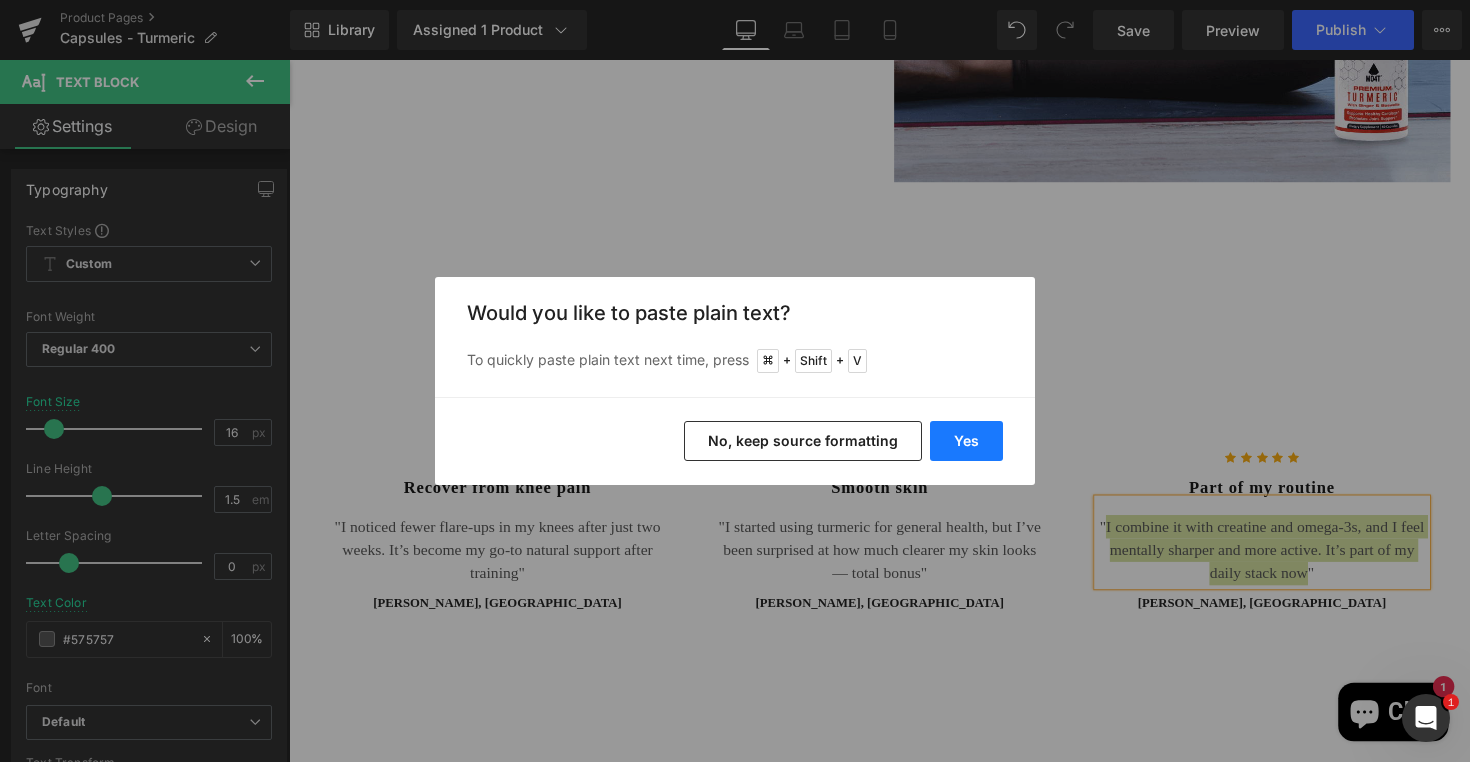 click on "Yes" at bounding box center [966, 441] 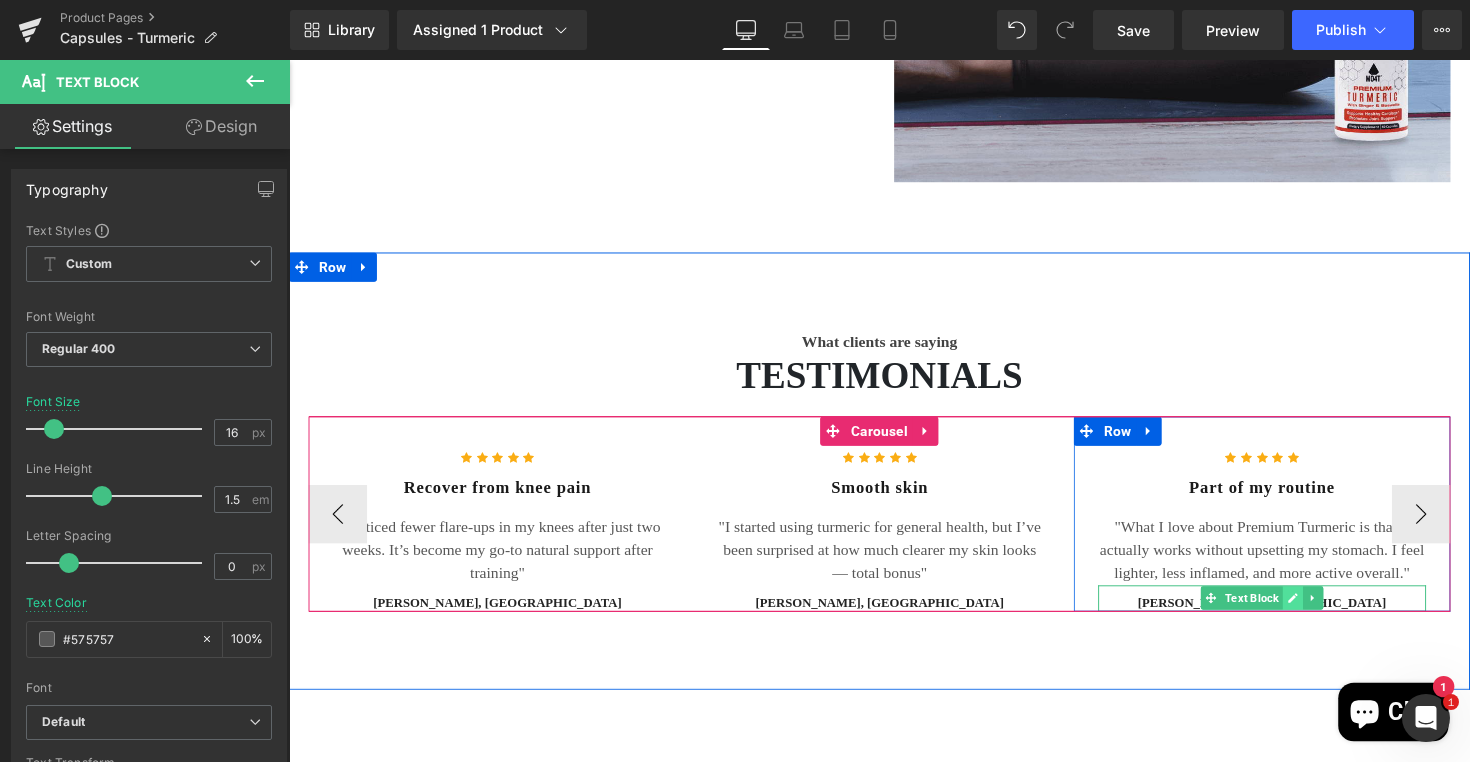 click 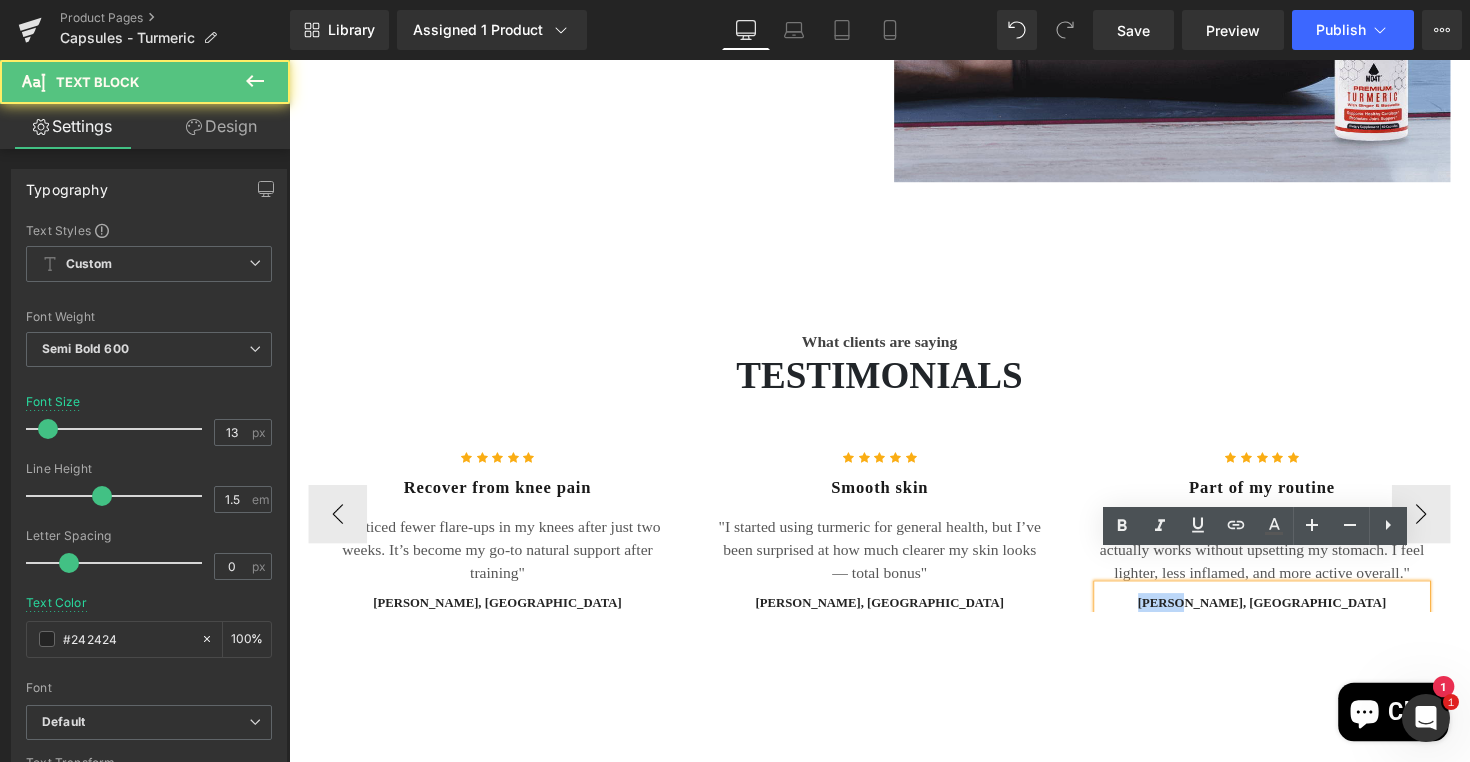 drag, startPoint x: 1291, startPoint y: 584, endPoint x: 1198, endPoint y: 584, distance: 93 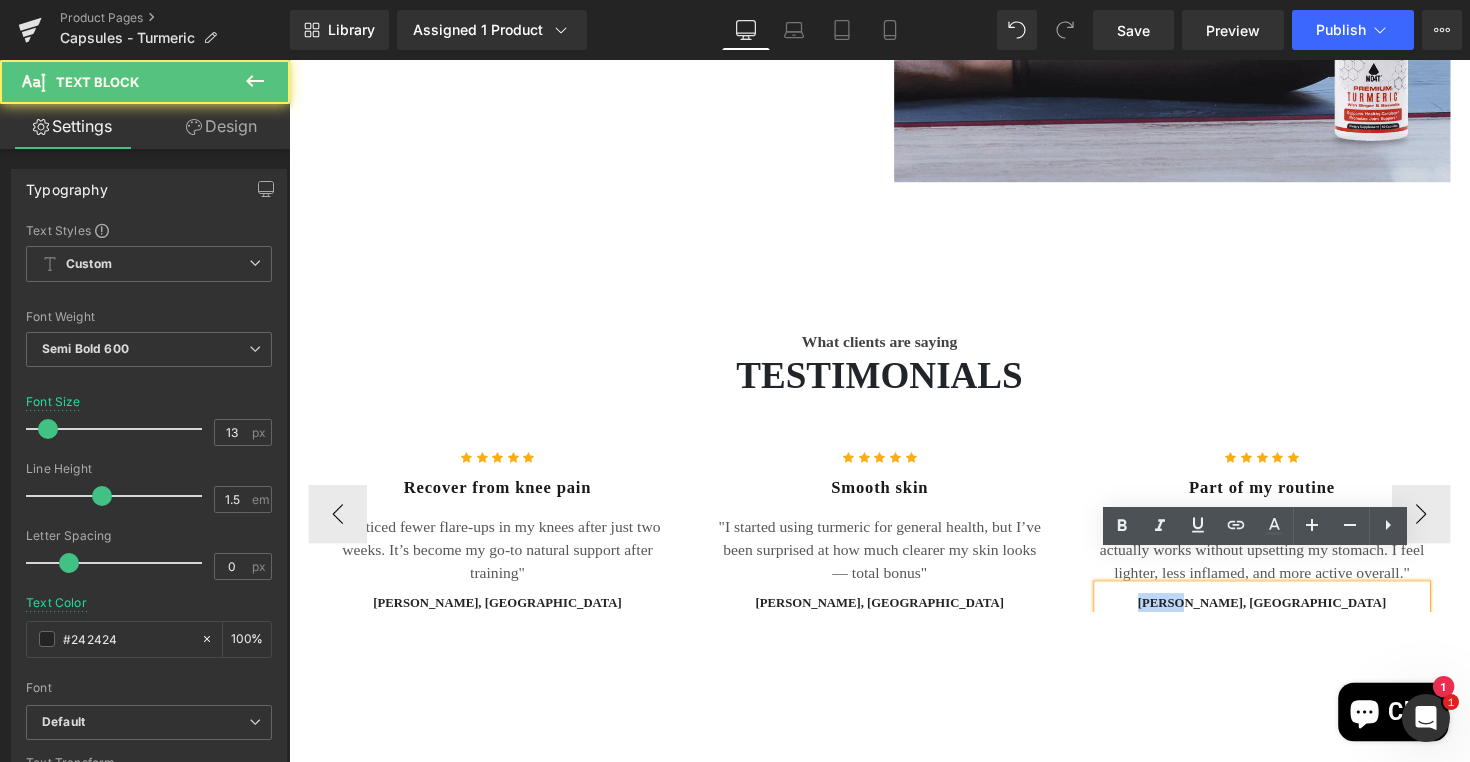 click on "[PERSON_NAME], [GEOGRAPHIC_DATA]" at bounding box center [1286, 616] 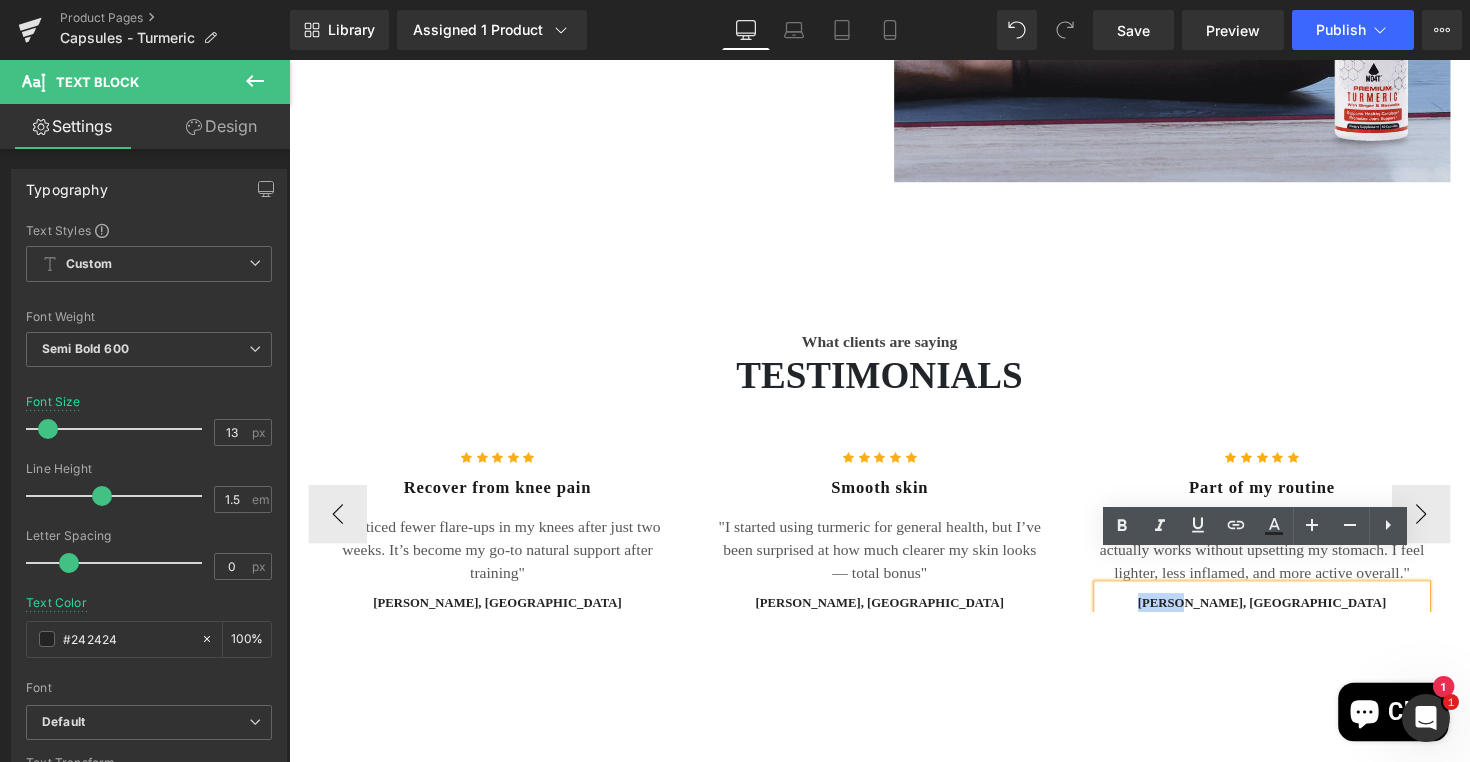 type 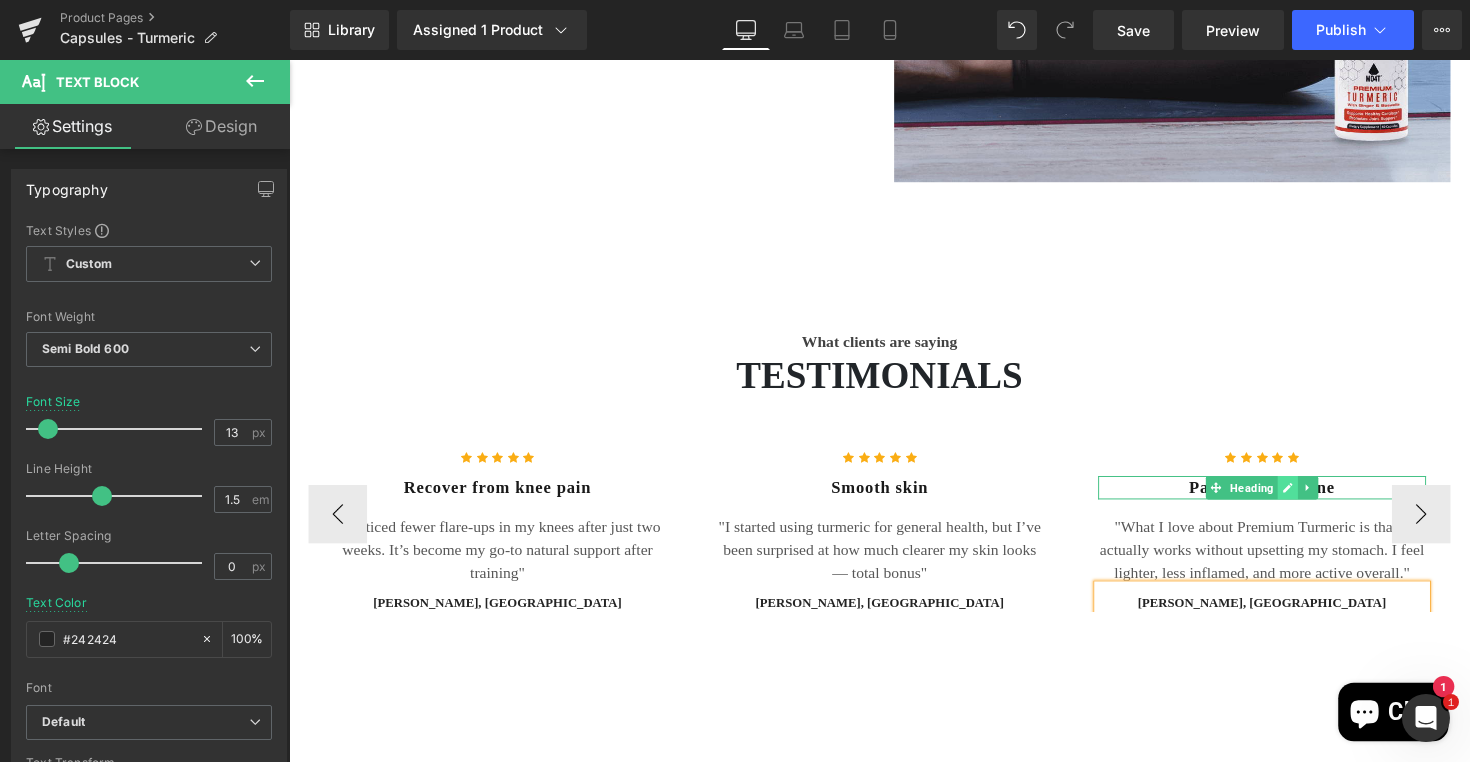 click 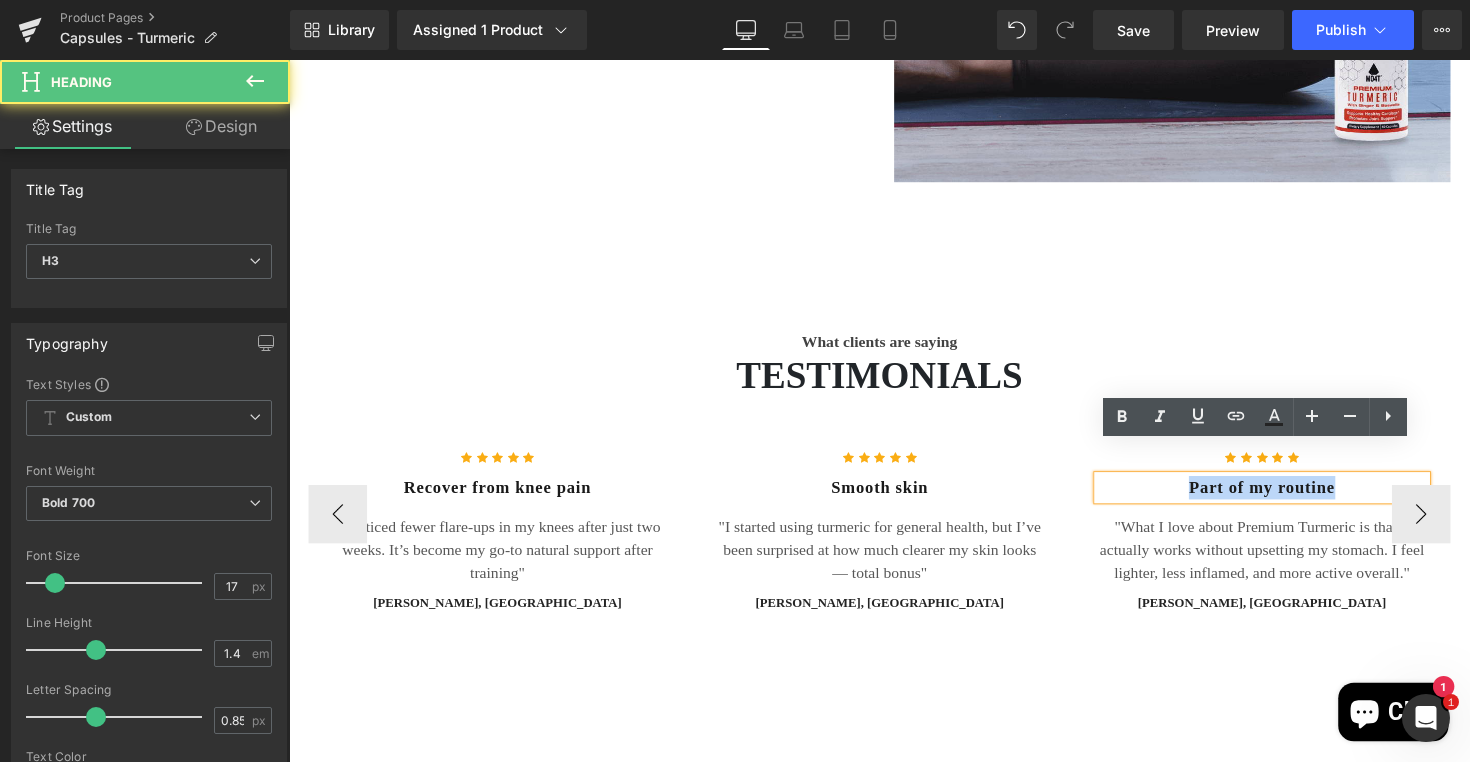 drag, startPoint x: 1208, startPoint y: 459, endPoint x: 1378, endPoint y: 464, distance: 170.07352 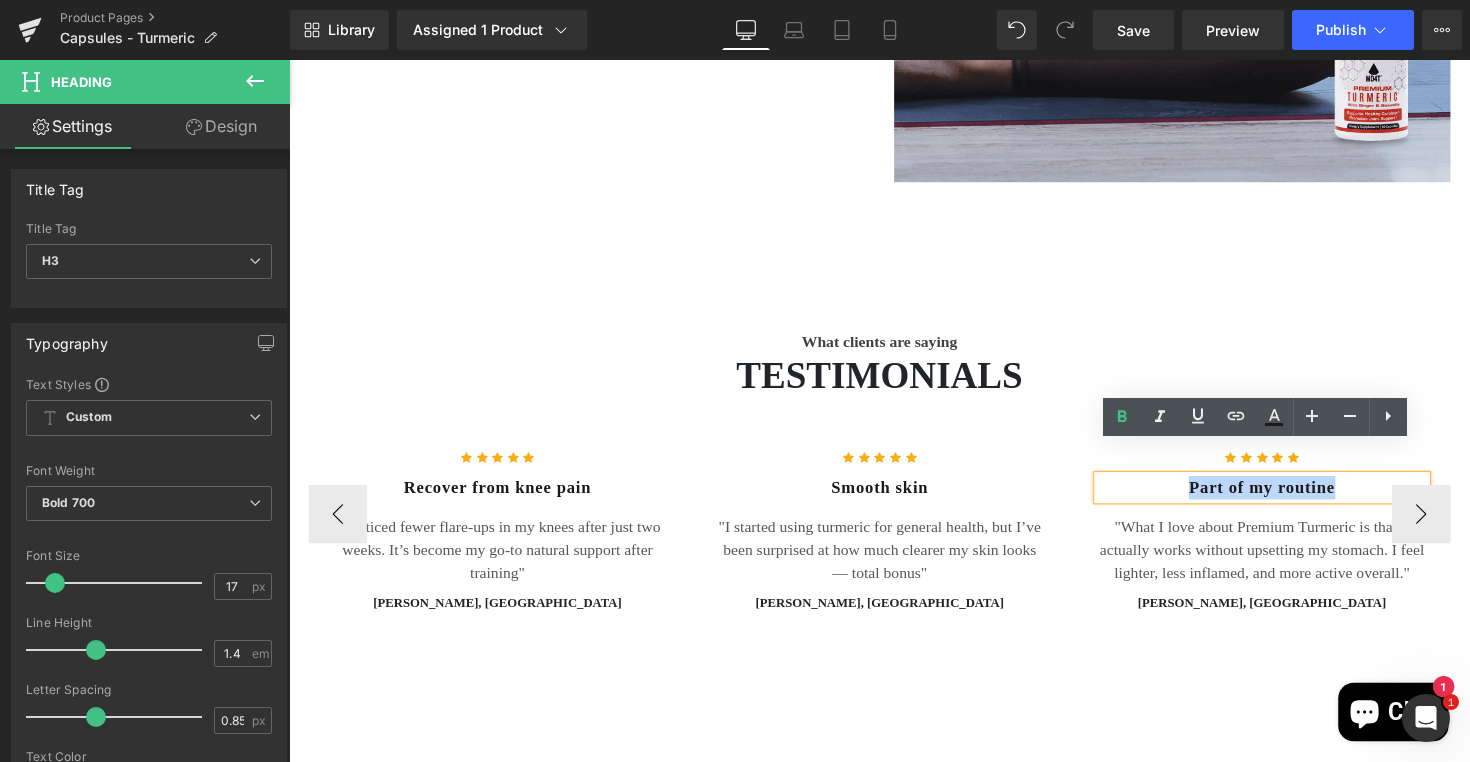 type 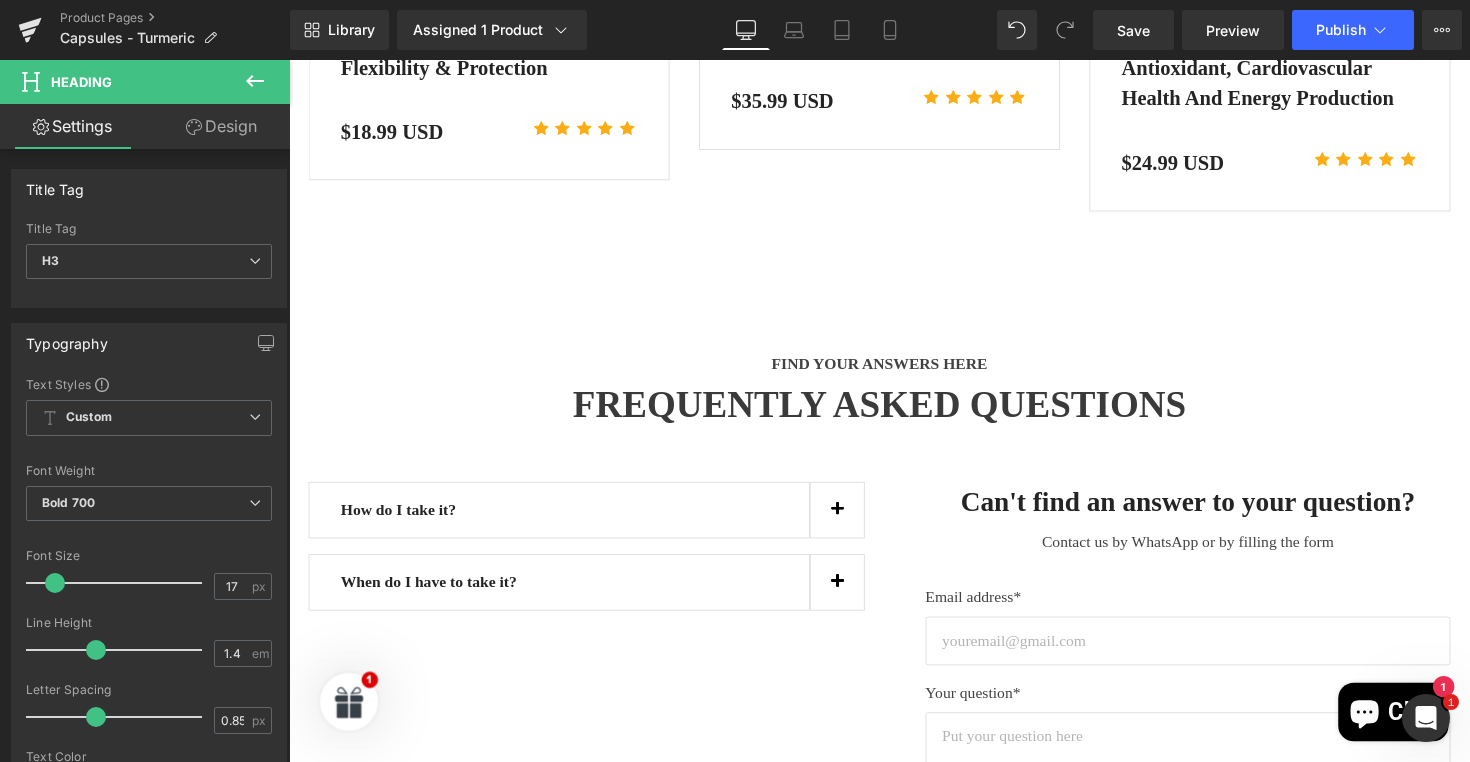 scroll, scrollTop: 5230, scrollLeft: 0, axis: vertical 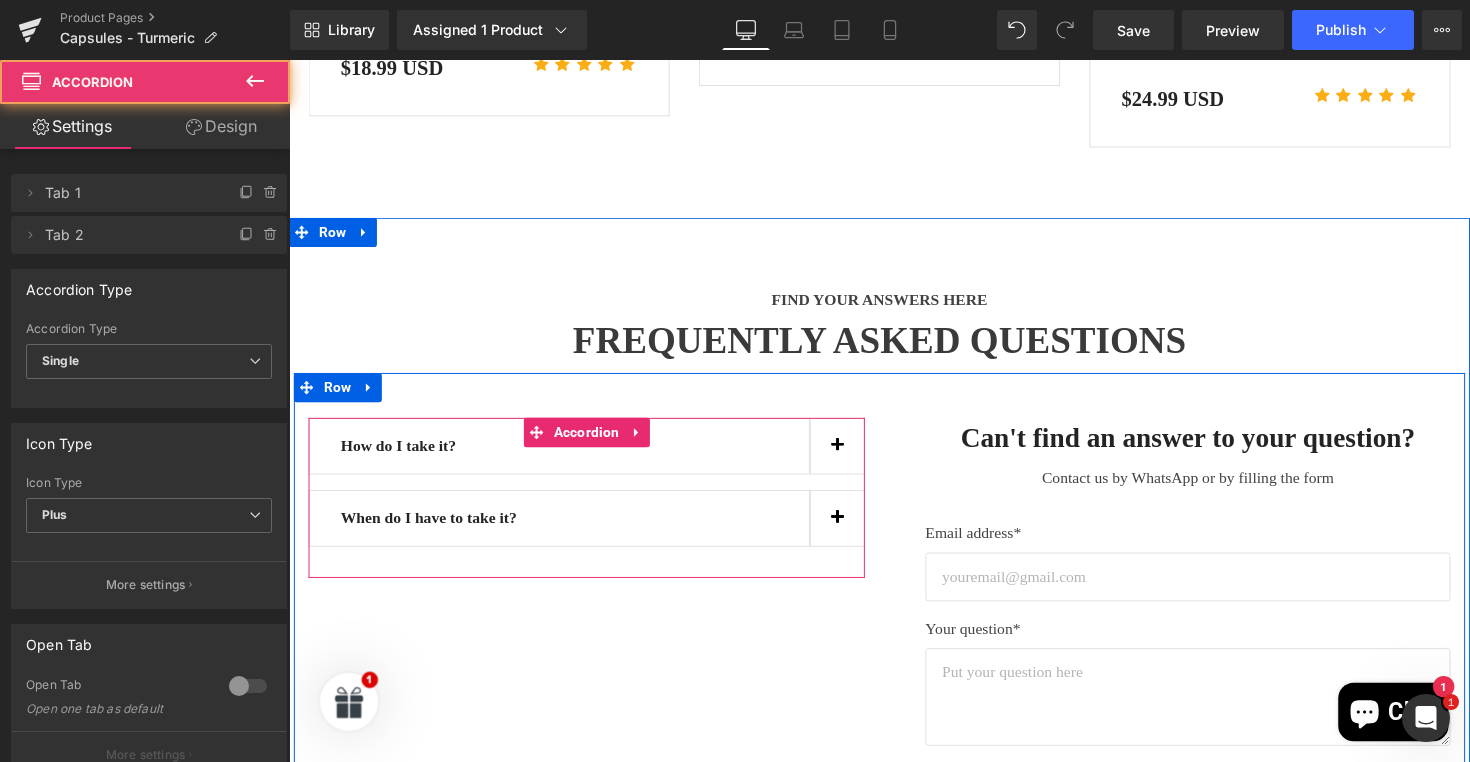 click at bounding box center [850, 456] 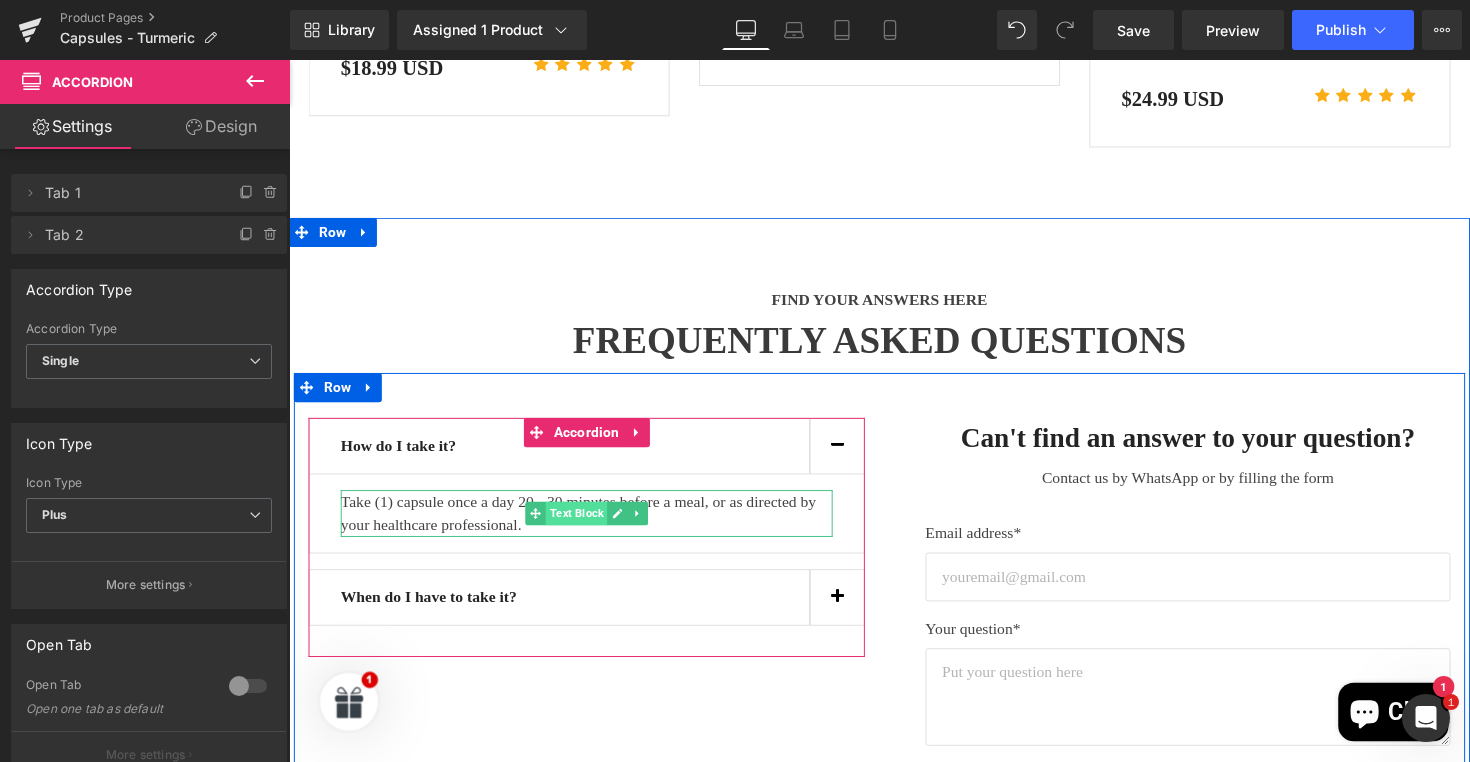click on "Text Block" at bounding box center [583, 525] 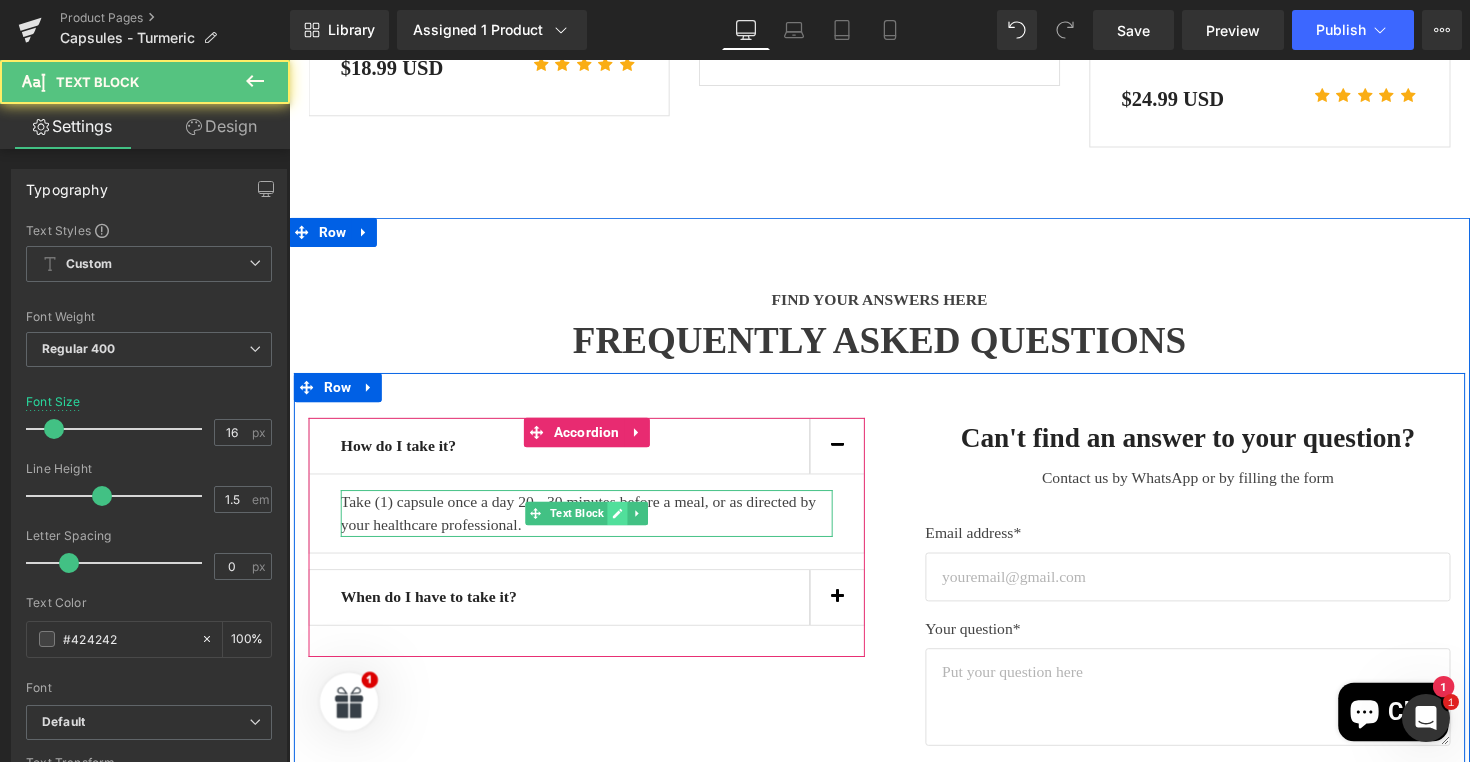 click at bounding box center [625, 525] 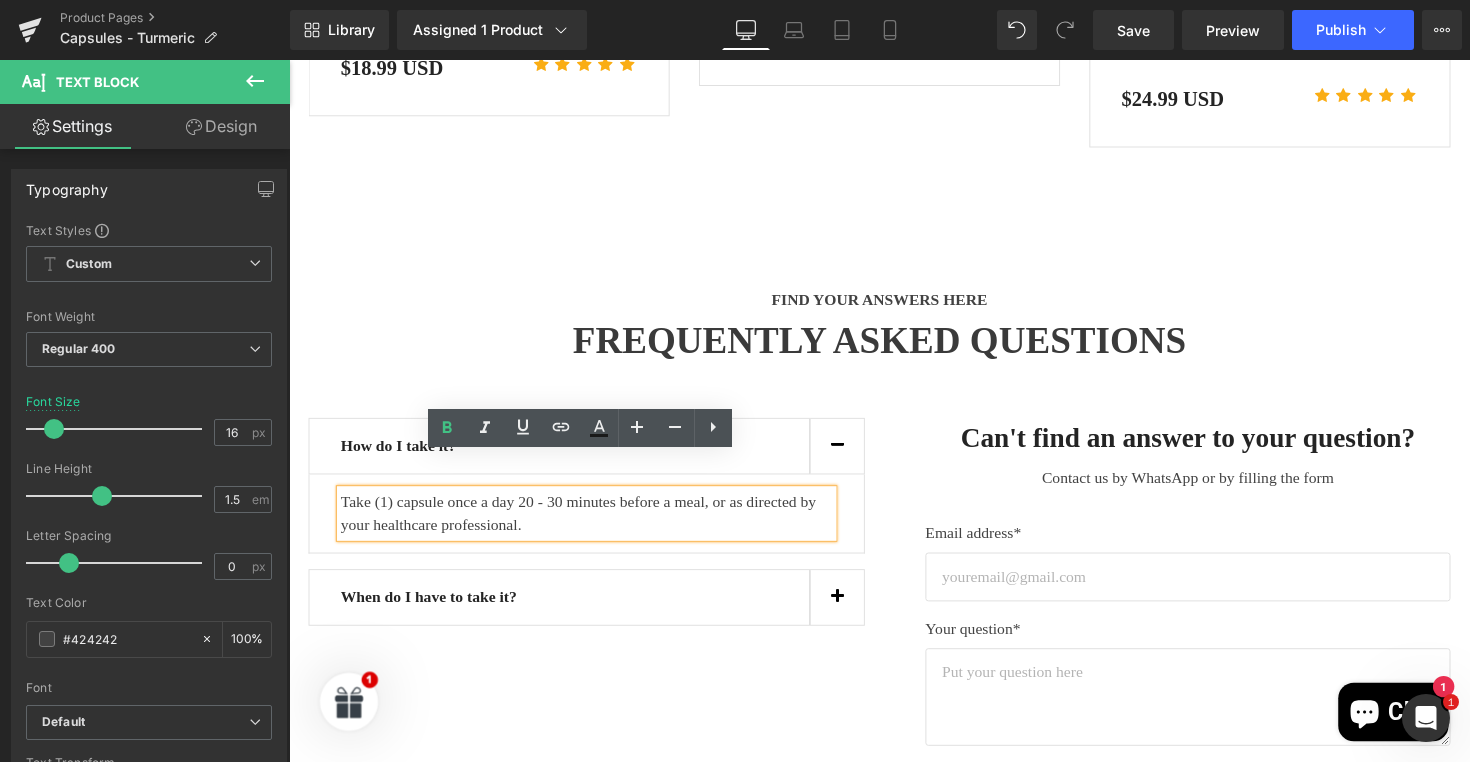 click on "Take (1) capsule once a day 20 - 30 minutes before a meal, or as directed by your healthcare professional." at bounding box center (594, 525) 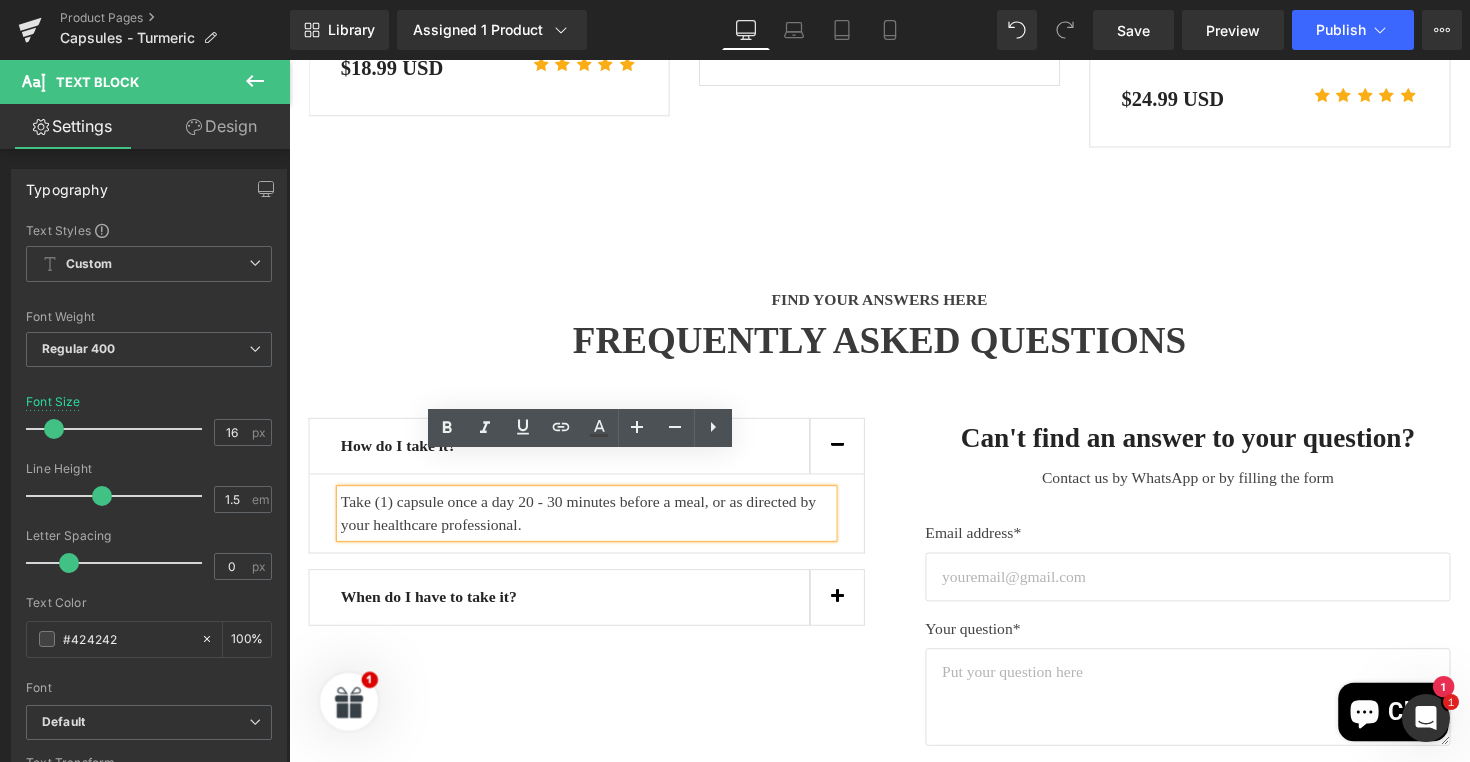 drag, startPoint x: 539, startPoint y: 494, endPoint x: 332, endPoint y: 465, distance: 209.02153 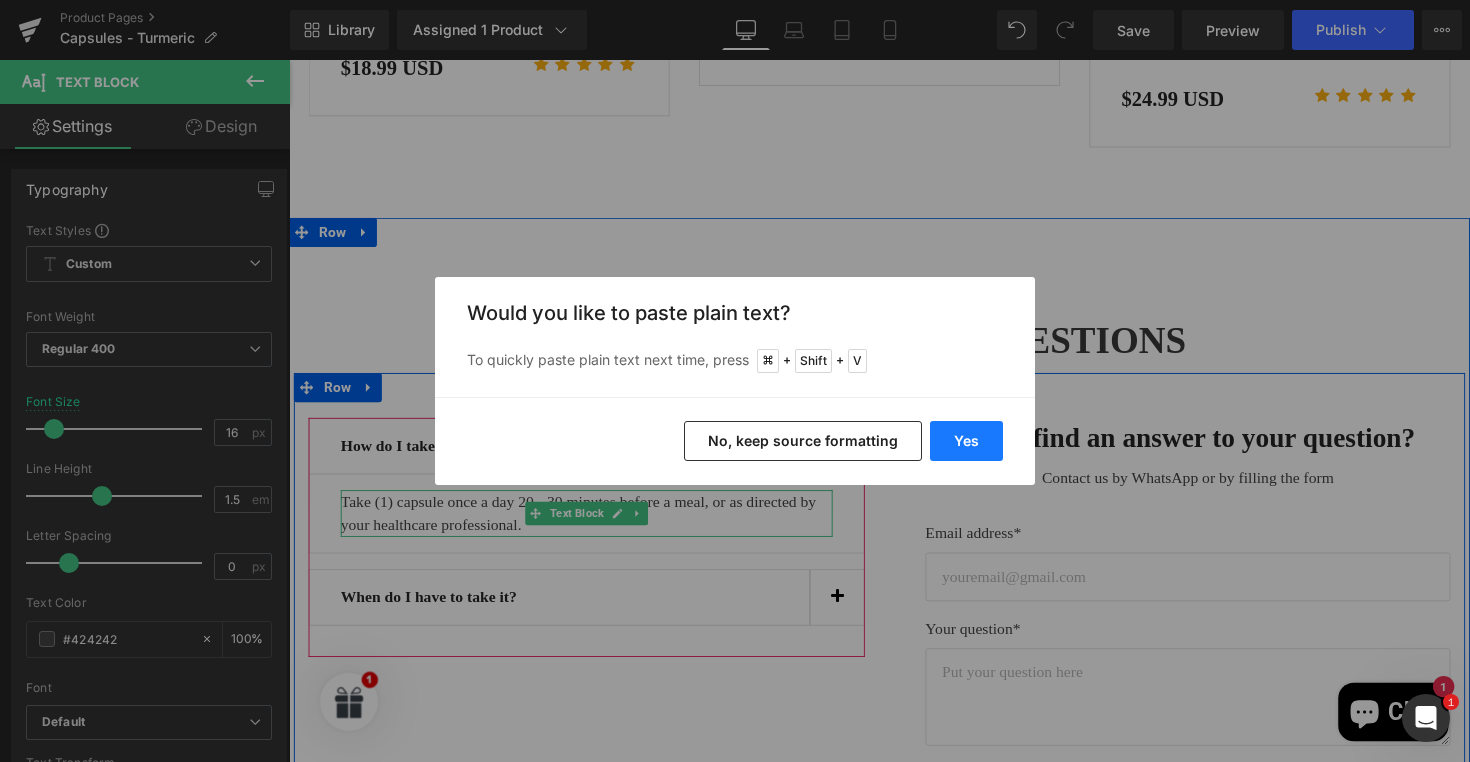 click on "Yes" at bounding box center [966, 441] 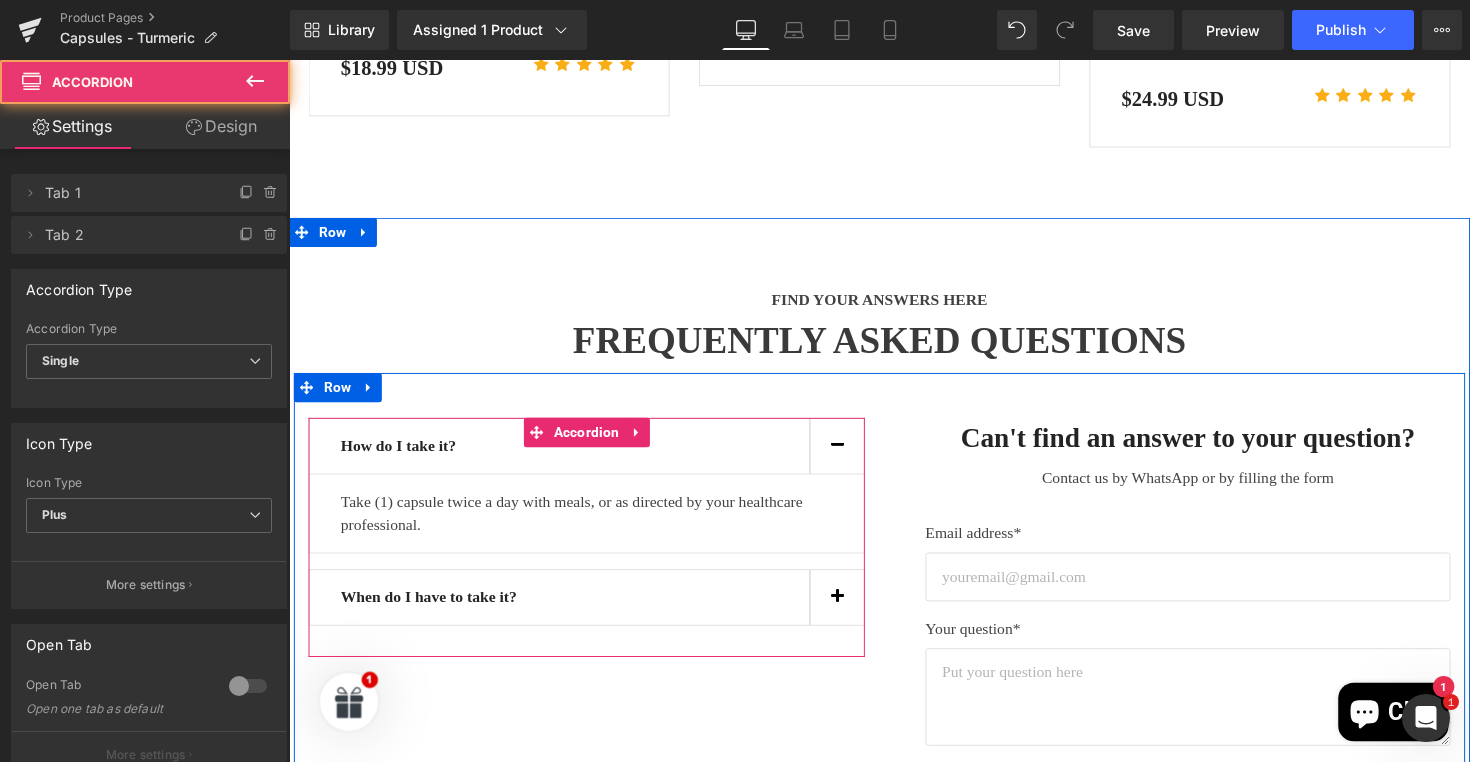 click at bounding box center (850, 611) 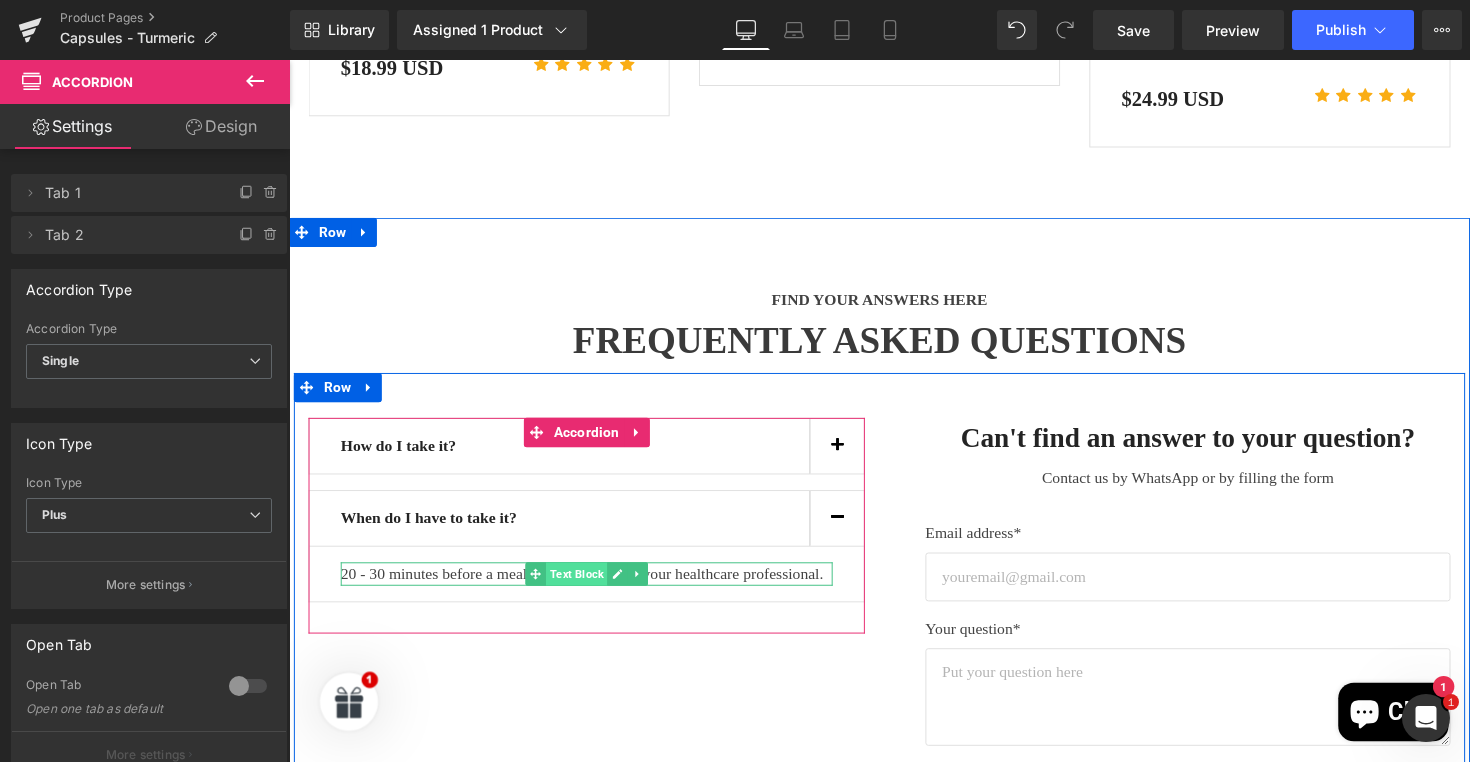 click on "Text Block" at bounding box center (583, 587) 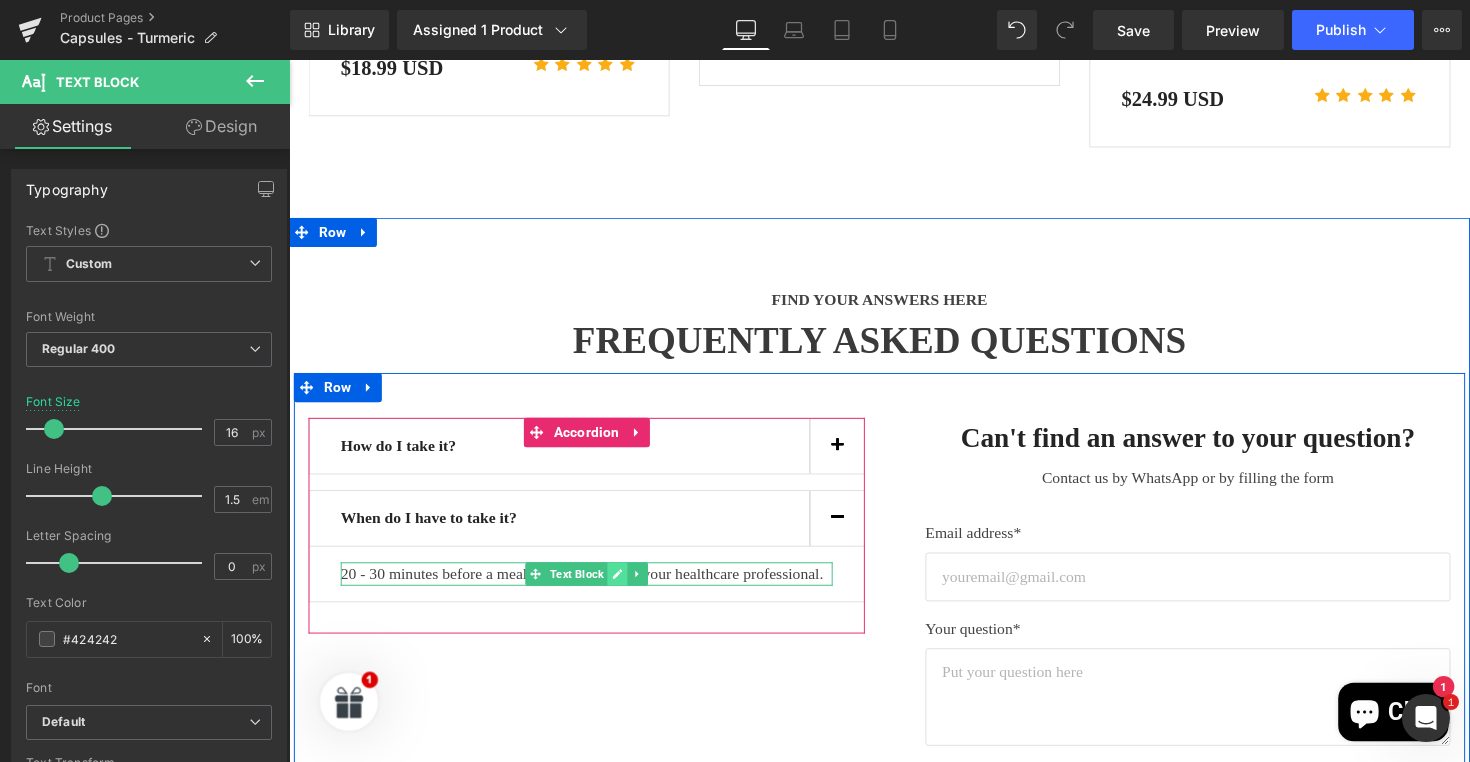 click 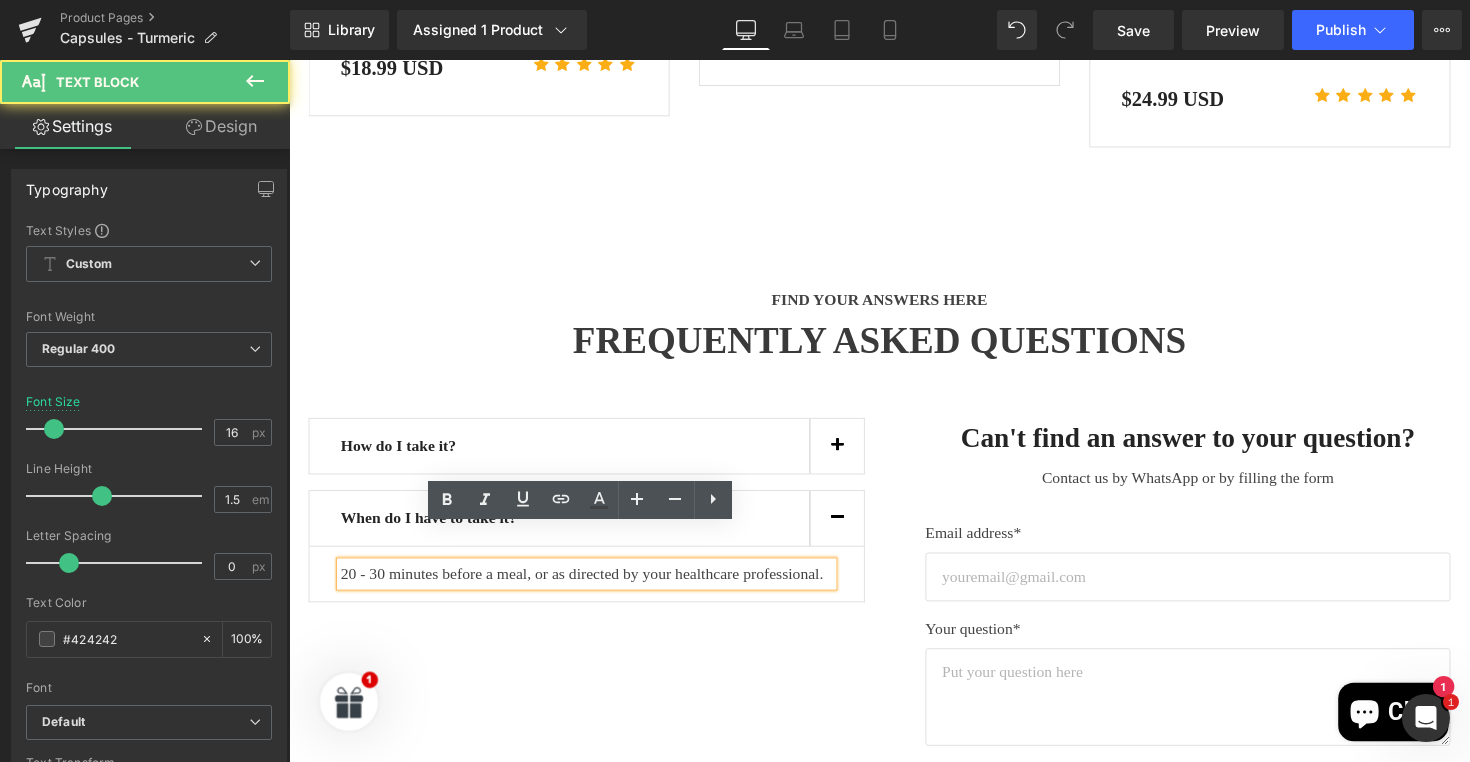 drag, startPoint x: 338, startPoint y: 548, endPoint x: 845, endPoint y: 560, distance: 507.142 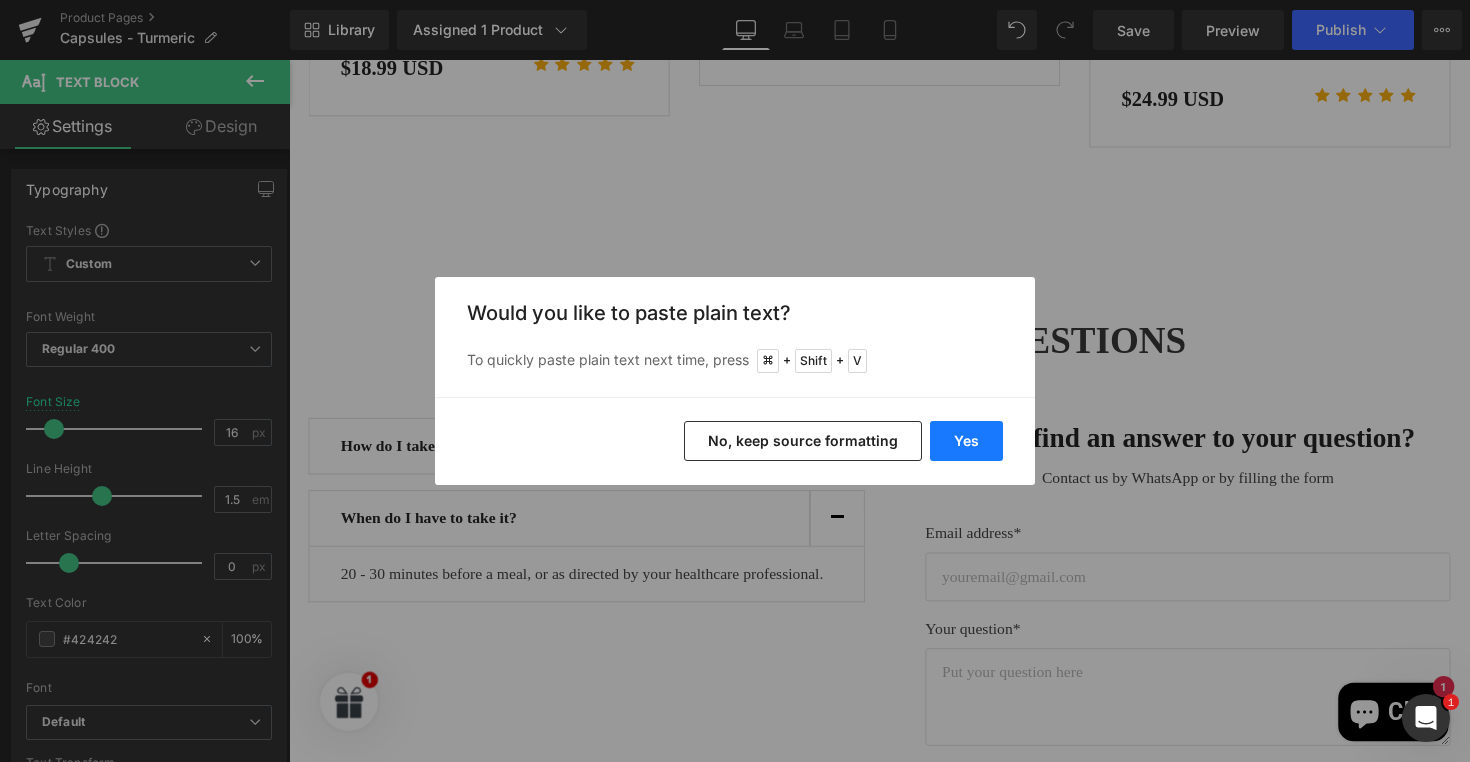 click on "Yes" at bounding box center (966, 441) 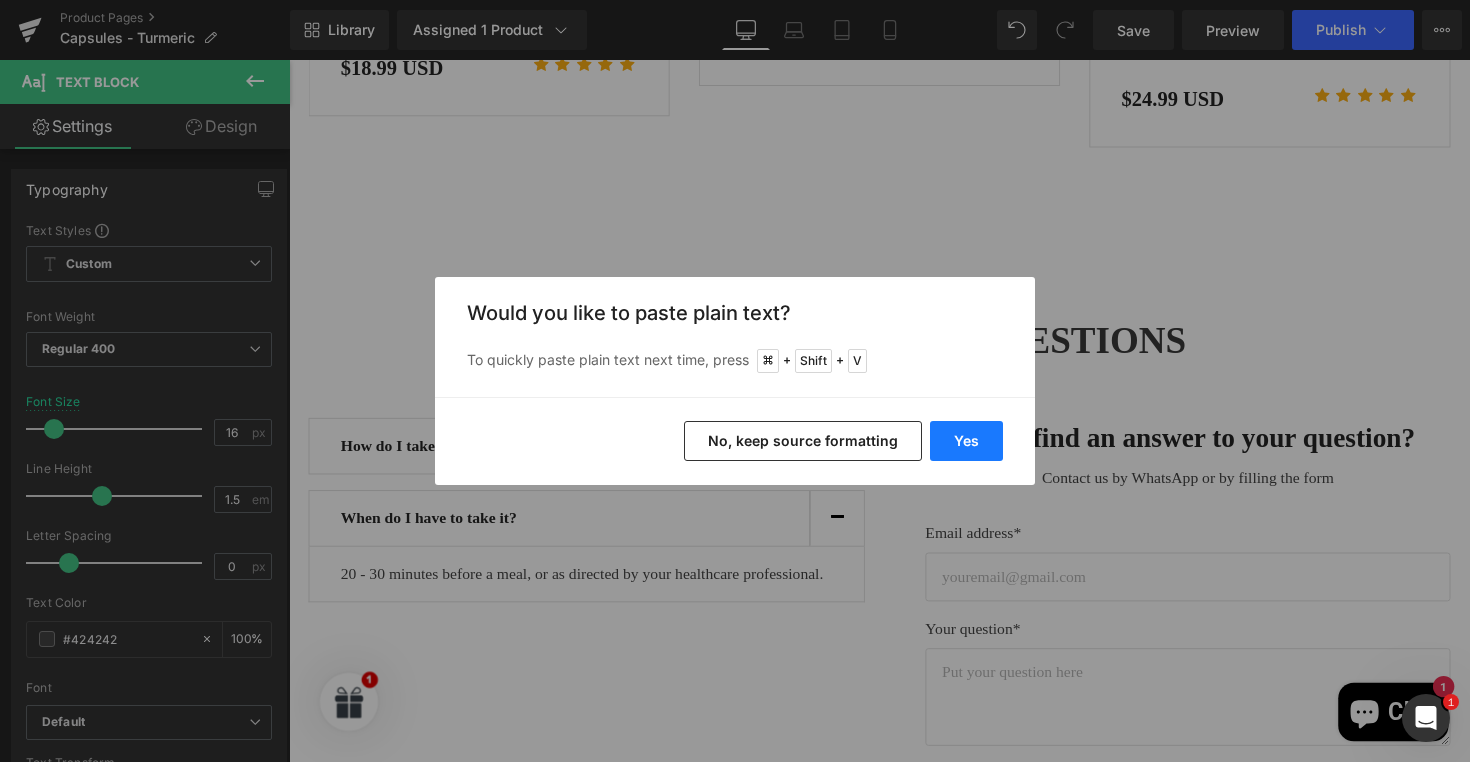 type 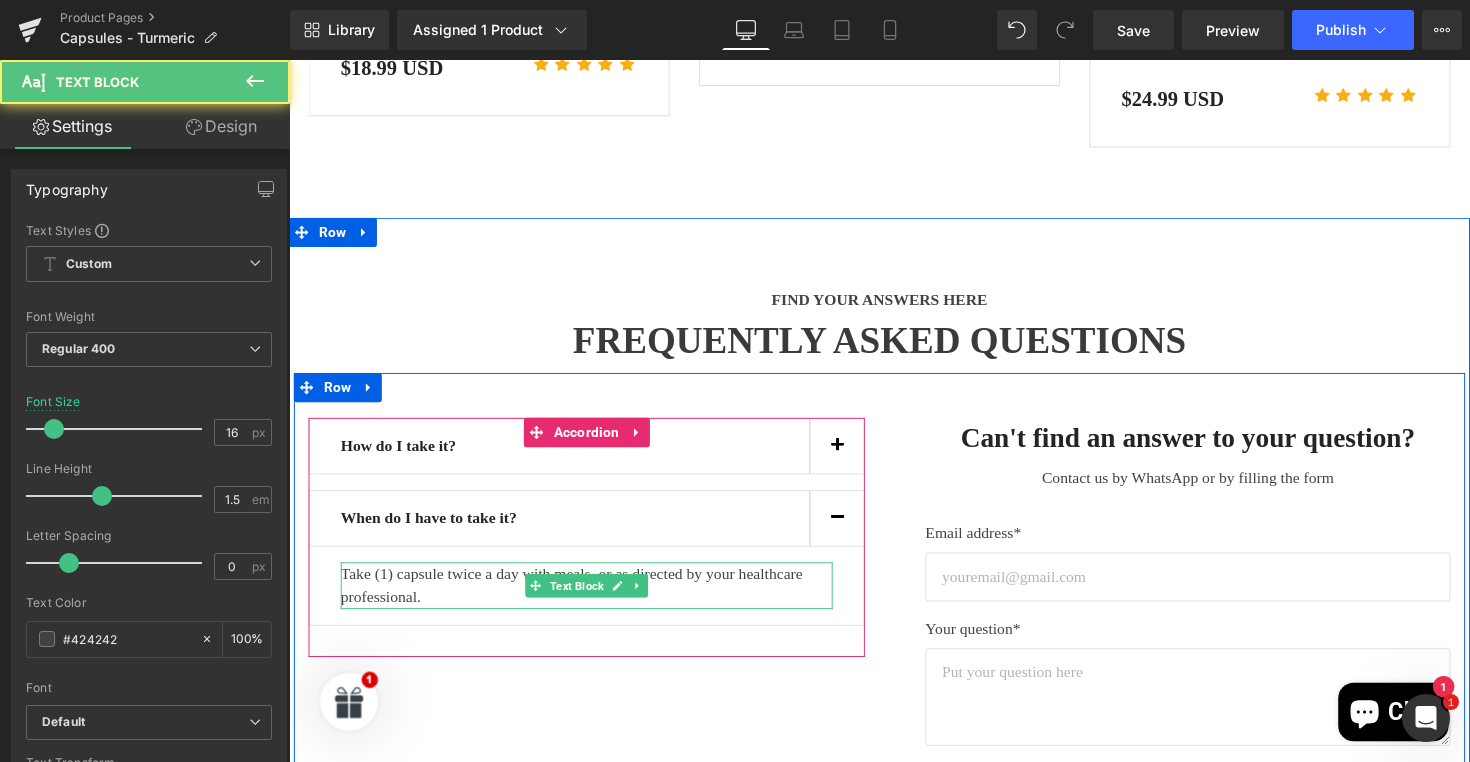 click on "Take (1) capsule twice a day with meals, or as directed by your healthcare professional." at bounding box center (594, 599) 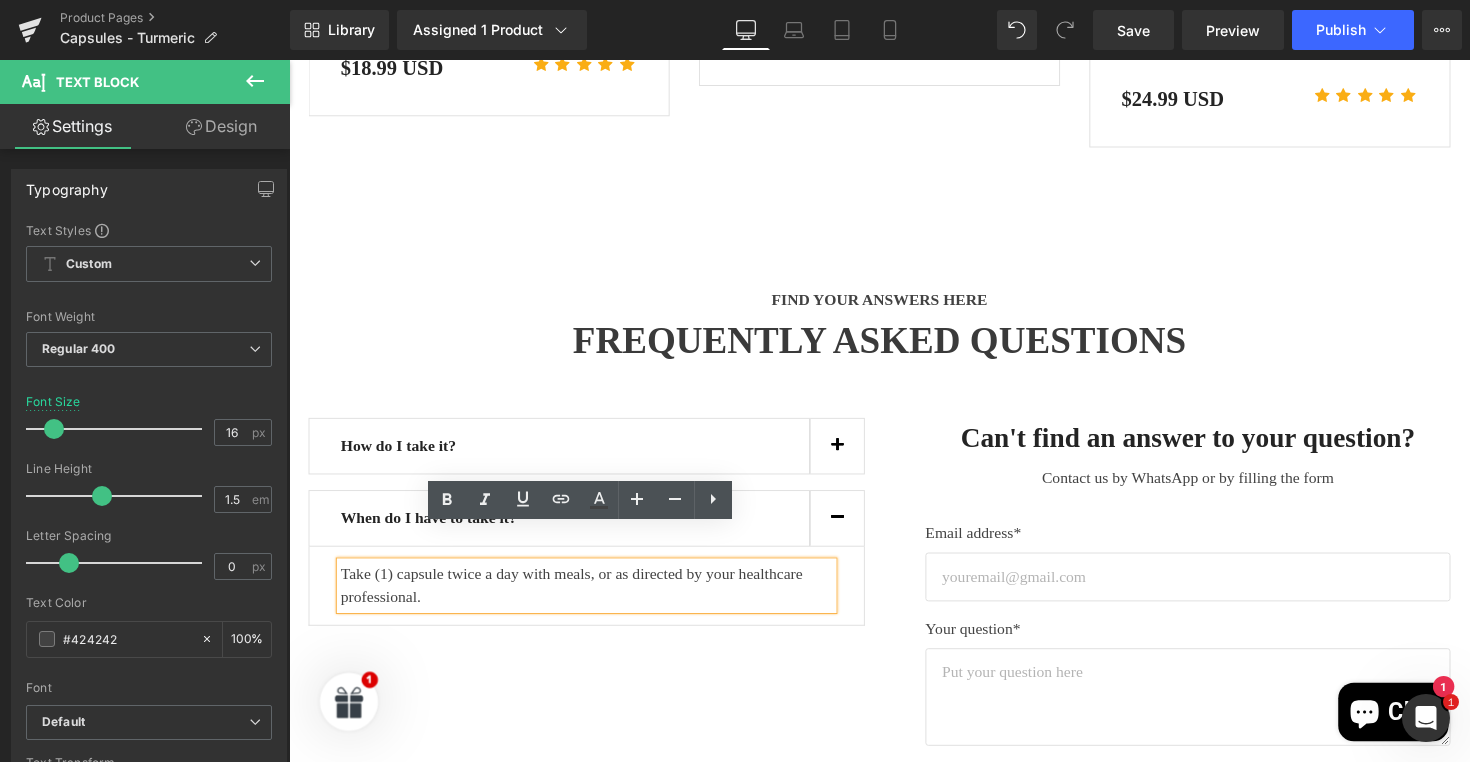 drag, startPoint x: 467, startPoint y: 576, endPoint x: 596, endPoint y: 549, distance: 131.7953 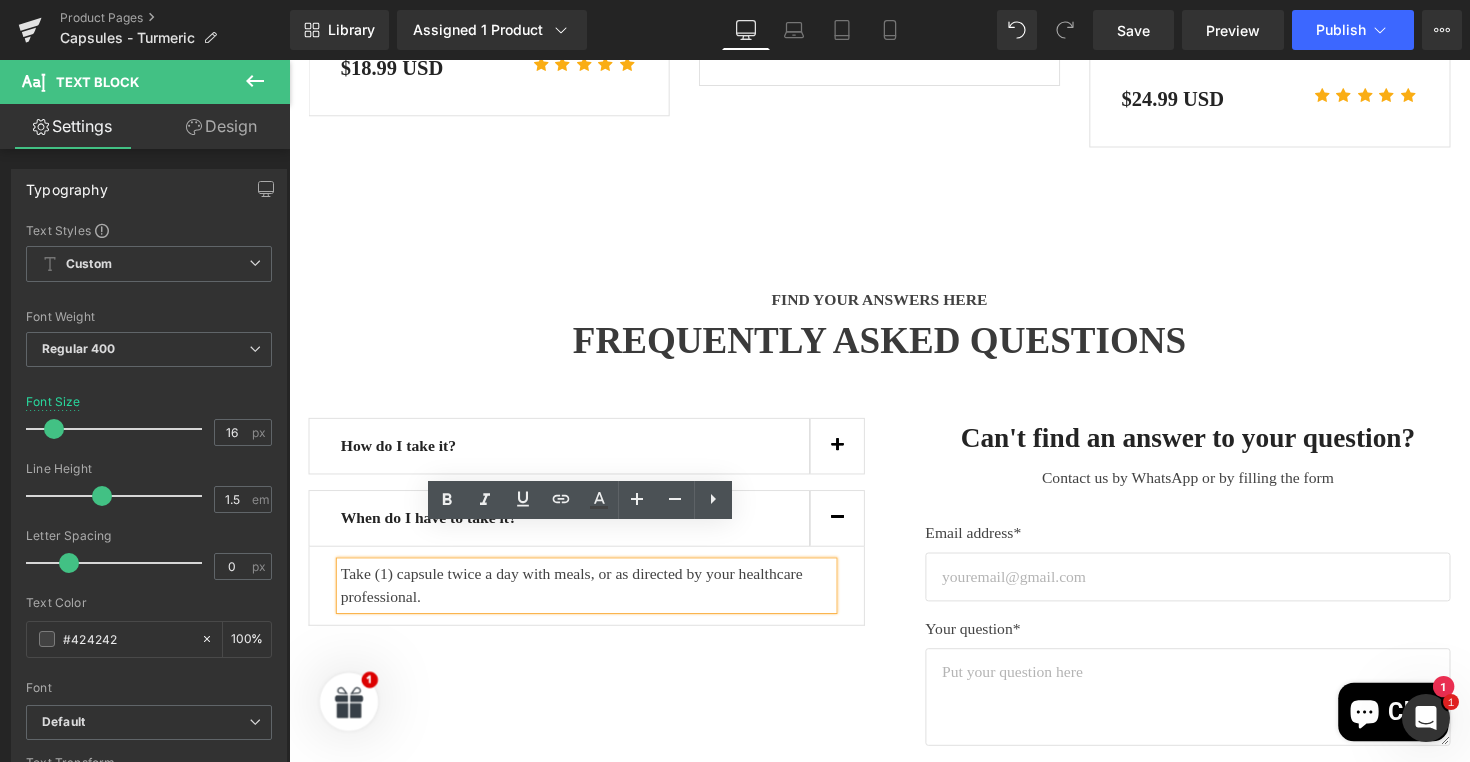 click on "Take (1) capsule twice a day with meals, or as directed by your healthcare professional." at bounding box center (594, 599) 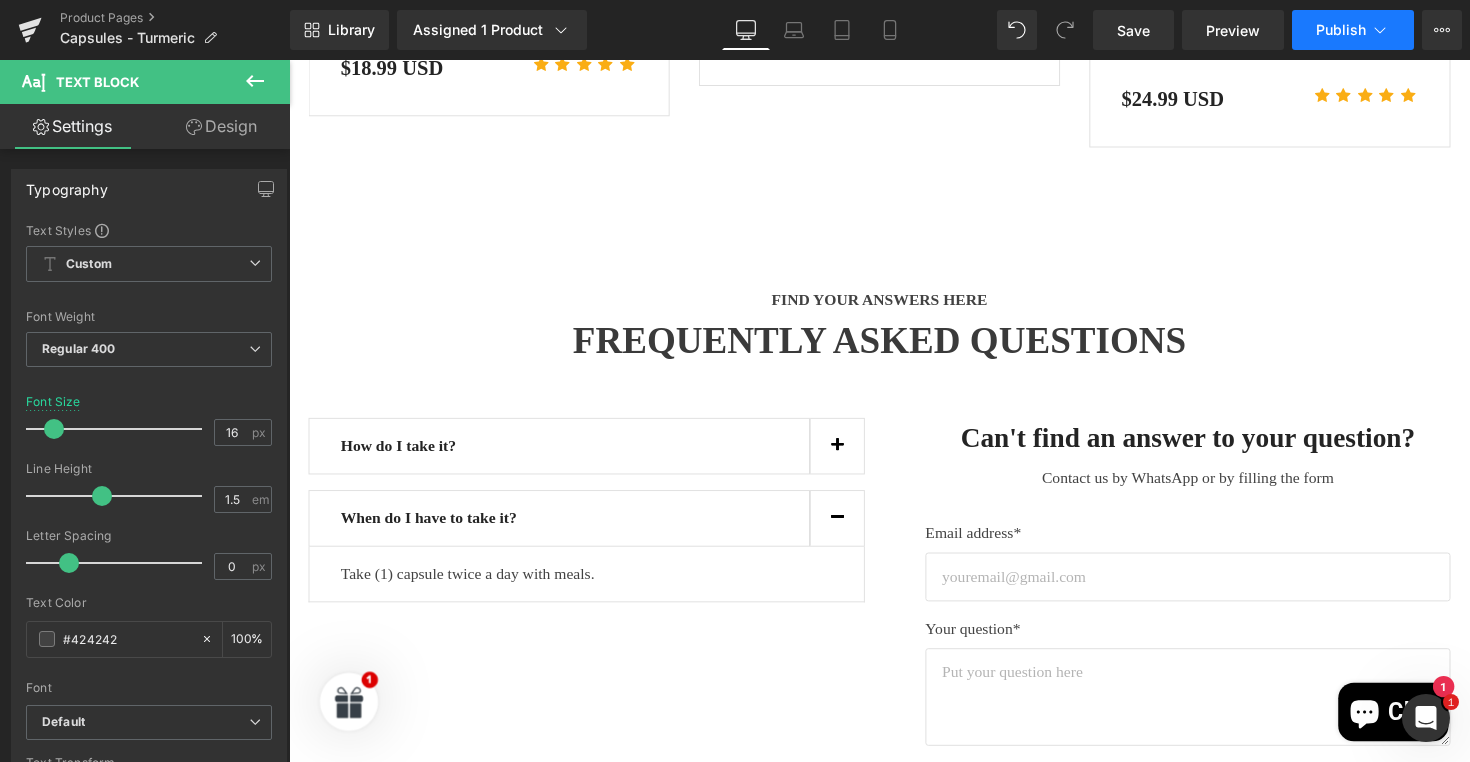 click on "Publish" at bounding box center (1341, 30) 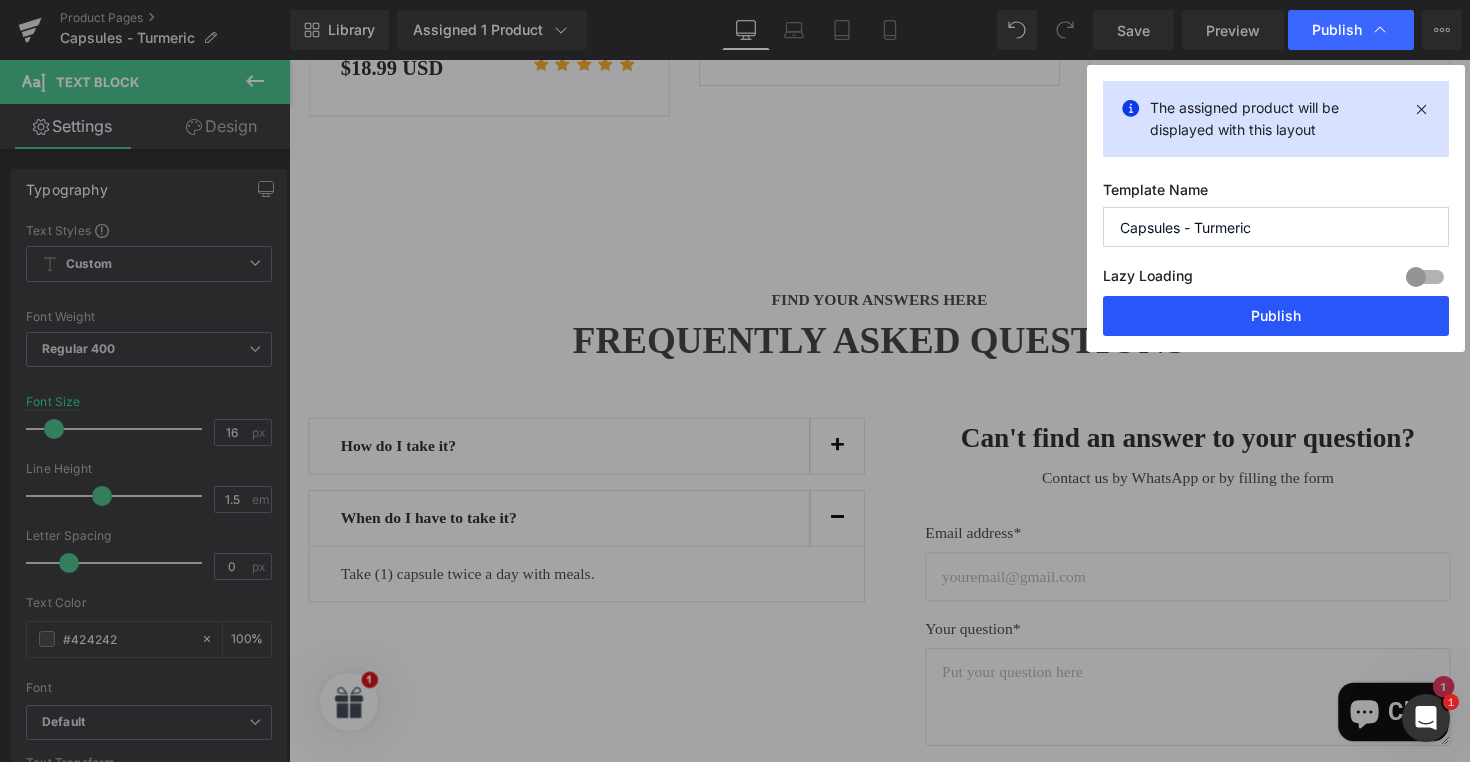 click on "Publish" at bounding box center [1276, 316] 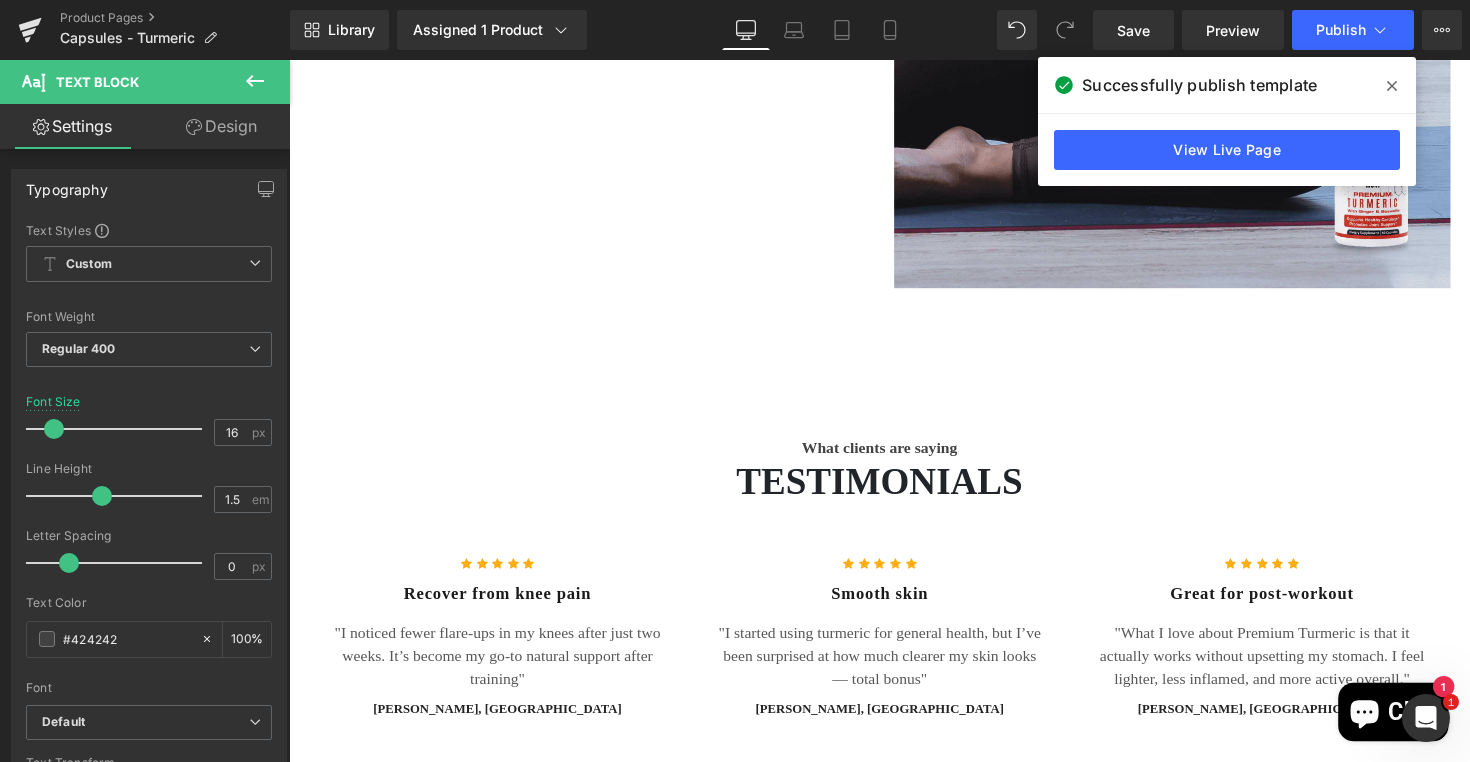 scroll, scrollTop: 3343, scrollLeft: 0, axis: vertical 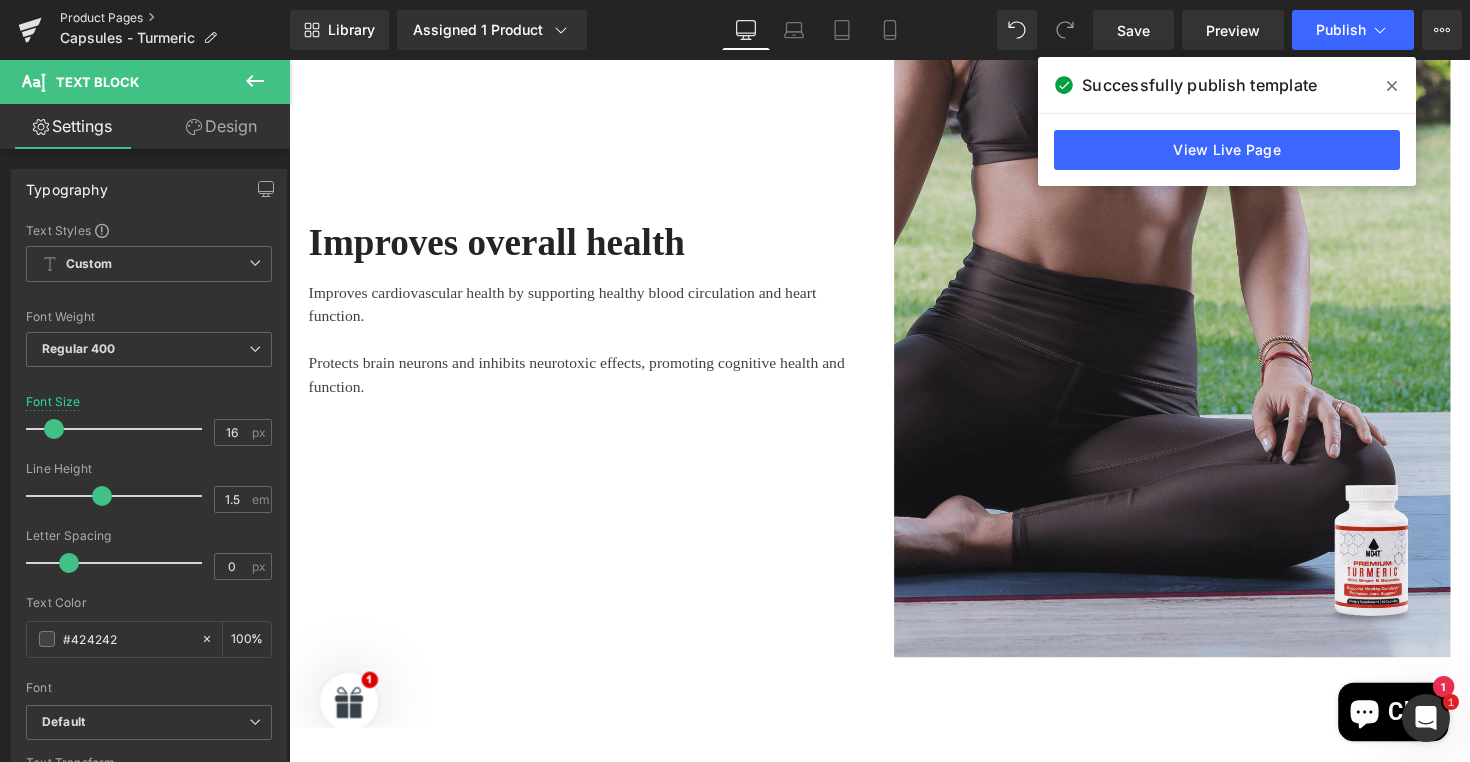 click on "Product Pages" at bounding box center (175, 18) 